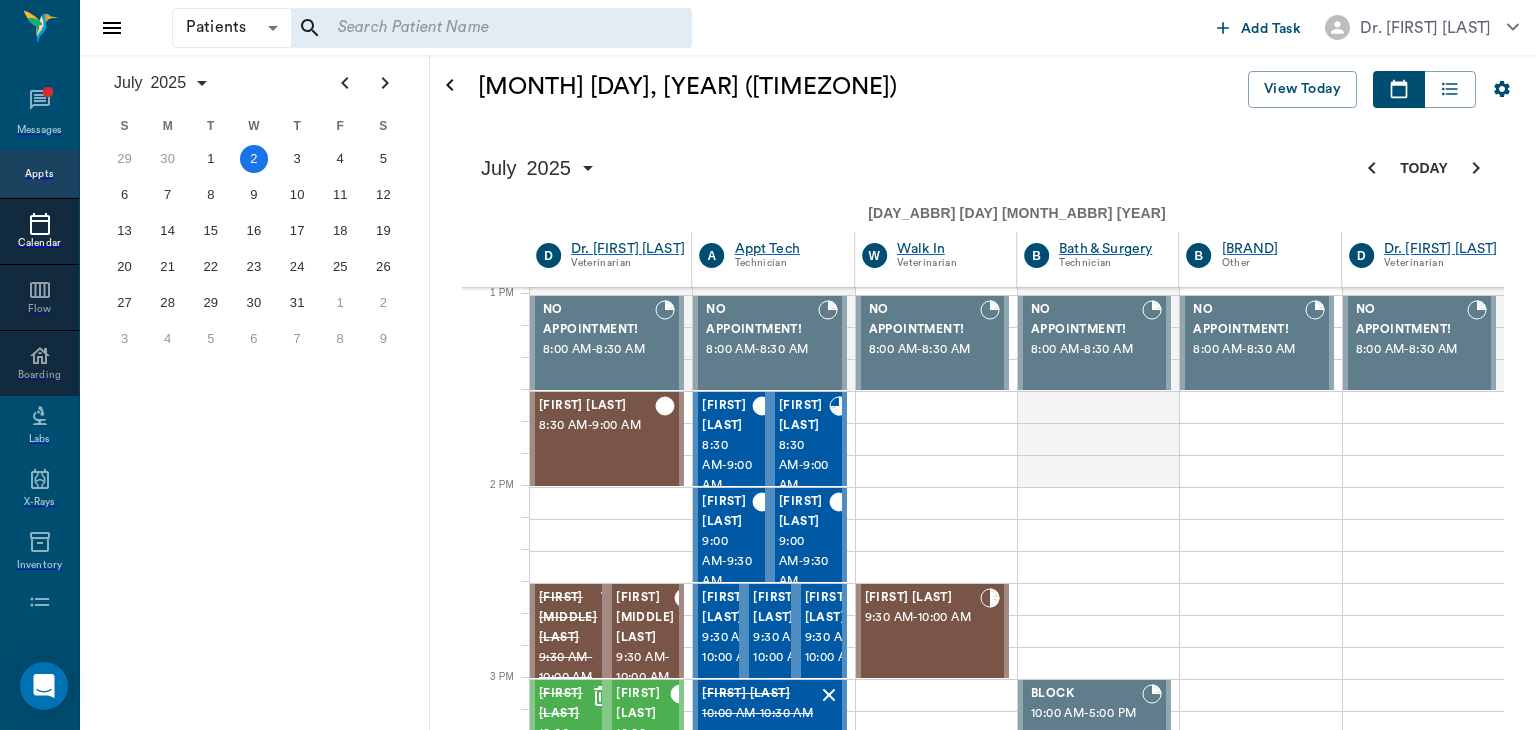 scroll, scrollTop: 0, scrollLeft: 0, axis: both 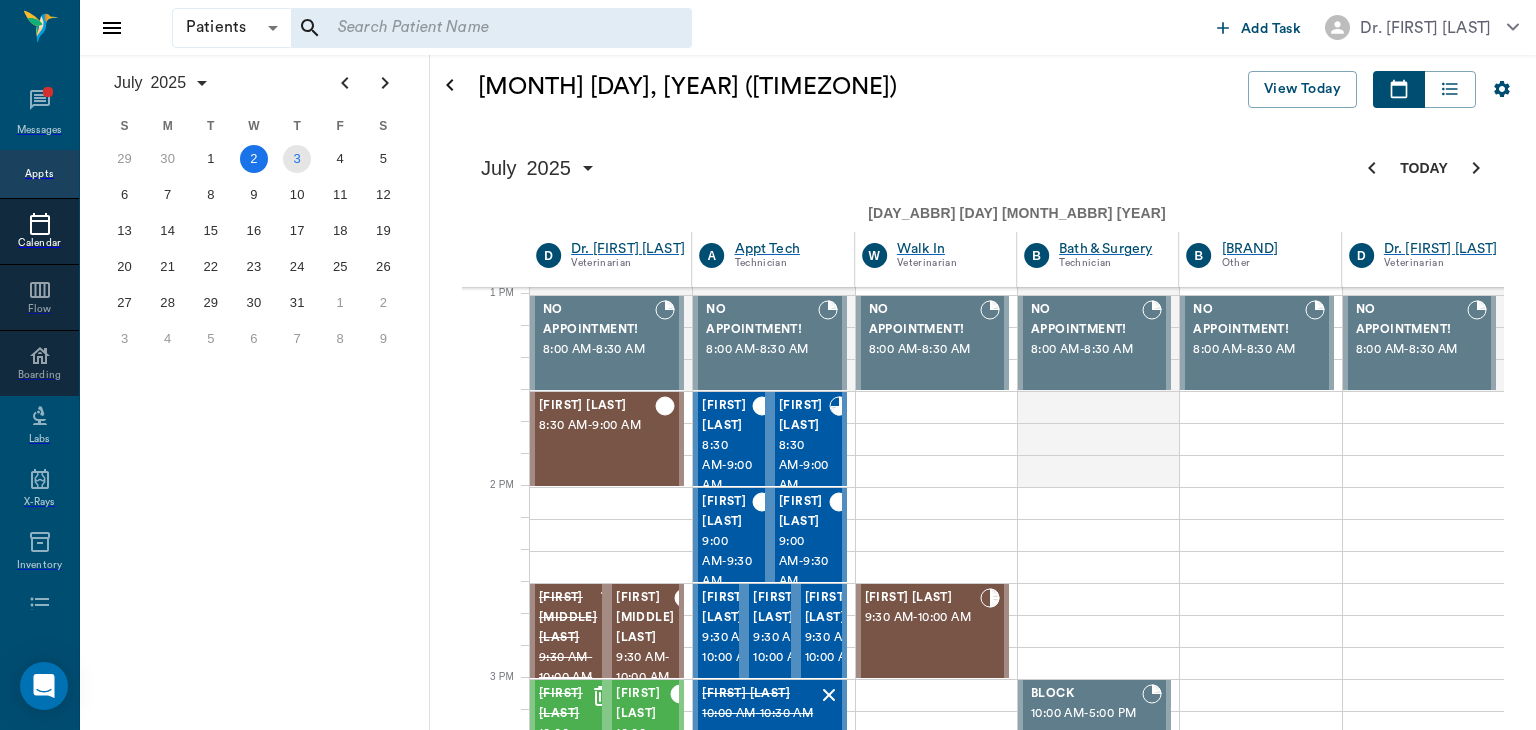 click on "3" at bounding box center [297, 159] 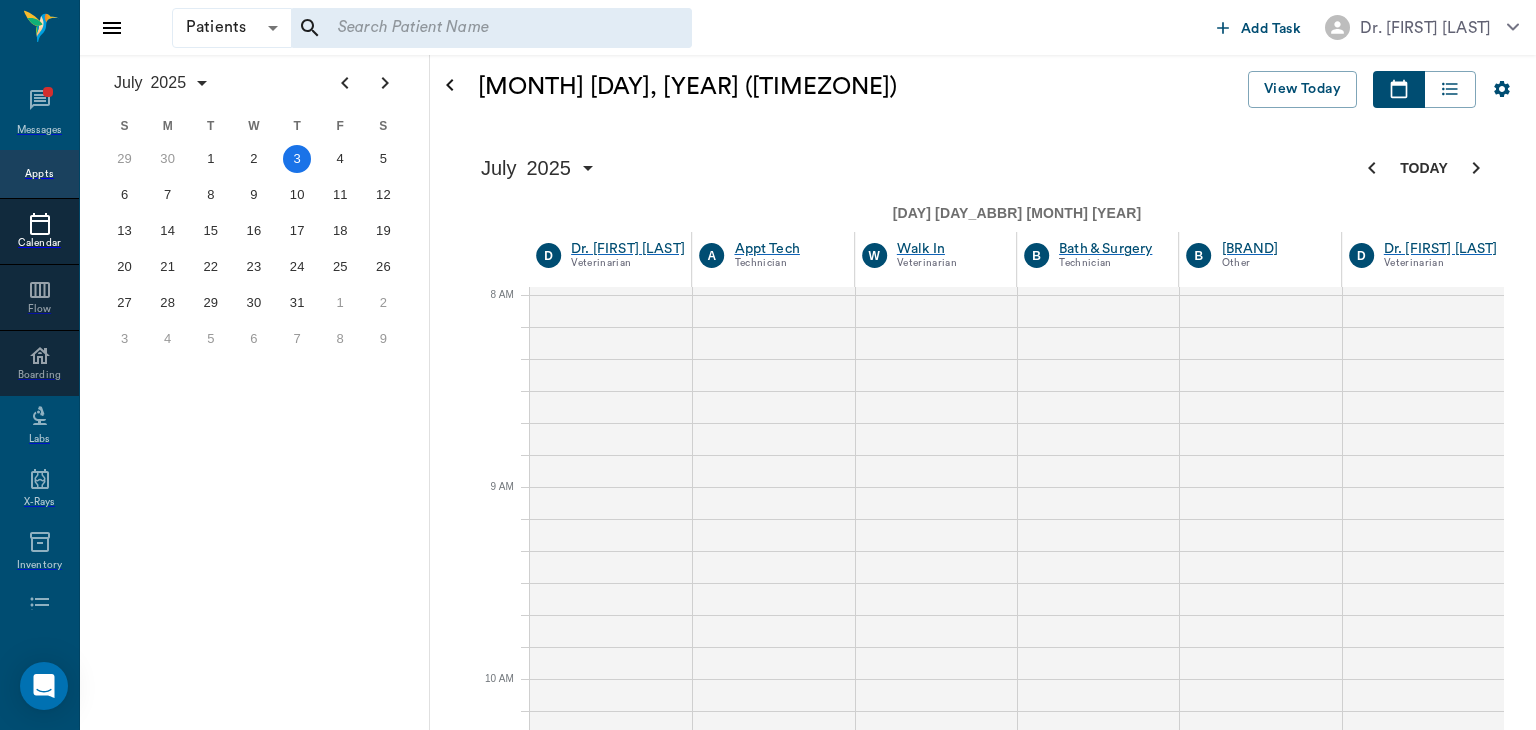 scroll, scrollTop: 0, scrollLeft: 0, axis: both 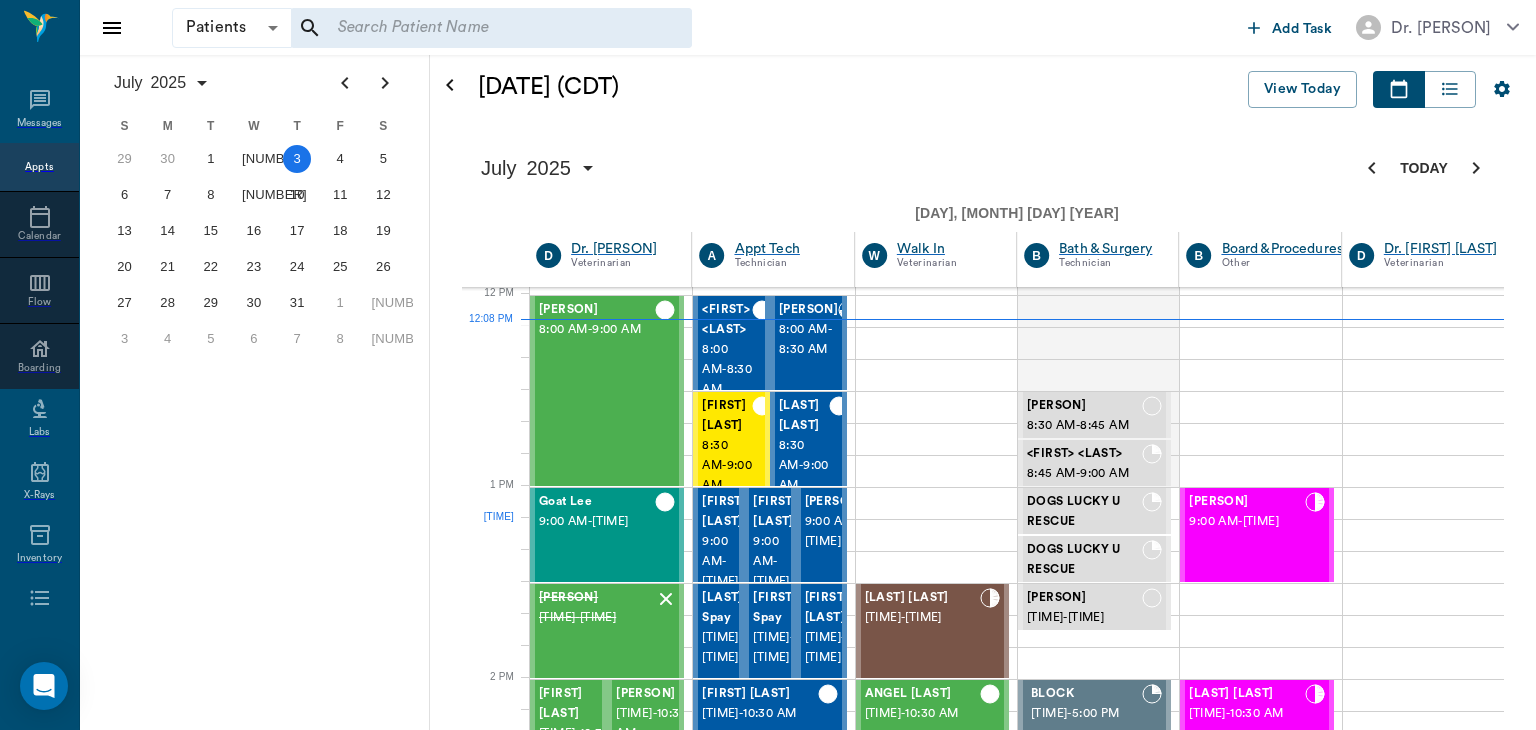 click on "••••••• ••••• • ••••••" at bounding box center (597, 1281) 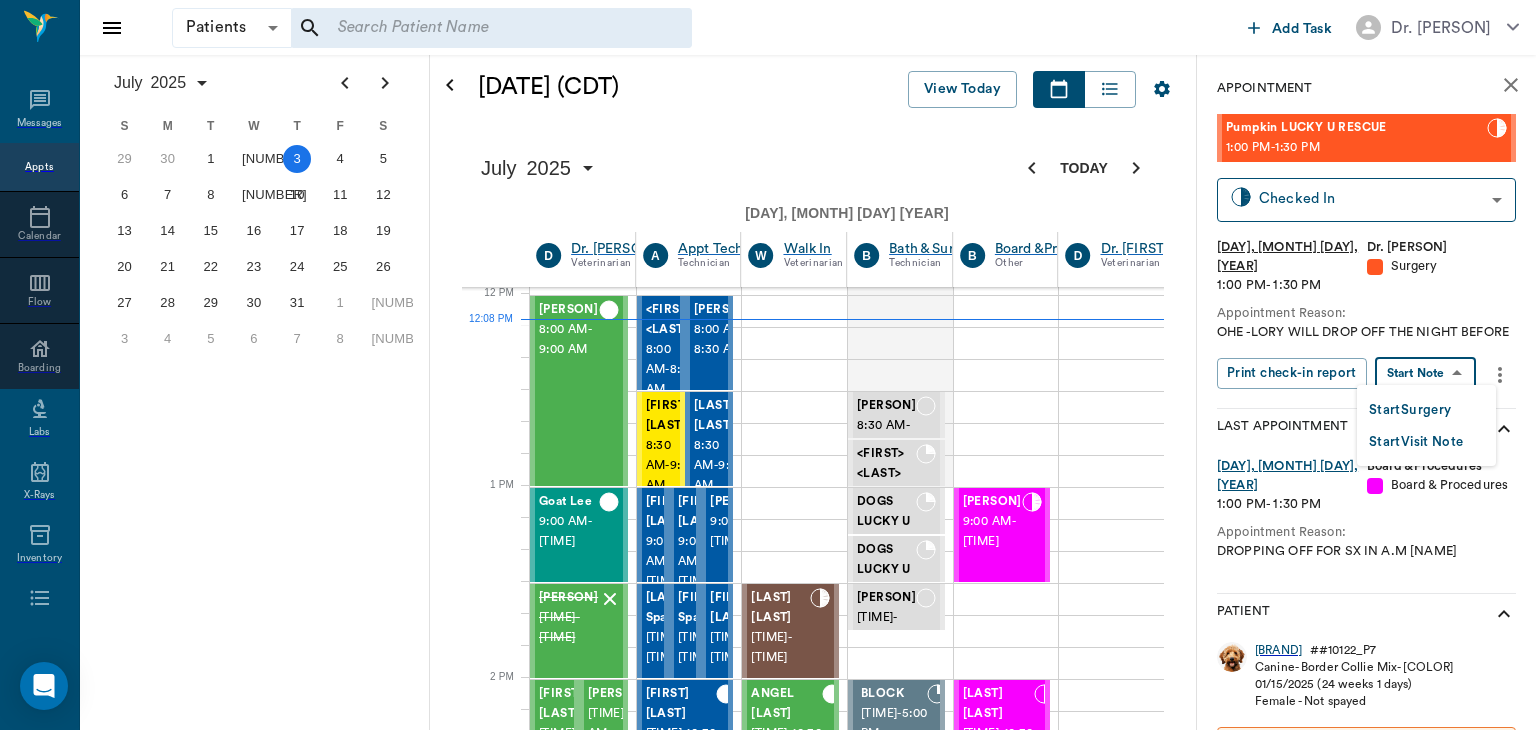 click on "Patients Patients ​ ​ Add Task Dr. Bert Ellsworth Nectar Messages Appts Calendar Flow Boarding Labs X-Rays Inventory Tasks Forms Staff Reports Lookup Settings July 2025 S M T W T F S Jun 1 2 3 4 5 6 7 8 9 10 11 12 13 14 15 16 17 18 19 20 21 22 23 24 25 26 27 28 29 30 Jul 1 2 3 4 5 6 7 8 9 10 11 12 S M T W T F S 29 30 Jul 1 2 3 4 5 6 7 8 9 10 11 12 13 14 15 16 17 18 19 20 21 22 23 24 25 26 27 28 29 30 31 Aug 1 2 3 4 5 6 7 8 9 S M T W T F S 27 28 29 30 31 Aug 1 2 3 4 5 6 7 8 9 10 11 12 13 14 15 16 17 18 19 20 21 22 23 24 25 26 27 28 29 30 31 Sep 1 2 3 4 5 6 July 3, 2025 (CDT) View Today July 2025 Today 3 Thu Jul 2025 D Dr. Bert Ellsworth Veterinarian A Appt Tech Technician W Walk In Veterinarian B Bath & Surgery Technician B Board &Procedures Other D Dr. Kindall Jones Veterinarian 8 AM 9 AM 10 AM 11 AM 12 PM 1 PM 2 PM 3 PM 4 PM 5 PM 6 PM 7 PM 8 PM 12:08 PM 12:30 PM Cattle Clark 8:00 AM  -  9:00 AM Goat Lee 9:00 AM  -  9:30 AM ANNIE Blankenship 9:30 AM  -  10:00 AM MAJESTIC Jacobs 10:00 AM  -  10:30 AM  -" at bounding box center (768, 1319) 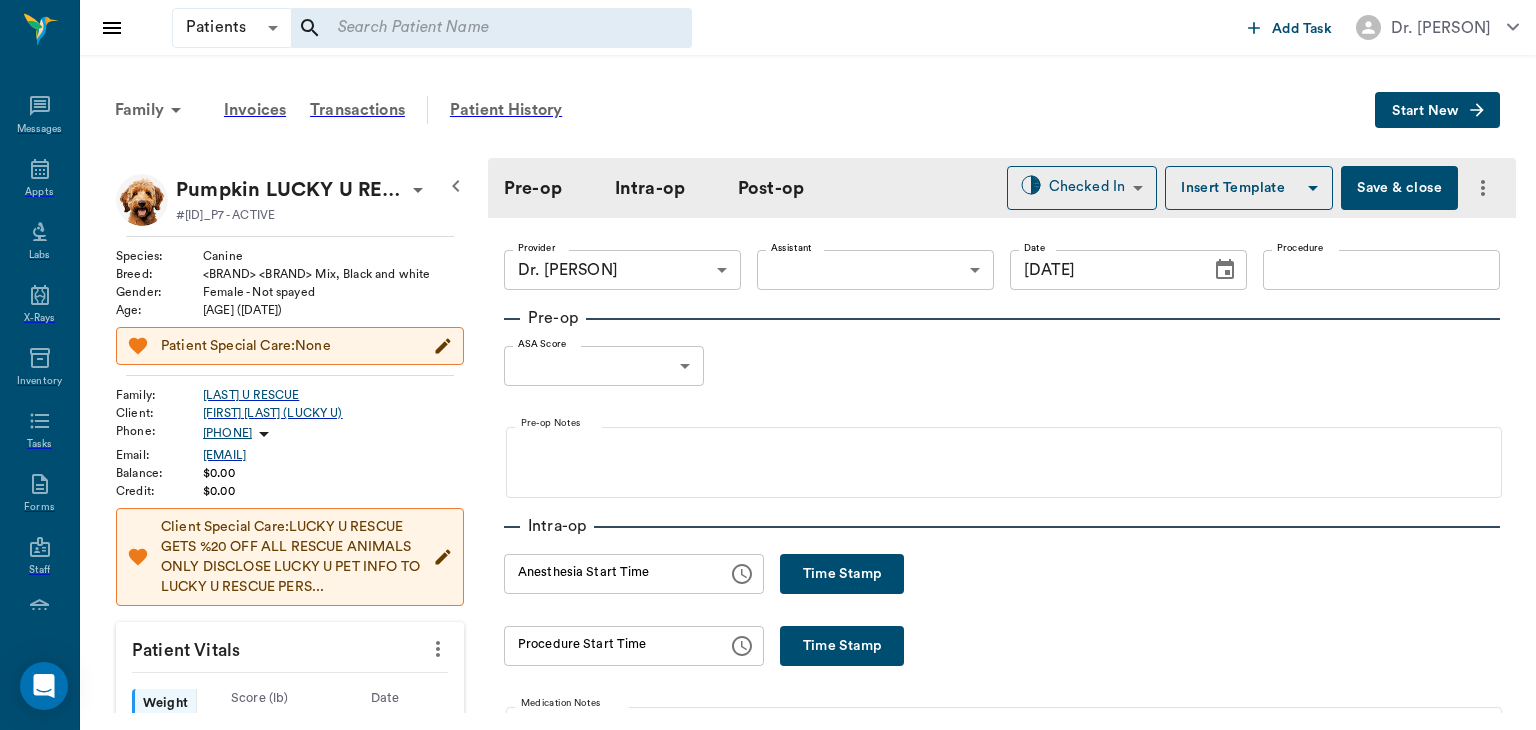click on "Insert Template" at bounding box center (1249, 188) 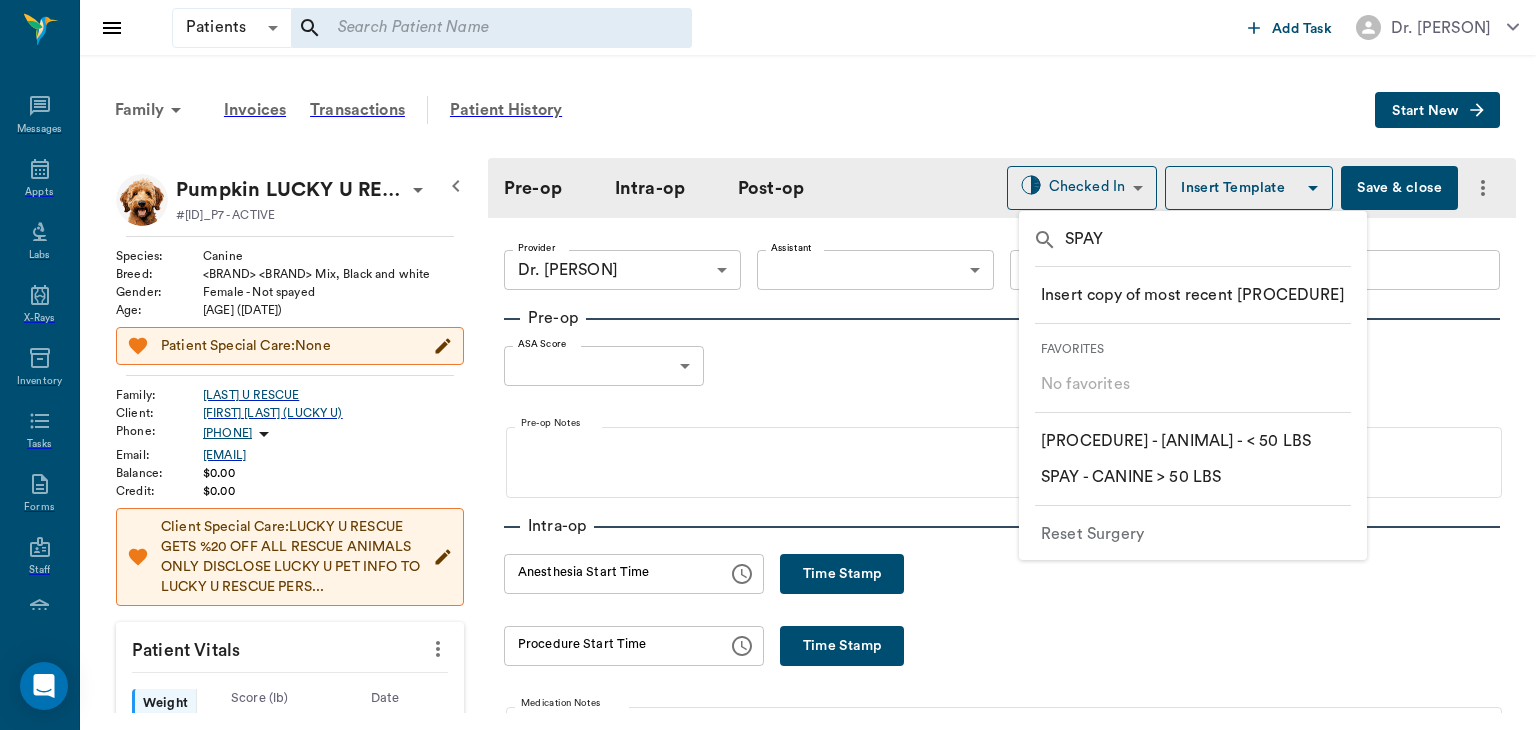 type on "SPAY" 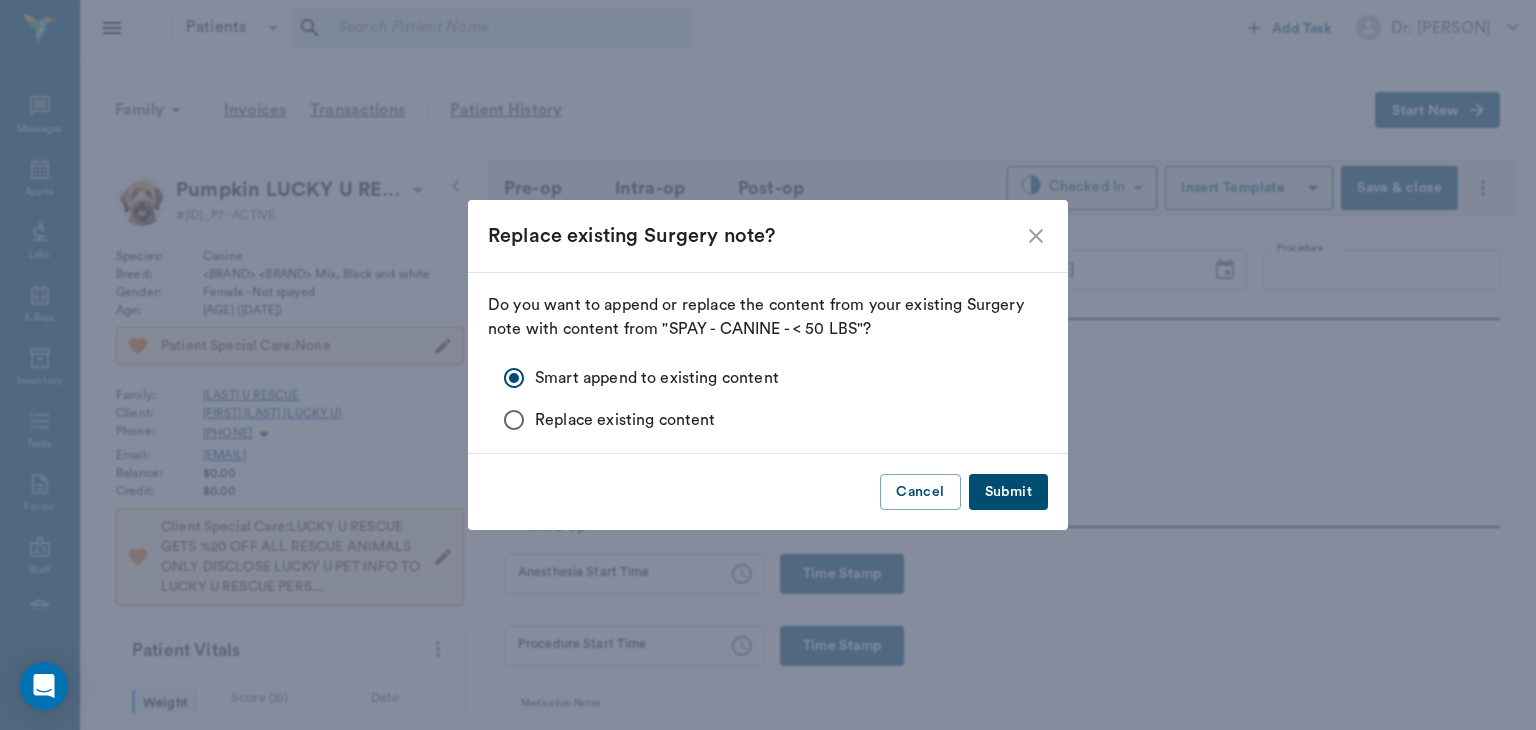 click on "Submit" at bounding box center [1008, 492] 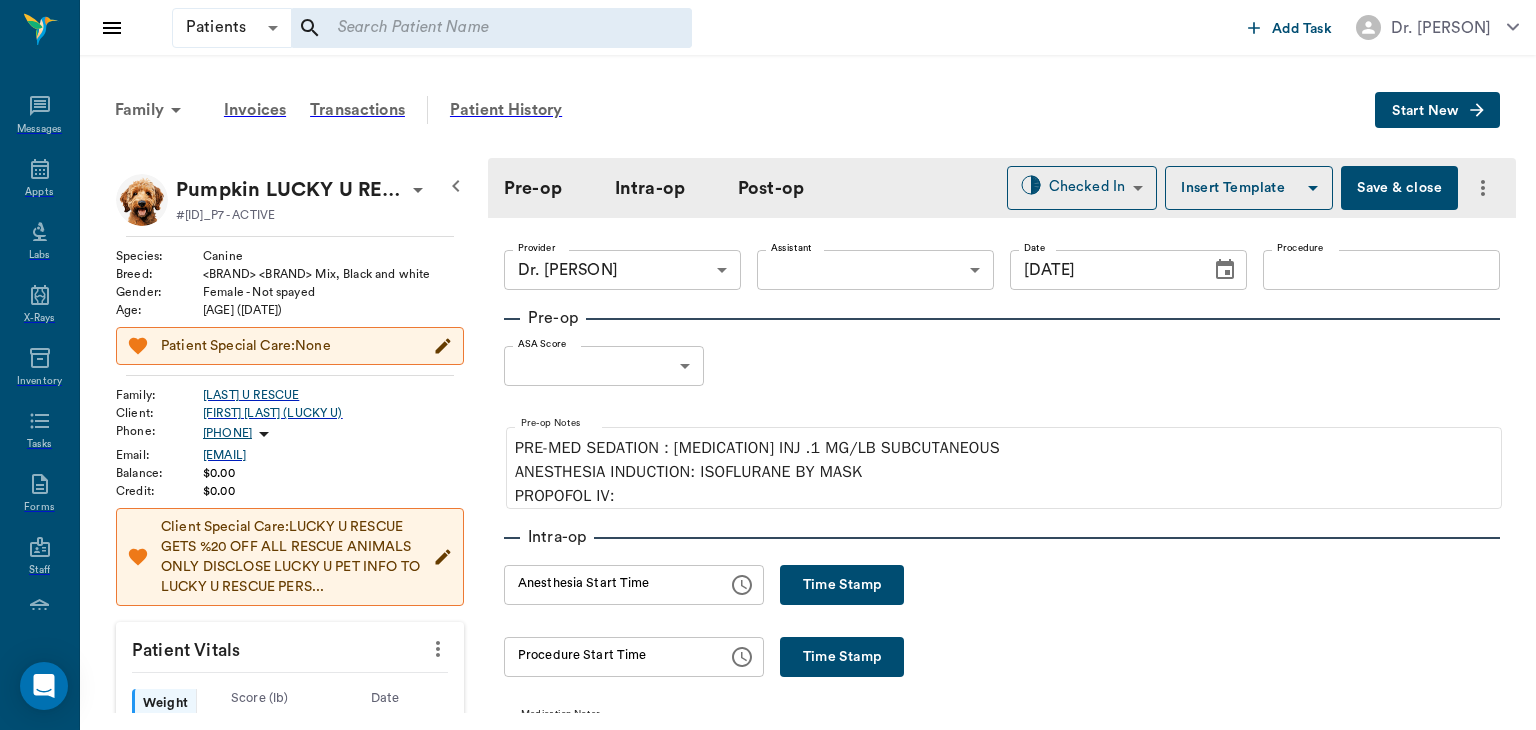 click at bounding box center (438, 649) 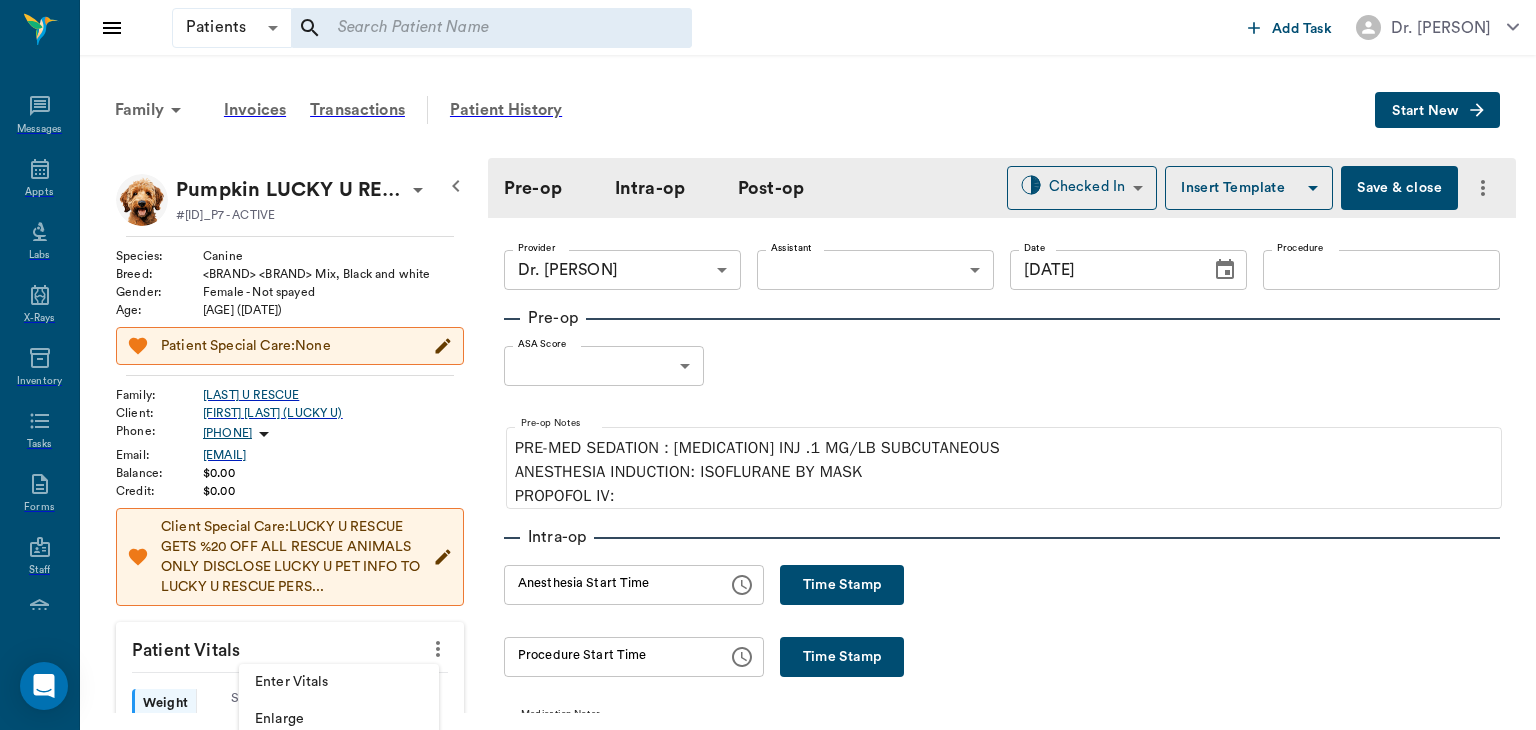 click on "•••••••" at bounding box center [339, 719] 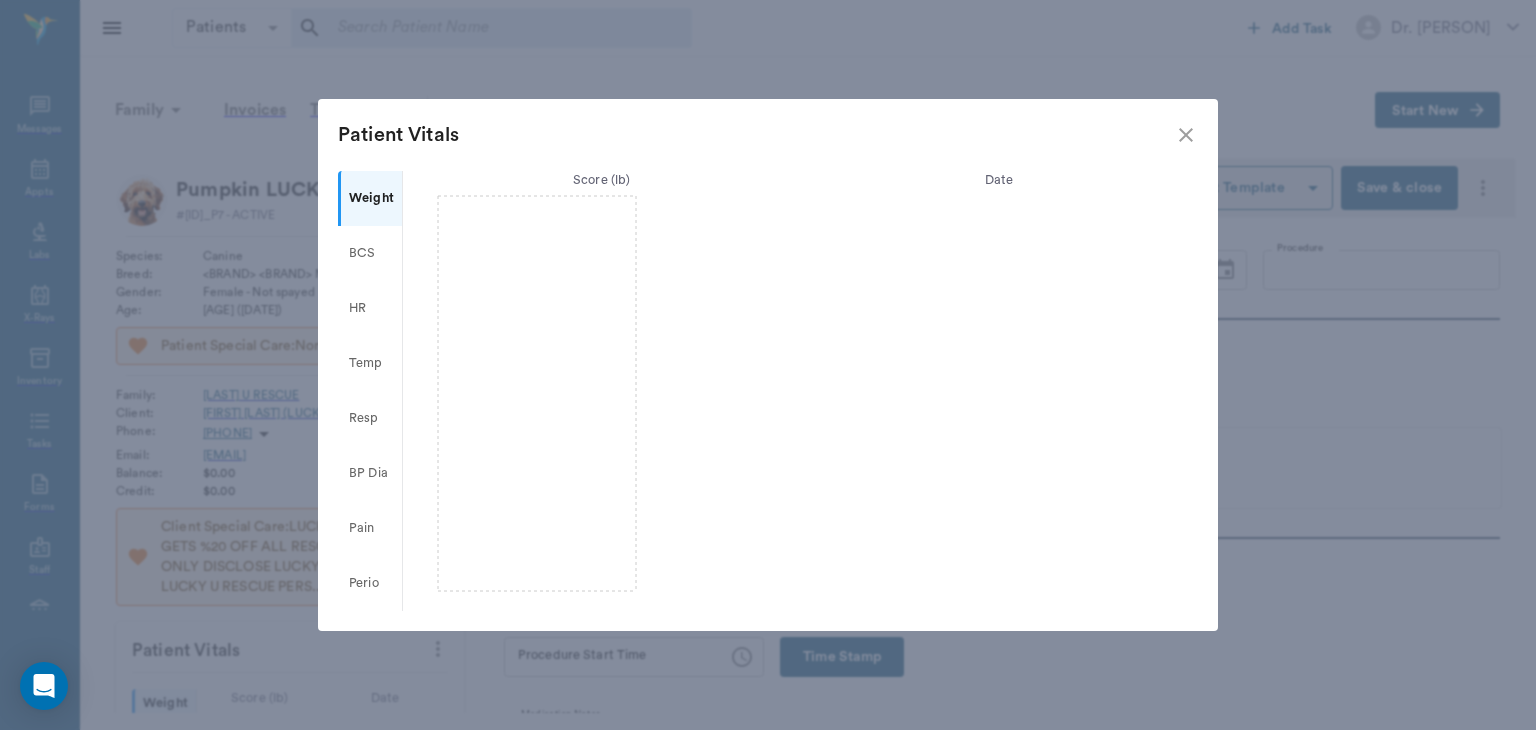 click at bounding box center [1186, 135] 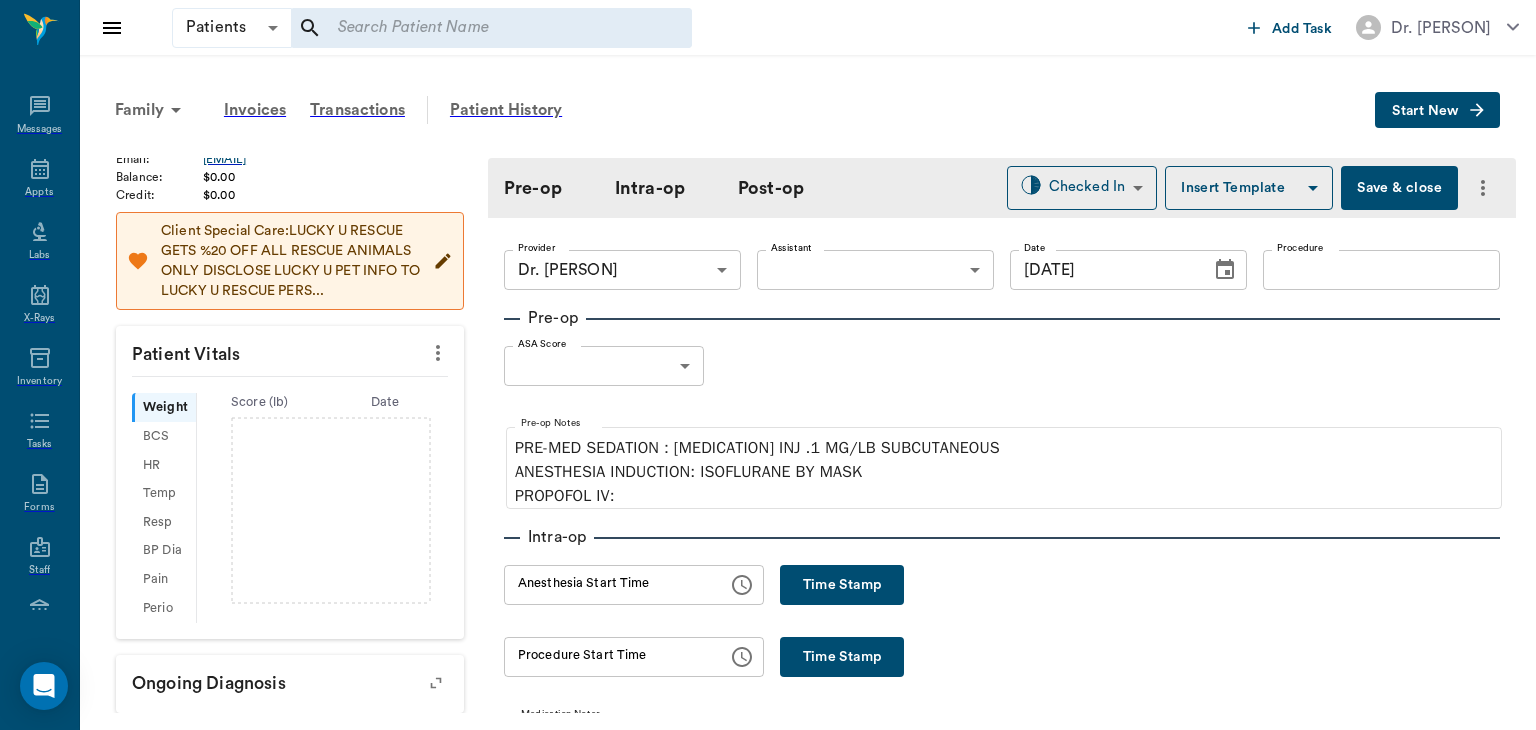 scroll, scrollTop: 297, scrollLeft: 0, axis: vertical 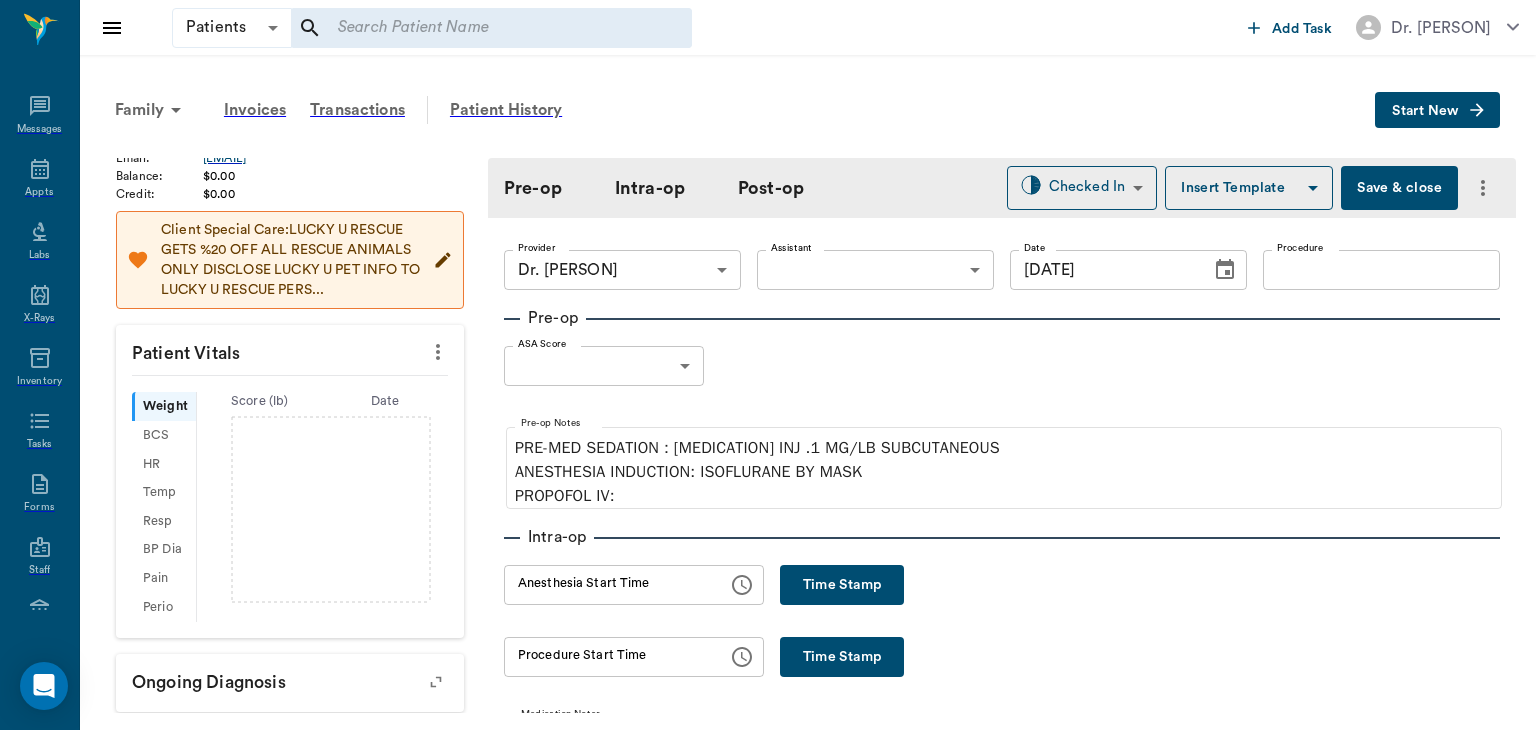 click at bounding box center (438, 352) 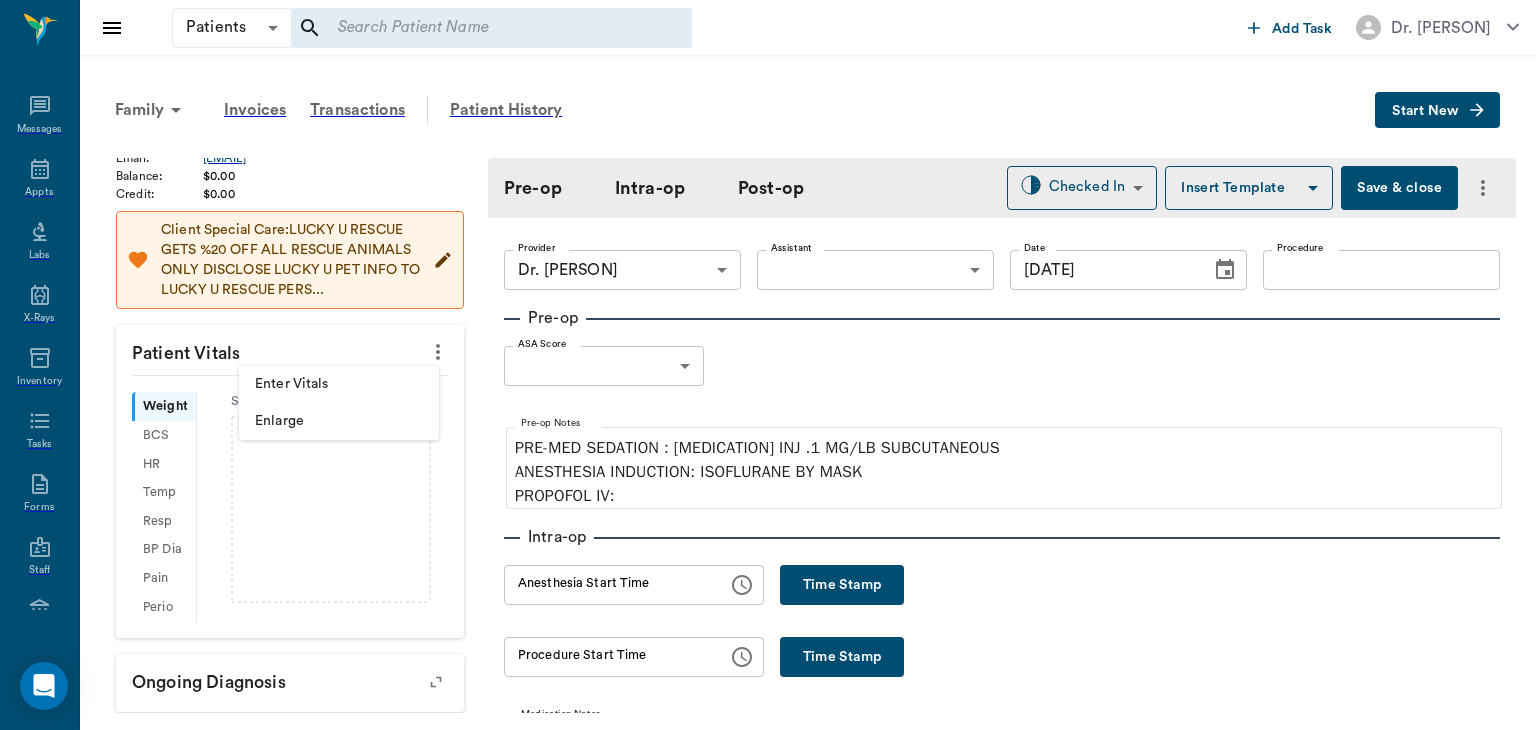click on "••••• ••••••" at bounding box center [339, 384] 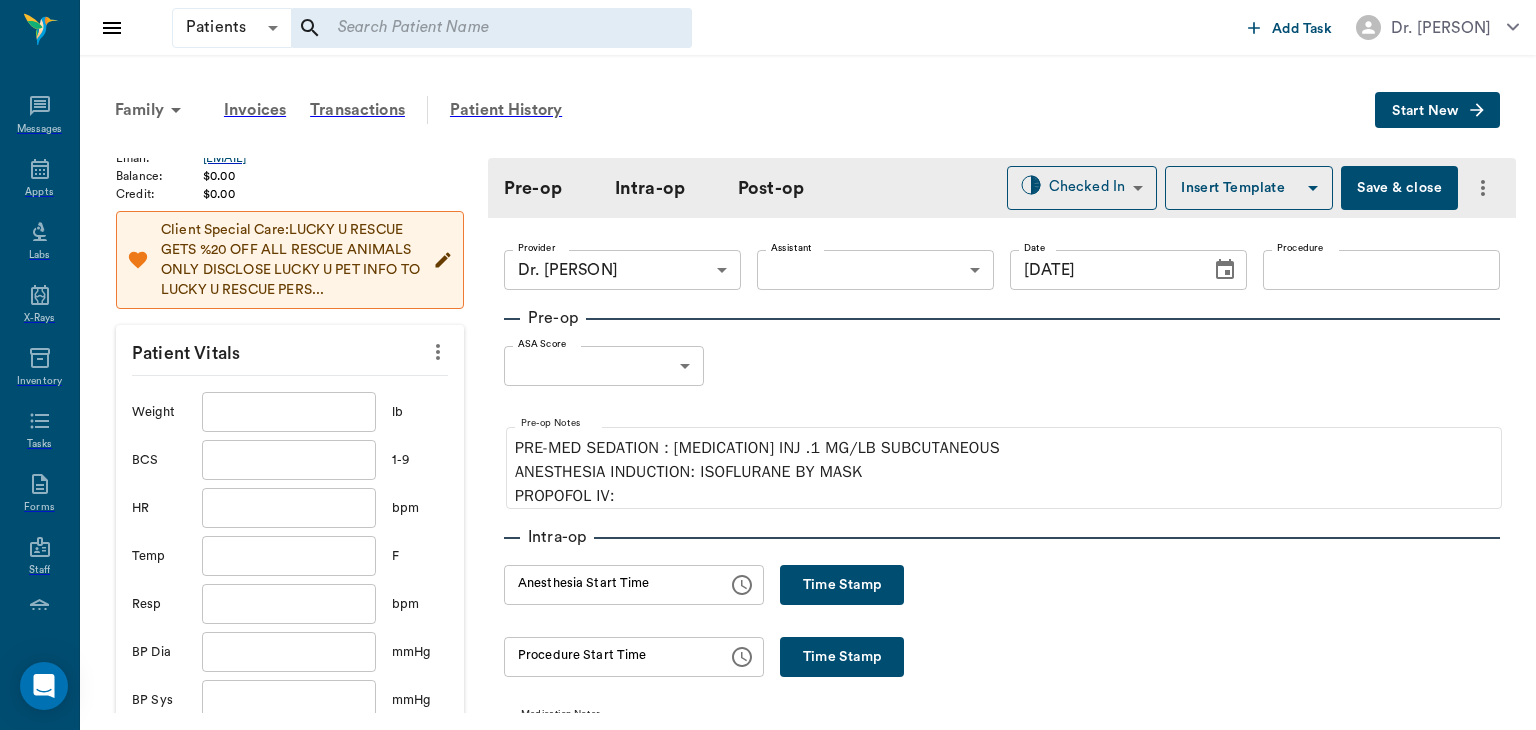 click at bounding box center [289, 412] 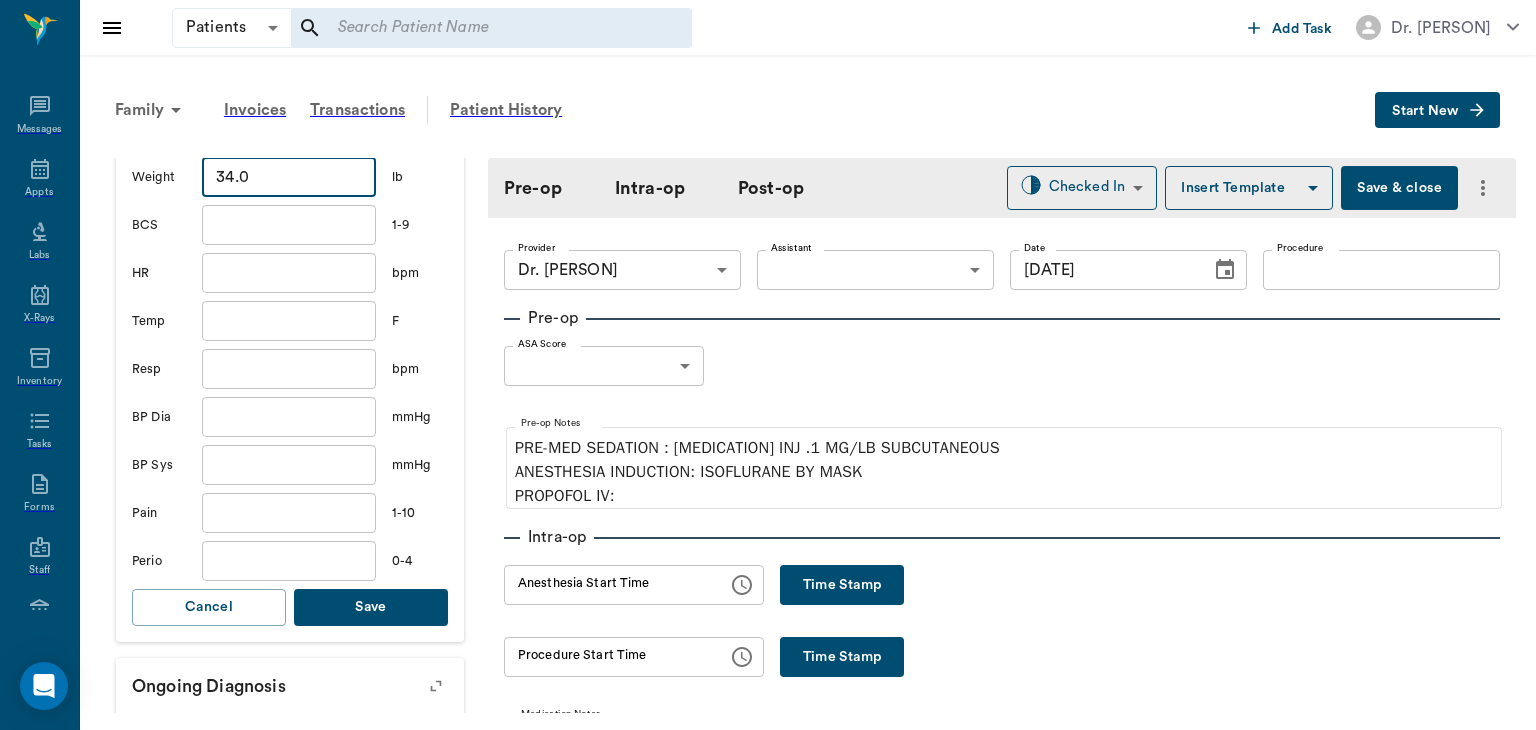 type on "34.0" 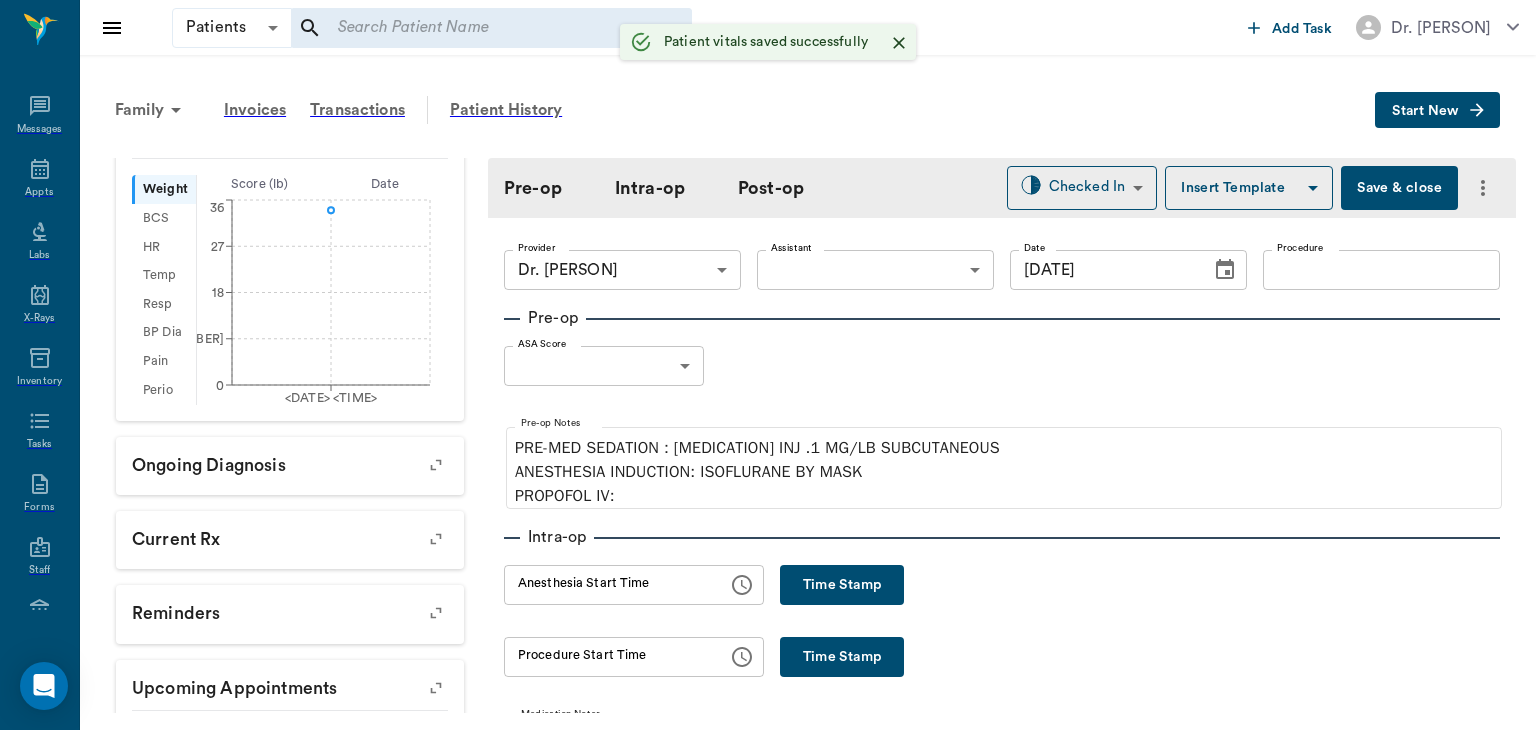 scroll, scrollTop: 549, scrollLeft: 0, axis: vertical 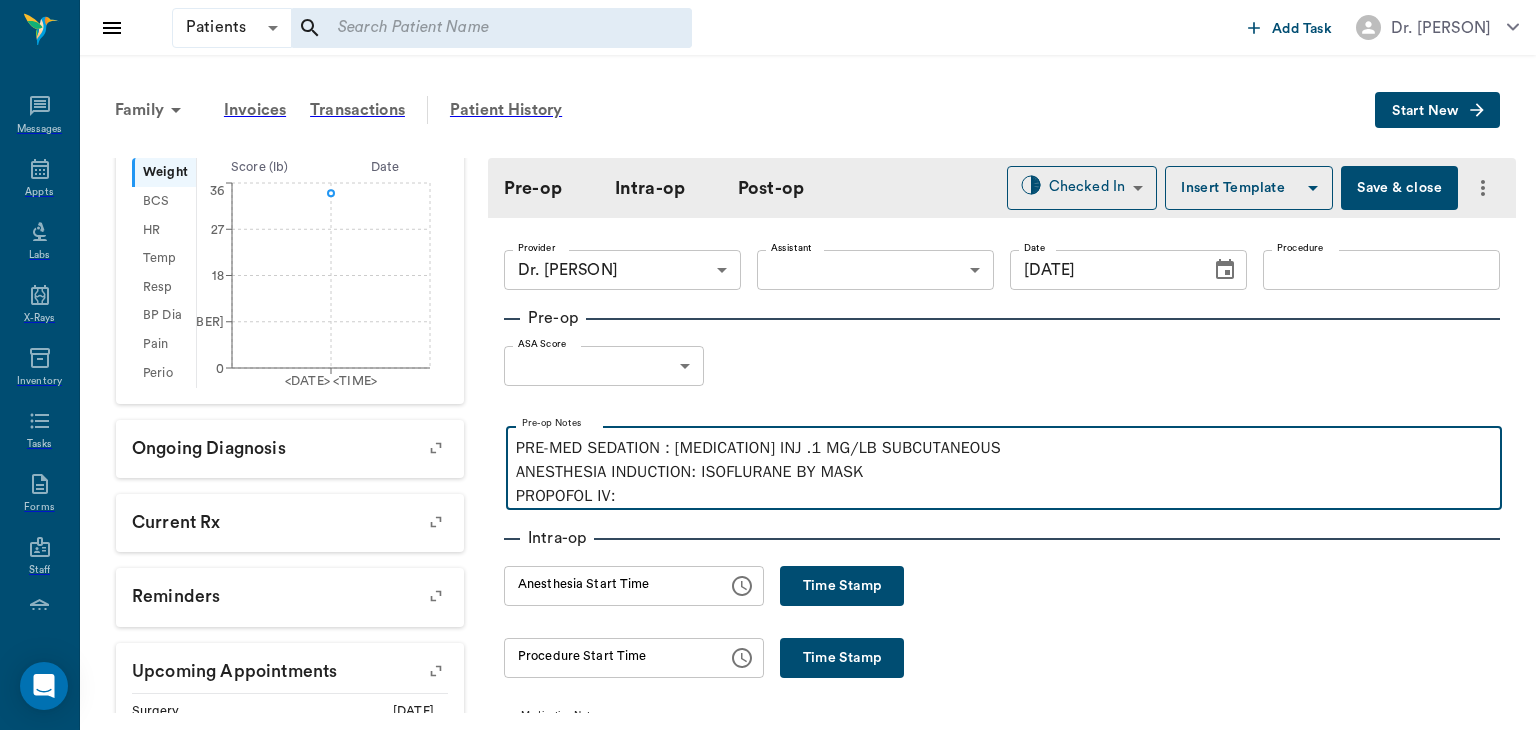 click on "PRE-MED SEDATION : ACEPROMAZINE INJ .1 MG/LB SUBCUTANEOUS ANESTHESIA INDUCTION: ISOFLURANE BY MASK PROPOFOL IV:" at bounding box center (1004, 472) 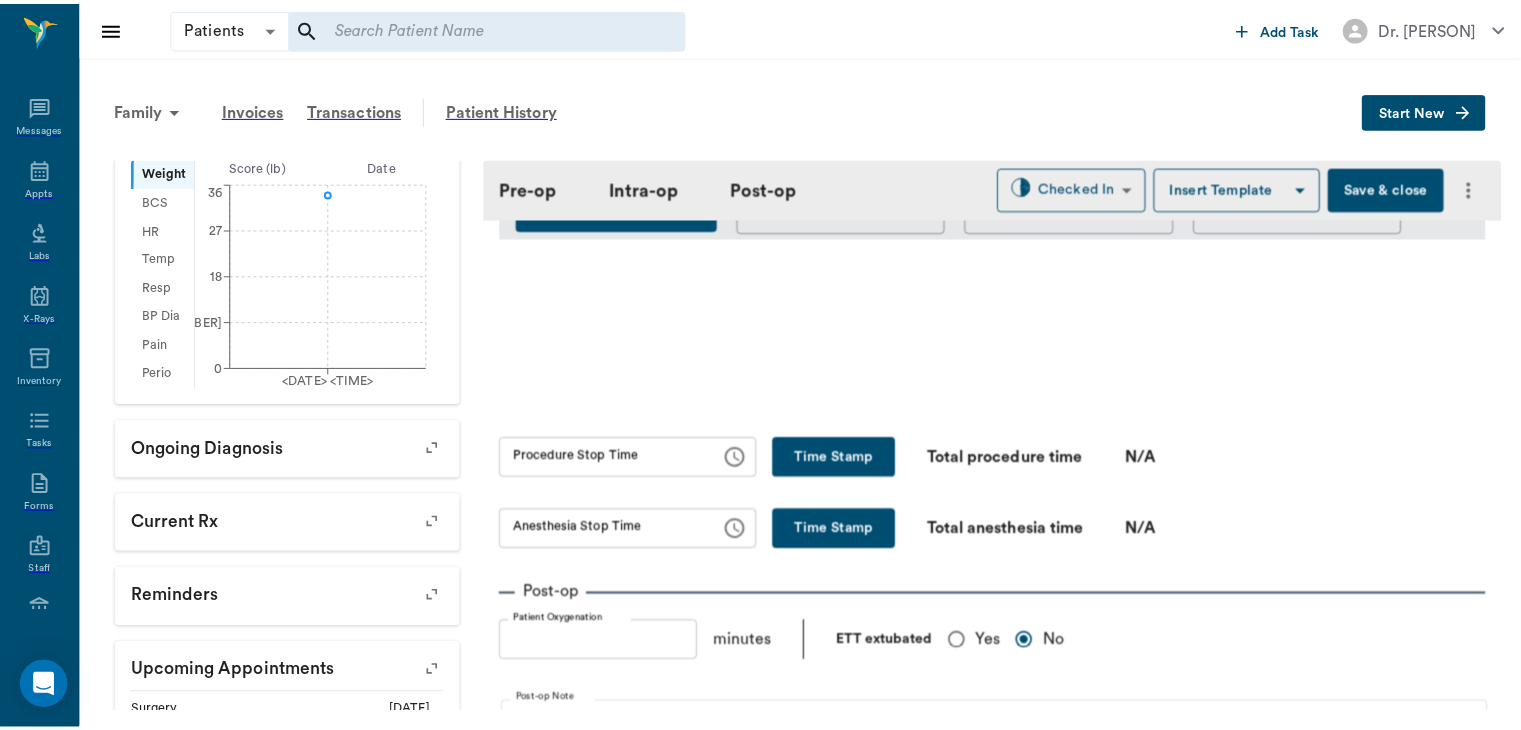 scroll, scrollTop: 1059, scrollLeft: 0, axis: vertical 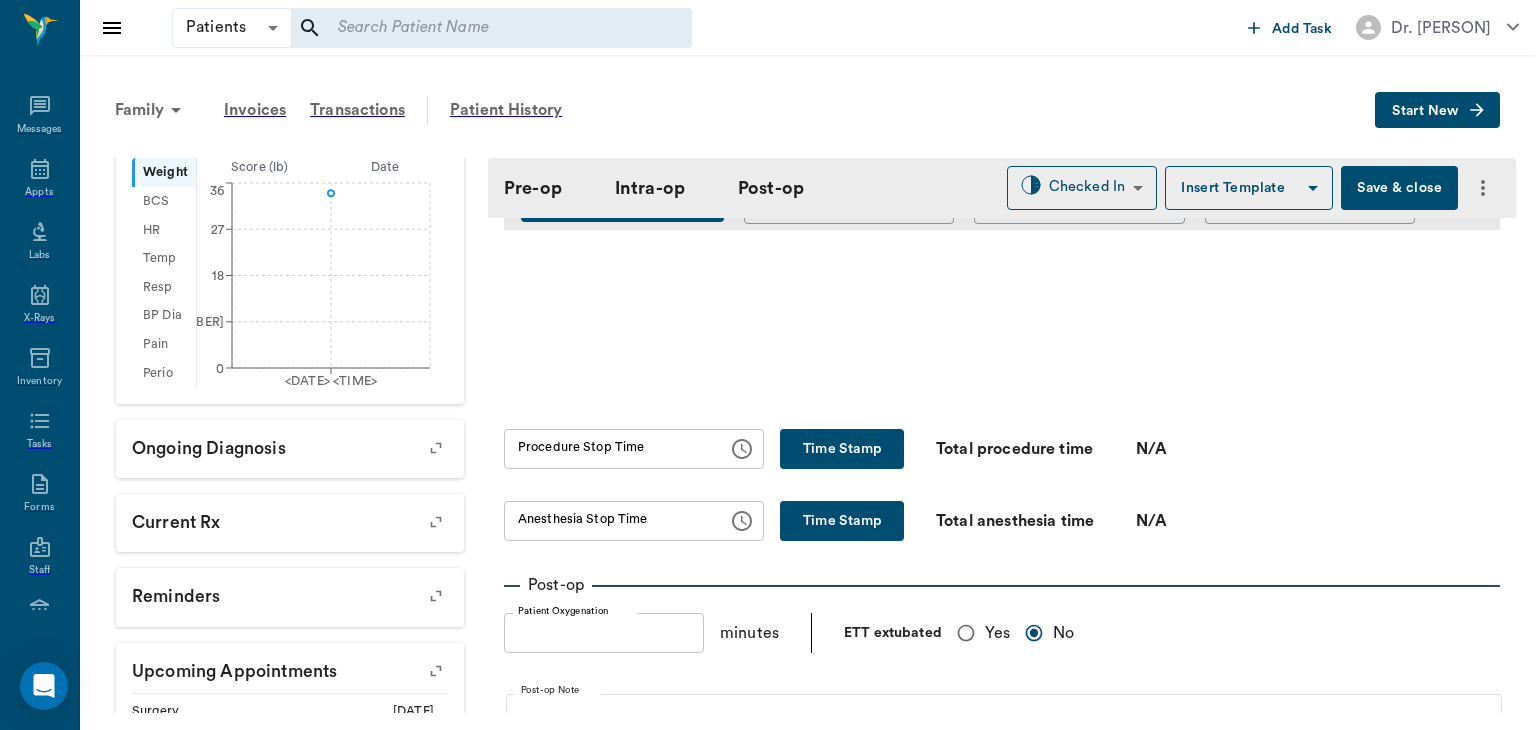 click on "•••• • •••••" at bounding box center (1399, 188) 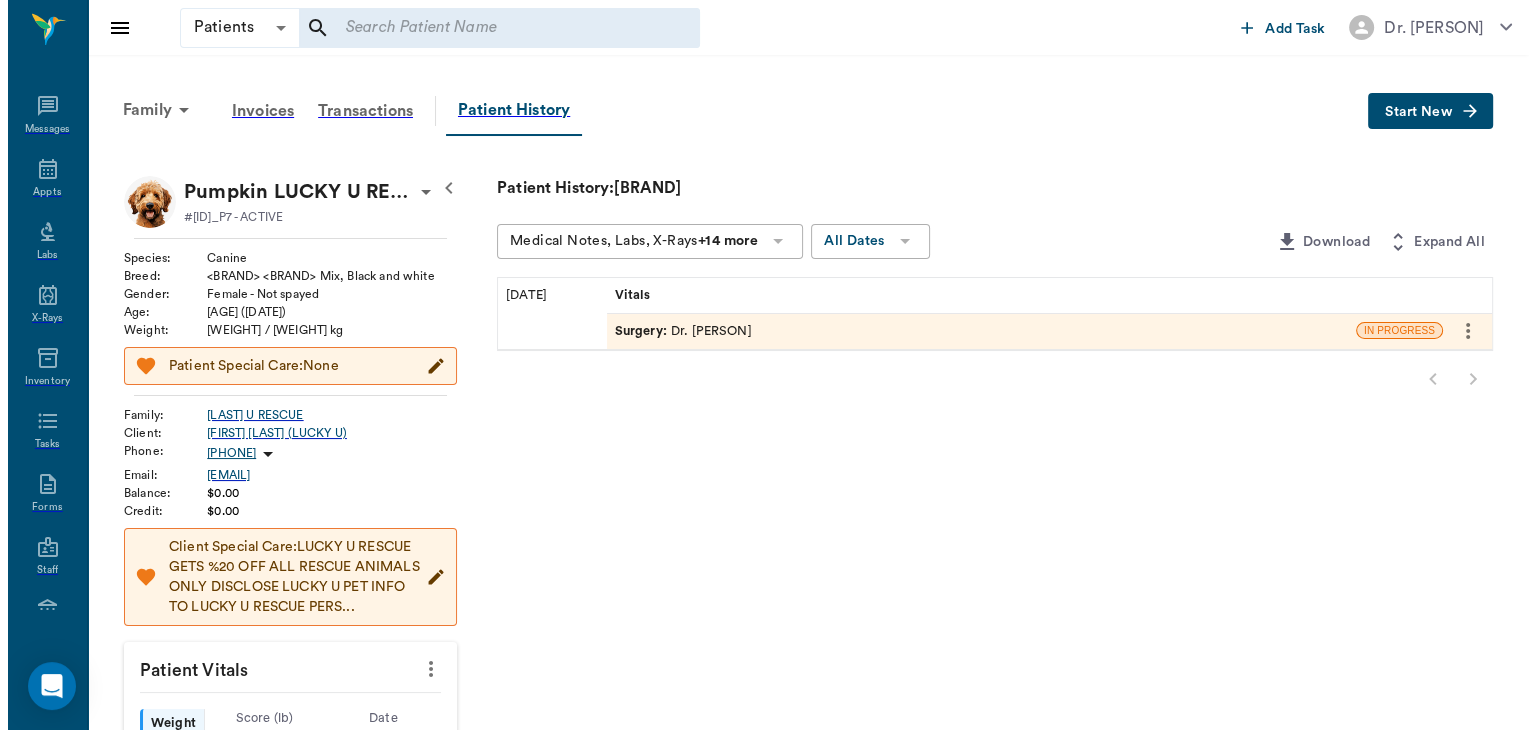 scroll, scrollTop: 0, scrollLeft: 0, axis: both 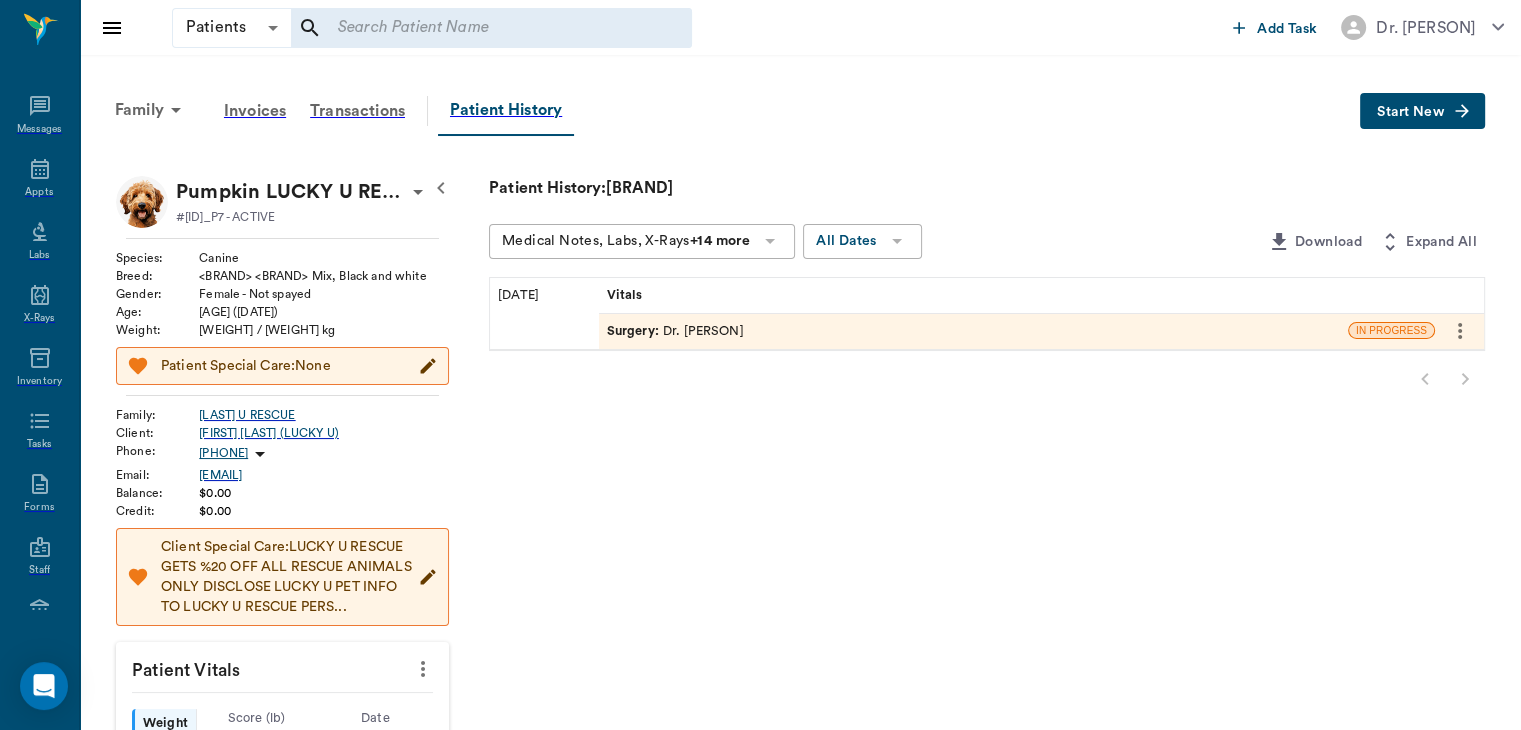 click on "Surgery : Dr. Bert Ellsworth" at bounding box center (675, 331) 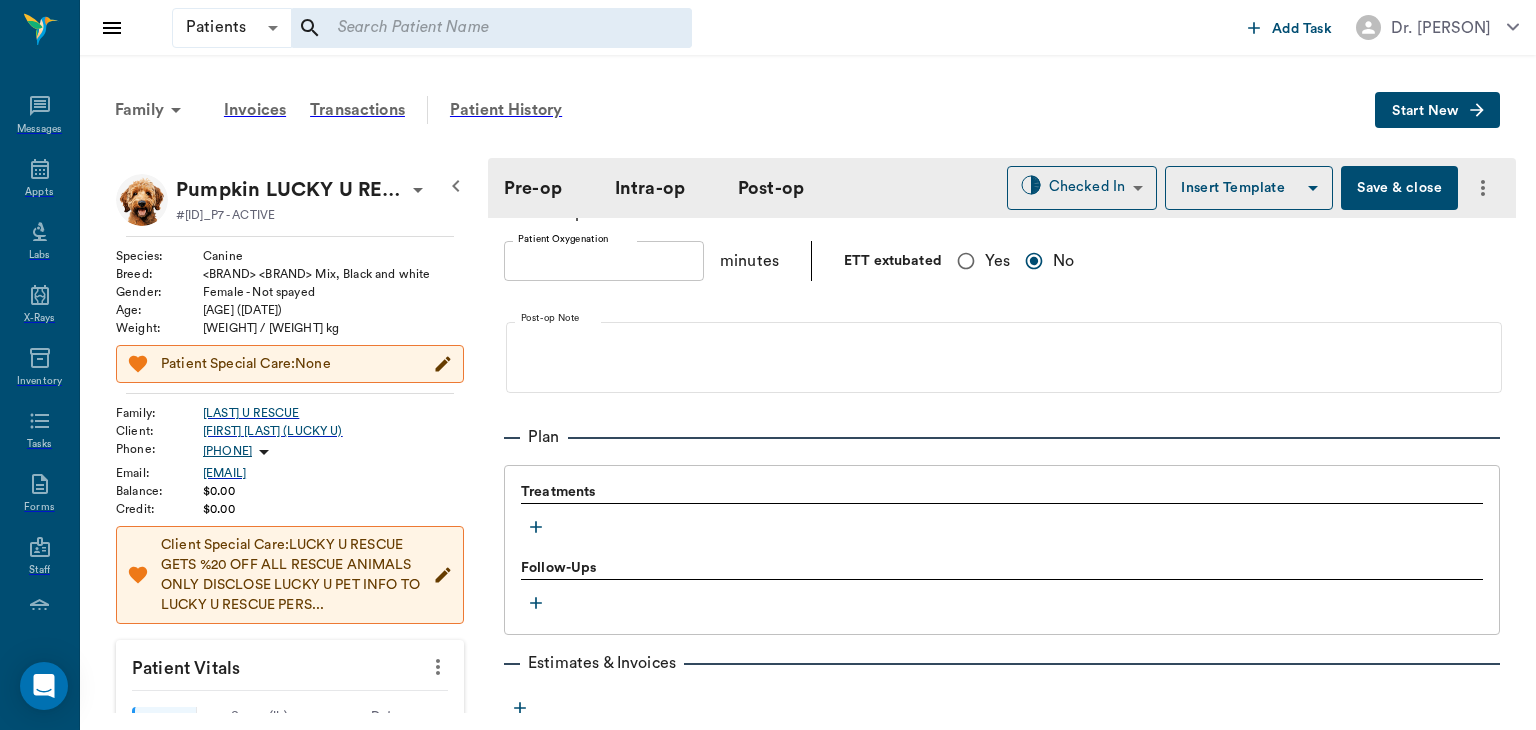 scroll, scrollTop: 1459, scrollLeft: 0, axis: vertical 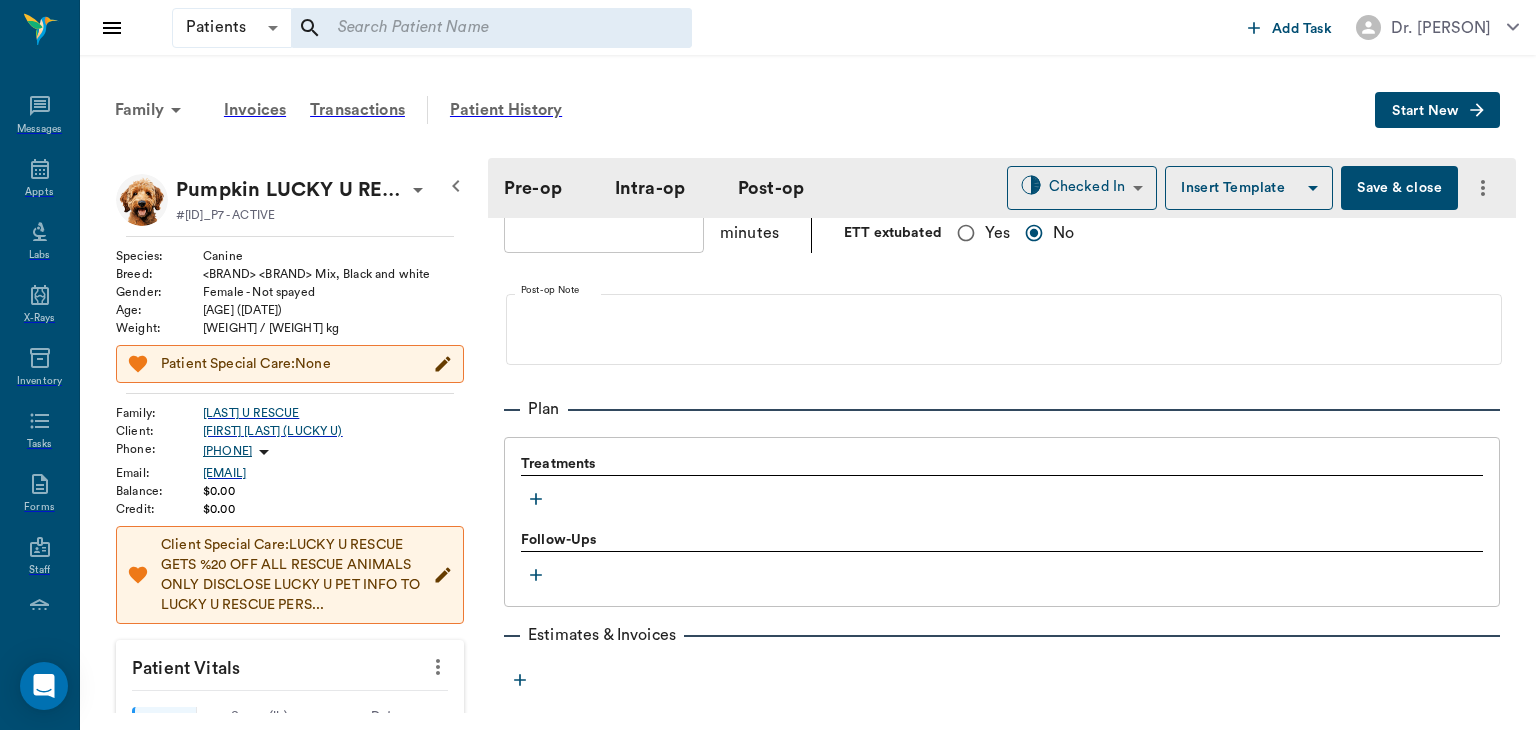 click at bounding box center (536, 499) 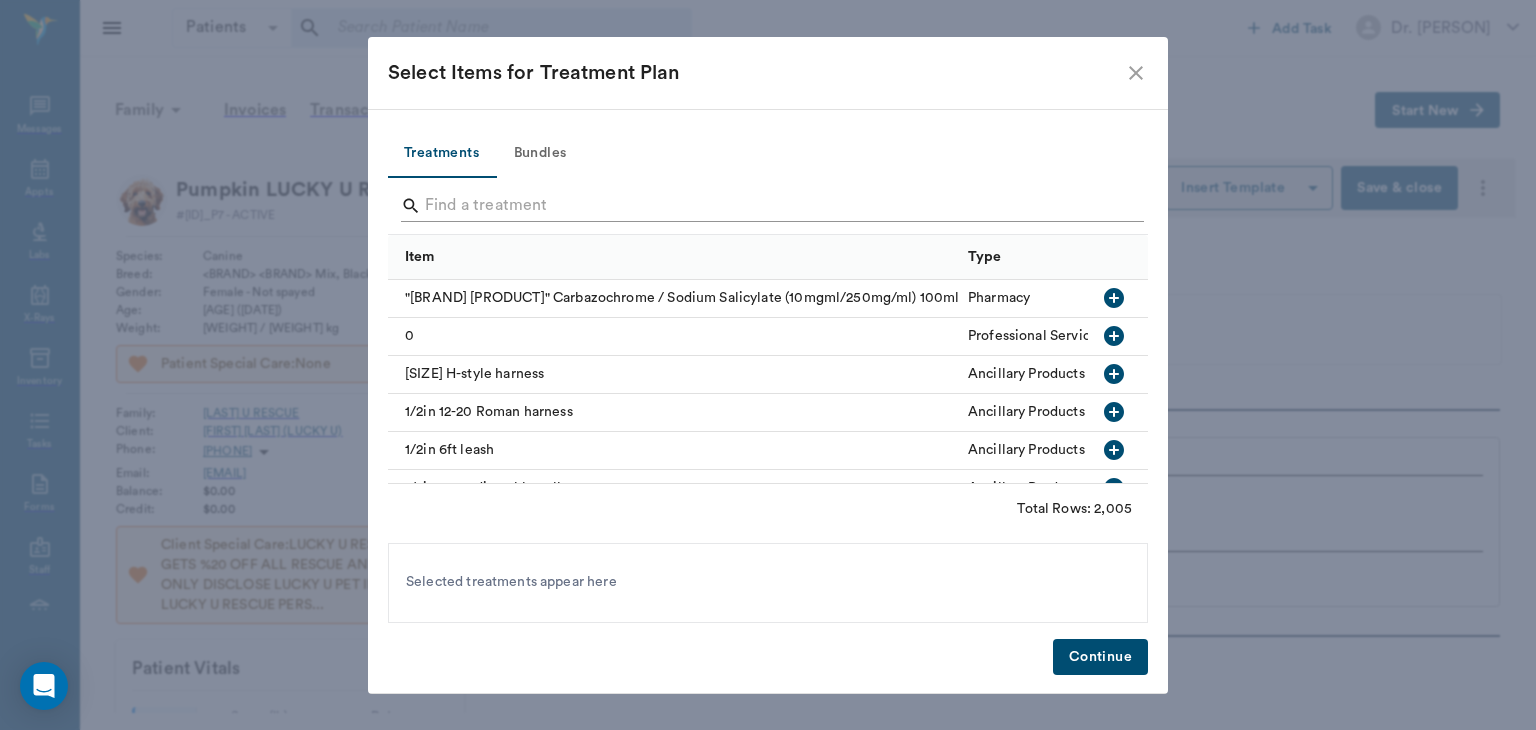 click at bounding box center (769, 206) 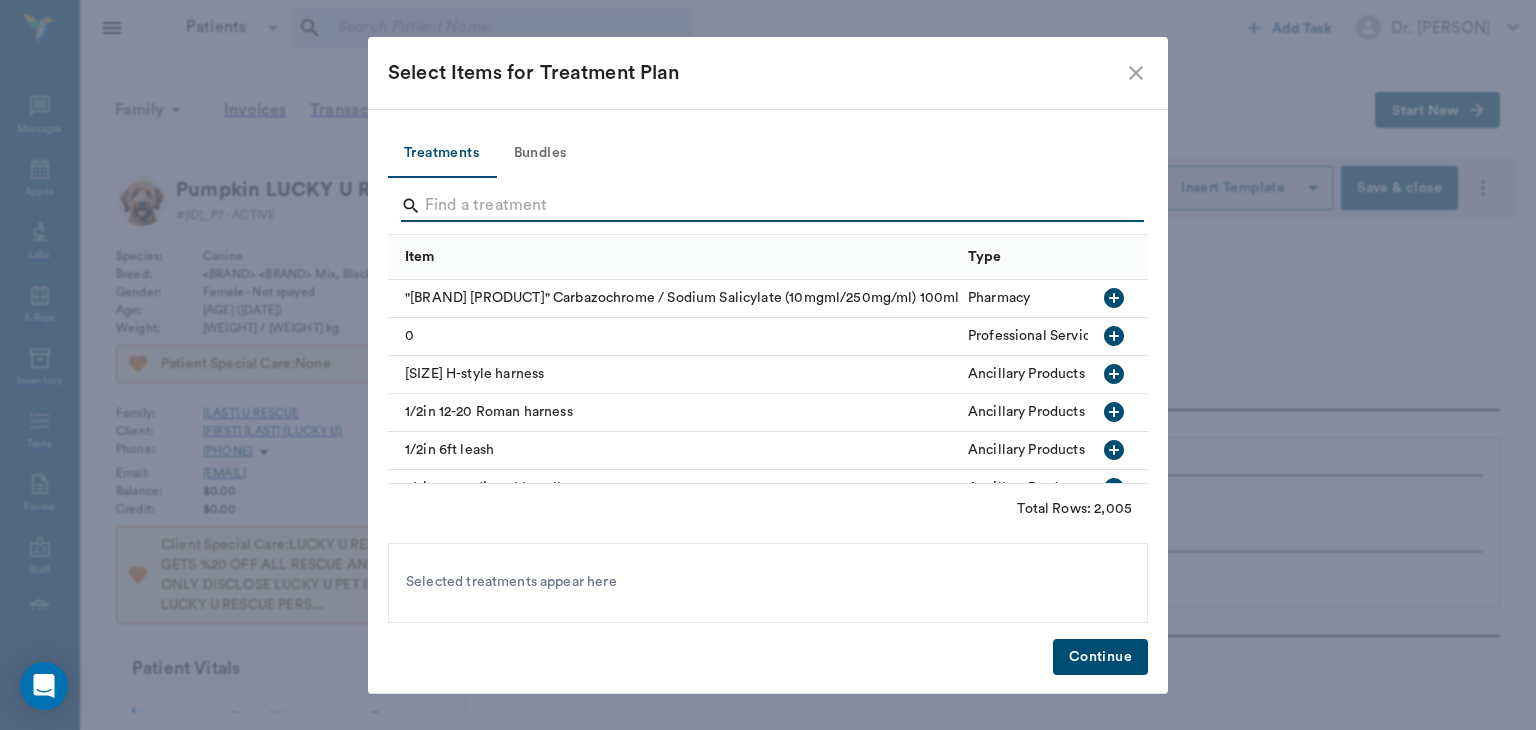 click on "Bundles" at bounding box center (540, 154) 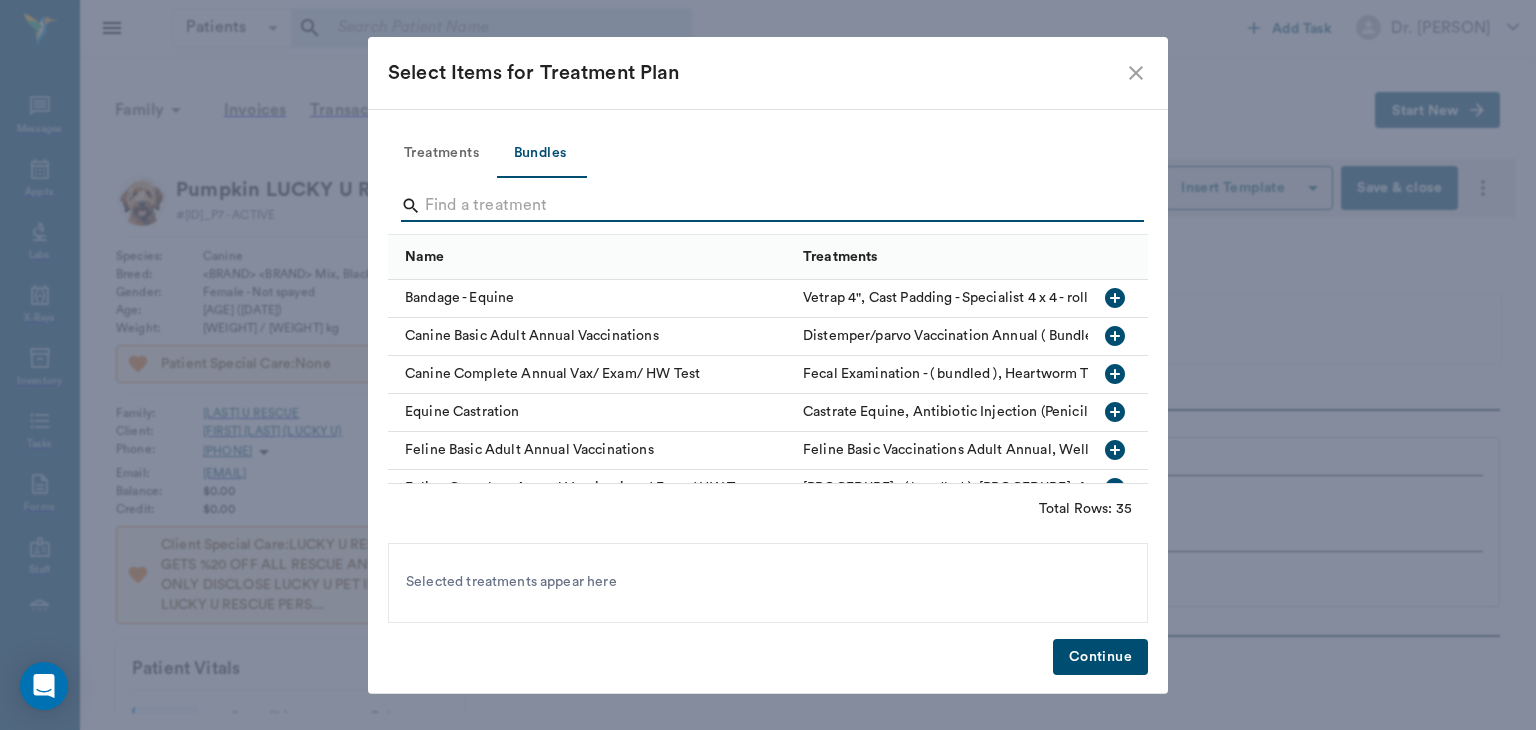 click at bounding box center (769, 206) 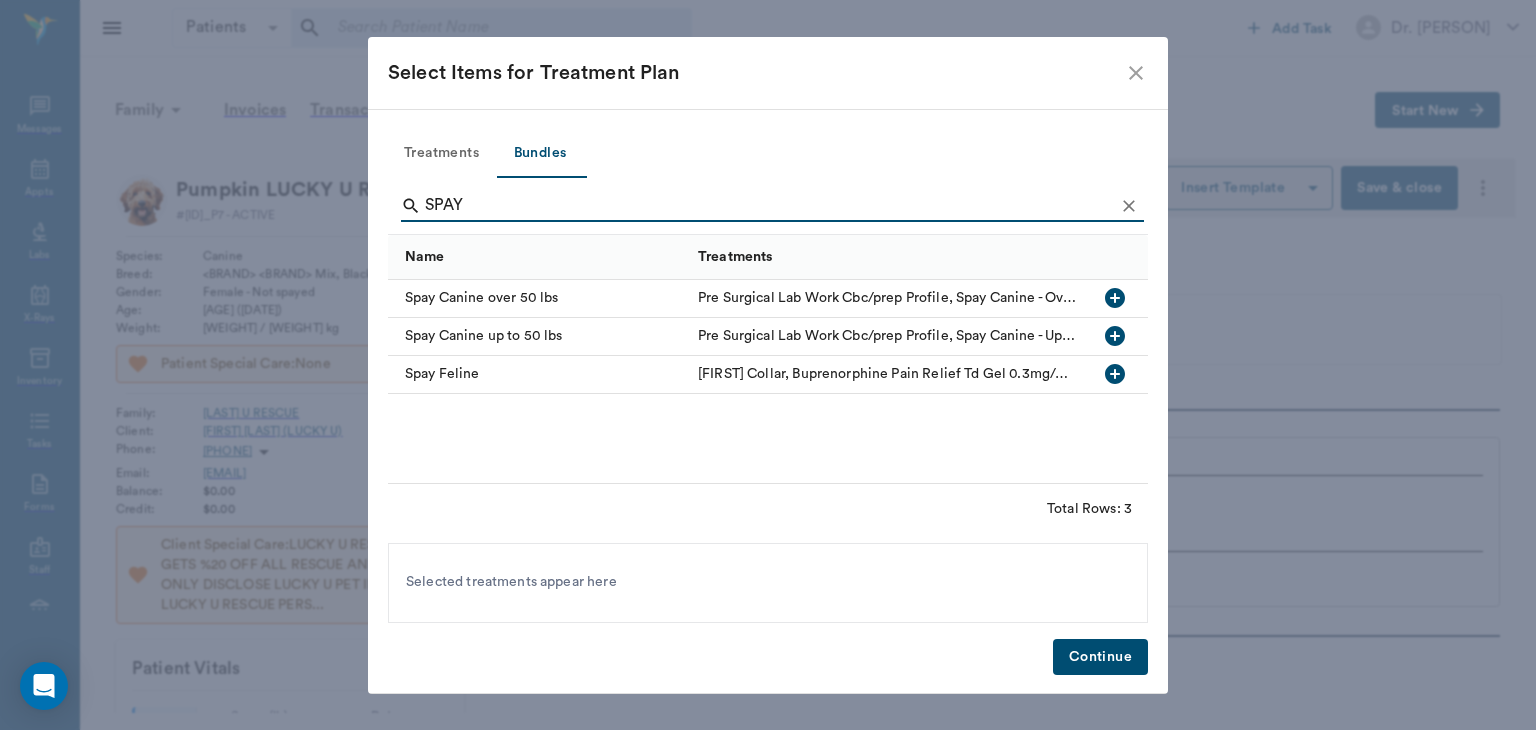 type on "SPAY" 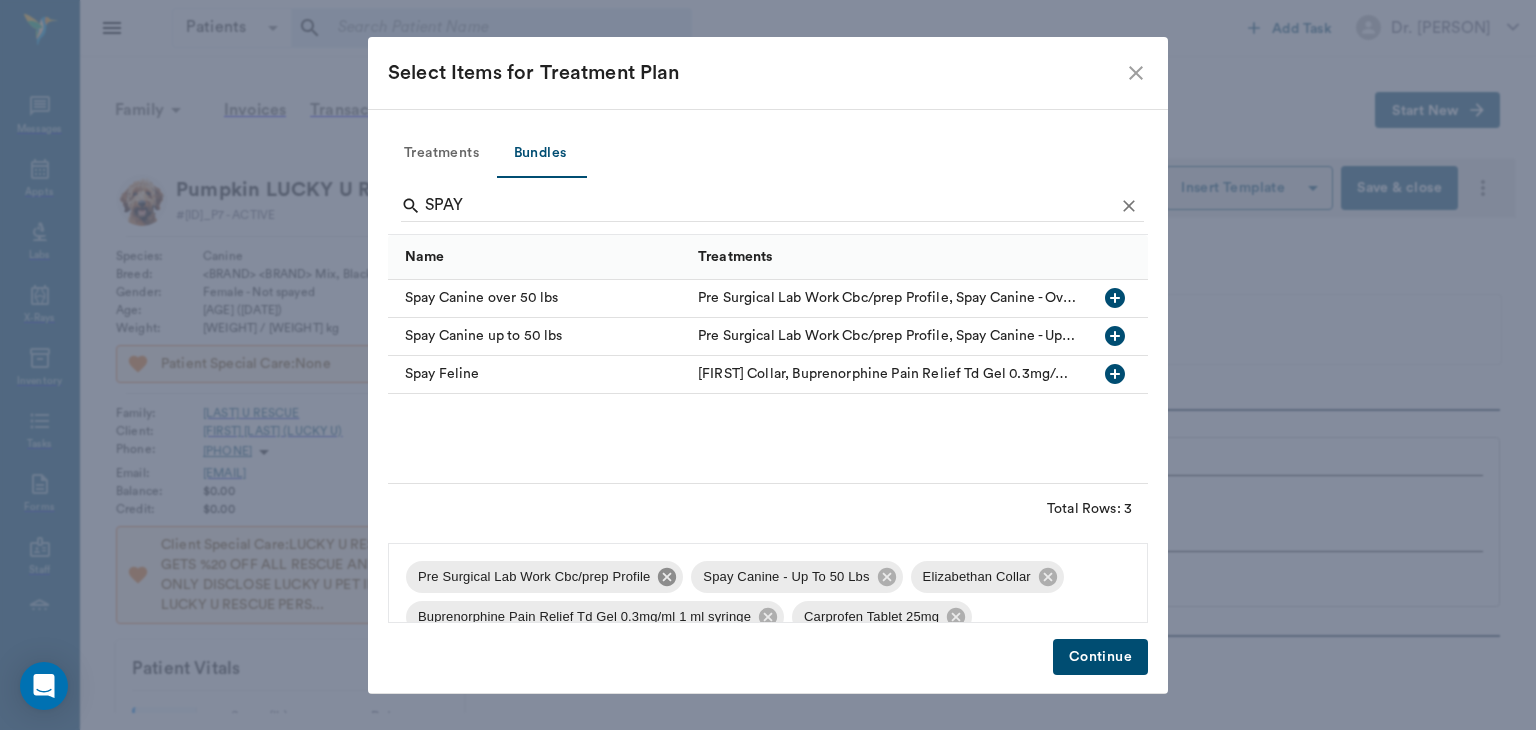 click at bounding box center (667, 577) 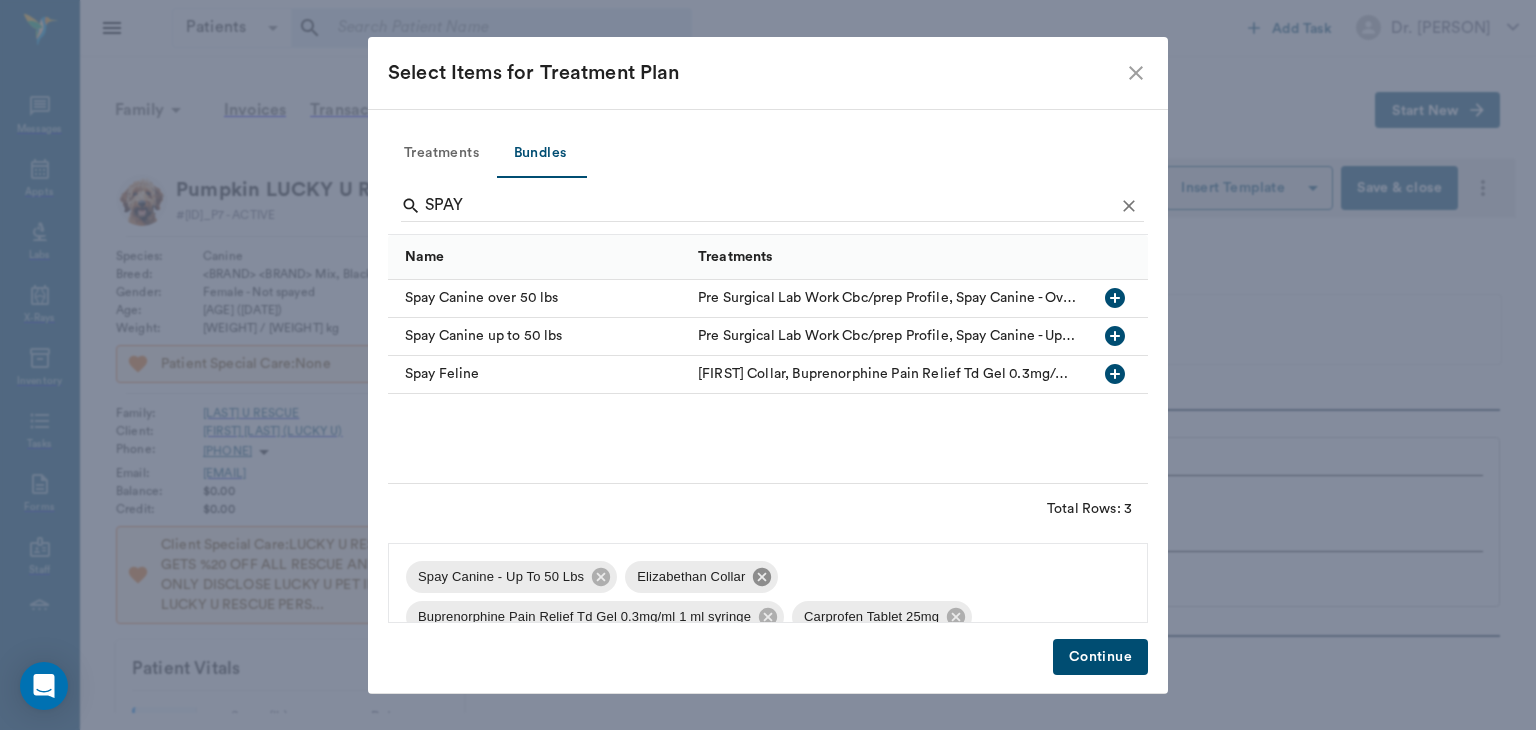 click at bounding box center (601, 576) 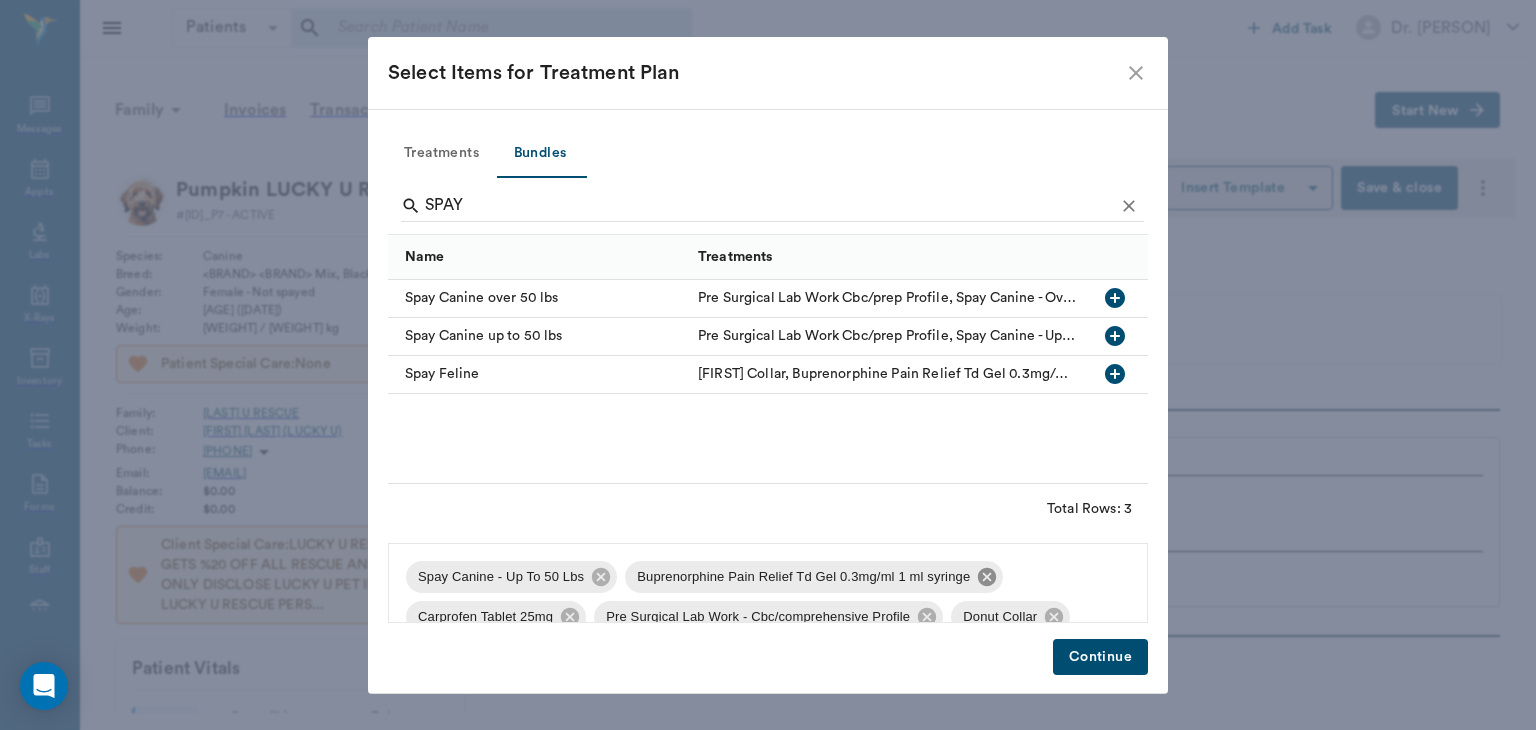 click at bounding box center [601, 576] 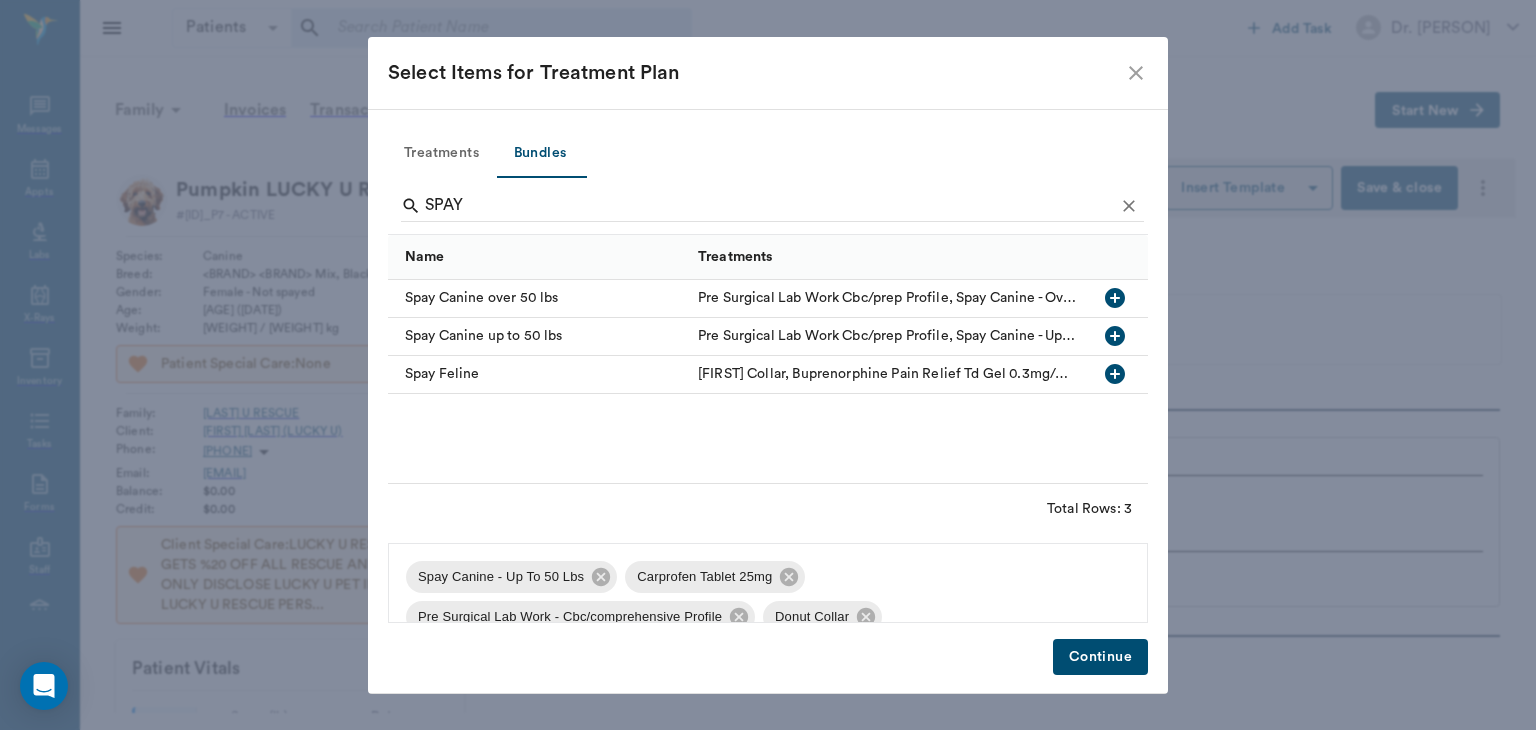 click at bounding box center (601, 576) 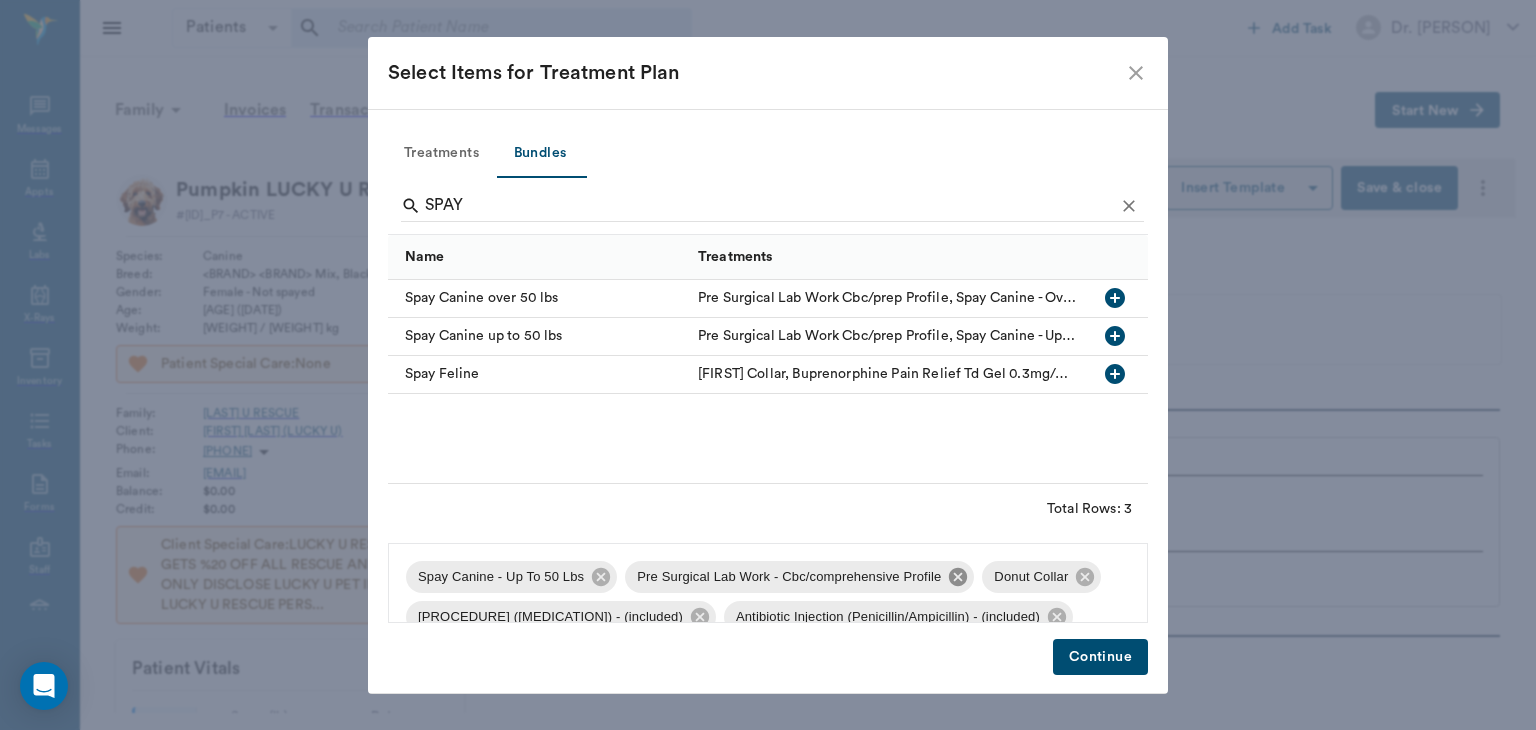 click at bounding box center (601, 576) 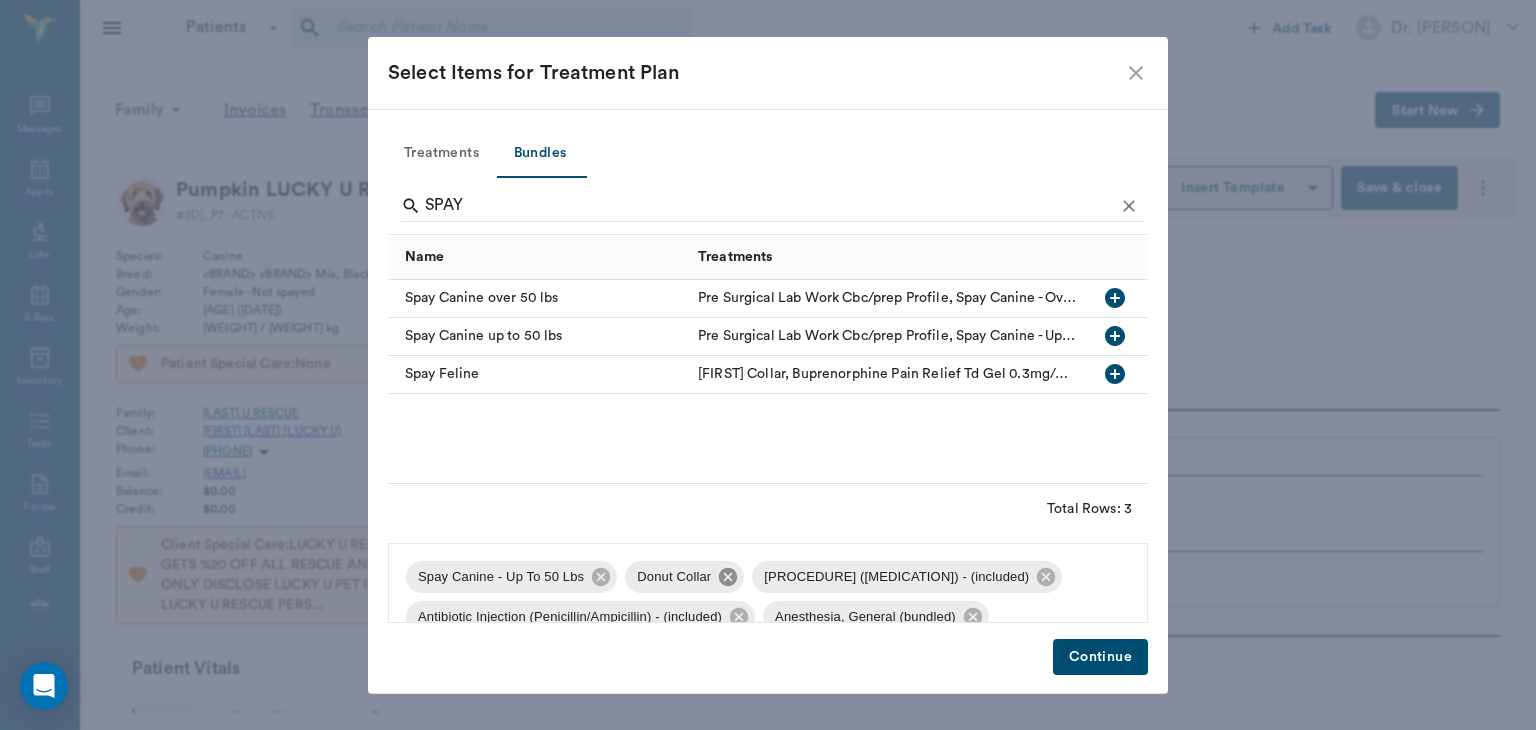 click at bounding box center (601, 577) 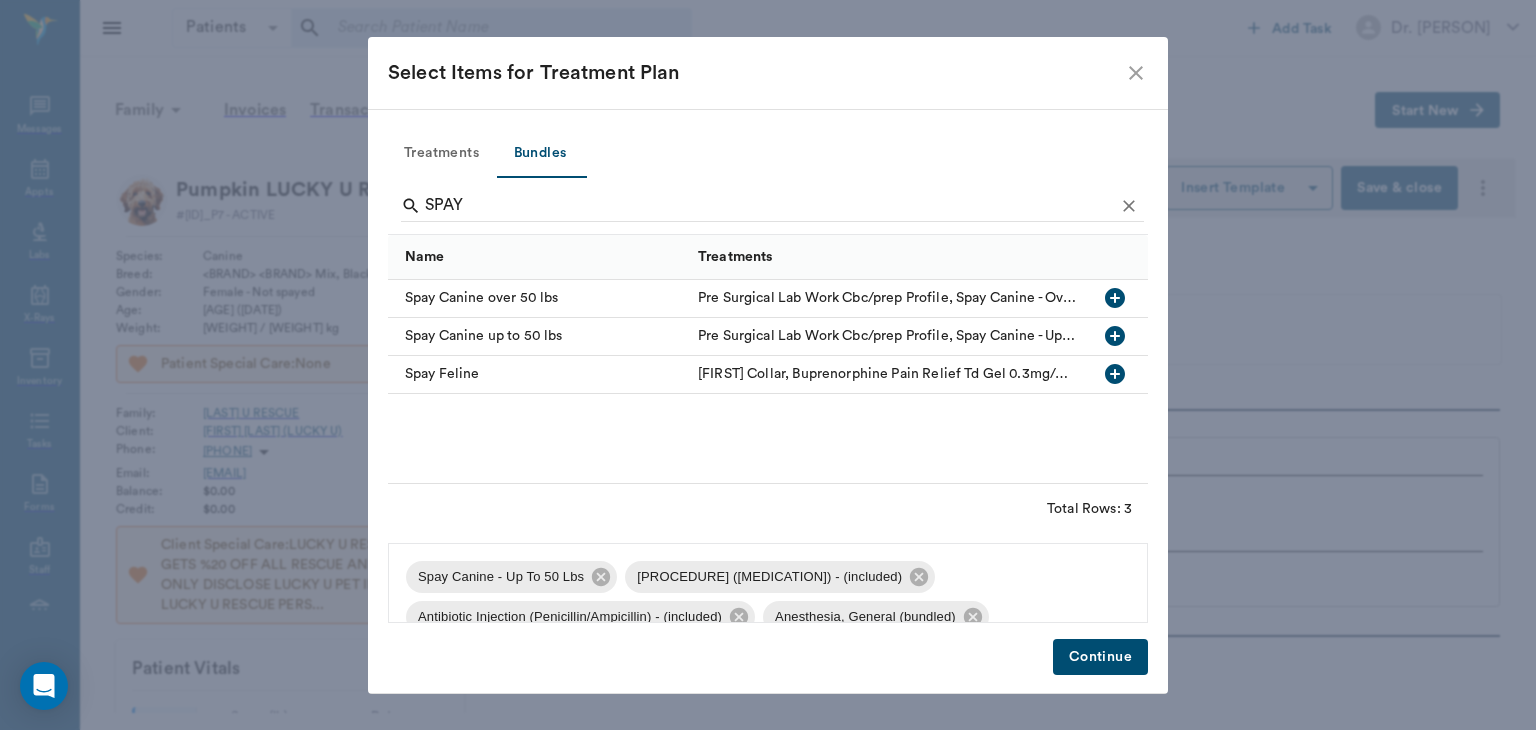 click on "Continue" at bounding box center [1100, 657] 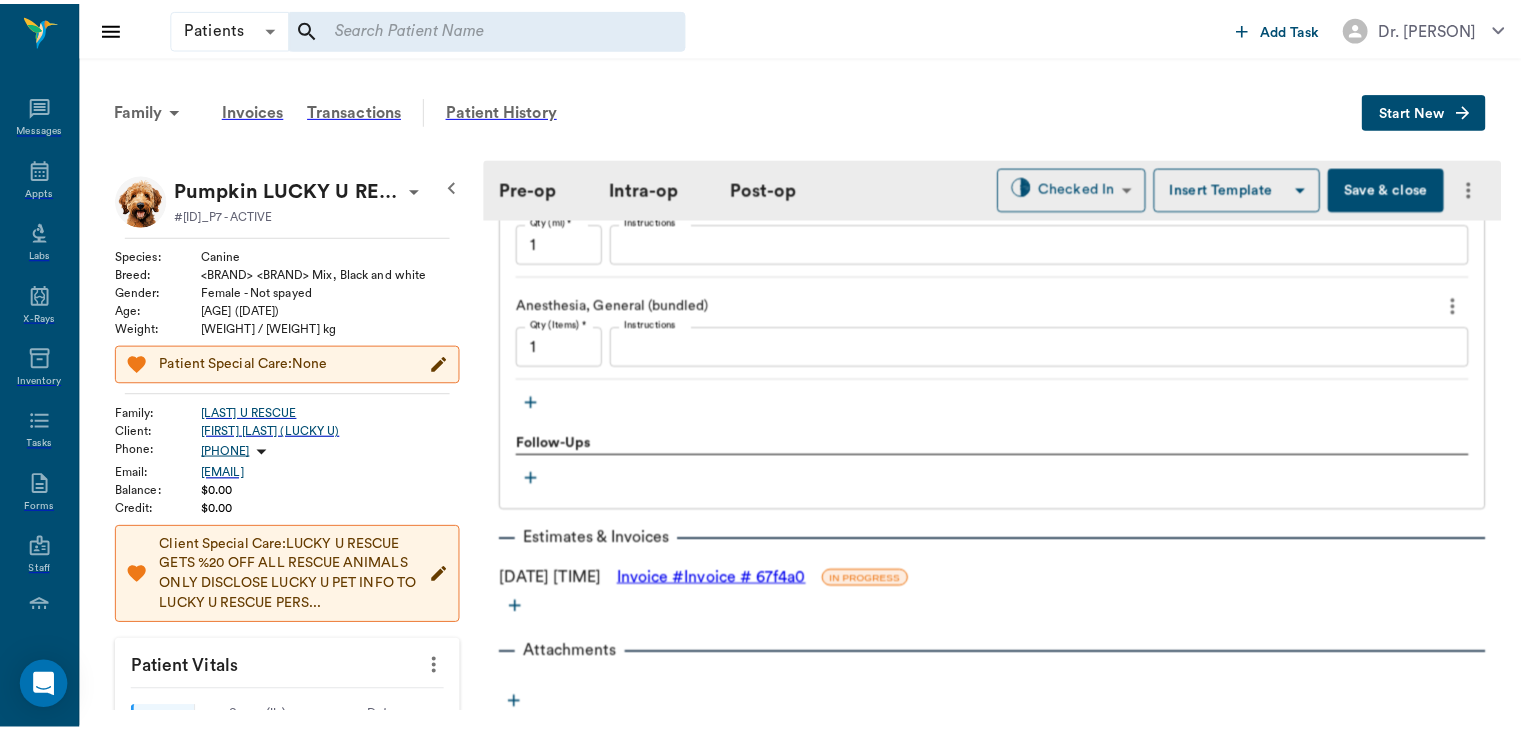 scroll, scrollTop: 2024, scrollLeft: 0, axis: vertical 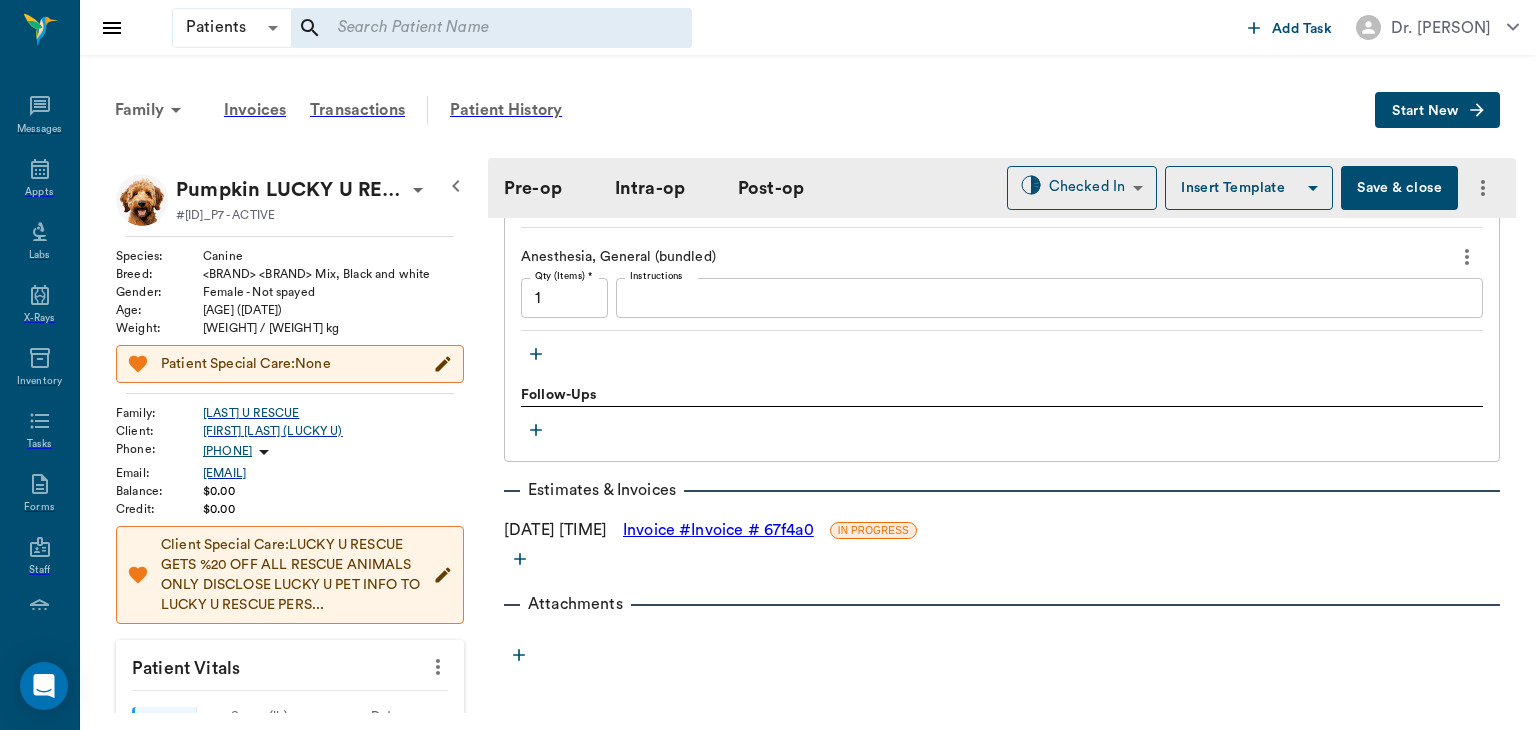 click on "Invoice # 67f4a0" at bounding box center [718, 530] 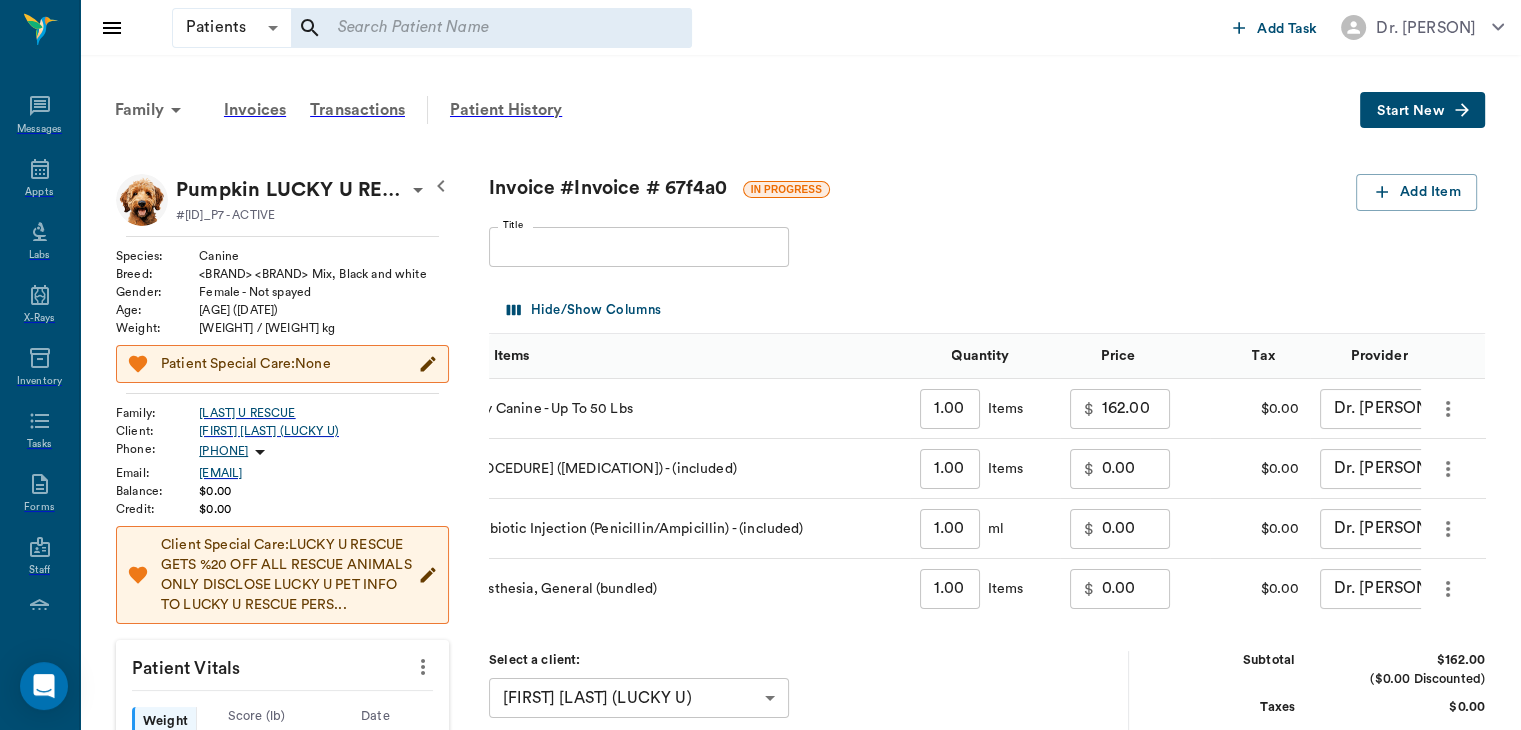 scroll, scrollTop: 0, scrollLeft: 0, axis: both 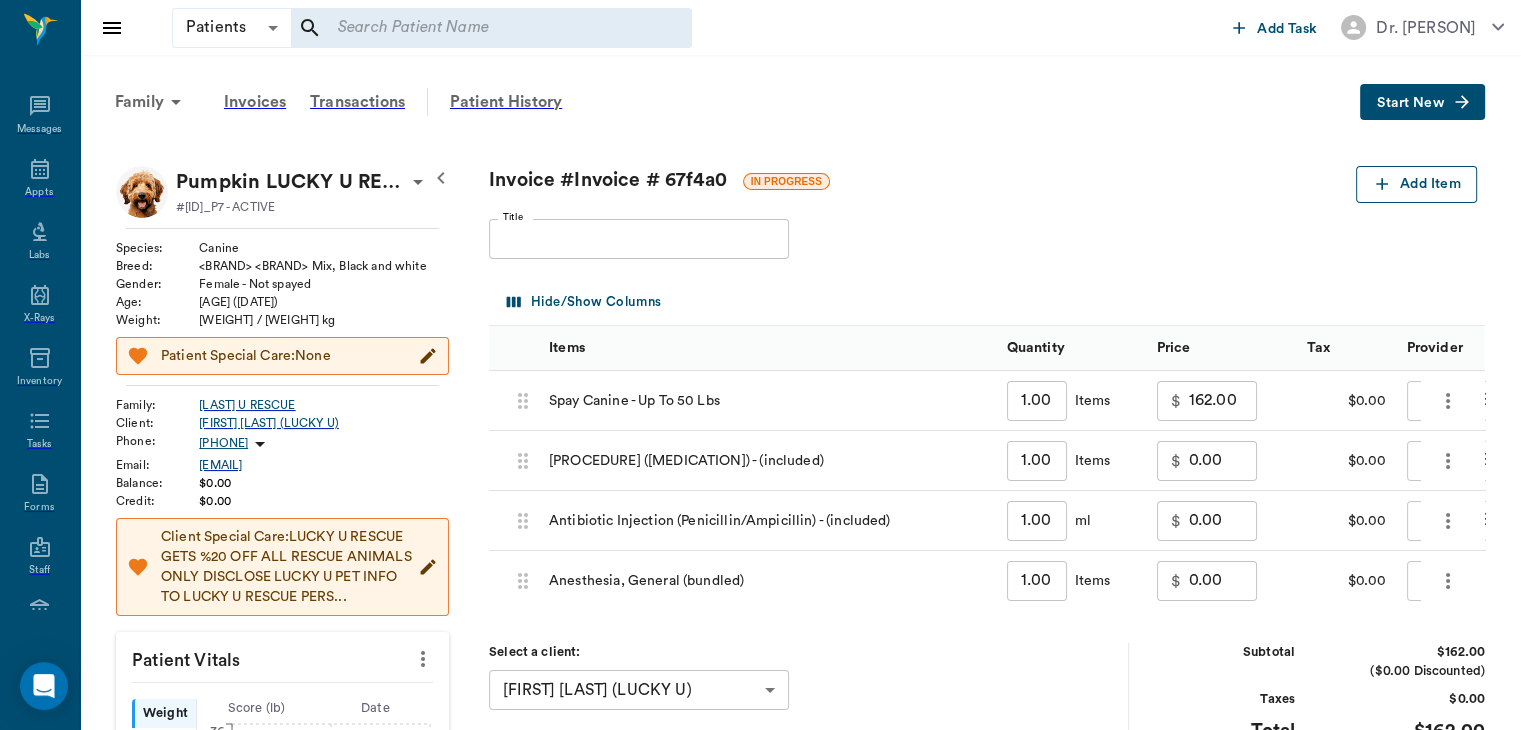 click on "Add Item" at bounding box center [1416, 184] 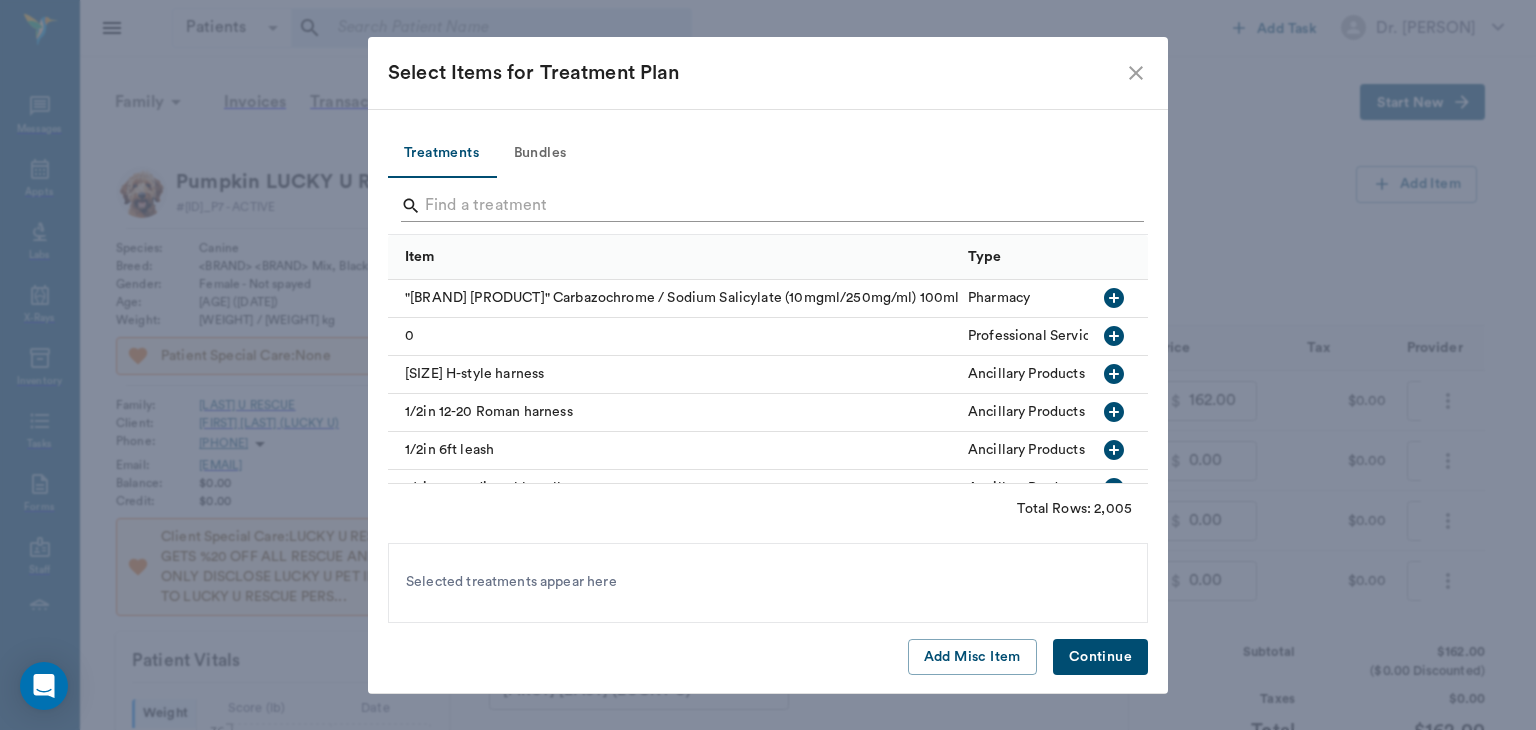 click at bounding box center [769, 206] 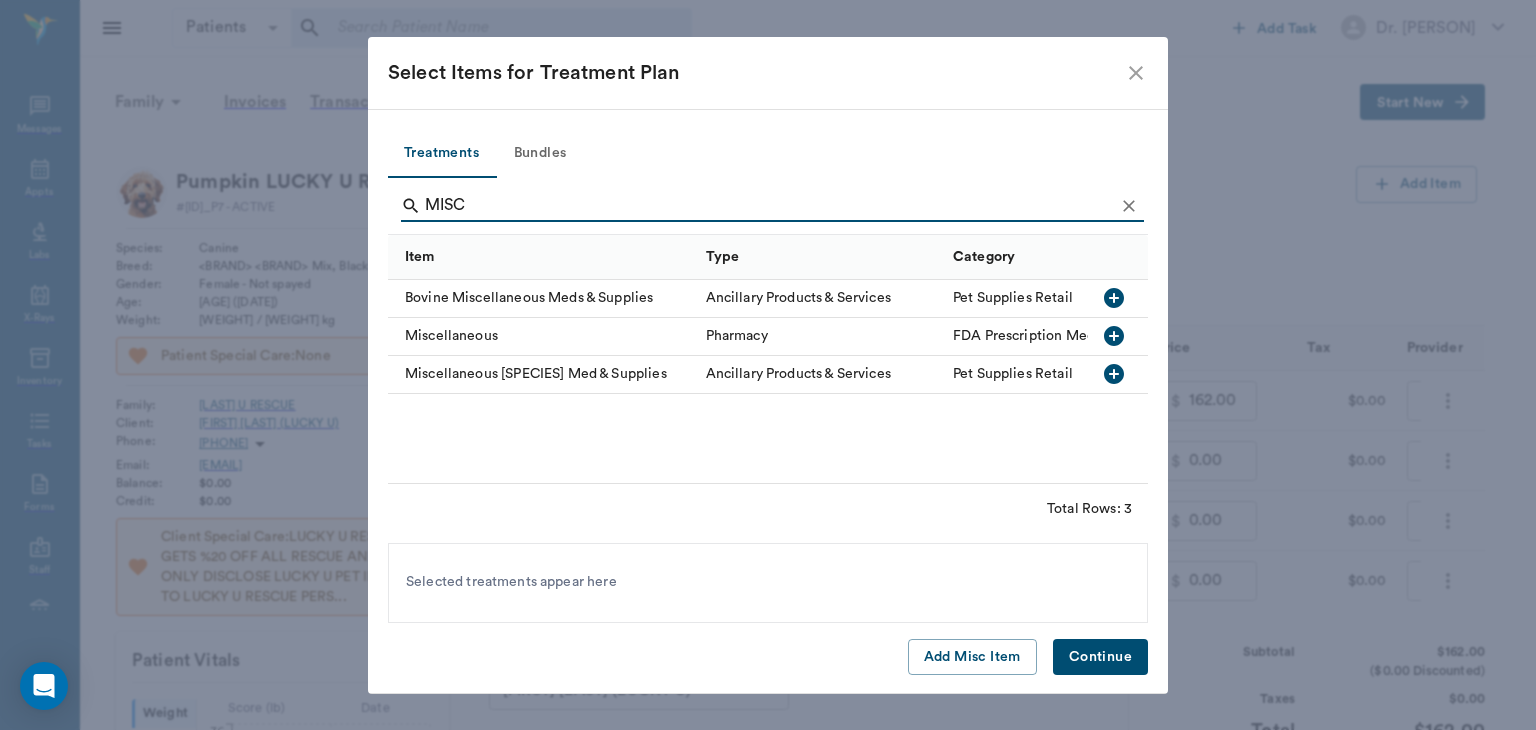 type on "MISC" 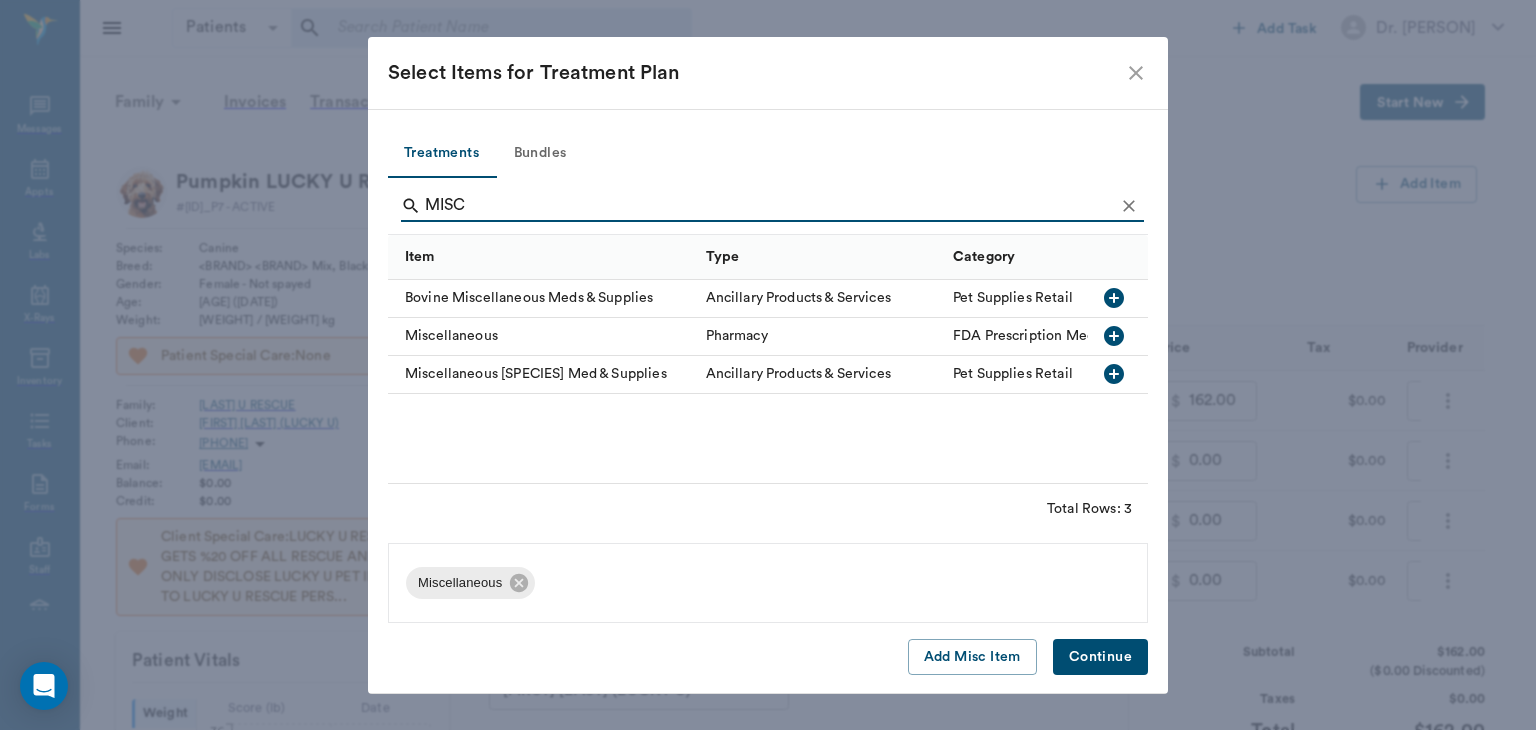 click on "Continue" at bounding box center (1100, 657) 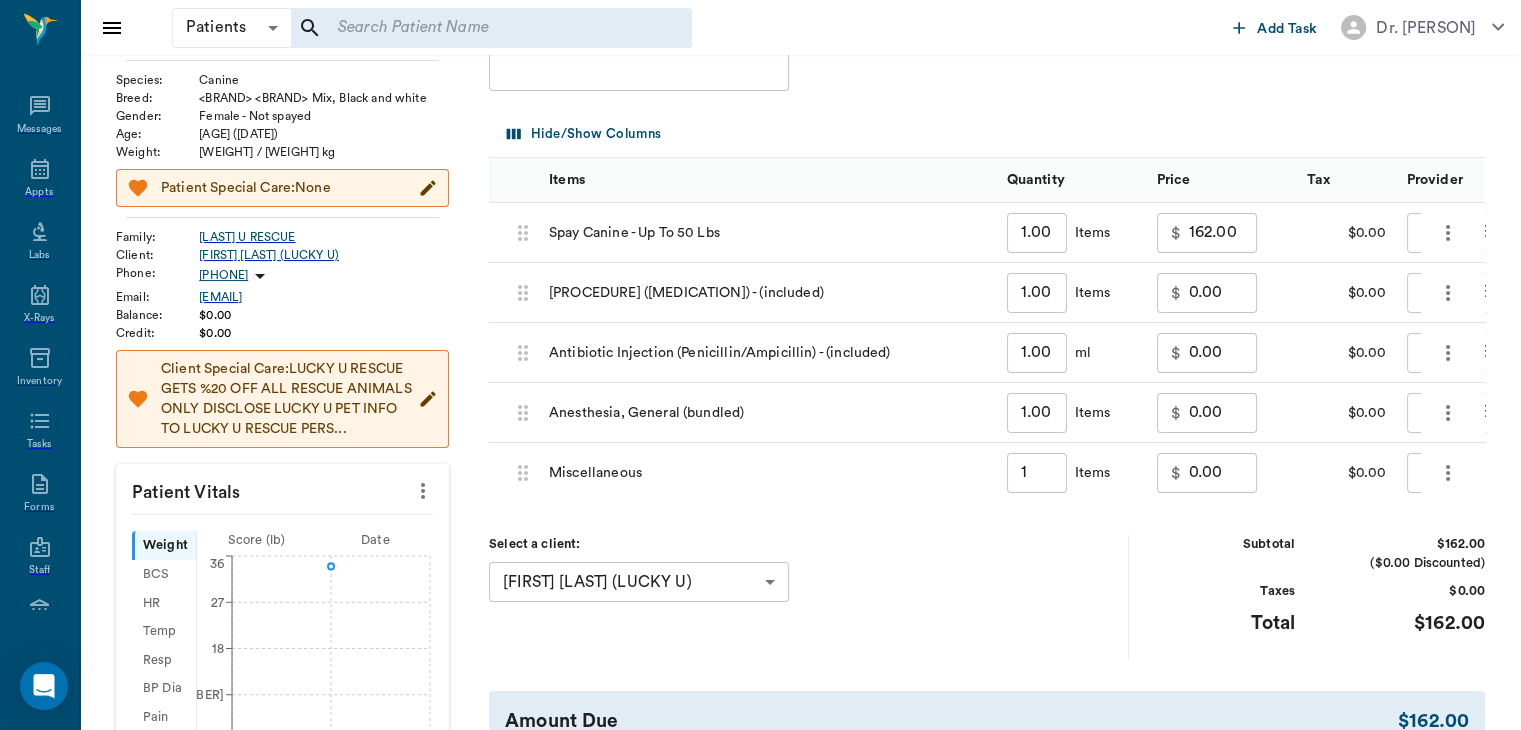 scroll, scrollTop: 196, scrollLeft: 0, axis: vertical 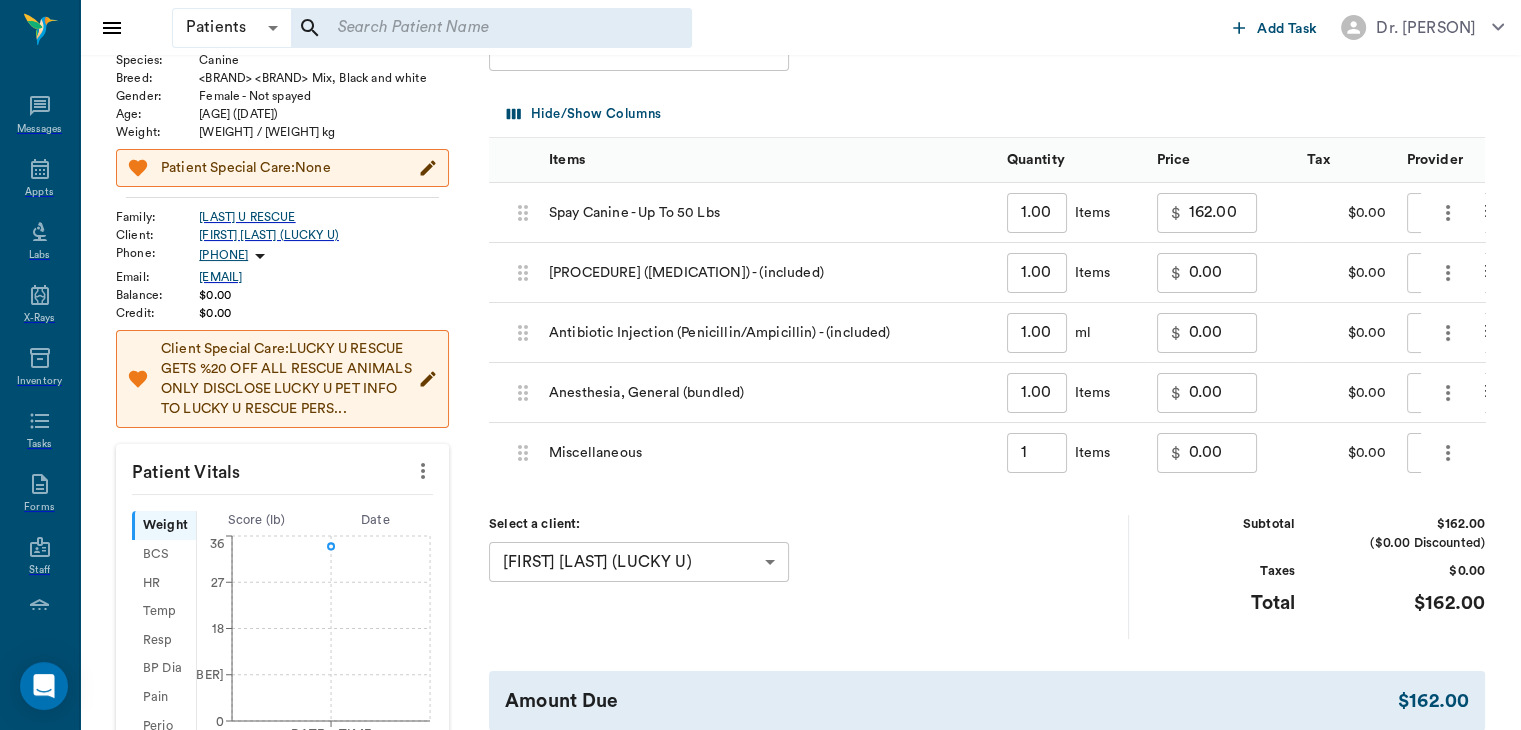click on "0.00" at bounding box center (1223, 453) 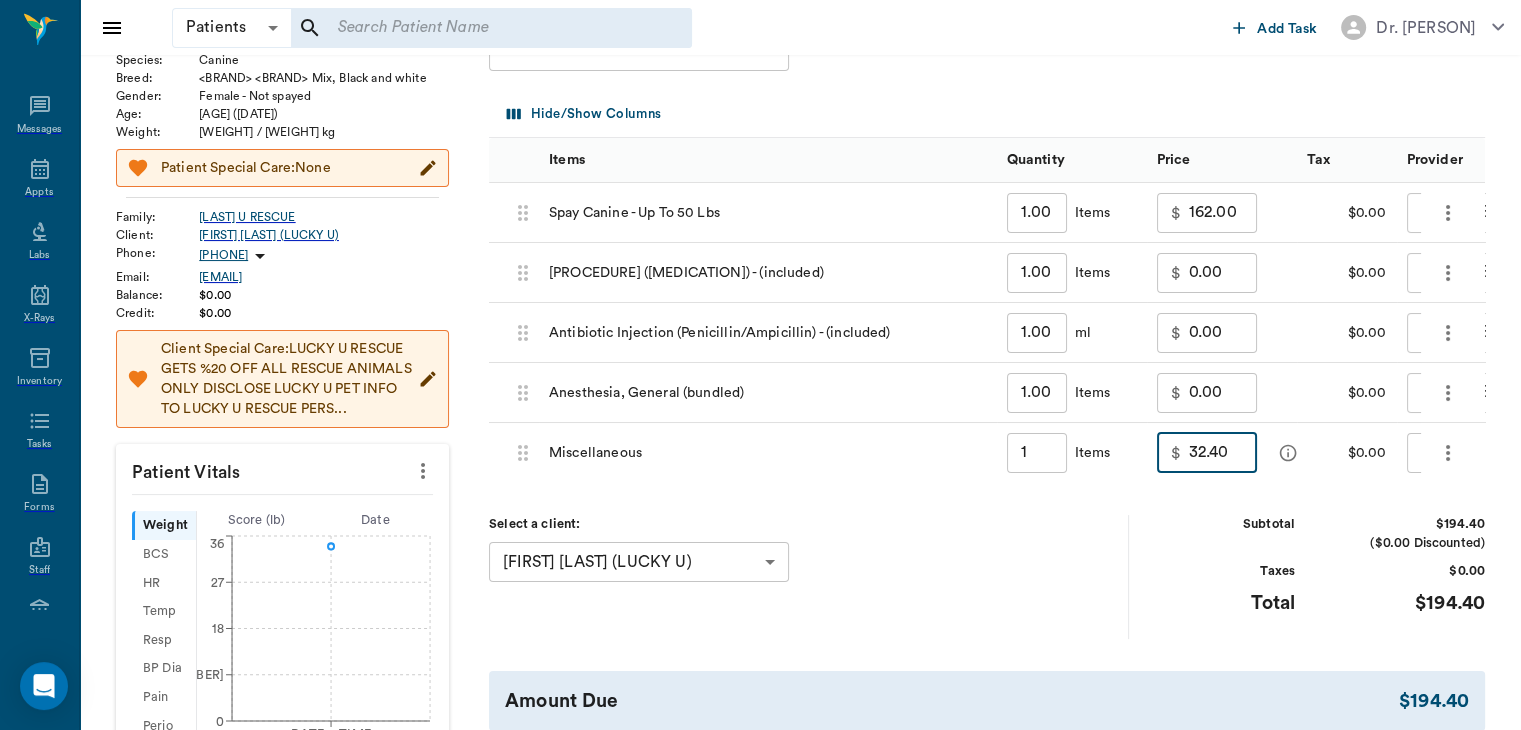 click on "$ 32.40 ​" at bounding box center [1207, 453] 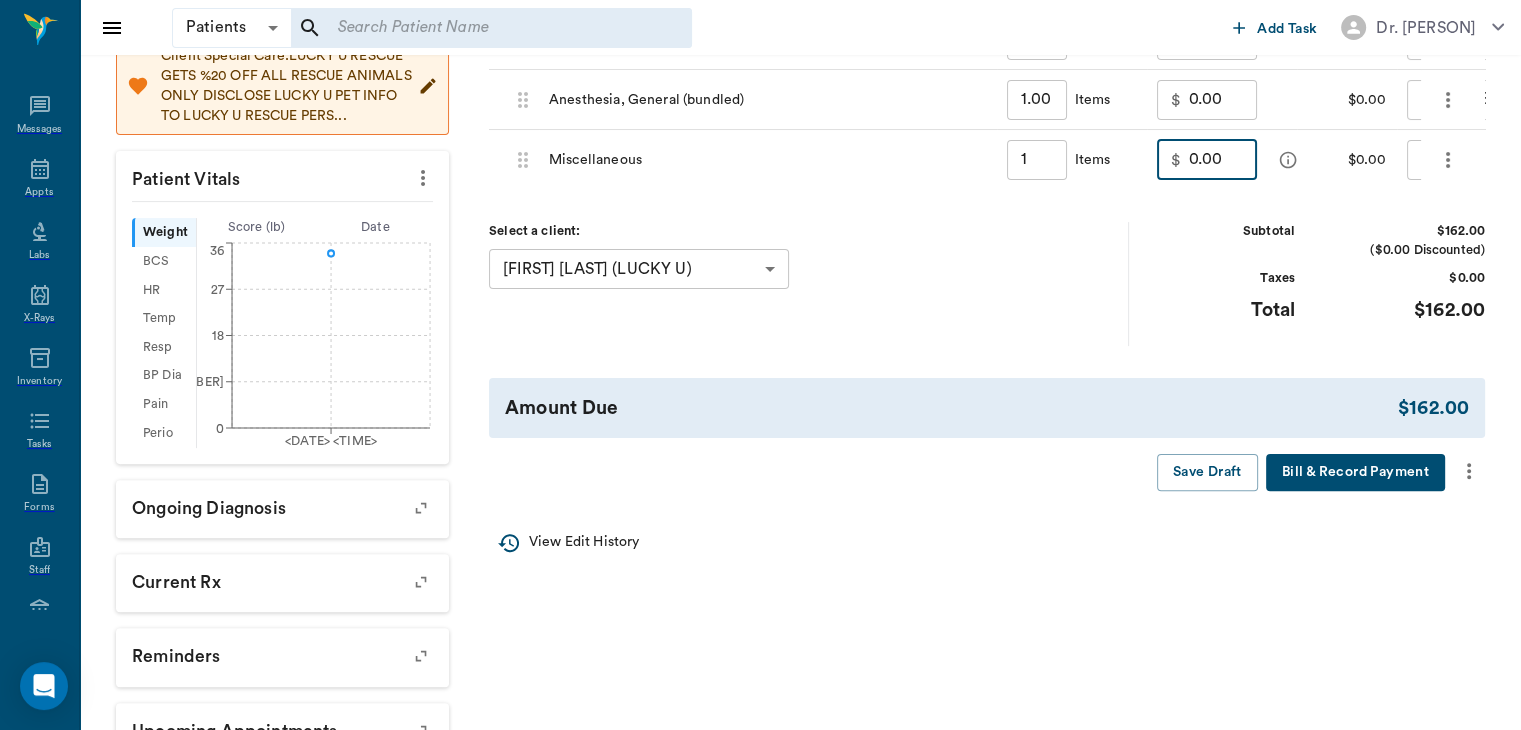 scroll, scrollTop: 481, scrollLeft: 0, axis: vertical 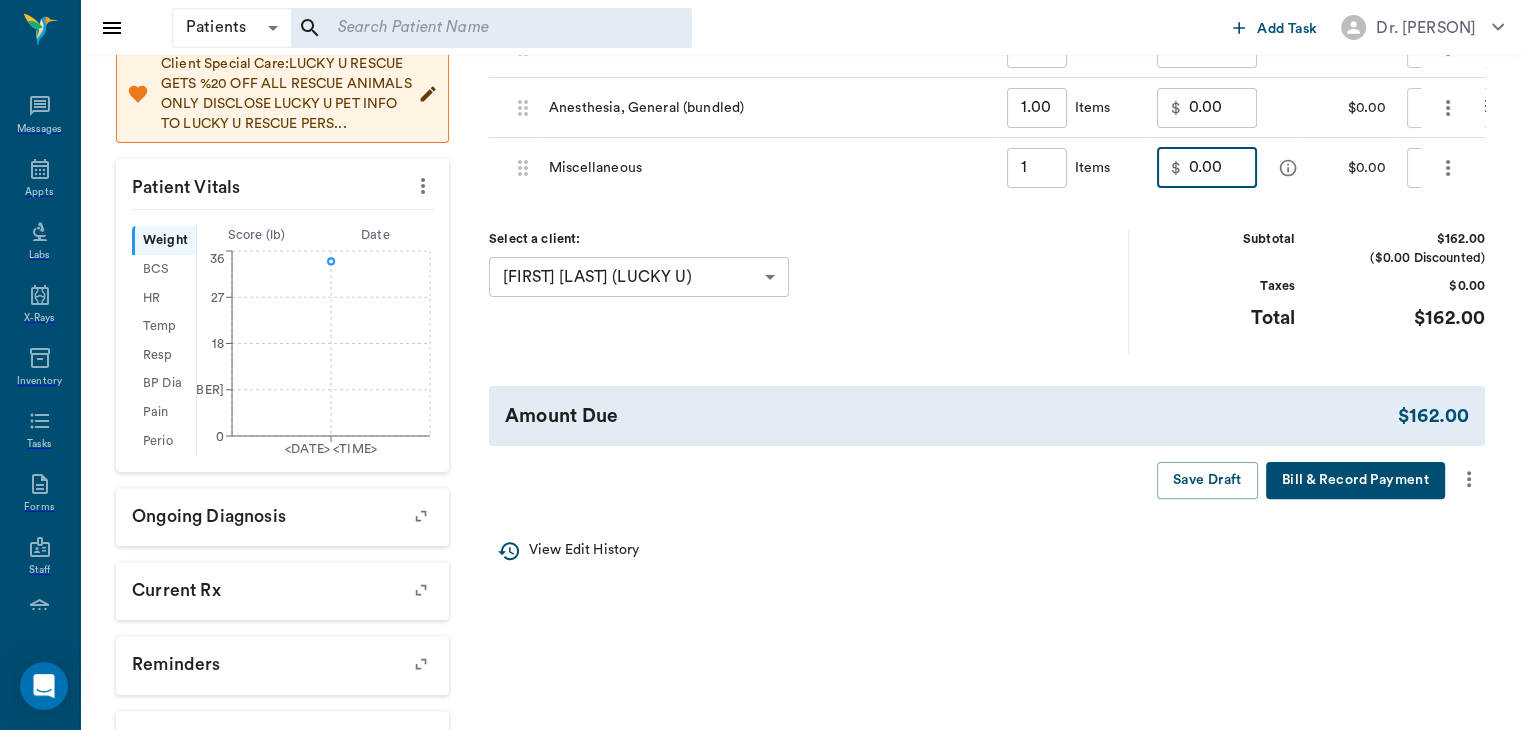 click on "0.00" at bounding box center (1223, 168) 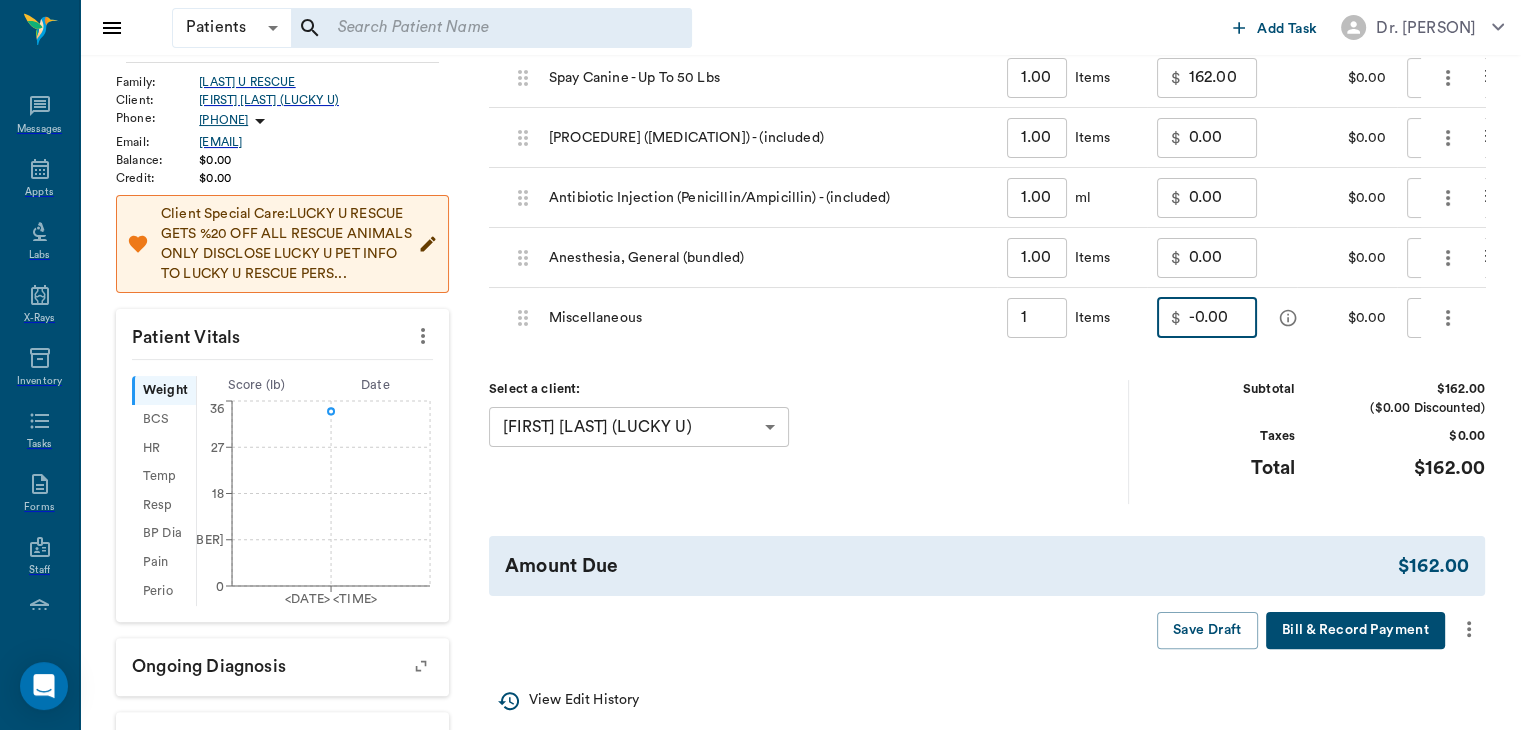 scroll, scrollTop: 328, scrollLeft: 0, axis: vertical 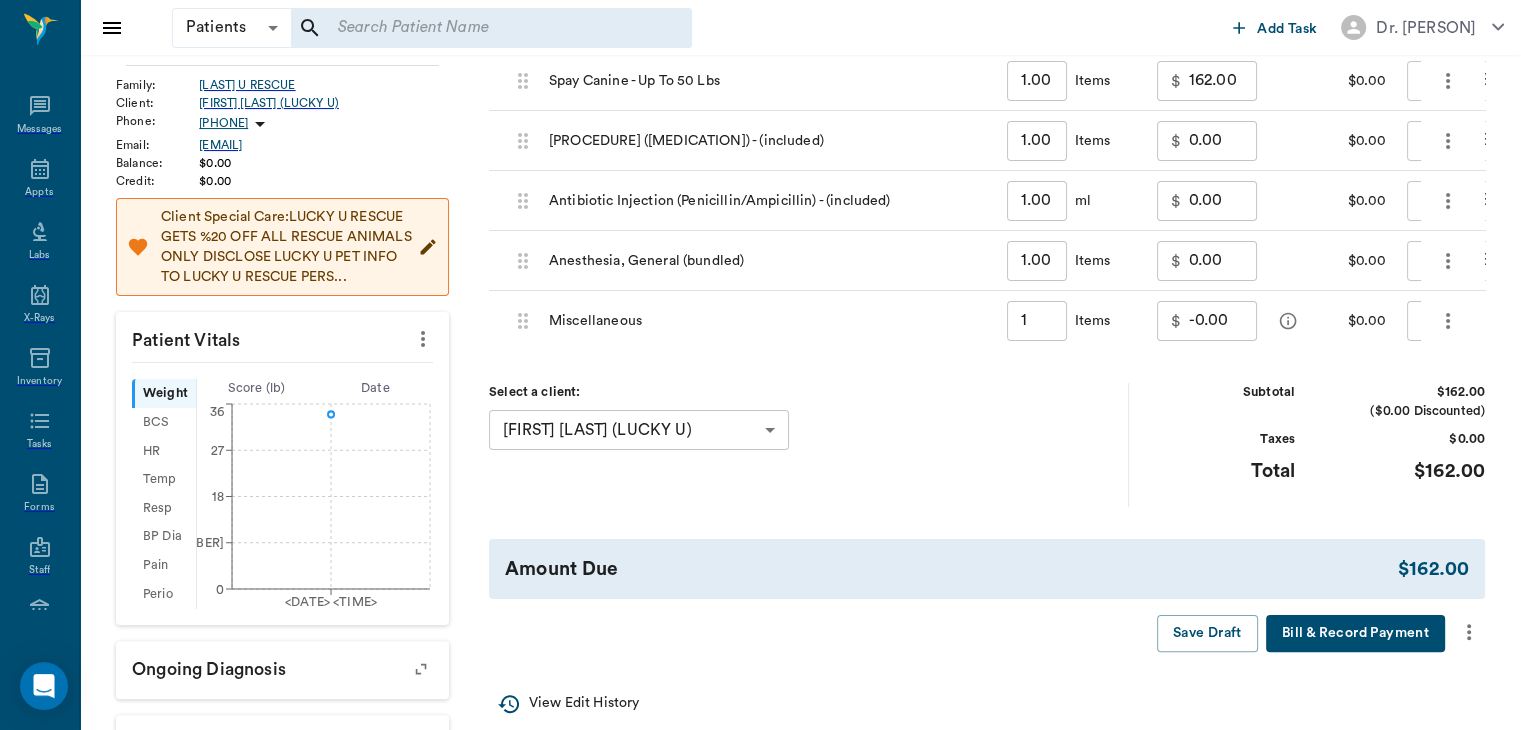 drag, startPoint x: 1196, startPoint y: 319, endPoint x: 1132, endPoint y: 386, distance: 92.65527 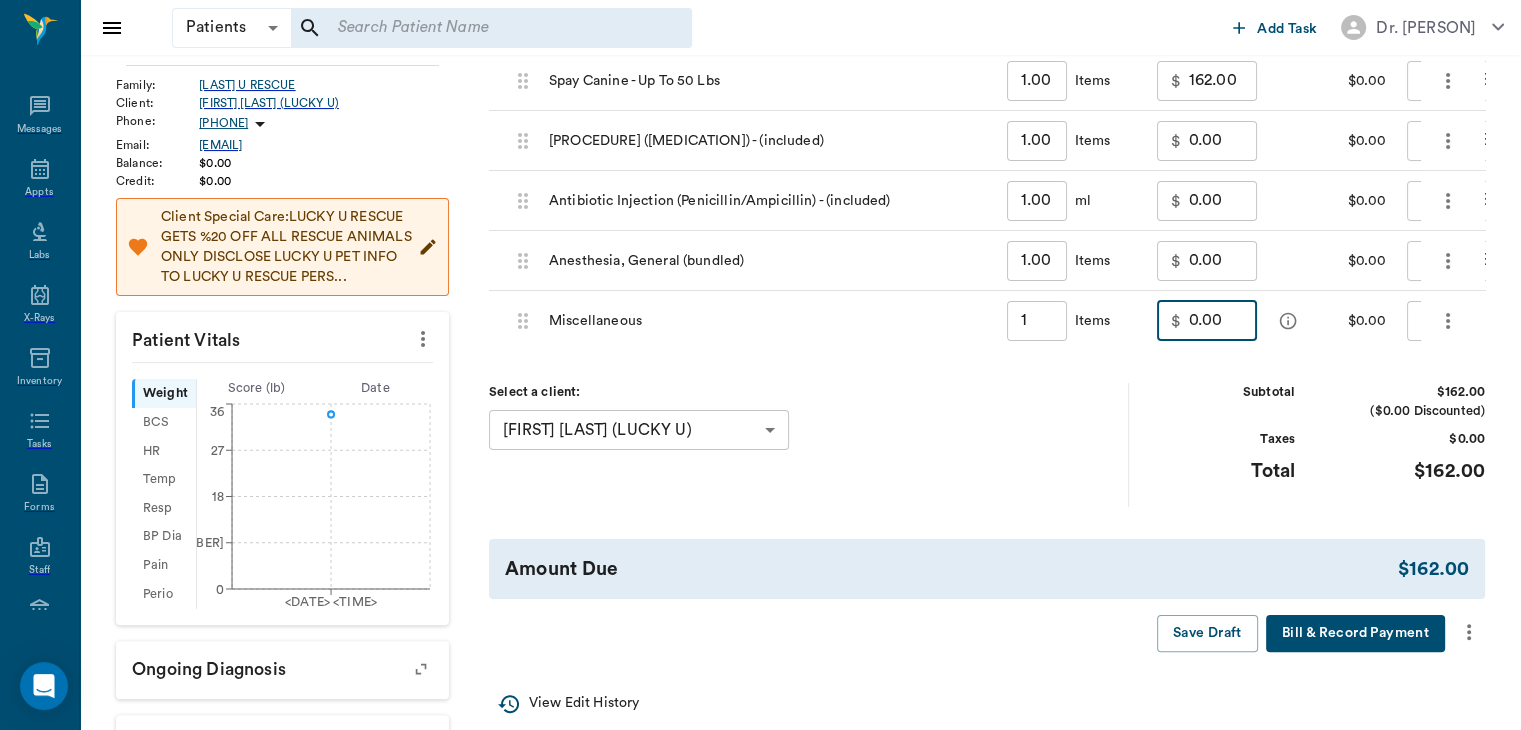 click on "0.00" at bounding box center [1223, 321] 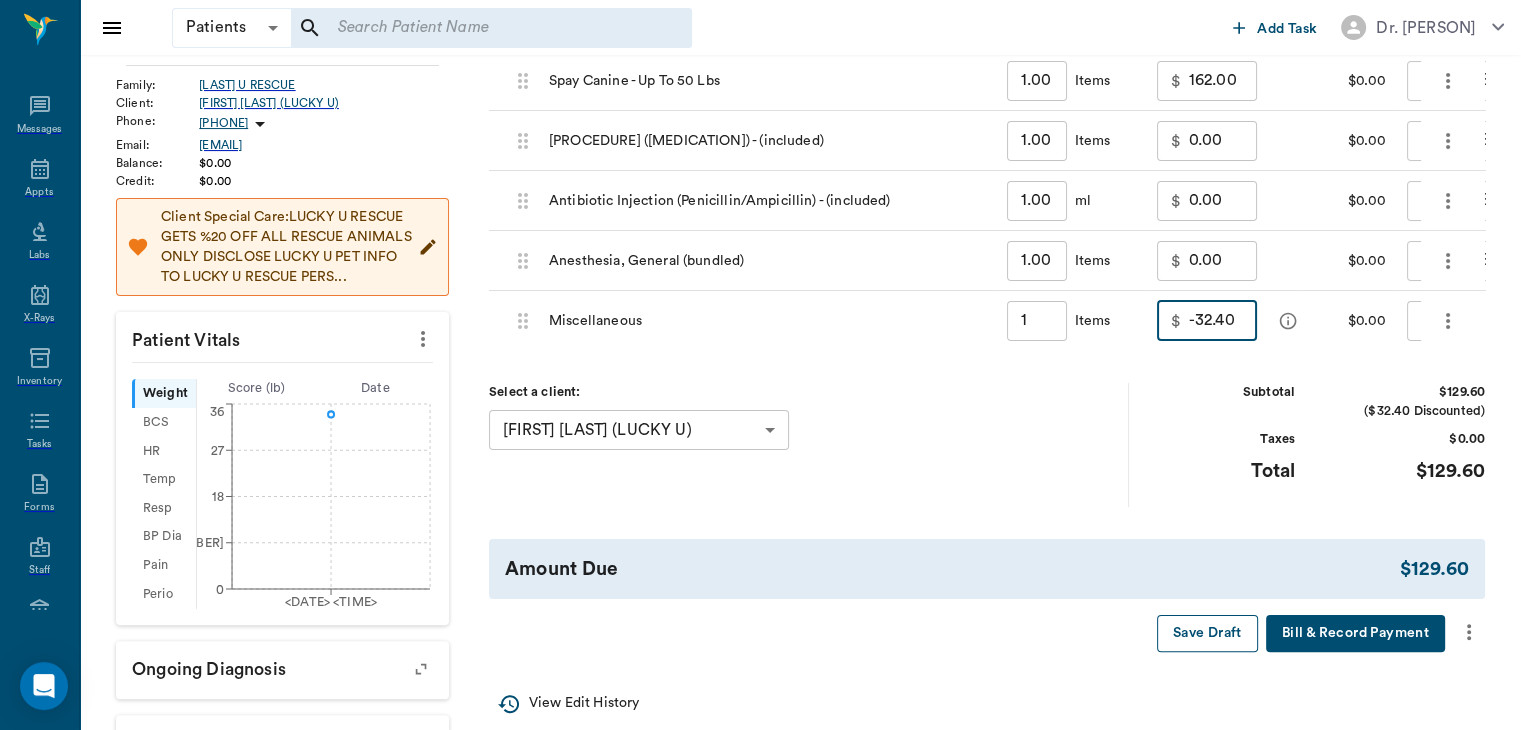 type on "-32.40" 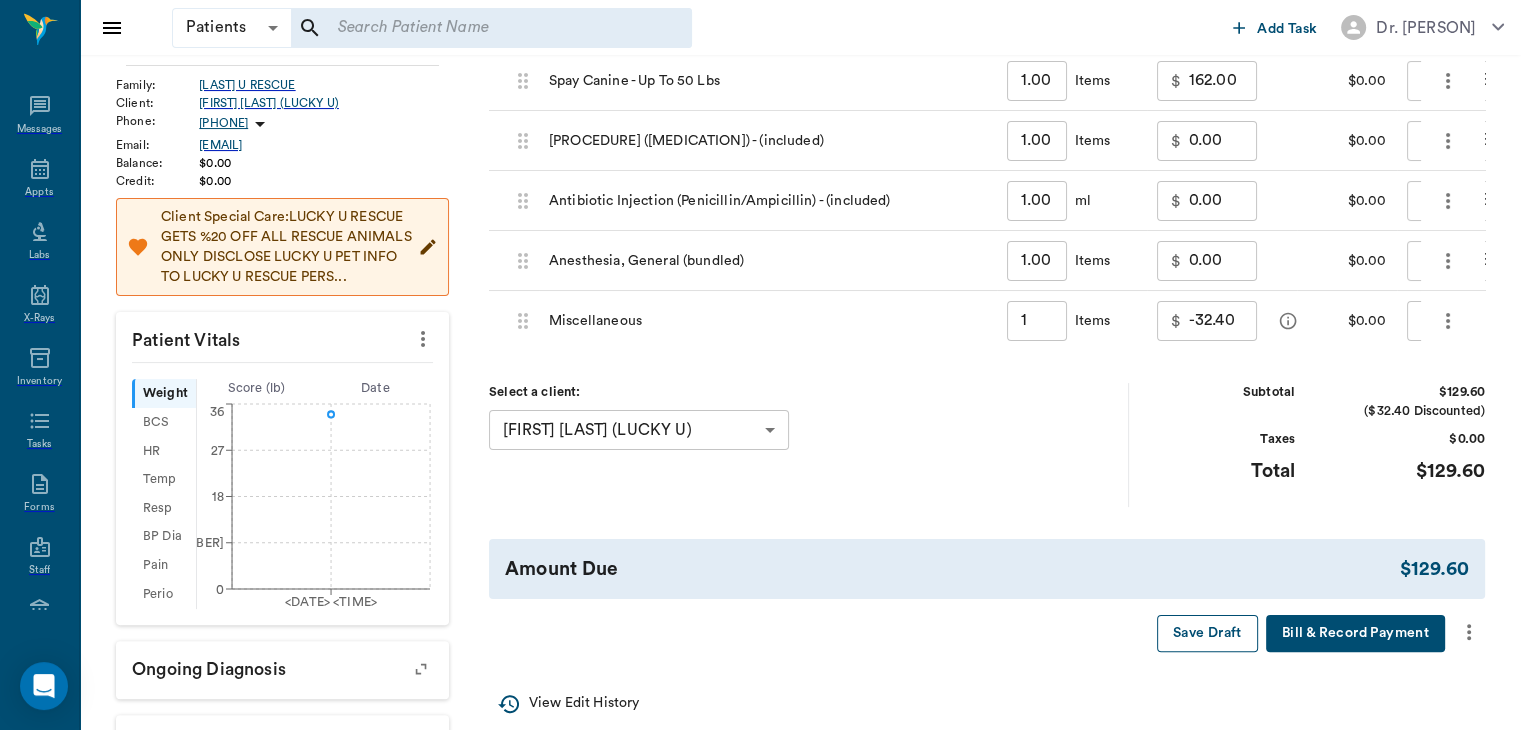 click on "Save Draft" at bounding box center (1207, 633) 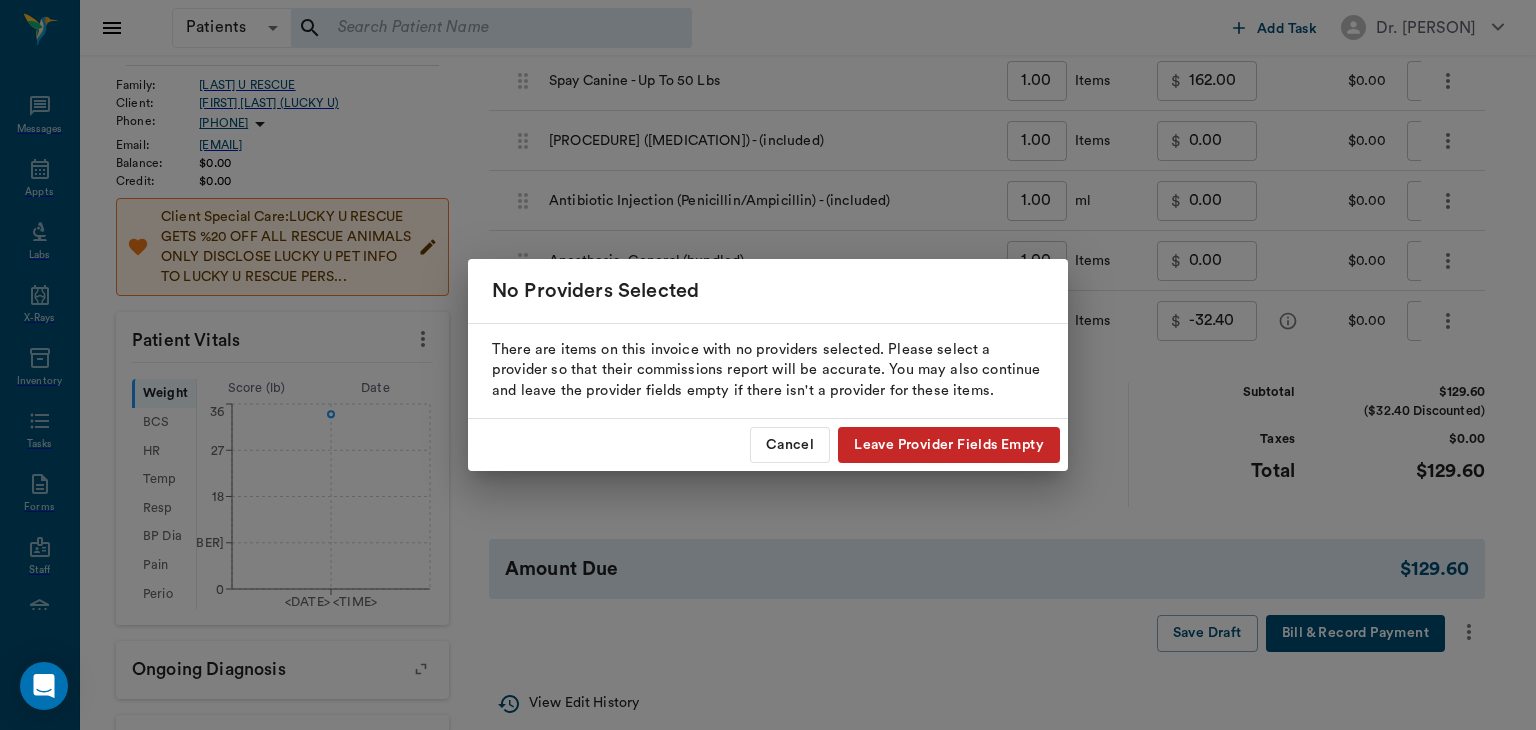 click on "Leave Provider Fields Empty" at bounding box center (949, 445) 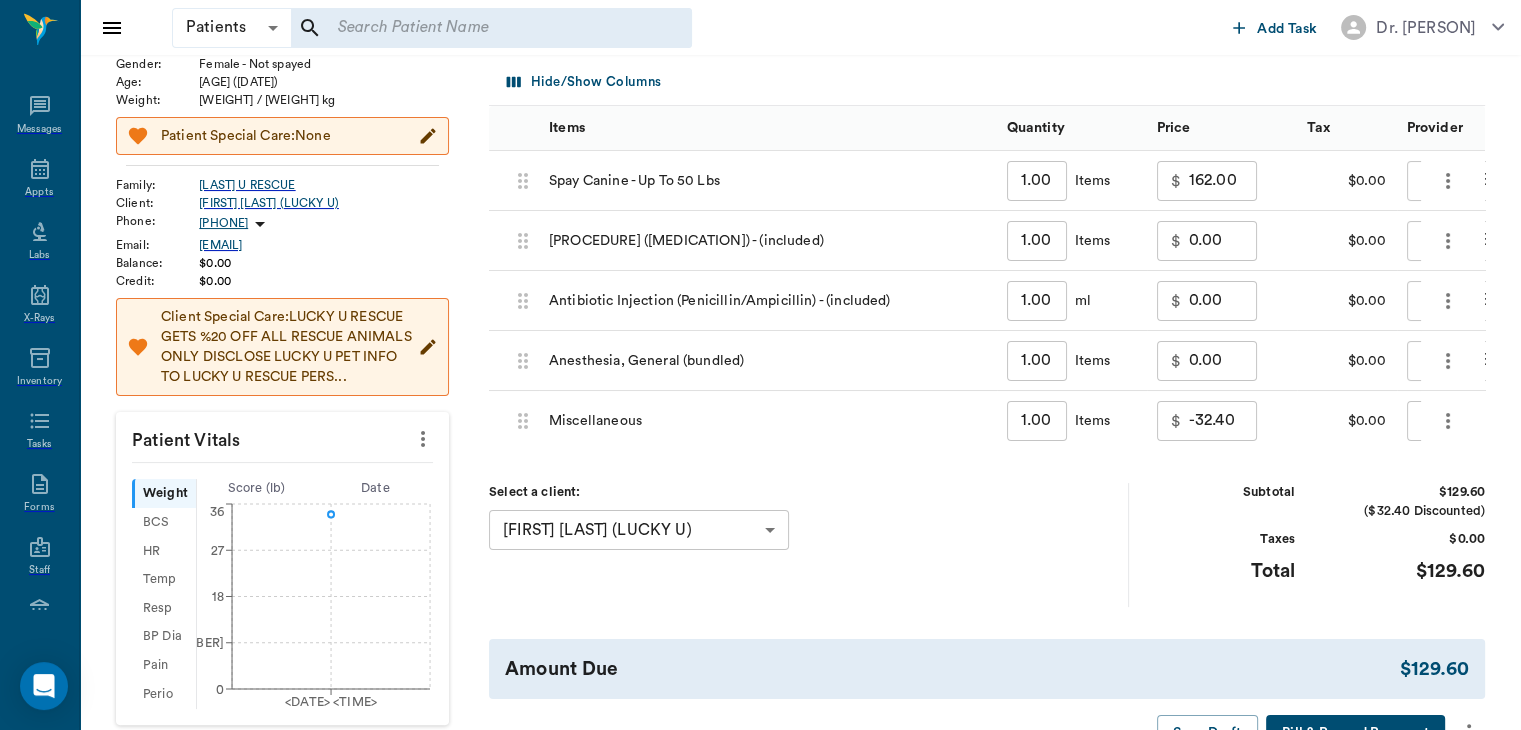 scroll, scrollTop: 255, scrollLeft: 0, axis: vertical 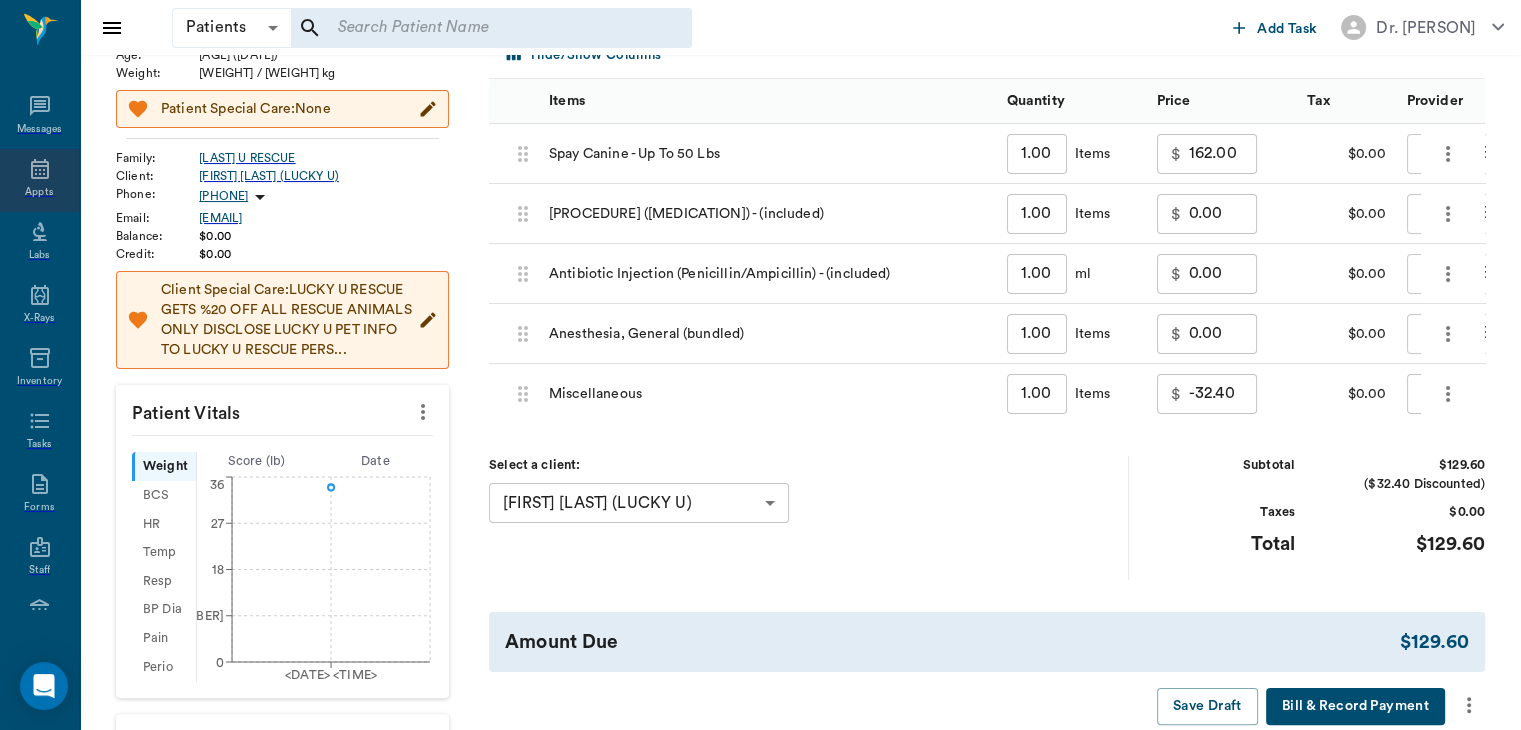 click at bounding box center [40, 169] 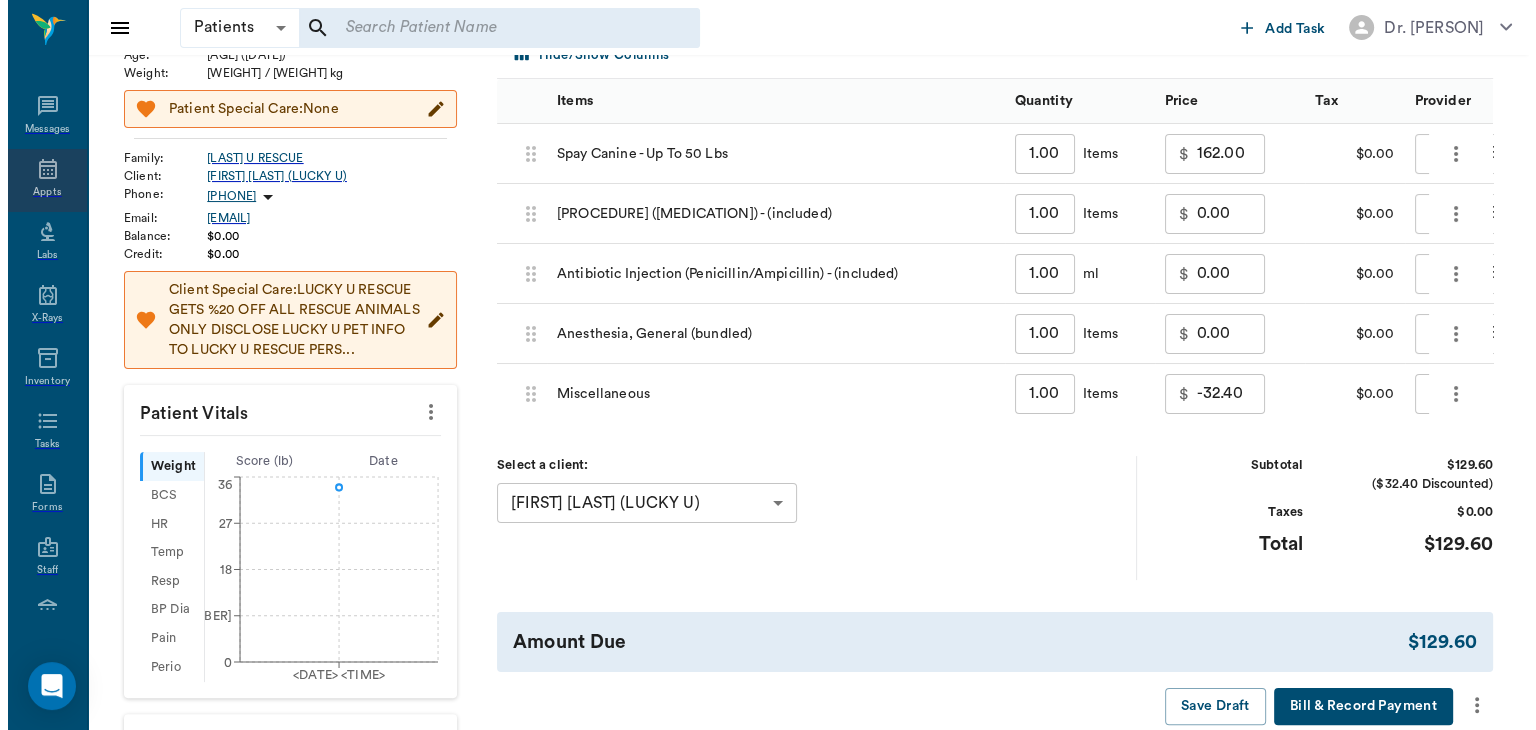 scroll, scrollTop: 0, scrollLeft: 0, axis: both 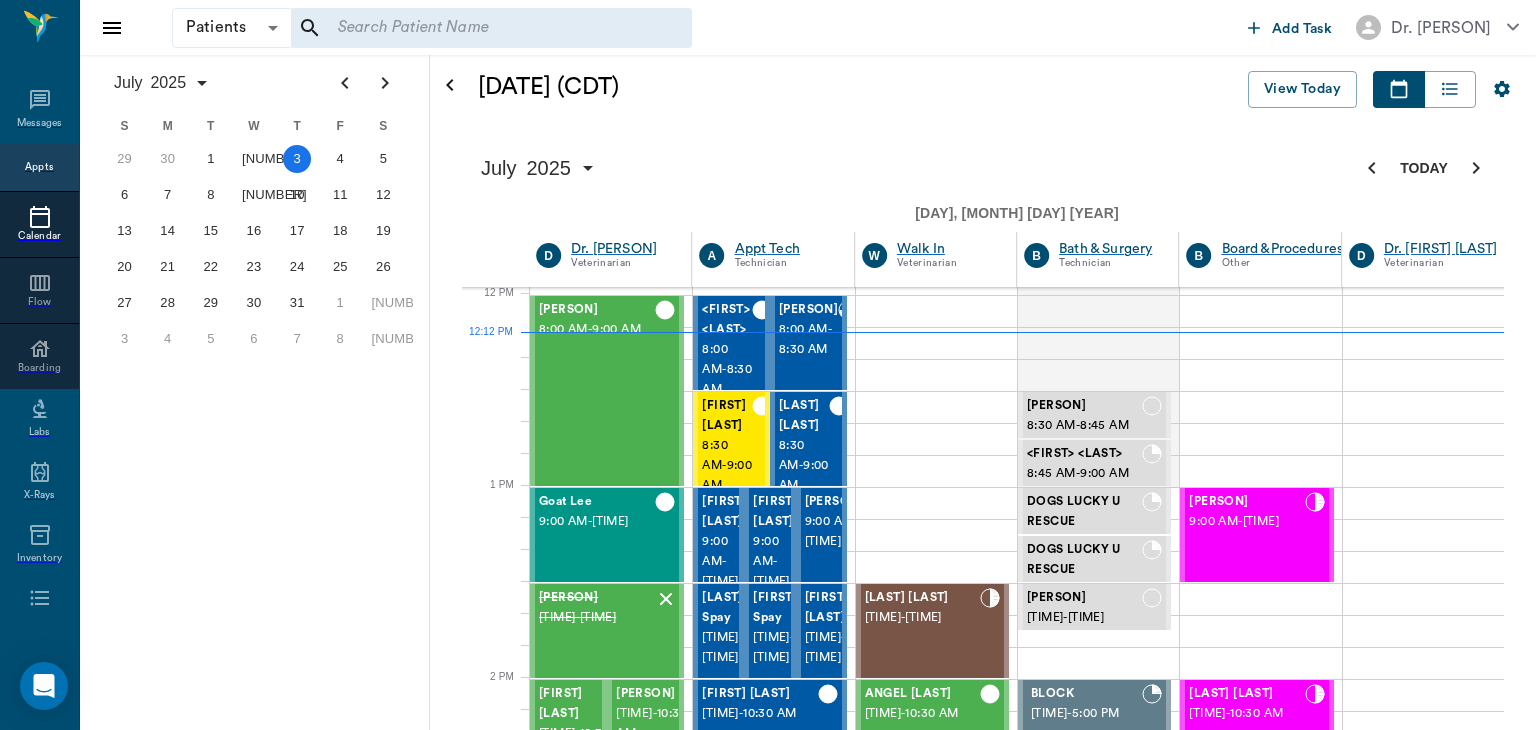 click on "•••••• ••••• • ••••••" at bounding box center (597, 1377) 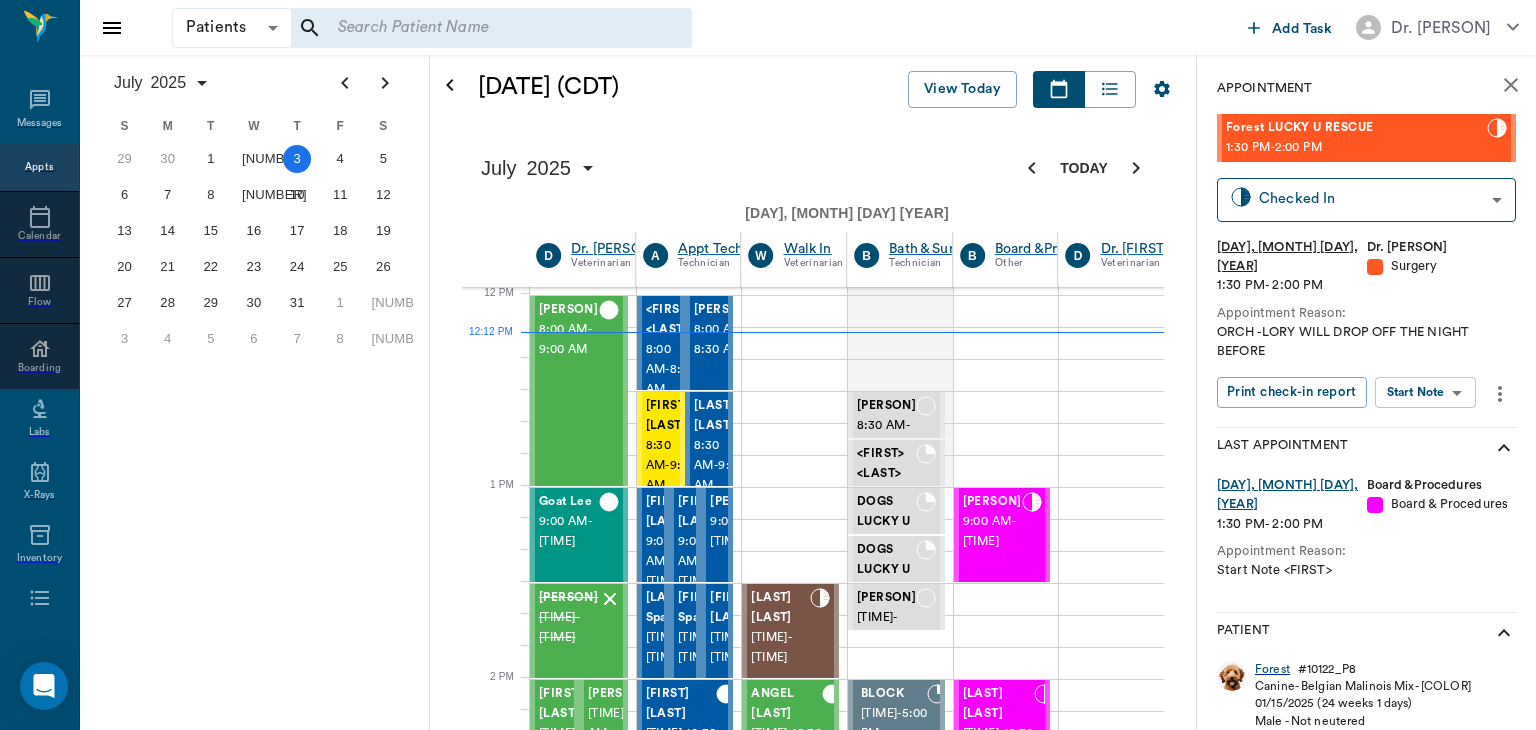 click on "Patients Patients ​ ​ Add Task Dr. Bert Ellsworth Nectar Messages Appts Calendar Flow Boarding Labs X-Rays Inventory Tasks Forms Staff Reports Lookup Settings July 2025 S M T W T F S Jun 1 2 3 4 5 6 7 8 9 10 11 12 13 14 15 16 17 18 19 20 21 22 23 24 25 26 27 28 29 30 Jul 1 2 3 4 5 6 7 8 9 10 11 12 S M T W T F S 29 30 Jul 1 2 3 4 5 6 7 8 9 10 11 12 13 14 15 16 17 18 19 20 21 22 23 24 25 26 27 28 29 30 31 Aug 1 2 3 4 5 6 7 8 9 S M T W T F S 27 28 29 30 31 Aug 1 2 3 4 5 6 7 8 9 10 11 12 13 14 15 16 17 18 19 20 21 22 23 24 25 26 27 28 29 30 31 Sep 1 2 3 4 5 6 July 3, 2025 (CDT) View Today July 2025 Today 3 Thu Jul 2025 D Dr. Bert Ellsworth Veterinarian A Appt Tech Technician W Walk In Veterinarian B Bath & Surgery Technician B Board &Procedures Other D Dr. Kindall Jones Veterinarian 8 AM 9 AM 10 AM 11 AM 12 PM 1 PM 2 PM 3 PM 4 PM 5 PM 6 PM 7 PM 8 PM 12:12 PM Cattle Clark 8:00 AM  -  9:00 AM Goat Lee 9:00 AM  -  9:30 AM ANNIE Blankenship 9:30 AM  -  10:00 AM MAJESTIC Jacobs 10:00 AM  -  10:30 AM Busa Jacobs  -" at bounding box center [768, 1319] 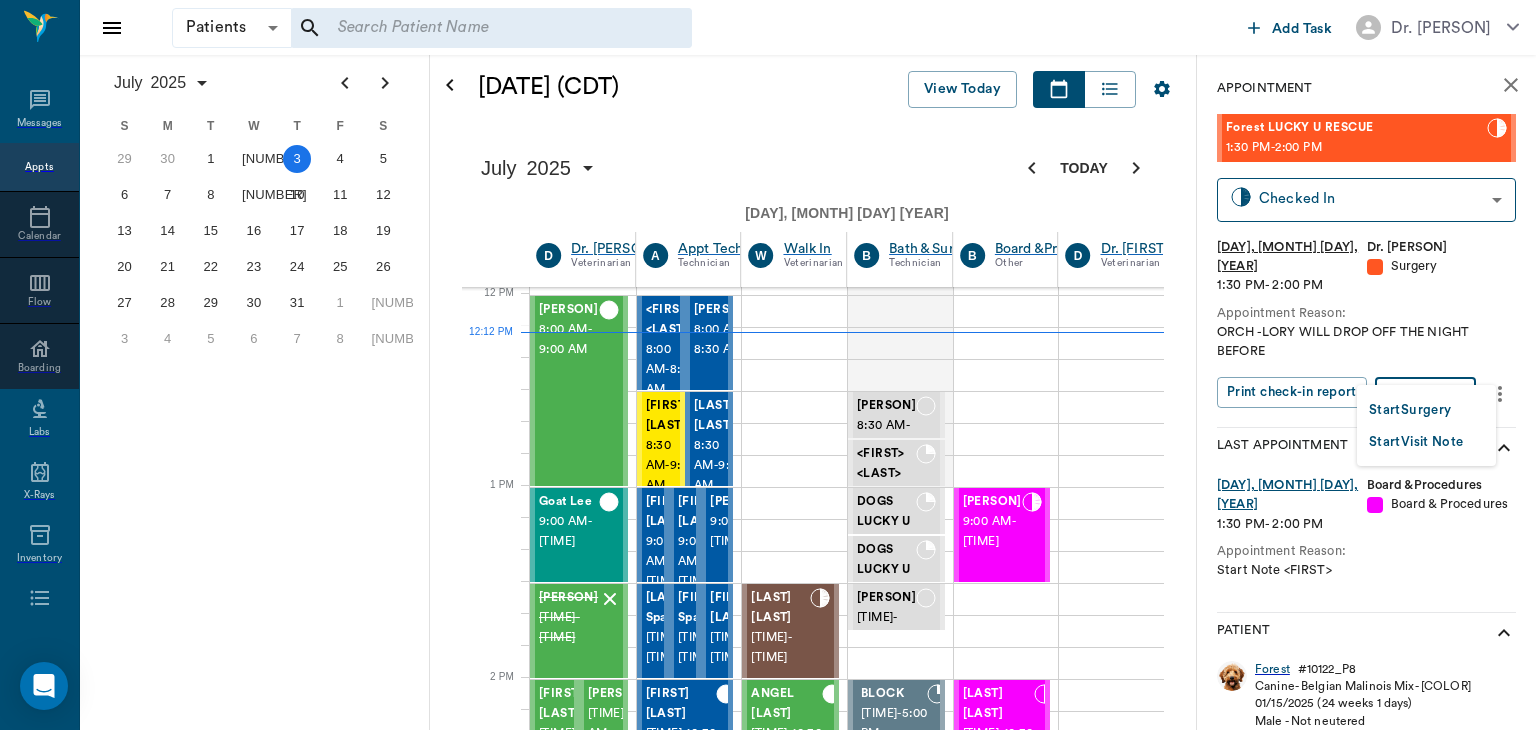 click on "Start  Surgery" at bounding box center (1410, 410) 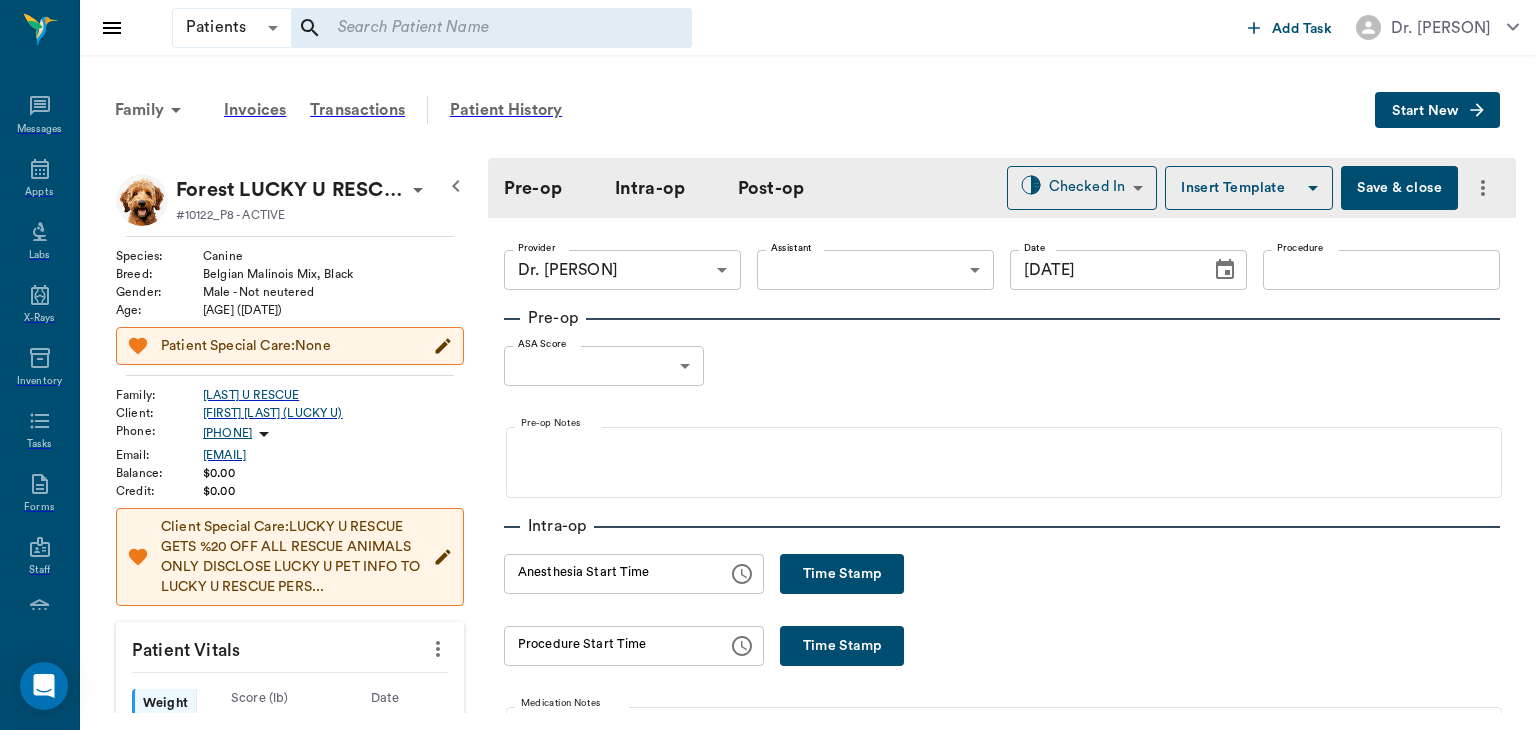 click at bounding box center (1313, 188) 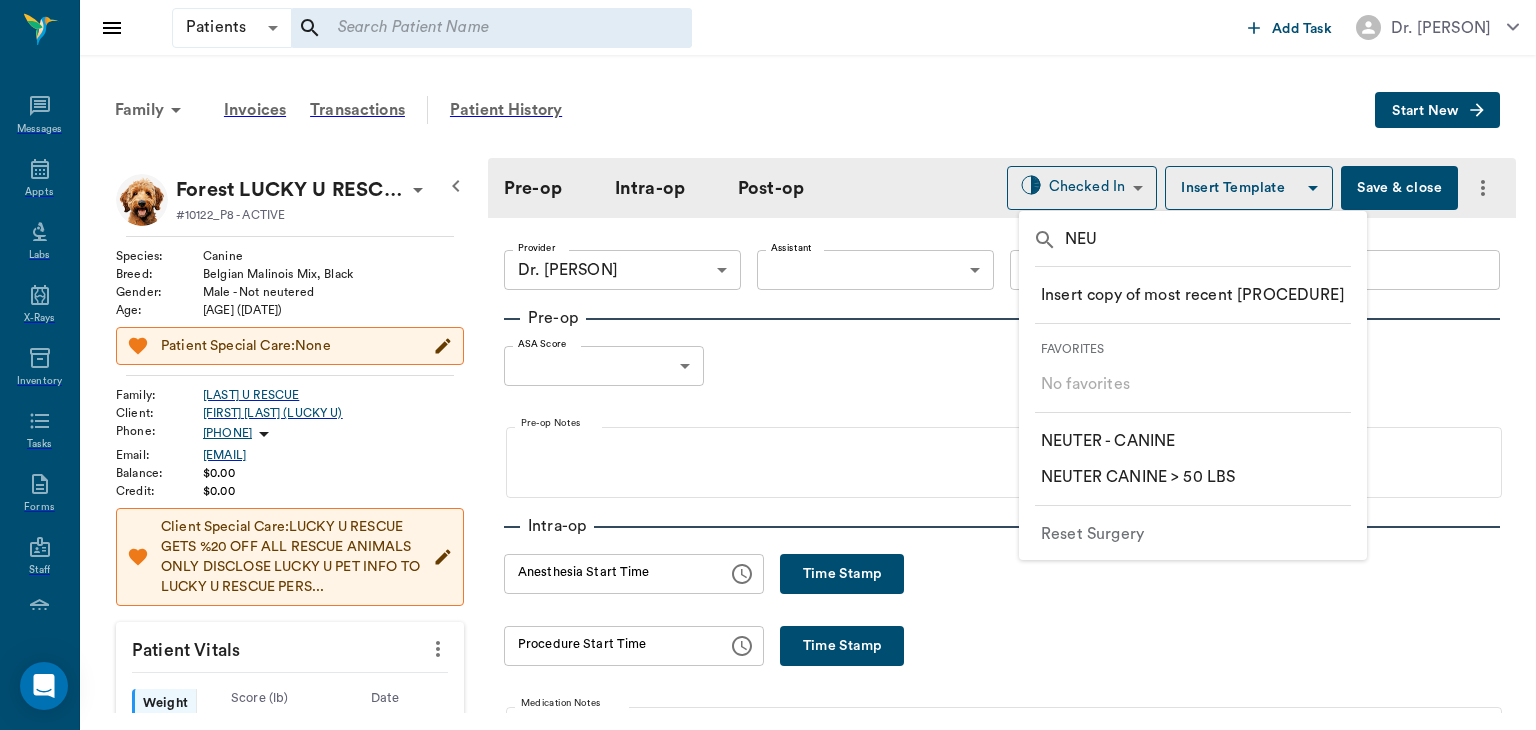 type on "NEU" 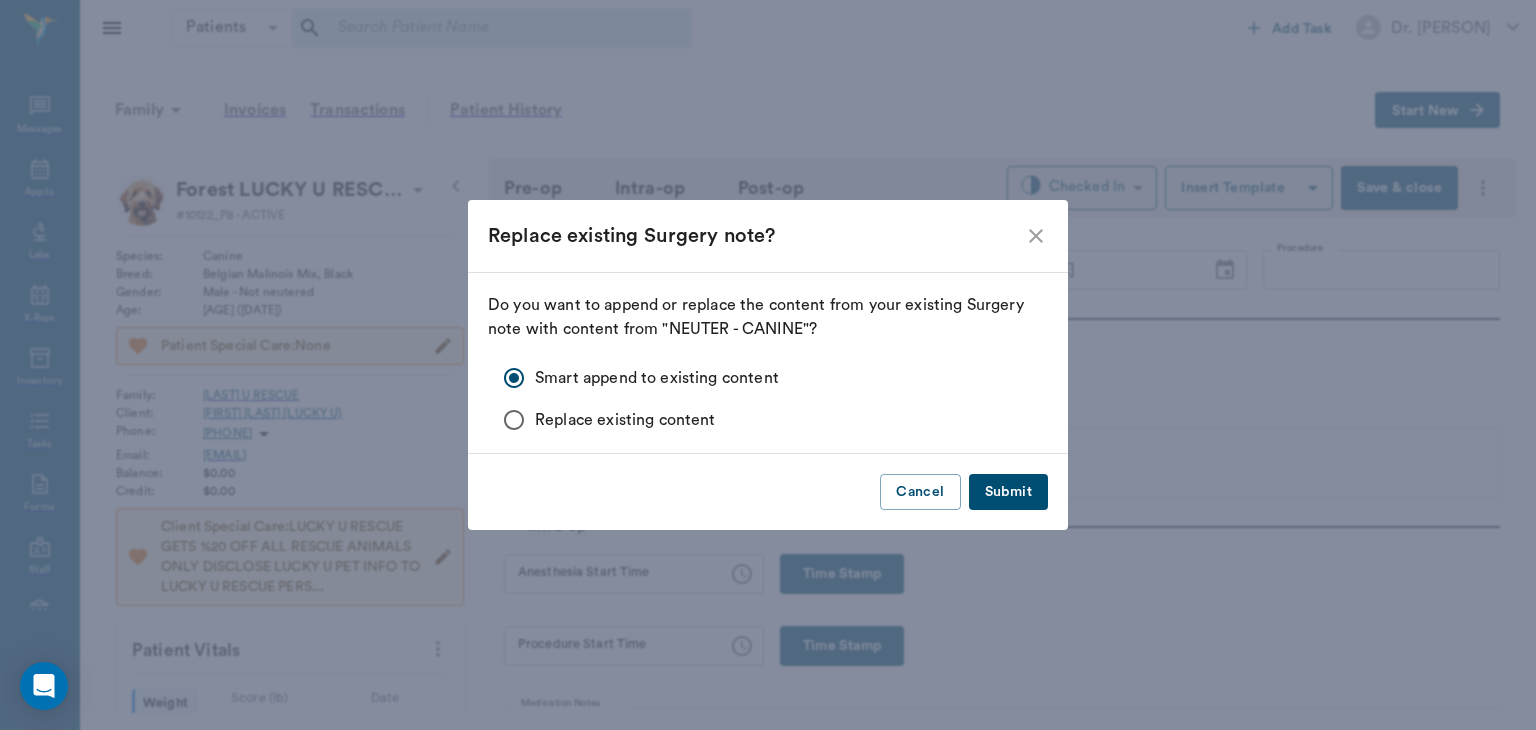 click on "Submit" at bounding box center [1008, 492] 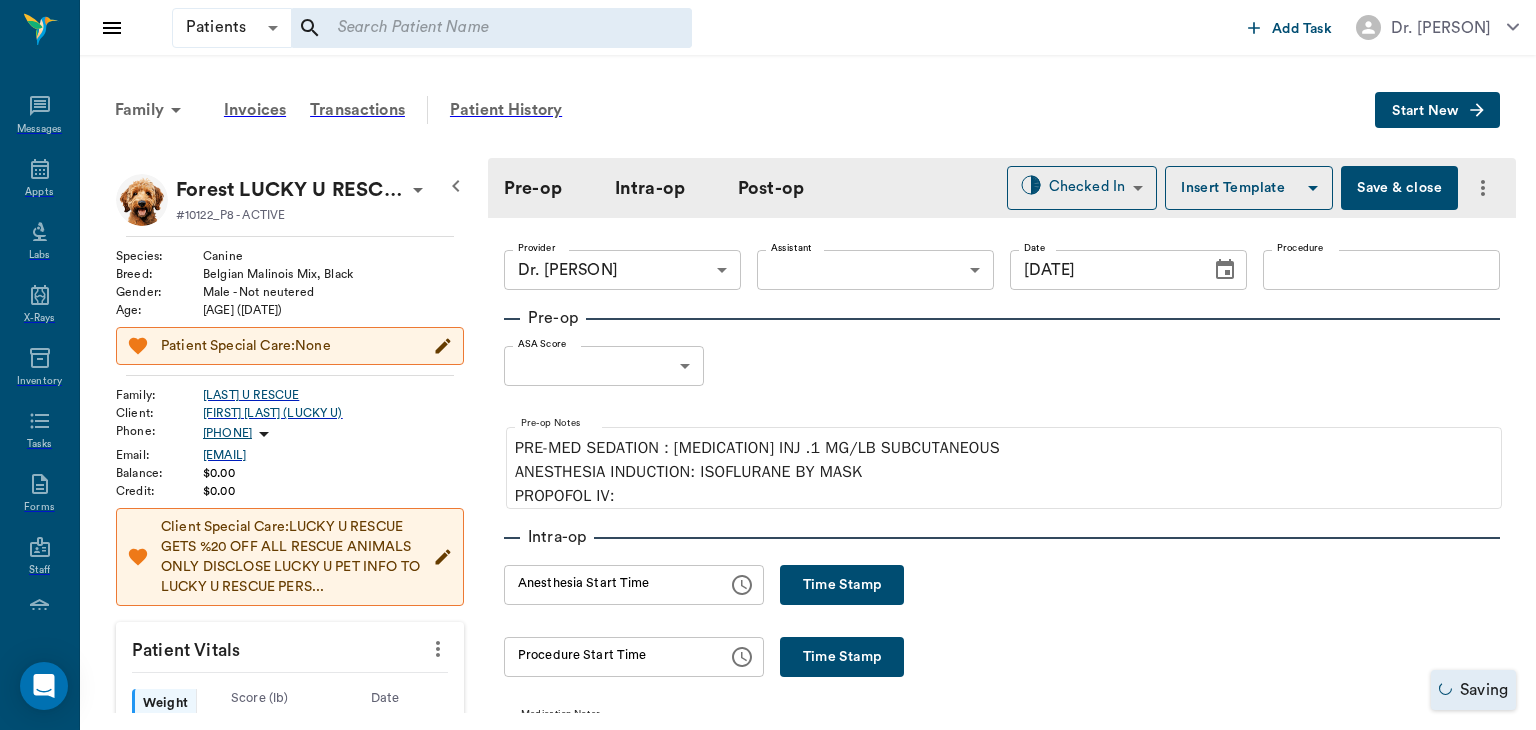 click on "•••••••••" at bounding box center [1381, 270] 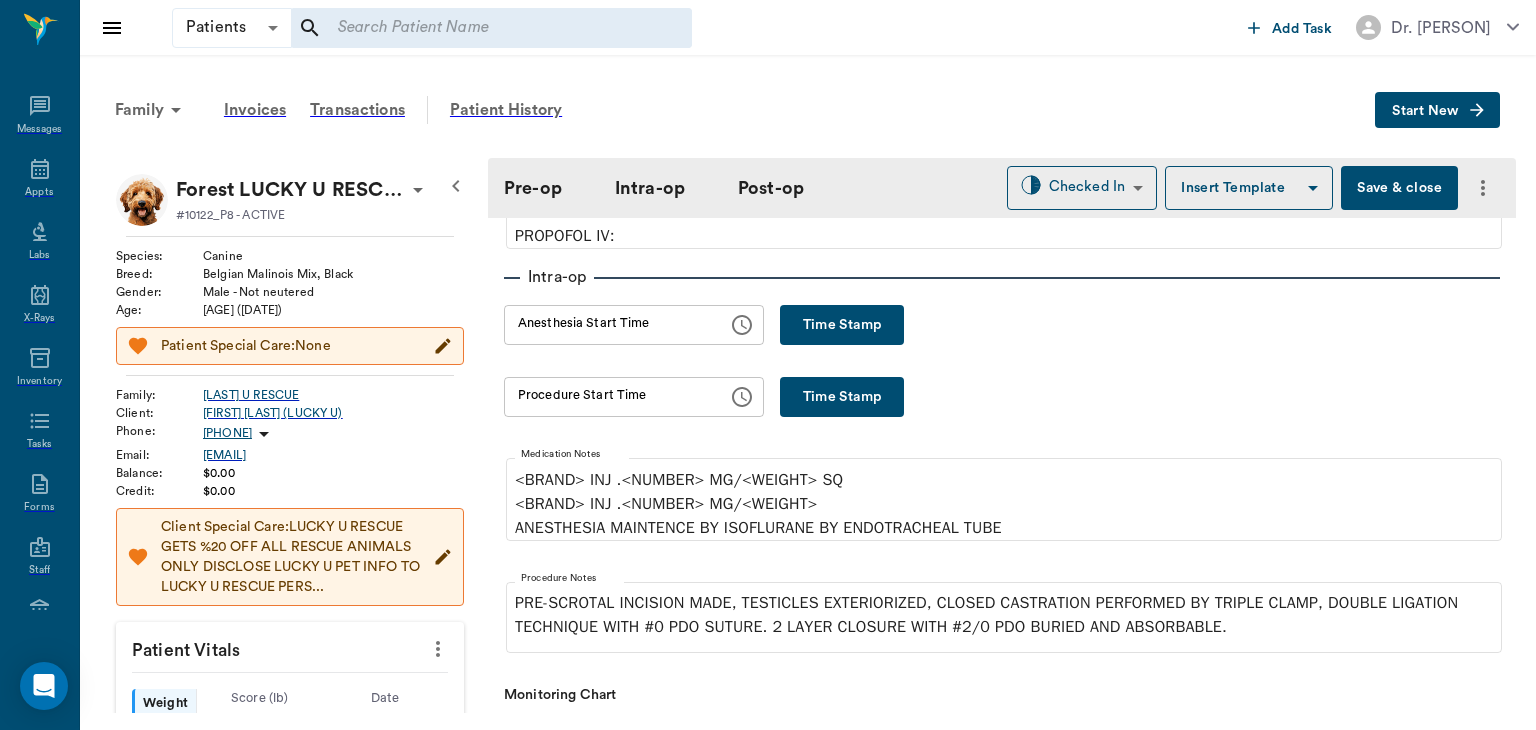 scroll, scrollTop: 321, scrollLeft: 0, axis: vertical 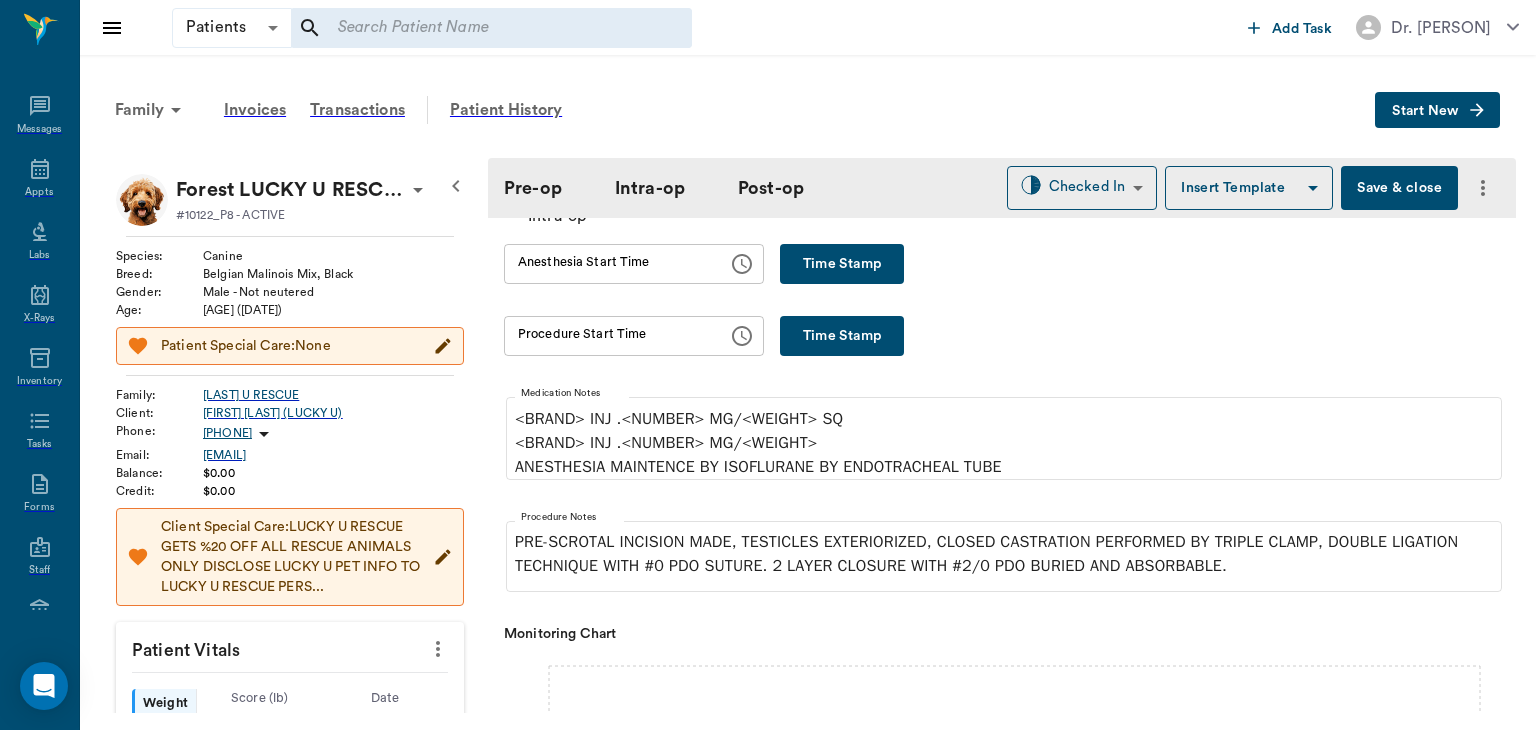 type on "ORCH" 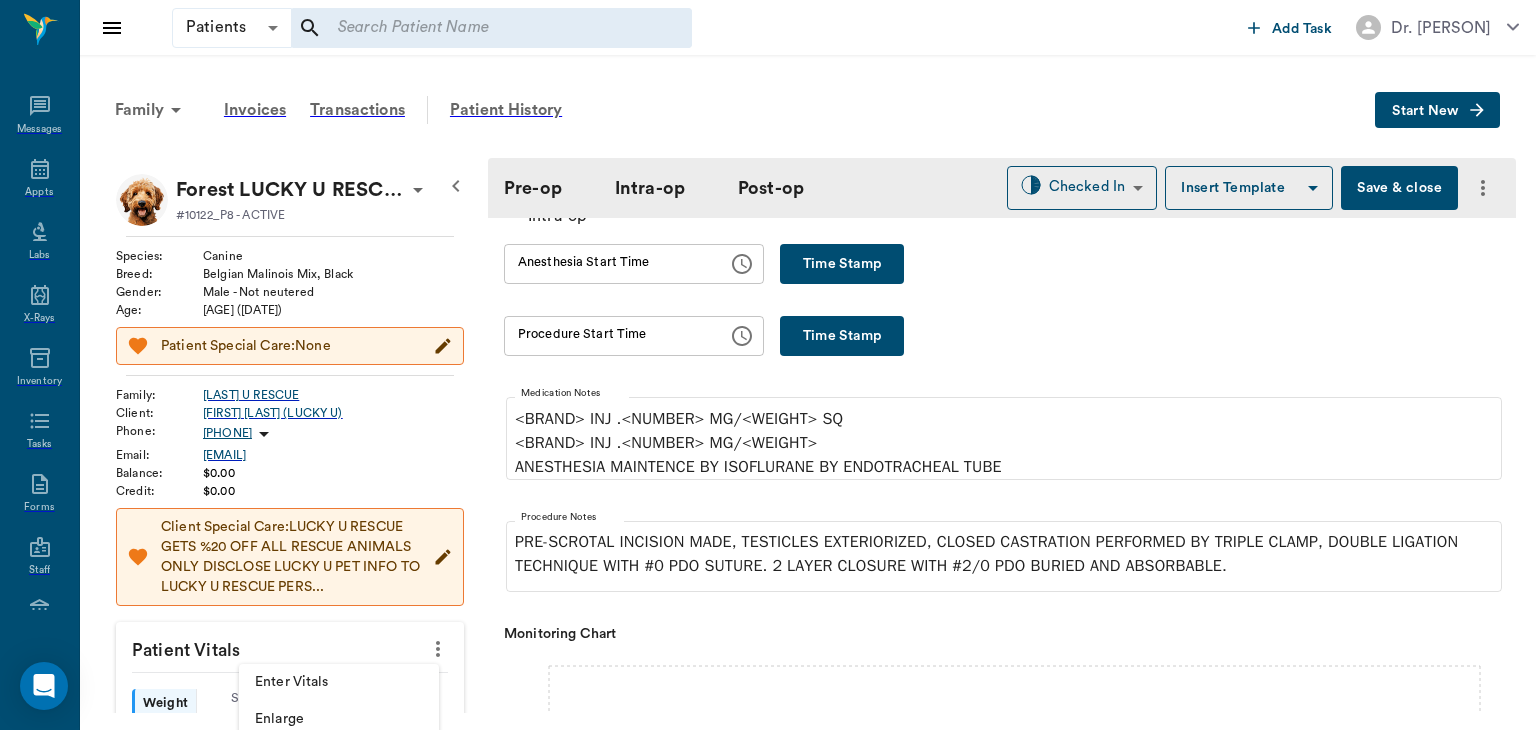 click on "••••• ••••••" at bounding box center [339, 682] 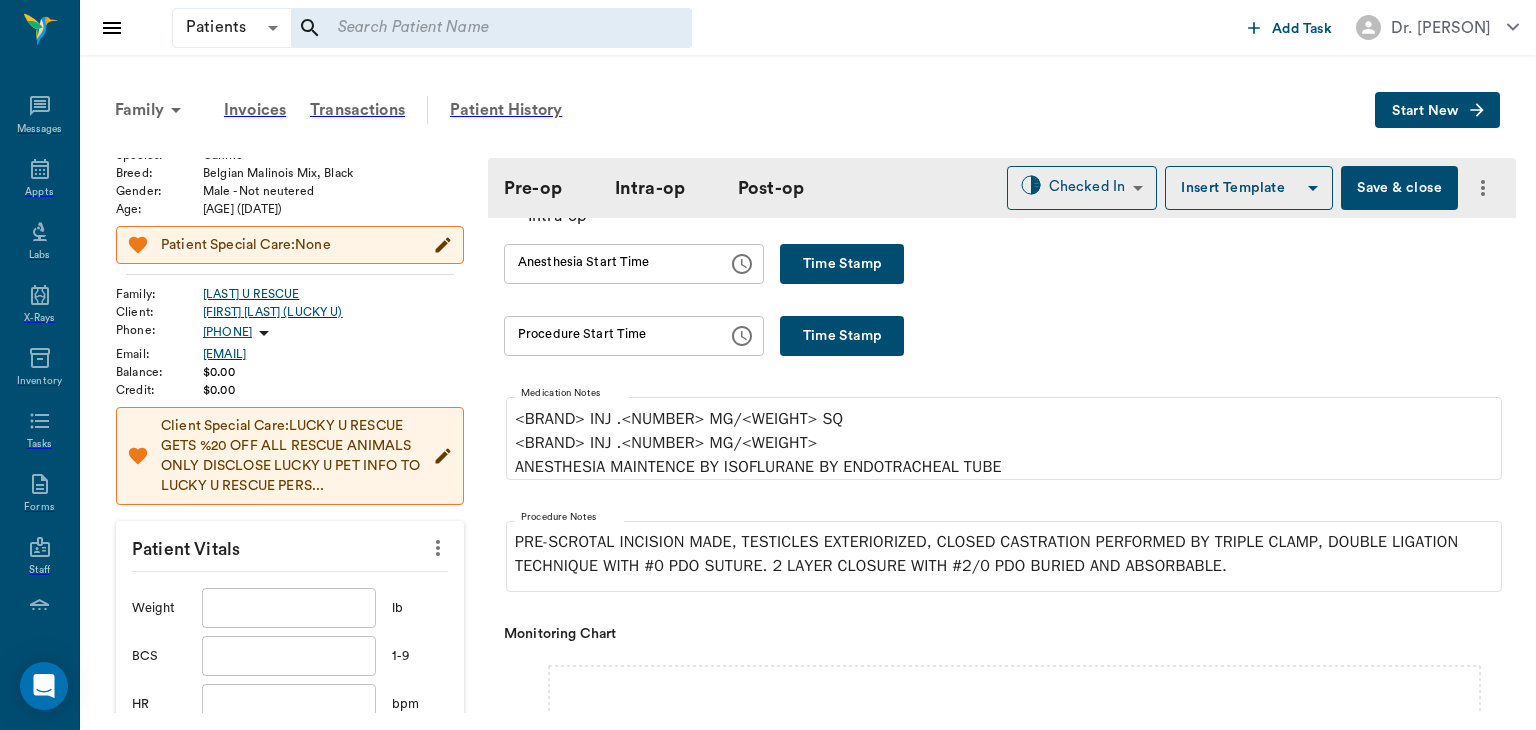 scroll, scrollTop: 191, scrollLeft: 0, axis: vertical 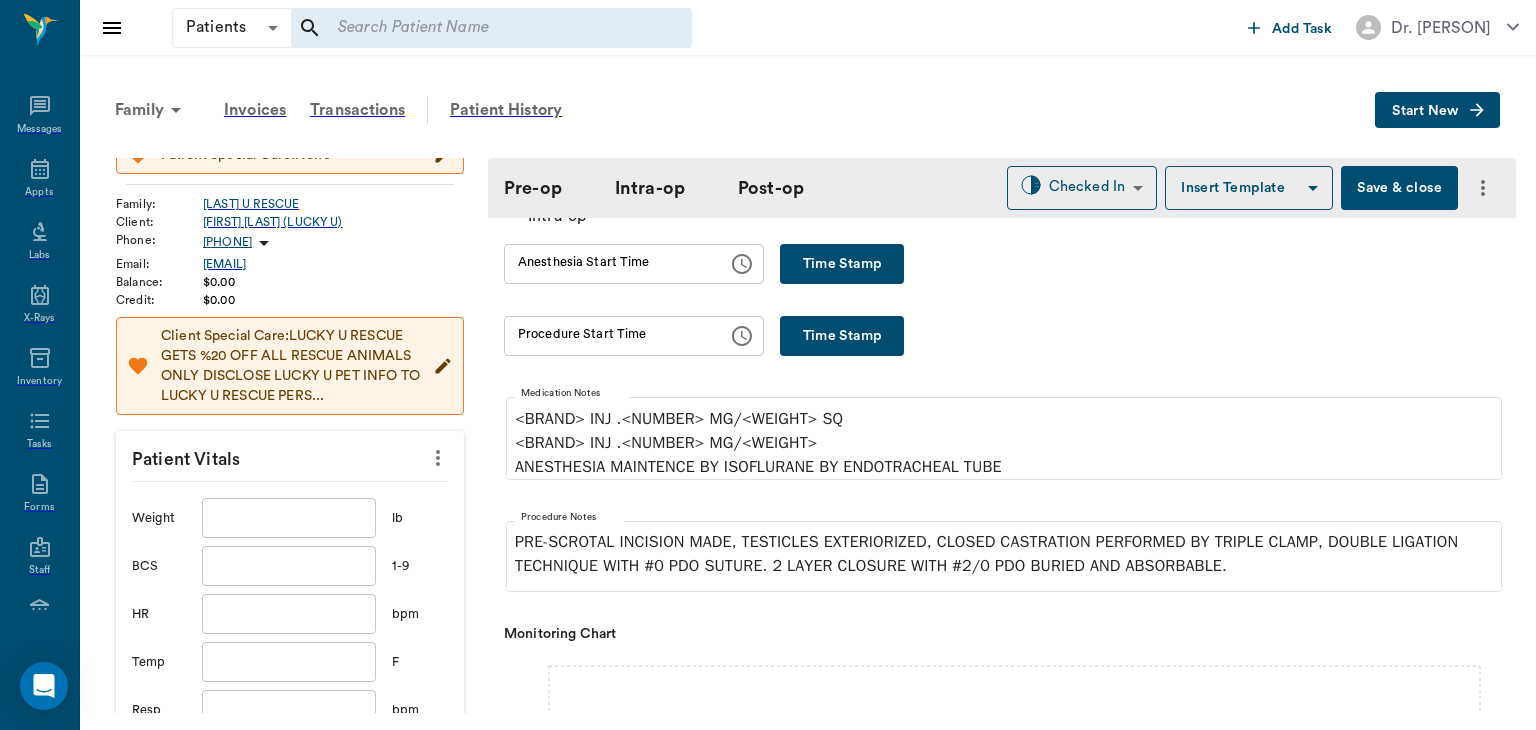click at bounding box center (289, 518) 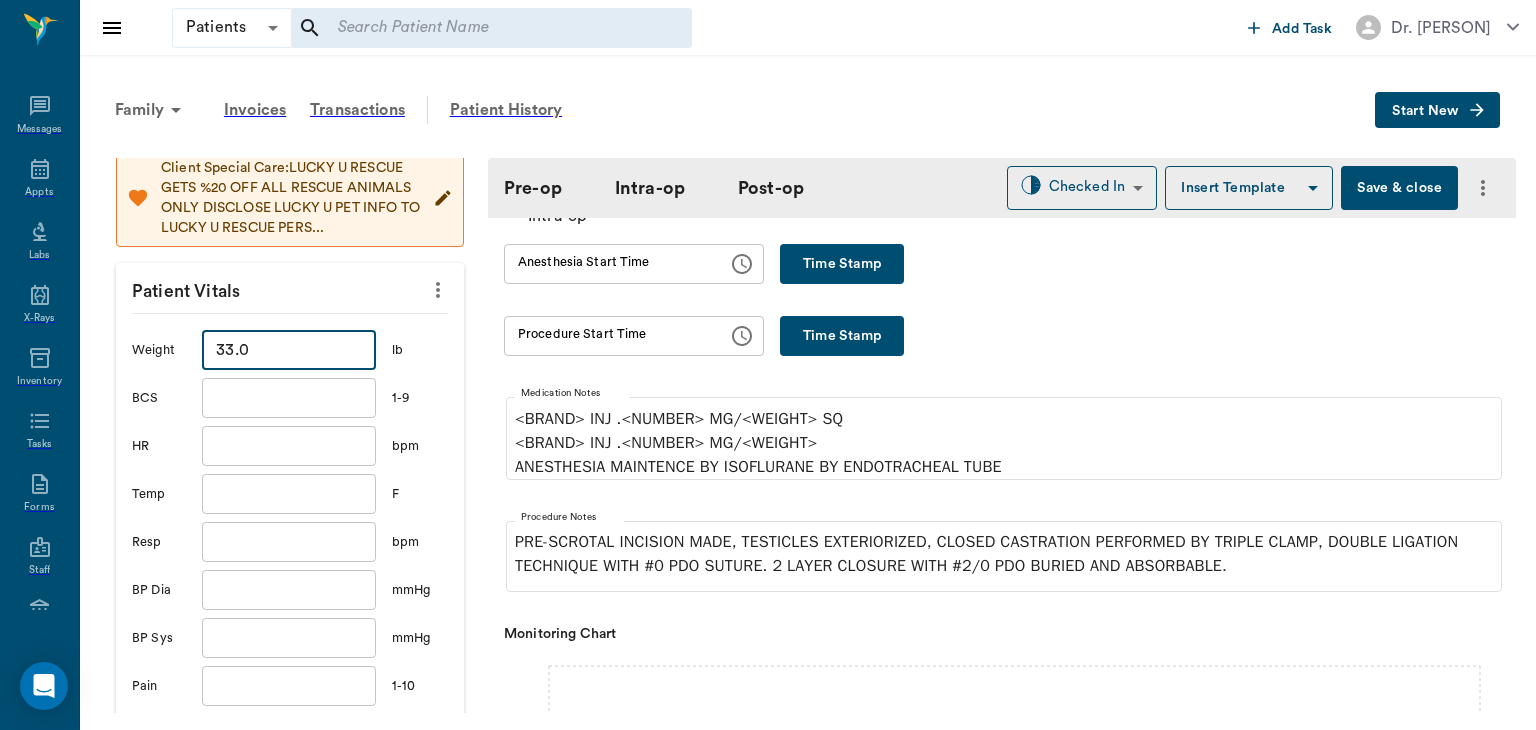 scroll, scrollTop: 444, scrollLeft: 0, axis: vertical 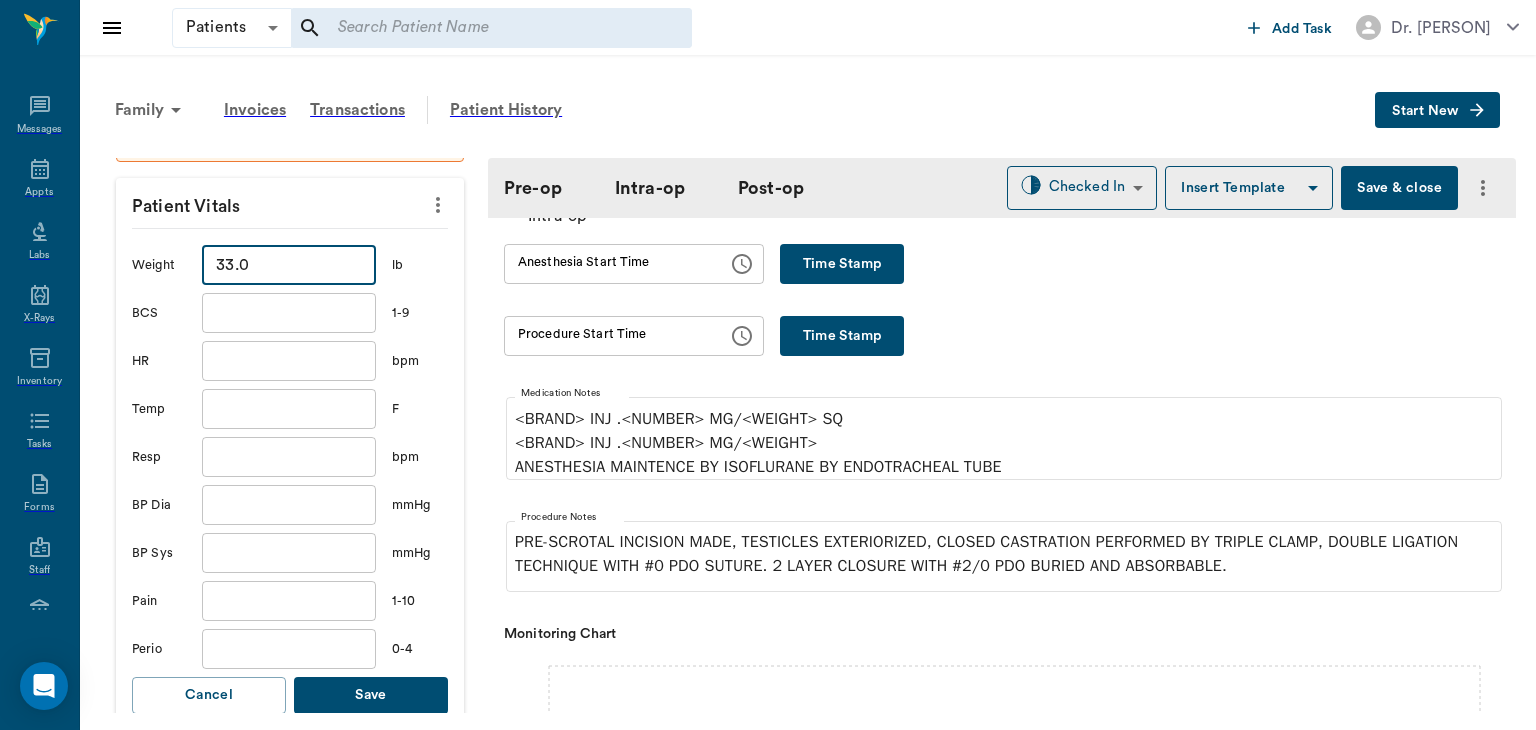 type on "33.0" 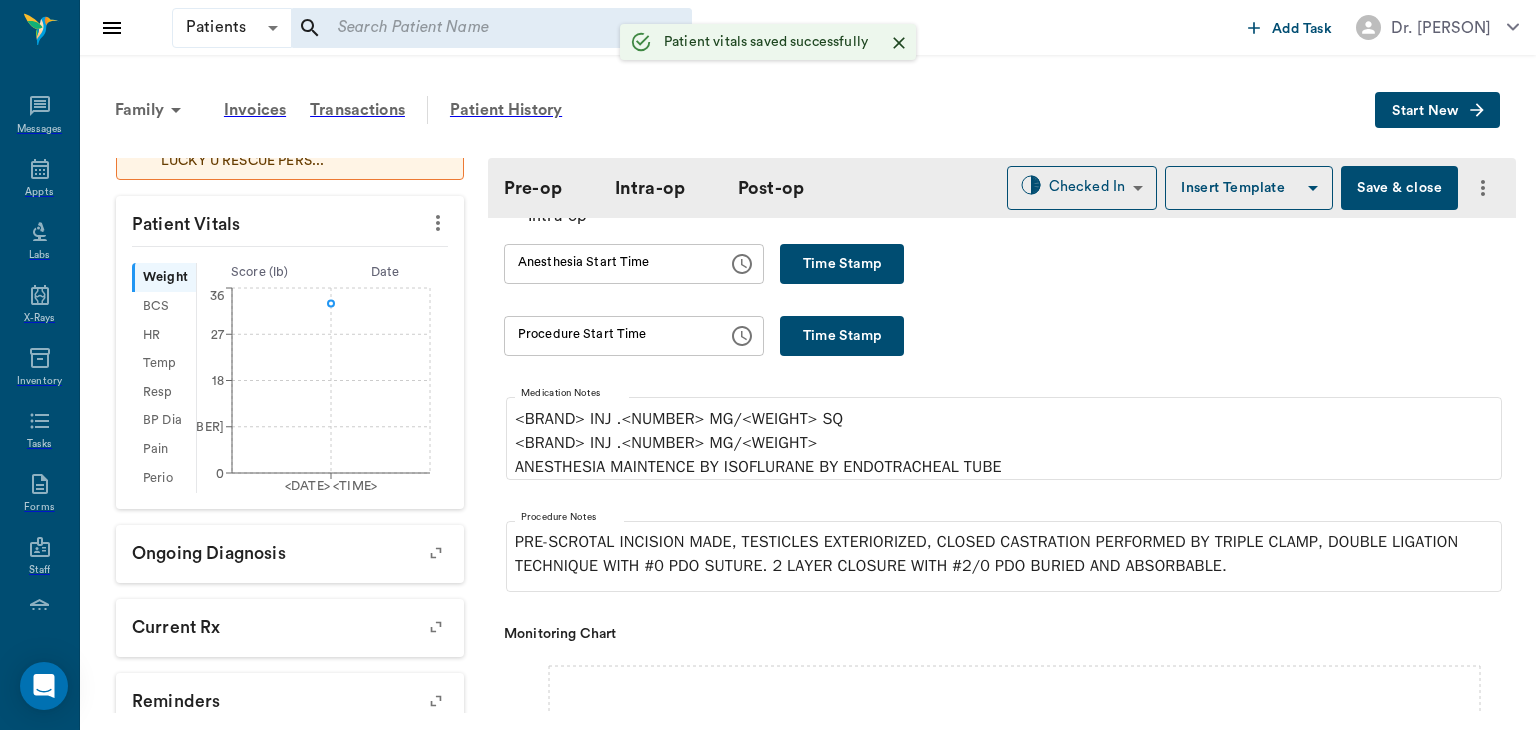 scroll, scrollTop: 461, scrollLeft: 0, axis: vertical 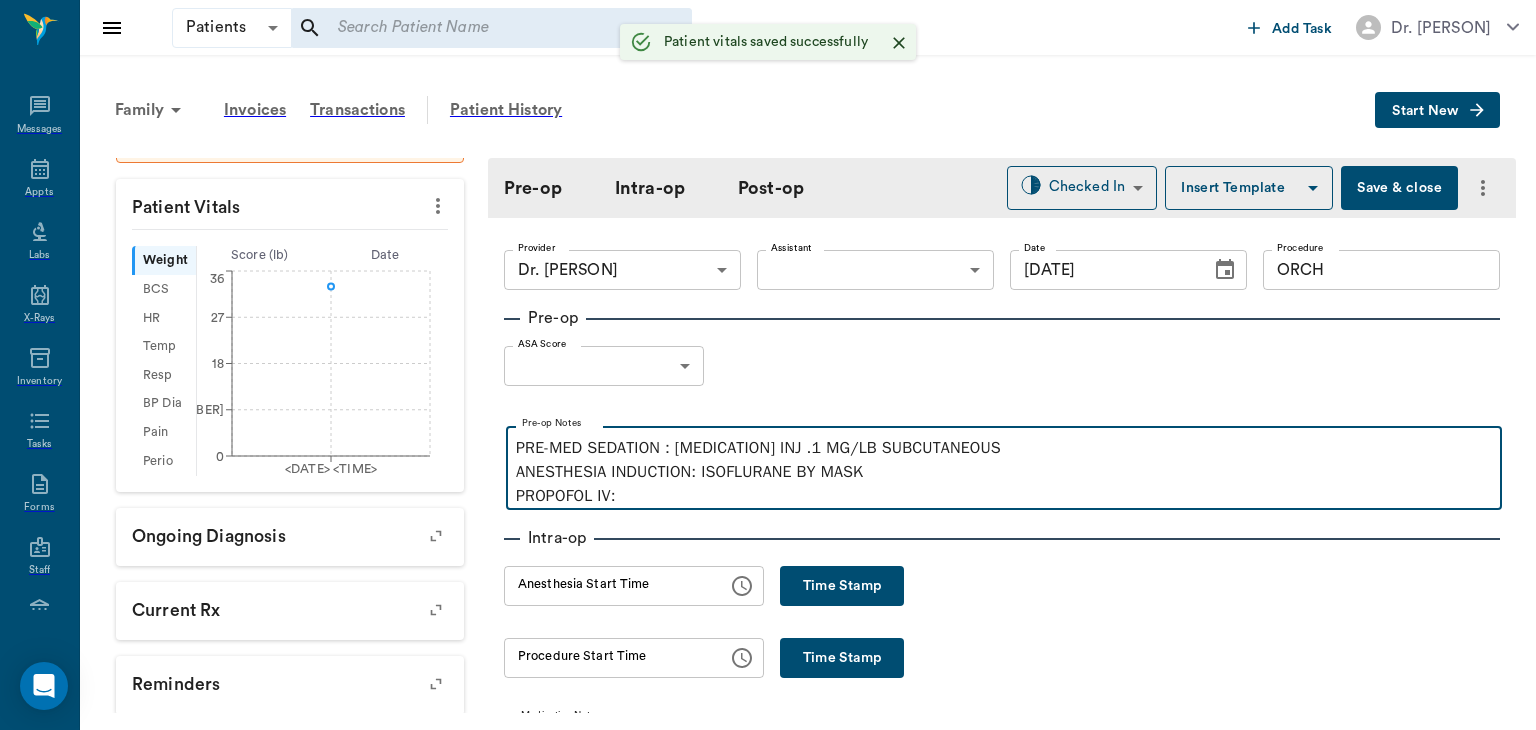 click on "PRE-MED SEDATION : ACEPROMAZINE INJ .1 MG/LB SUBCUTANEOUS ANESTHESIA INDUCTION: ISOFLURANE BY MASK PROPOFOL IV:" at bounding box center (1004, 472) 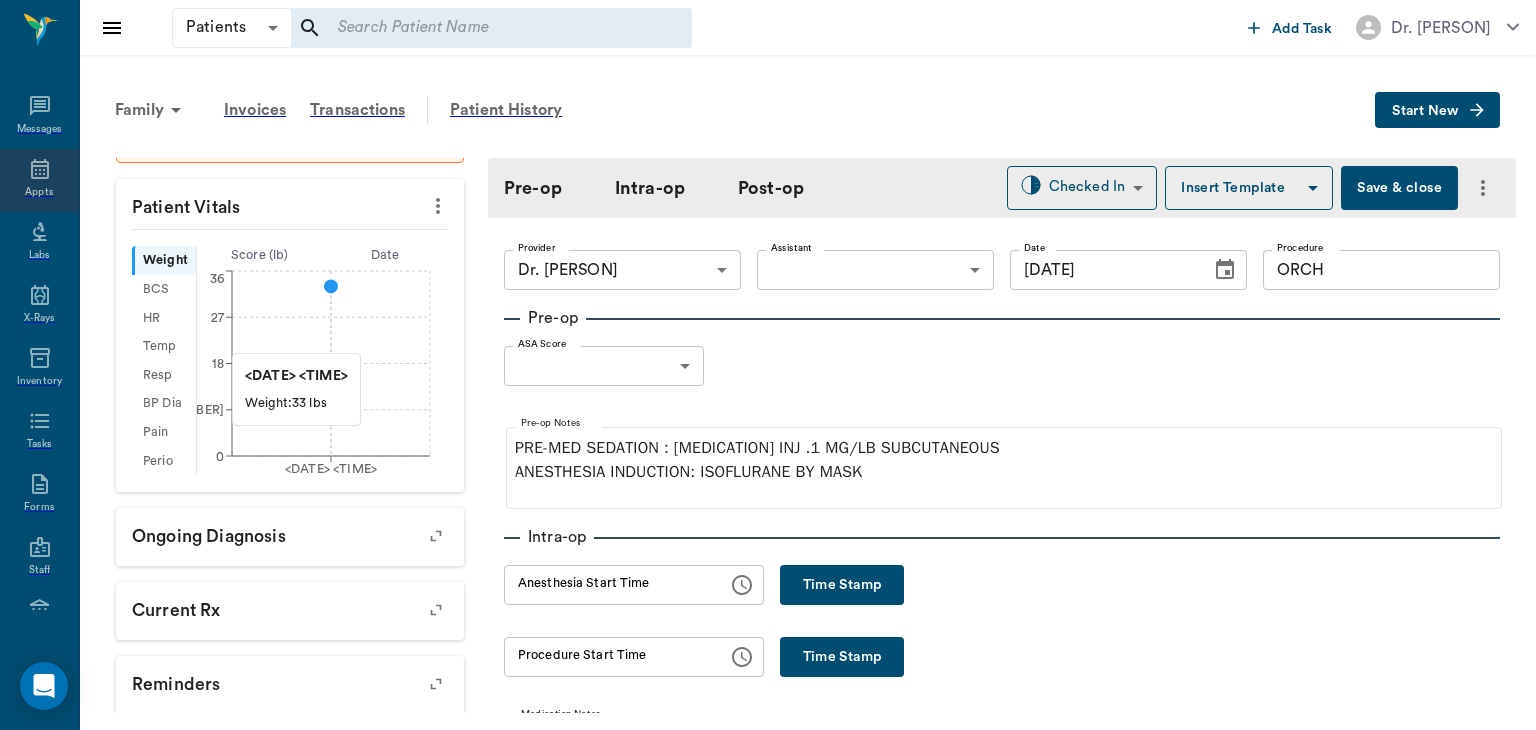 click on "Appts" at bounding box center (39, 192) 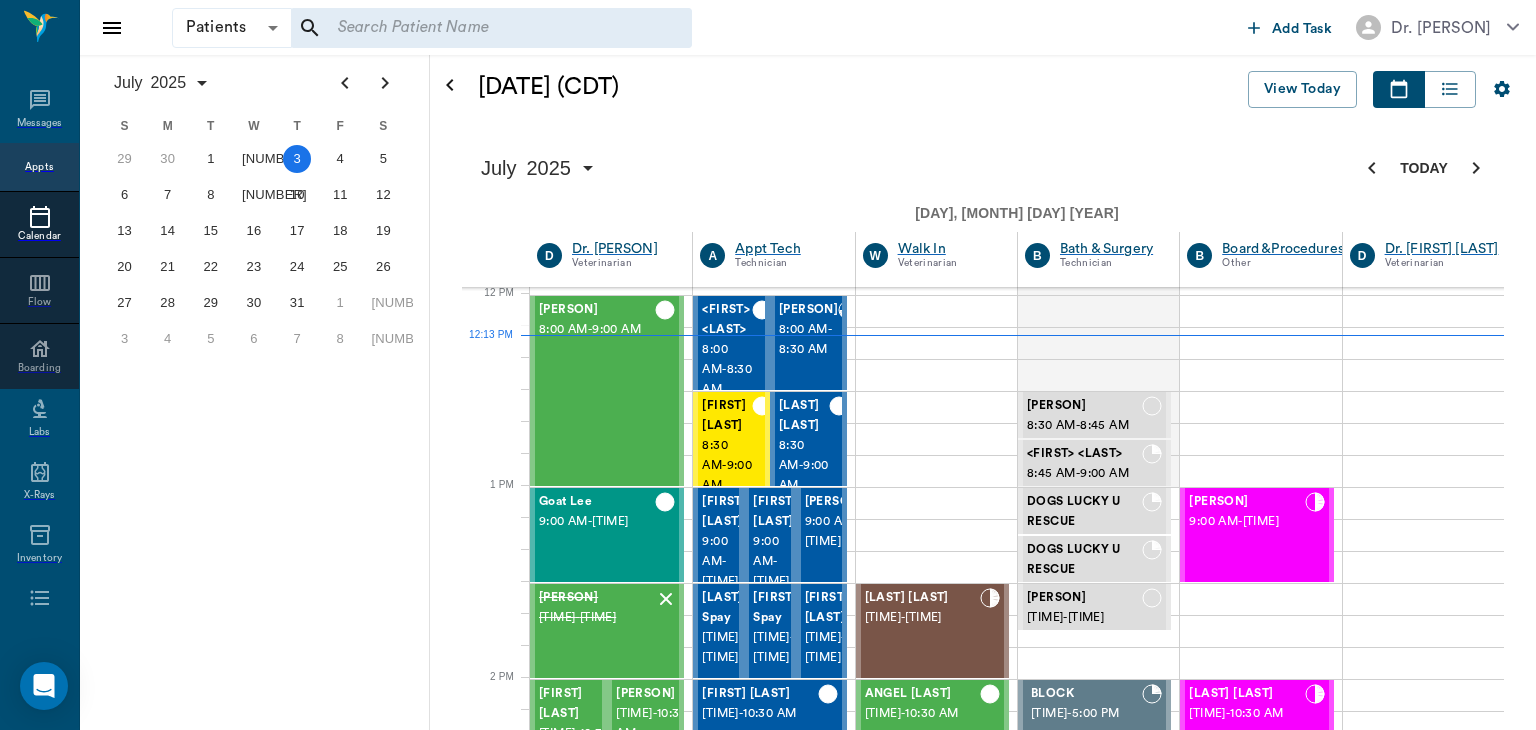 scroll, scrollTop: 770, scrollLeft: 0, axis: vertical 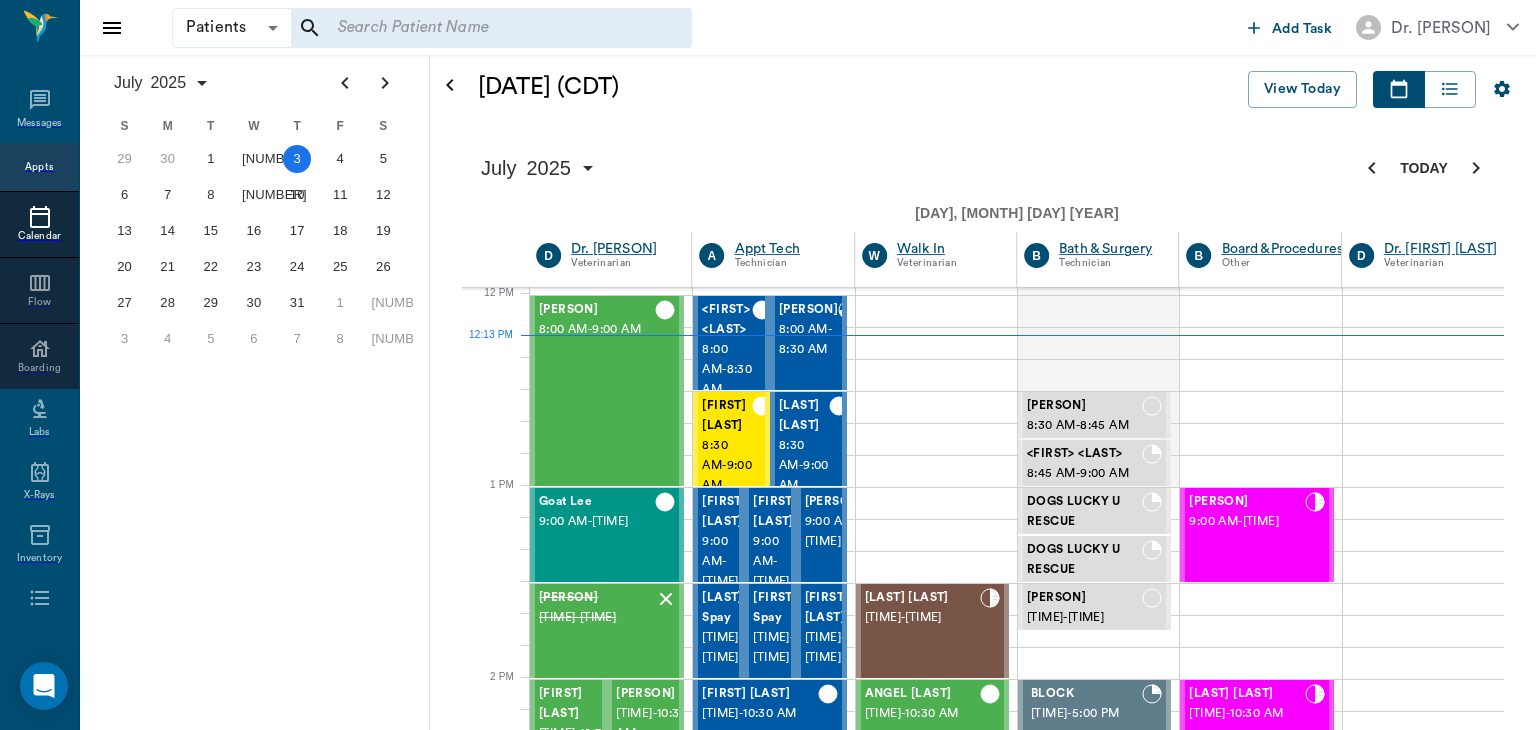 click on "1:00 PM  -  1:30 PM" at bounding box center [597, 1311] 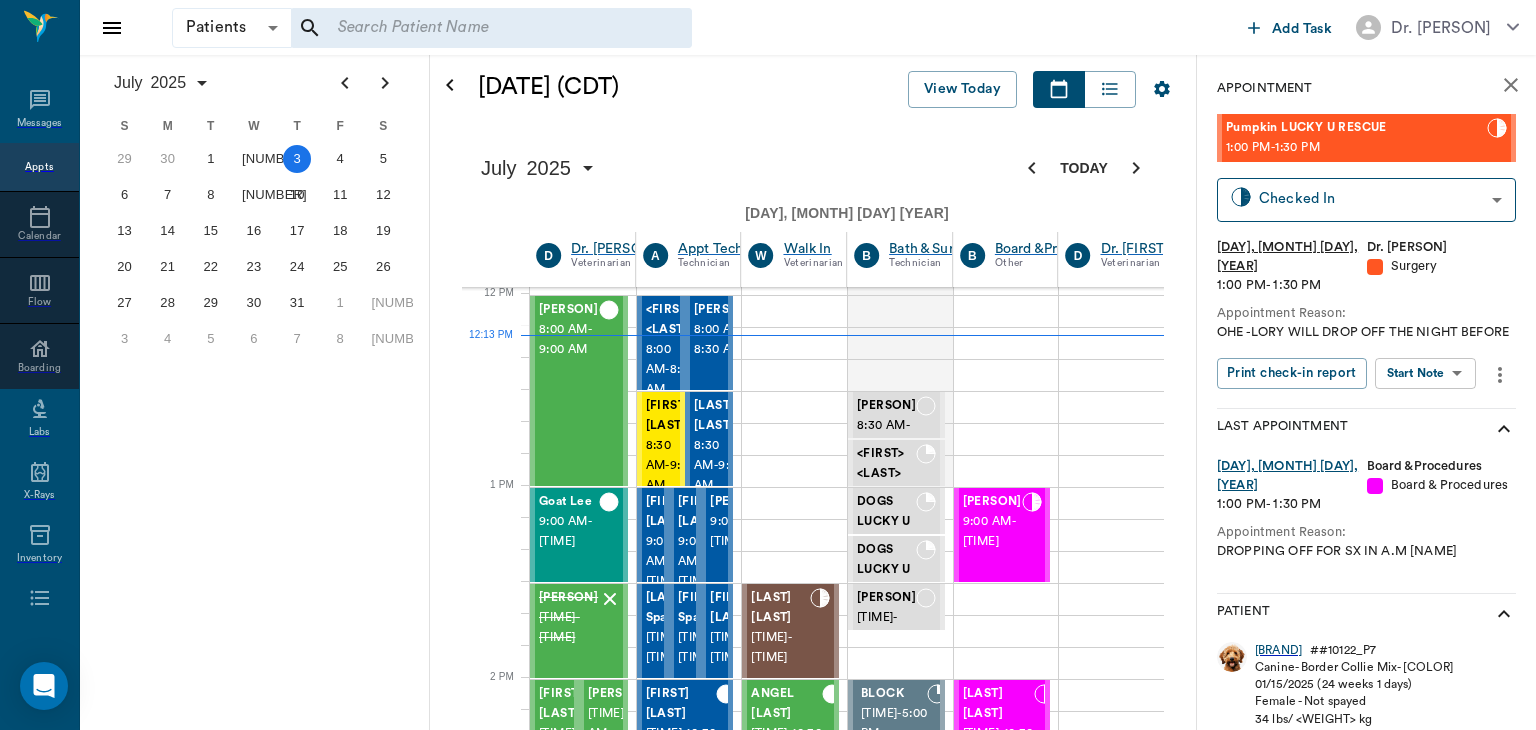 click on "Patients Patients ​ ​ Add Task Dr. Bert Ellsworth Nectar Messages Appts Calendar Flow Boarding Labs X-Rays Inventory Tasks Forms Staff Reports Lookup Settings July 2025 S M T W T F S Jun 1 2 3 4 5 6 7 8 9 10 11 12 13 14 15 16 17 18 19 20 21 22 23 24 25 26 27 28 29 30 Jul 1 2 3 4 5 6 7 8 9 10 11 12 S M T W T F S 29 30 Jul 1 2 3 4 5 6 7 8 9 10 11 12 13 14 15 16 17 18 19 20 21 22 23 24 25 26 27 28 29 30 31 Aug 1 2 3 4 5 6 7 8 9 S M T W T F S 27 28 29 30 31 Aug 1 2 3 4 5 6 7 8 9 10 11 12 13 14 15 16 17 18 19 20 21 22 23 24 25 26 27 28 29 30 31 Sep 1 2 3 4 5 6 July 3, 2025 (CDT) View Today July 2025 Today 3 Thu Jul 2025 D Dr. Bert Ellsworth Veterinarian A Appt Tech Technician W Walk In Veterinarian B Bath & Surgery Technician B Board &Procedures Other D Dr. Kindall Jones Veterinarian 8 AM 9 AM 10 AM 11 AM 12 PM 1 PM 2 PM 3 PM 4 PM 5 PM 6 PM 7 PM 8 PM 12:13 PM Cattle Clark 8:00 AM  -  9:00 AM Goat Lee 9:00 AM  -  9:30 AM ANNIE Blankenship 9:30 AM  -  10:00 AM MAJESTIC Jacobs 10:00 AM  -  10:30 AM Busa Jacobs  -" at bounding box center [768, 1319] 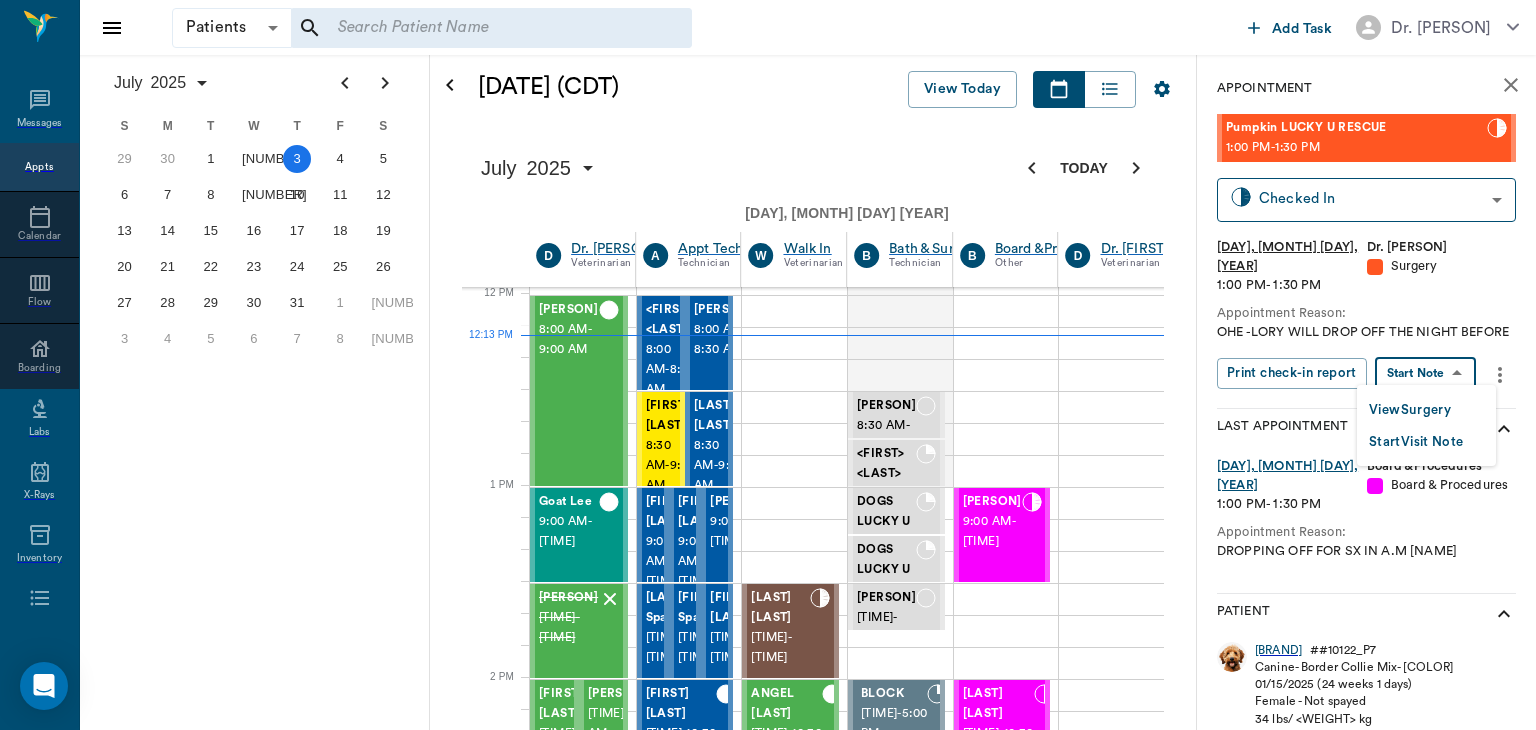 click on "••••  •••••••" at bounding box center (1410, 410) 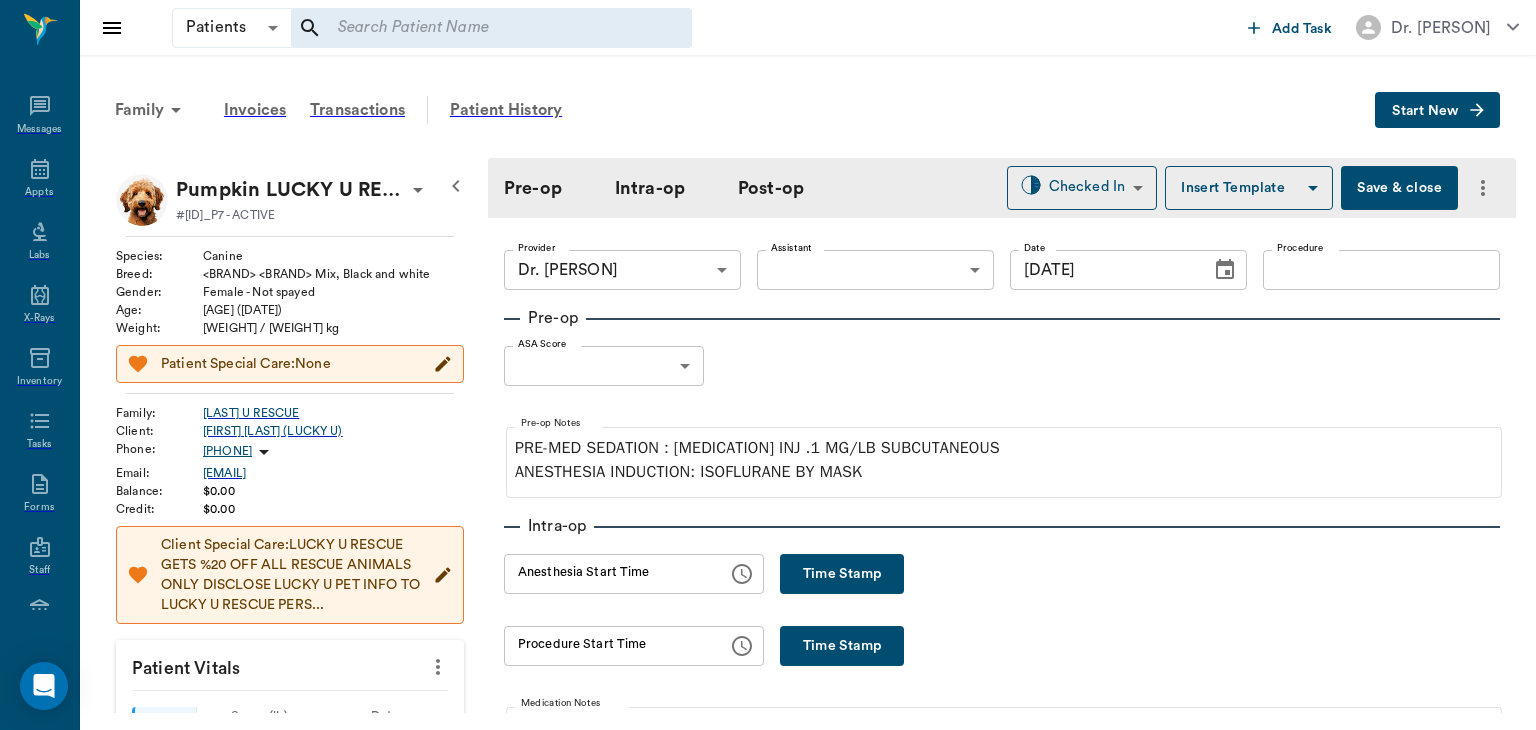 click on "•••••••••" at bounding box center [1381, 270] 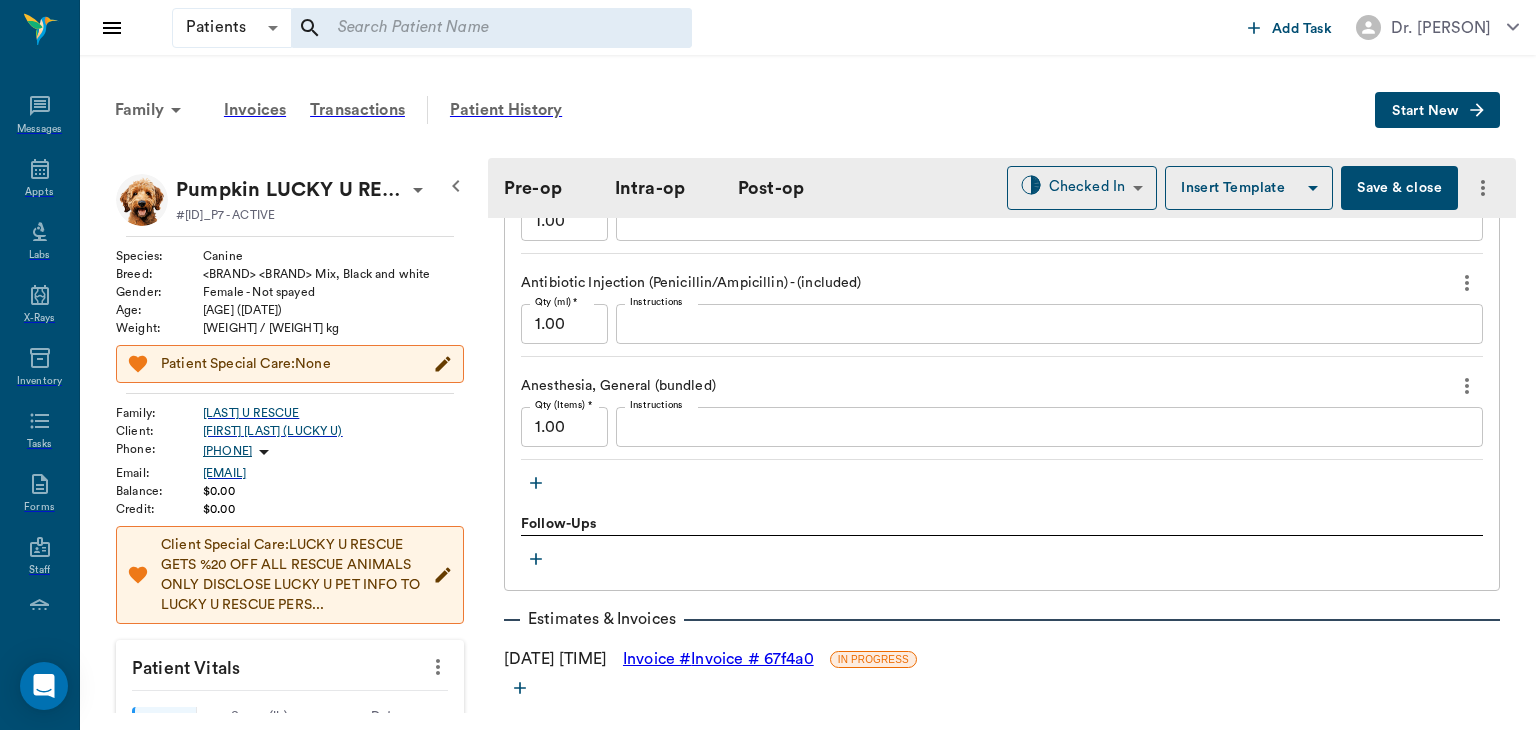scroll, scrollTop: 1898, scrollLeft: 0, axis: vertical 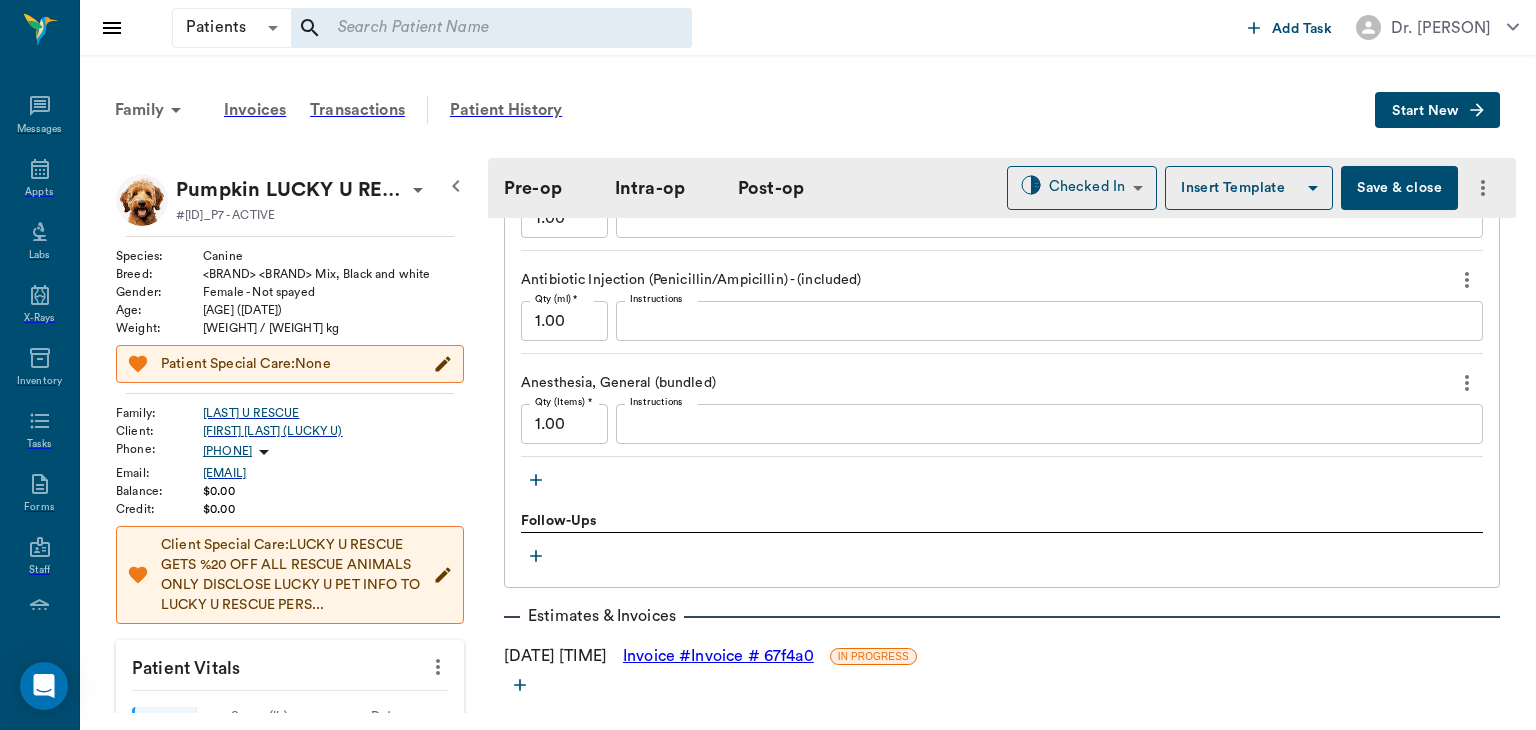 type on "OHE" 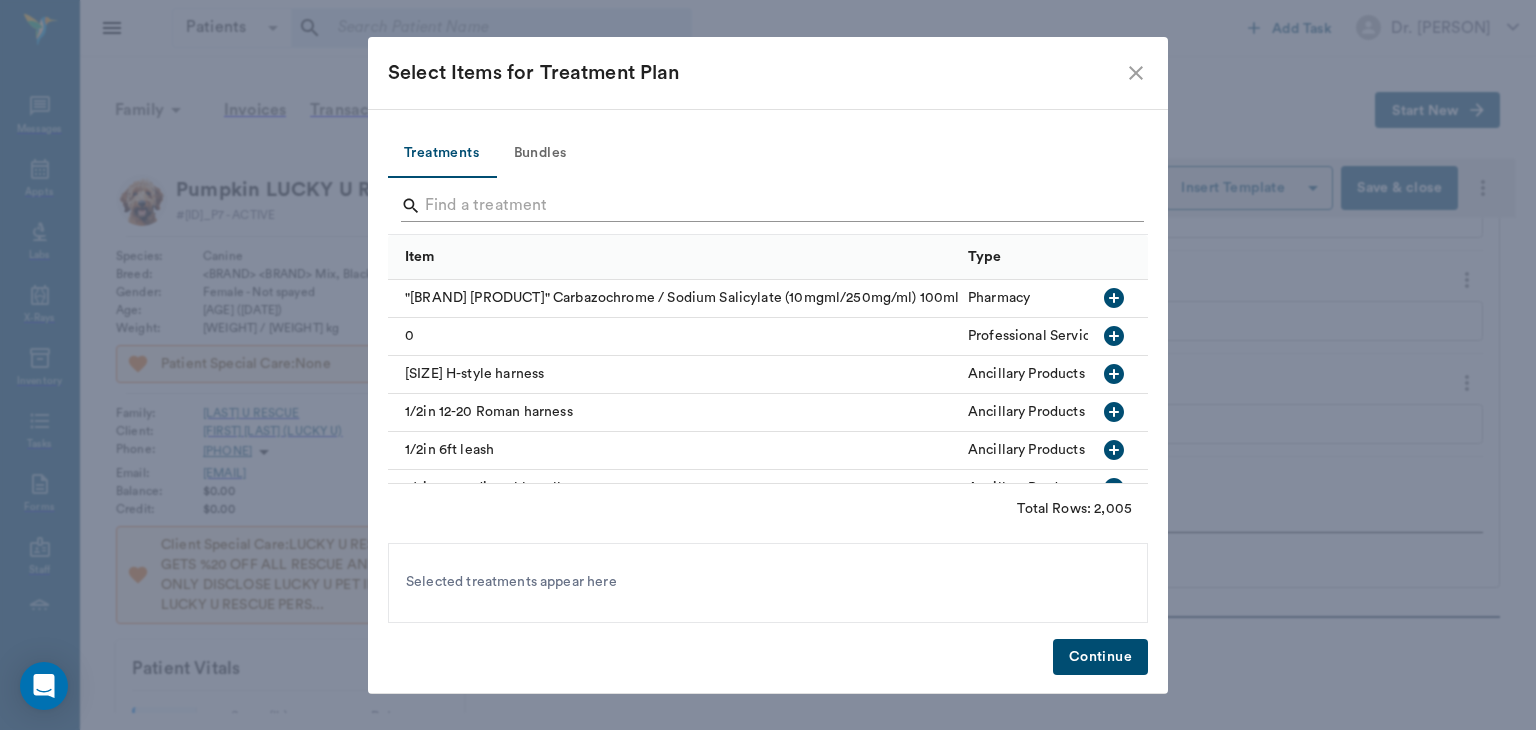 click at bounding box center (769, 206) 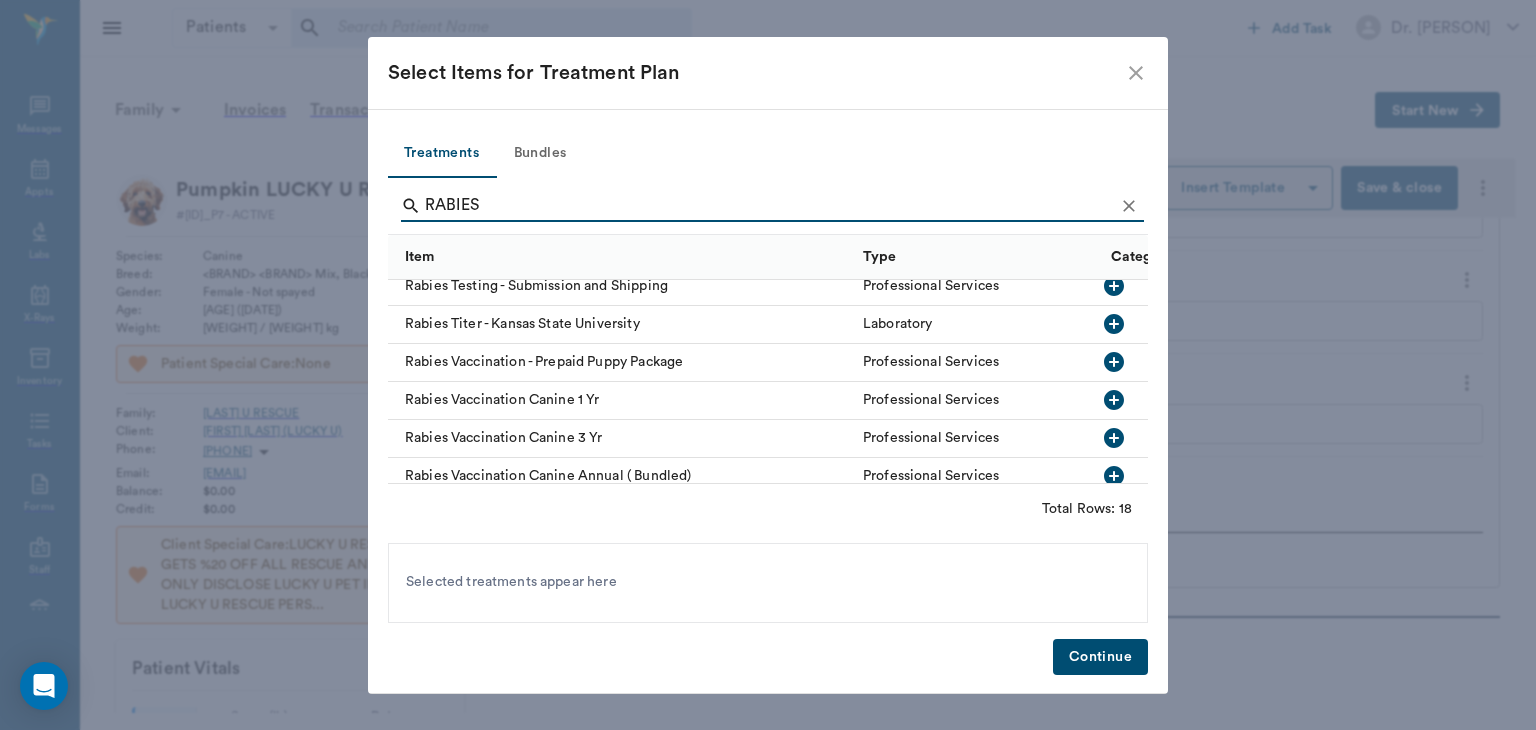 scroll, scrollTop: 218, scrollLeft: 0, axis: vertical 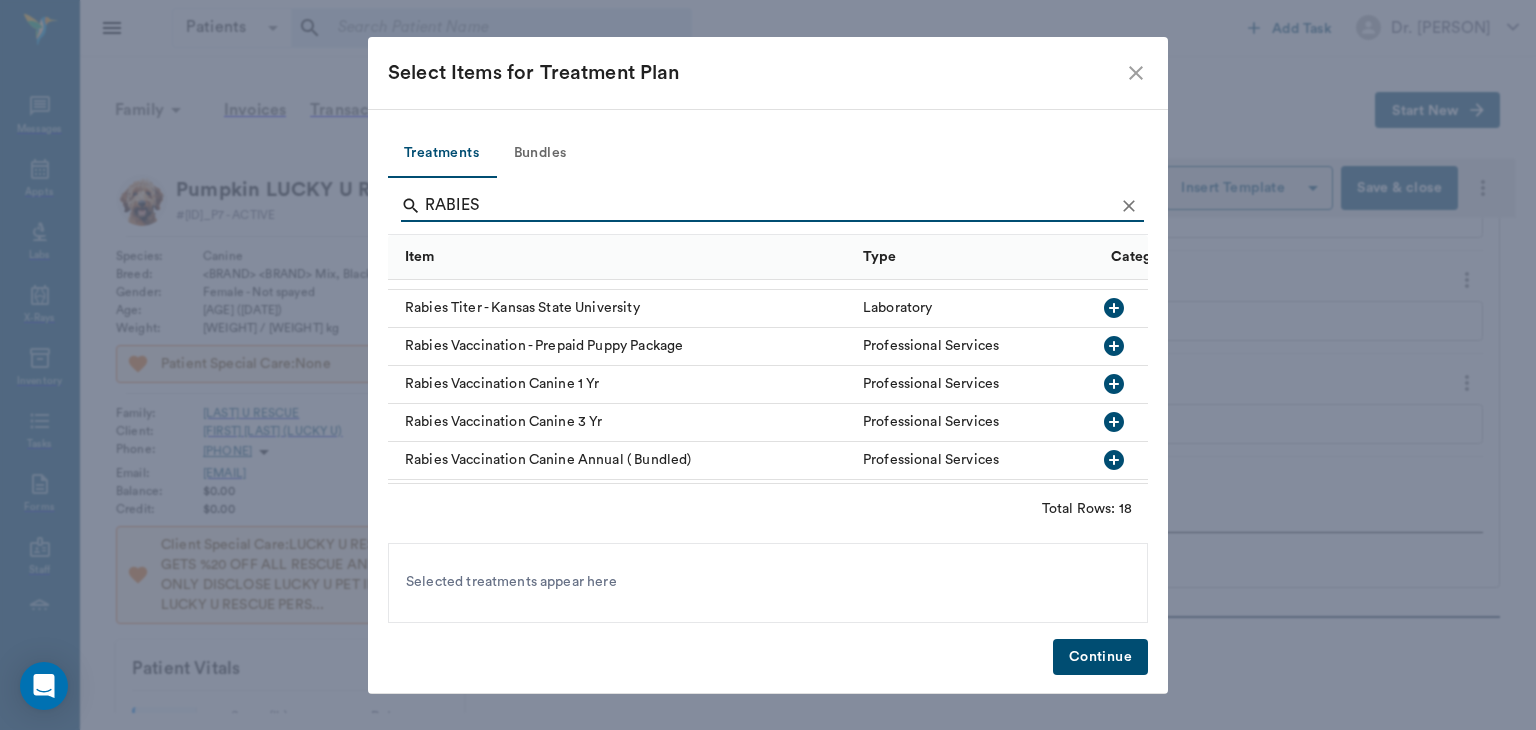 type on "RABIES" 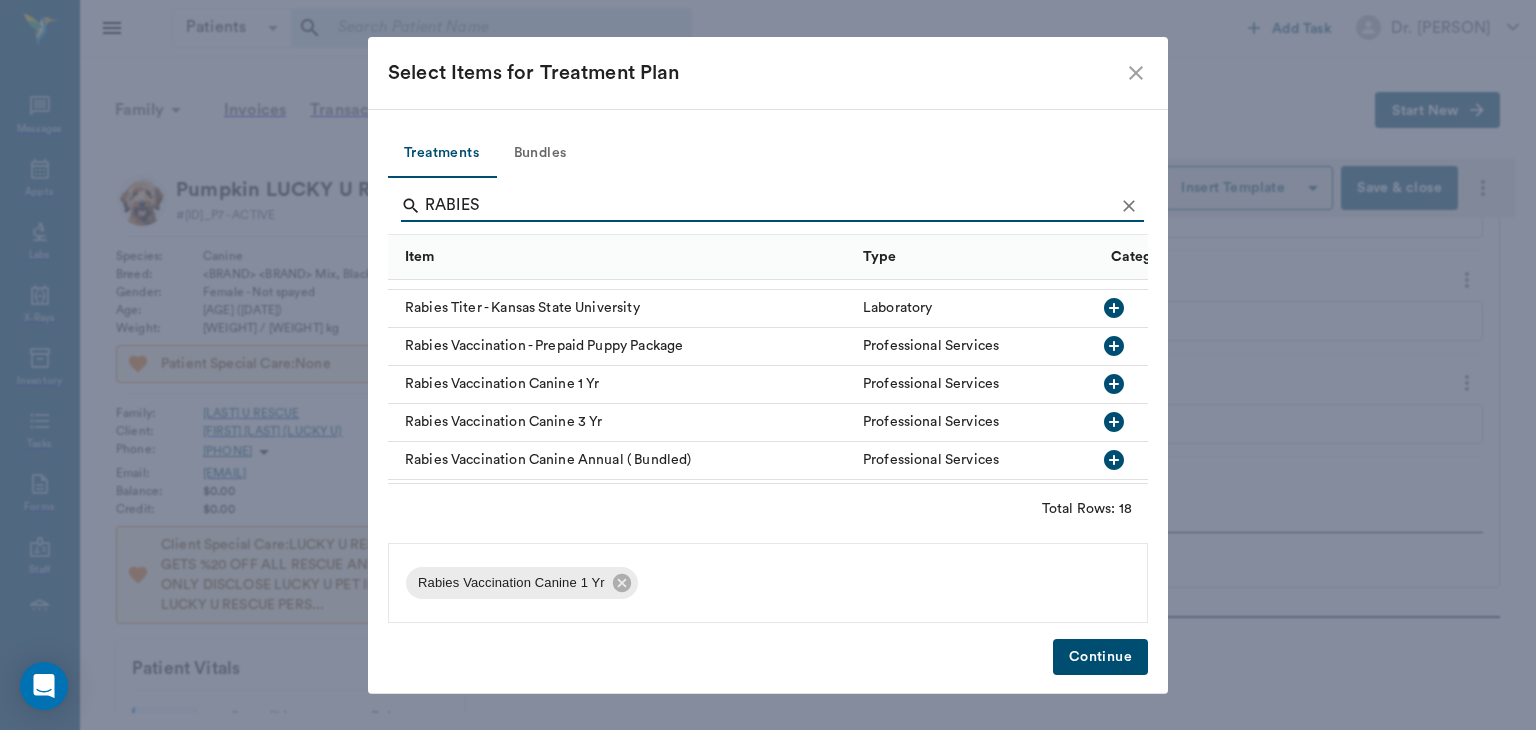 click on "Continue" at bounding box center (1100, 657) 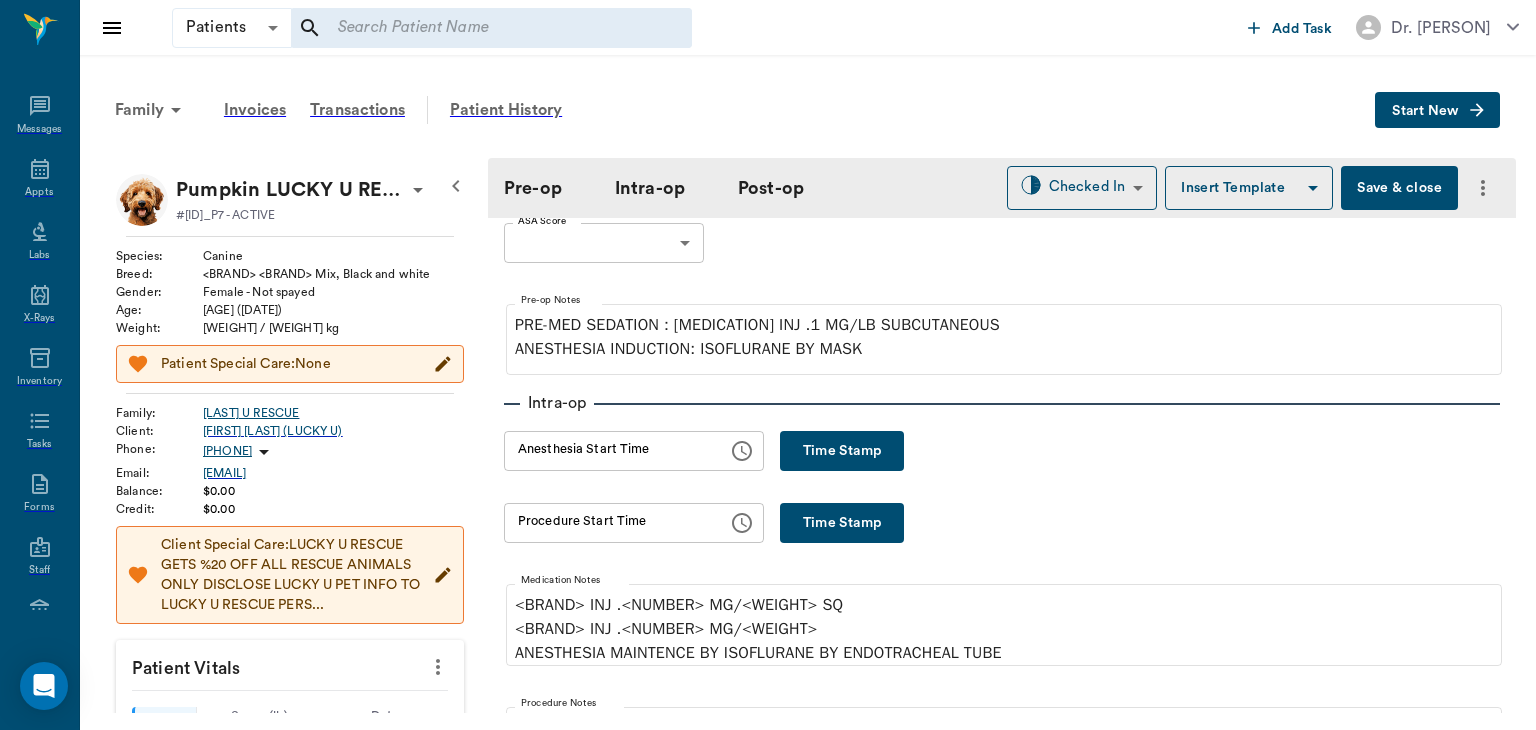 scroll, scrollTop: 118, scrollLeft: 0, axis: vertical 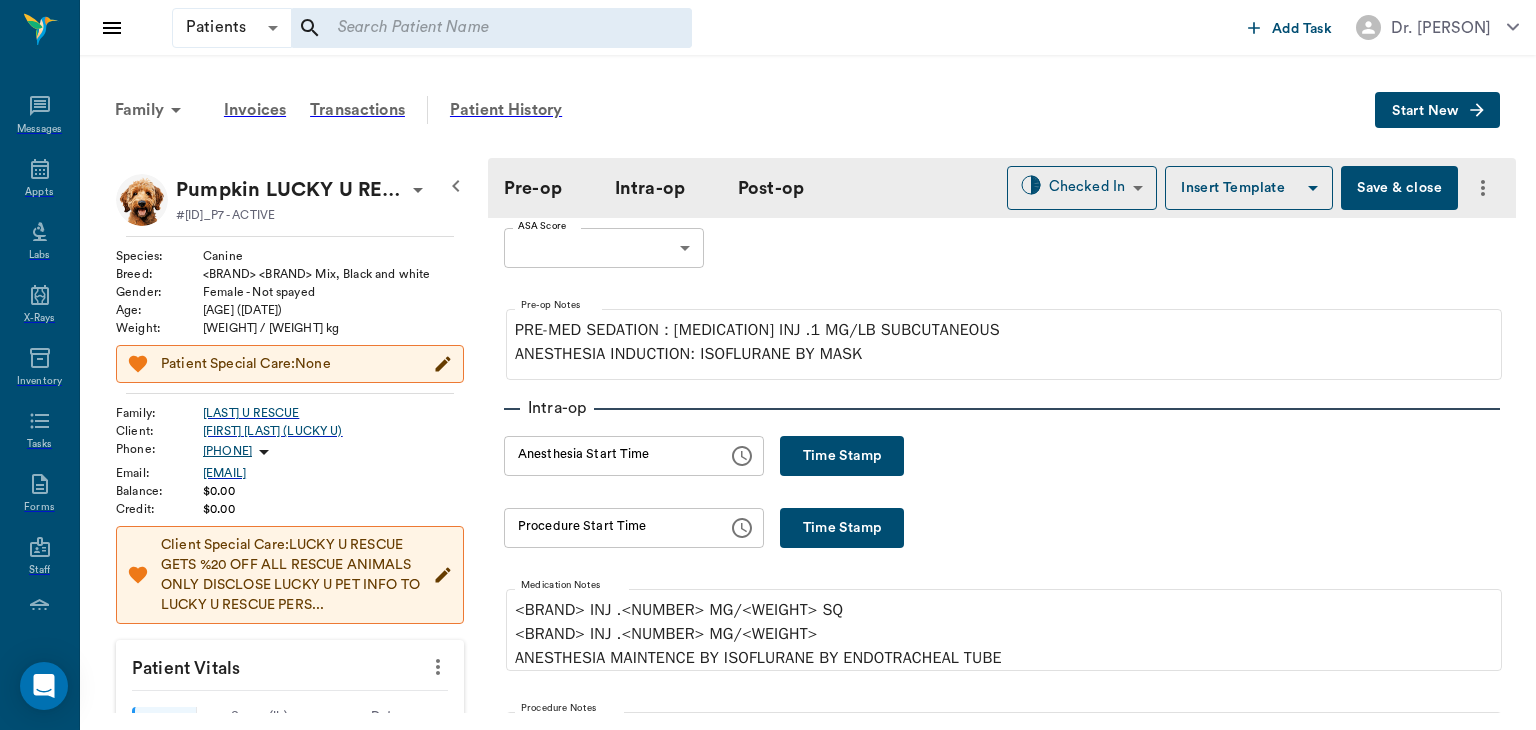 click on "•••• •••••" at bounding box center [842, 456] 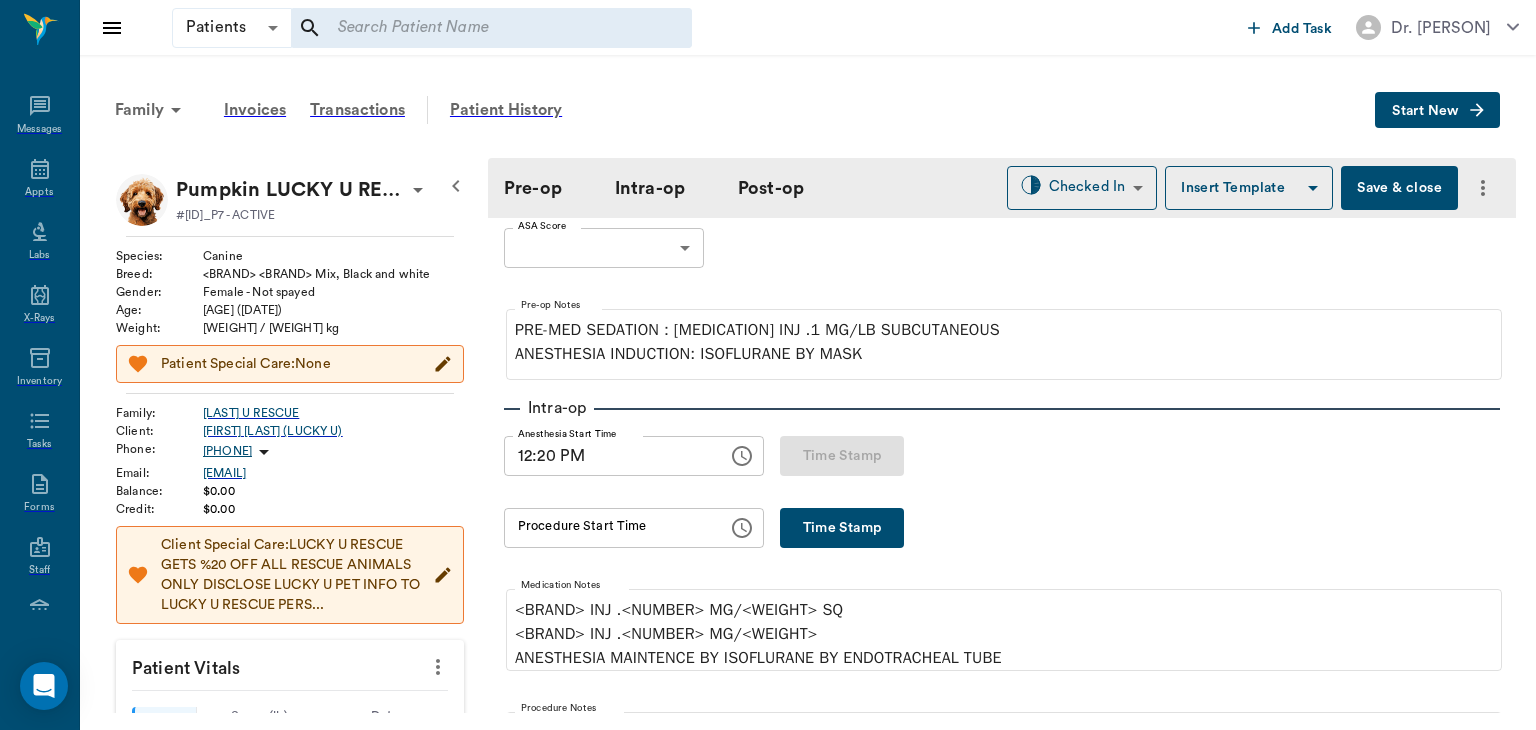 click on "12:20 PM" at bounding box center (609, 456) 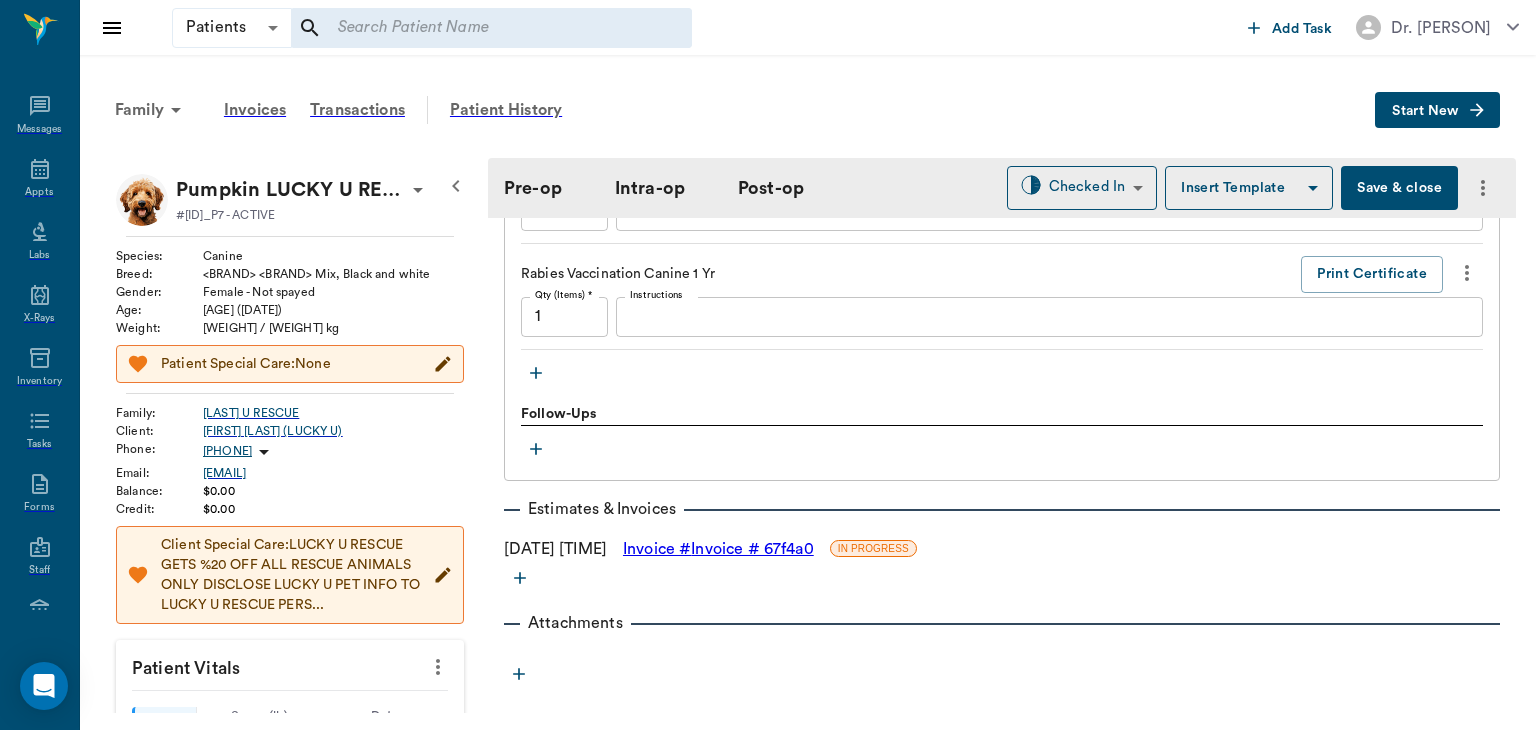 scroll, scrollTop: 2128, scrollLeft: 0, axis: vertical 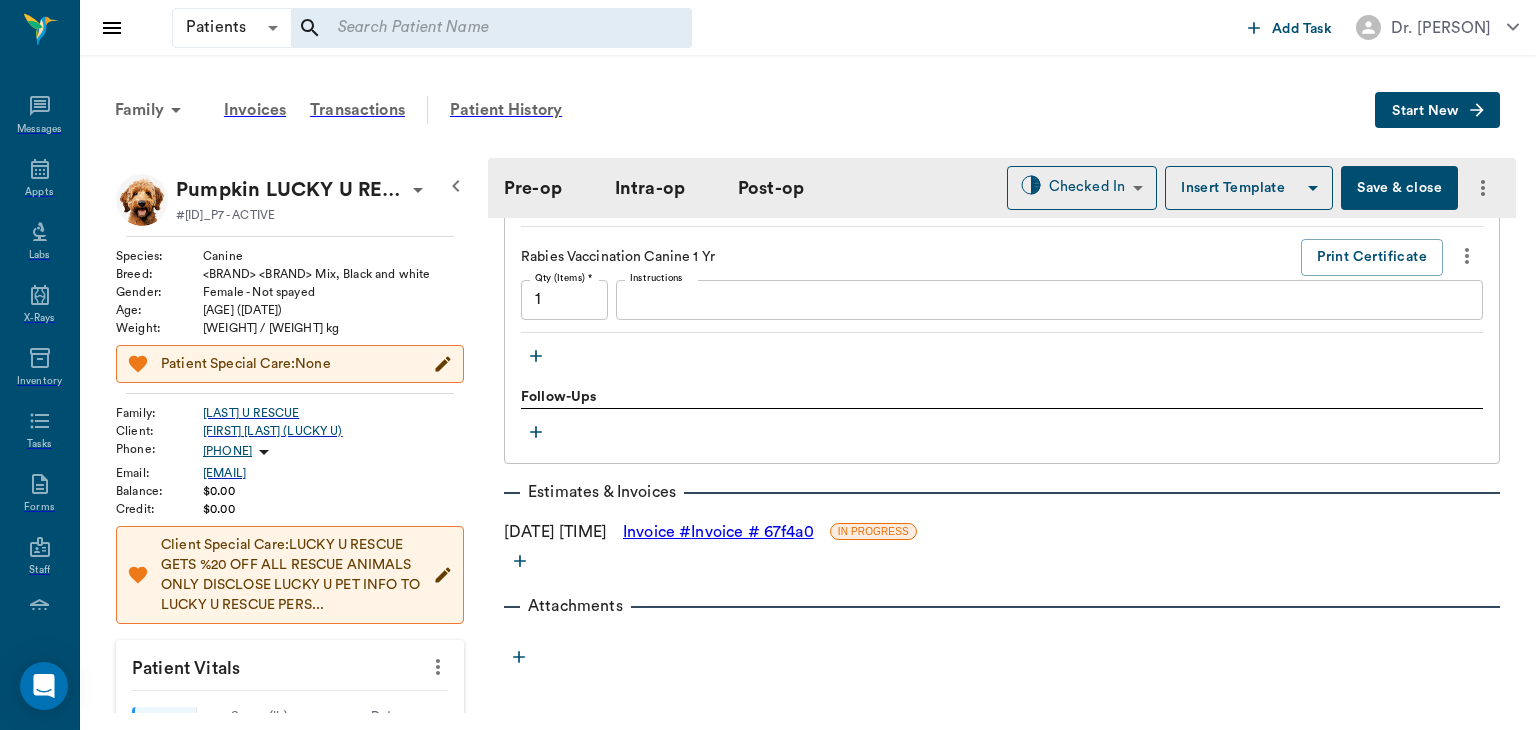 type on "12:15 PM" 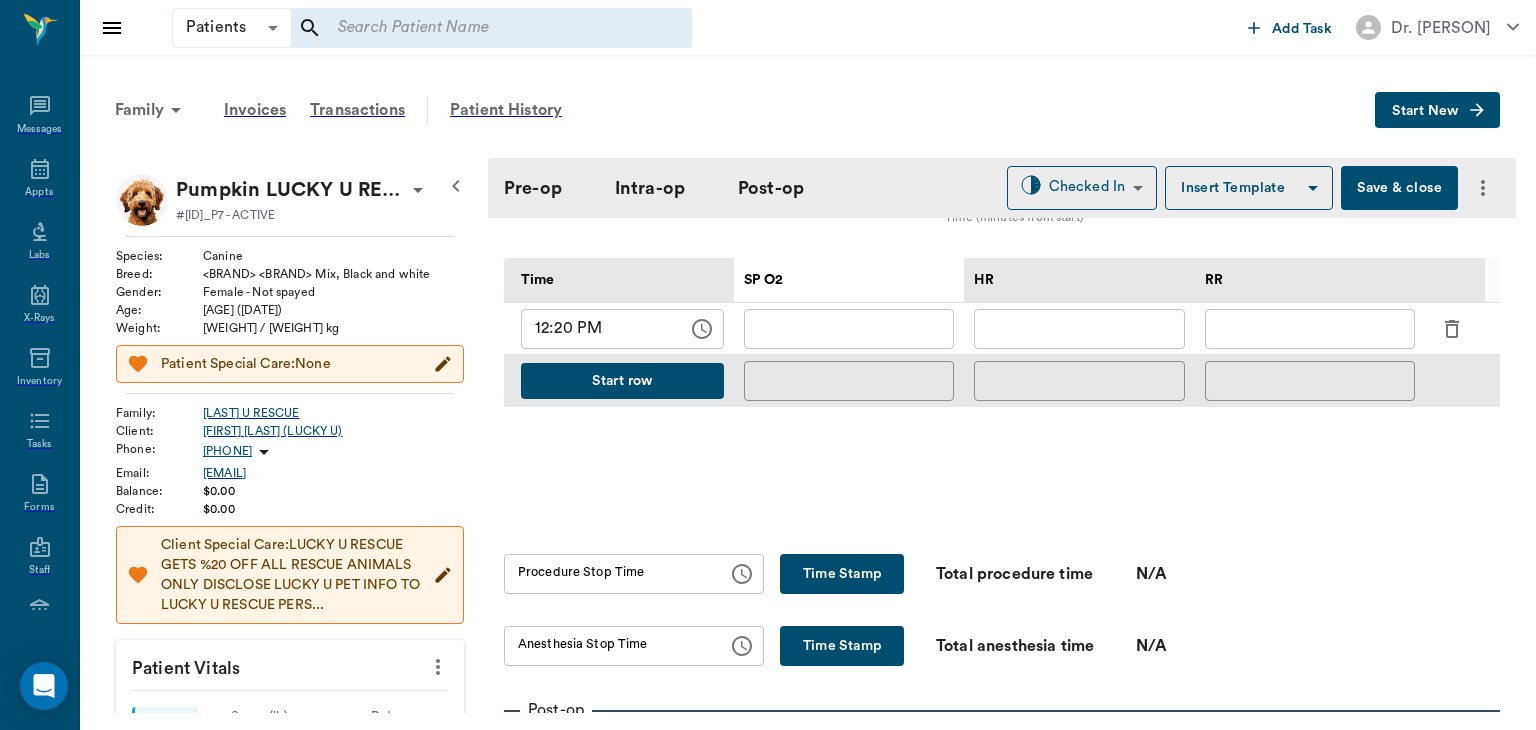 scroll, scrollTop: 936, scrollLeft: 0, axis: vertical 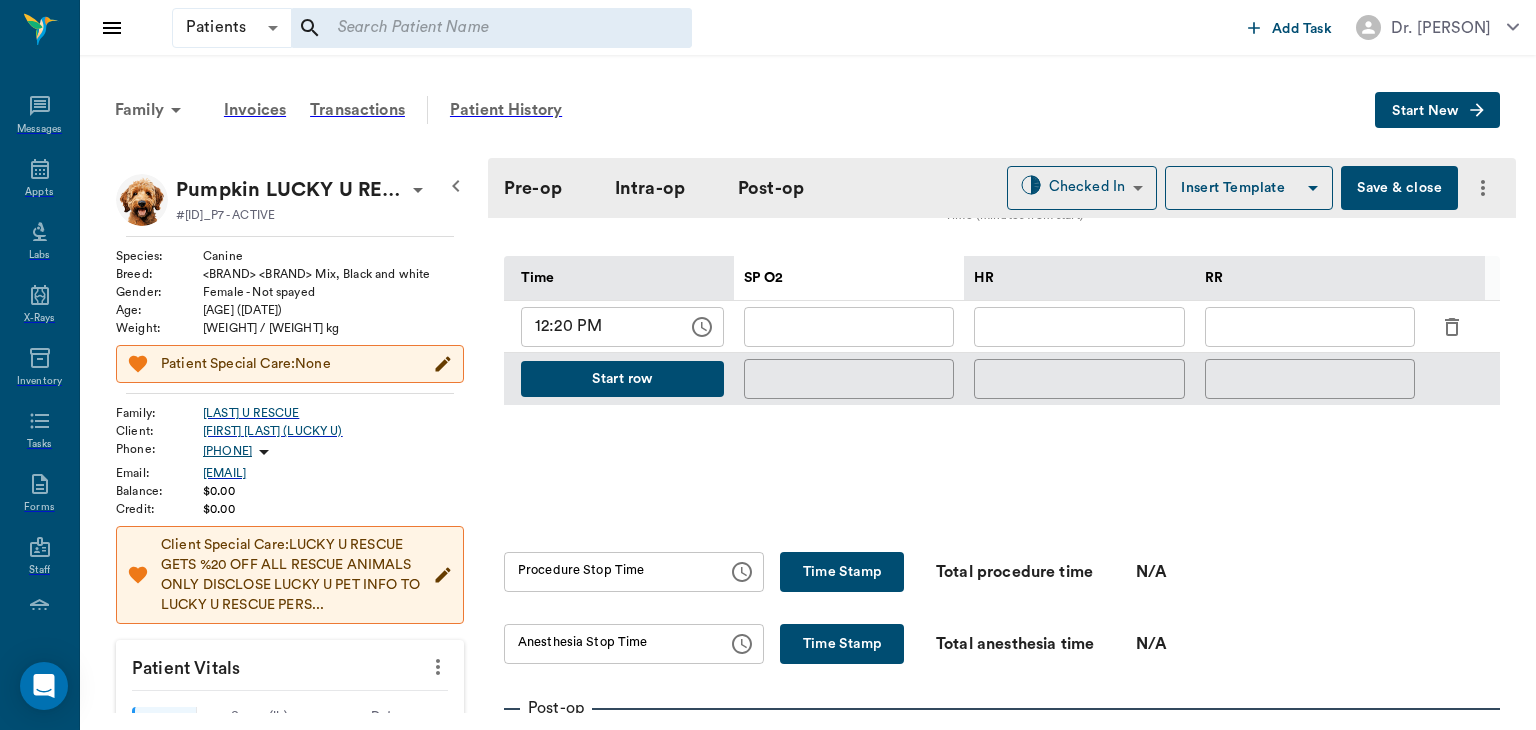 click at bounding box center [849, 327] 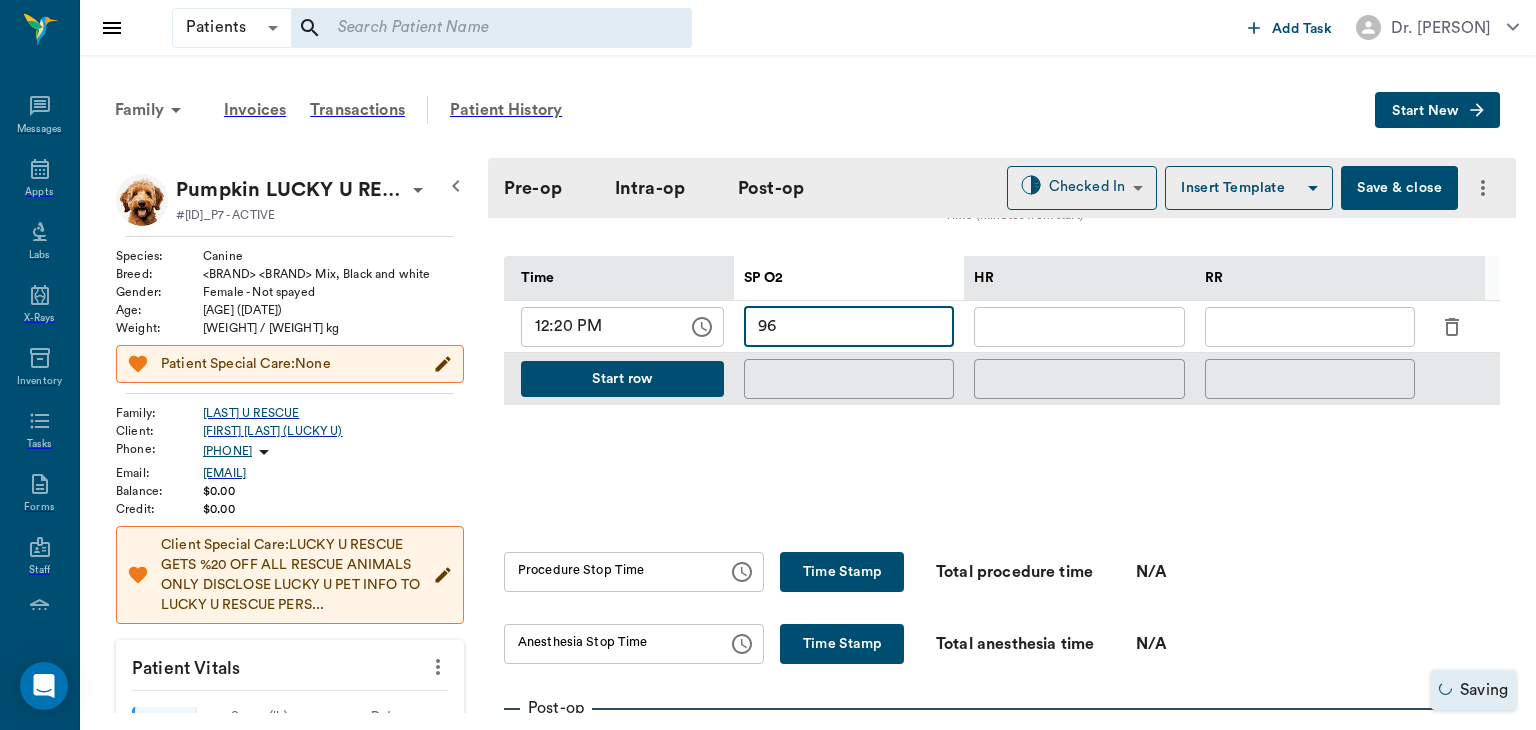 type on "96" 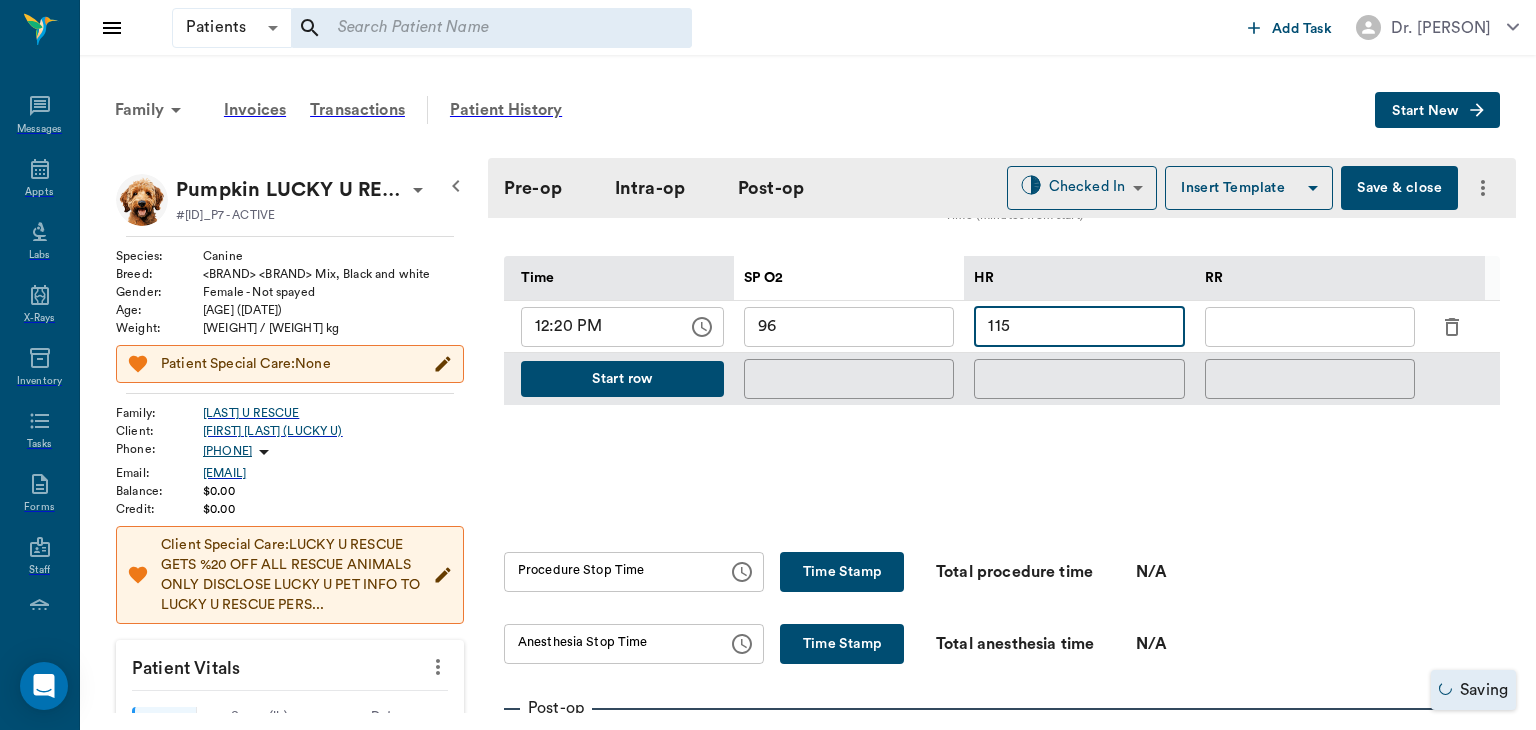 type on "115" 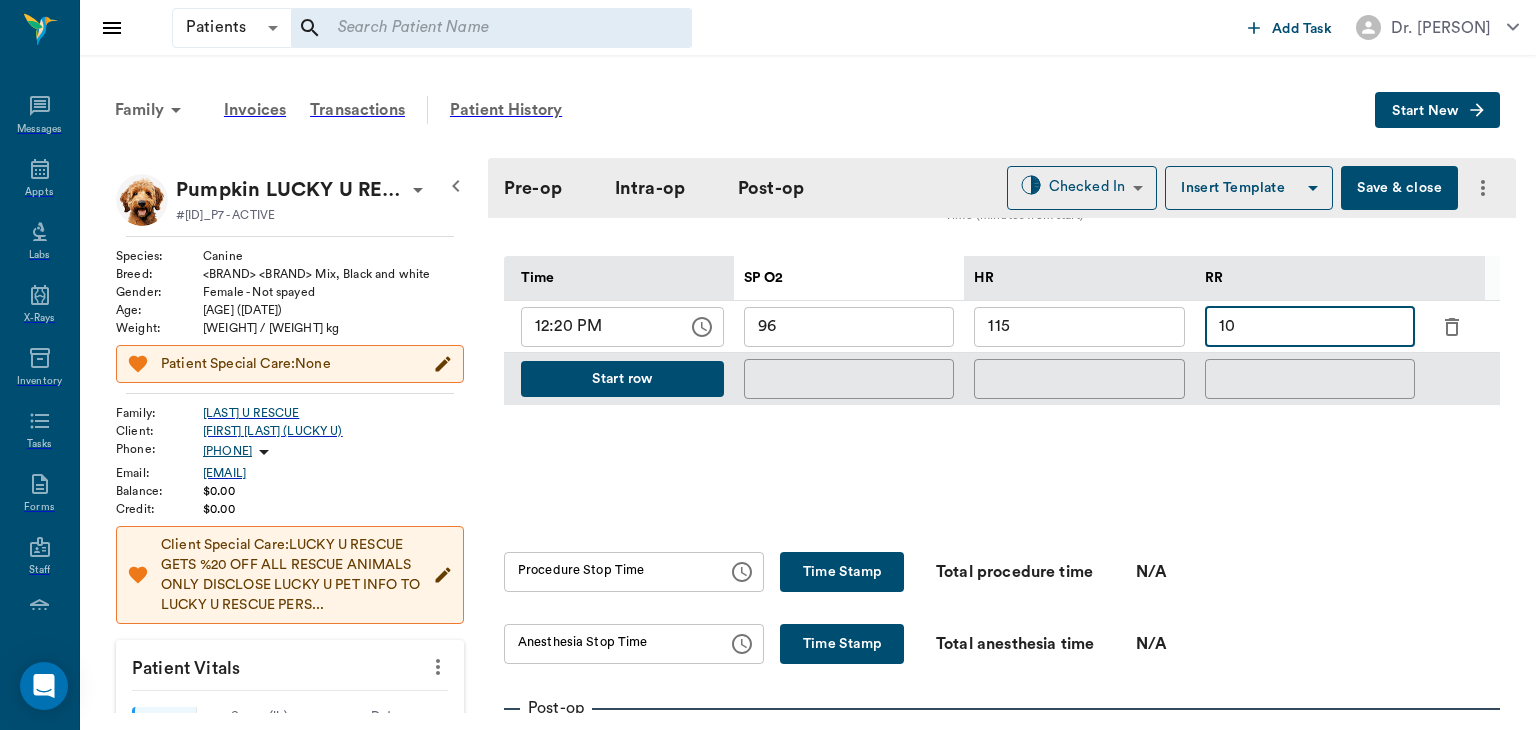 type on "••" 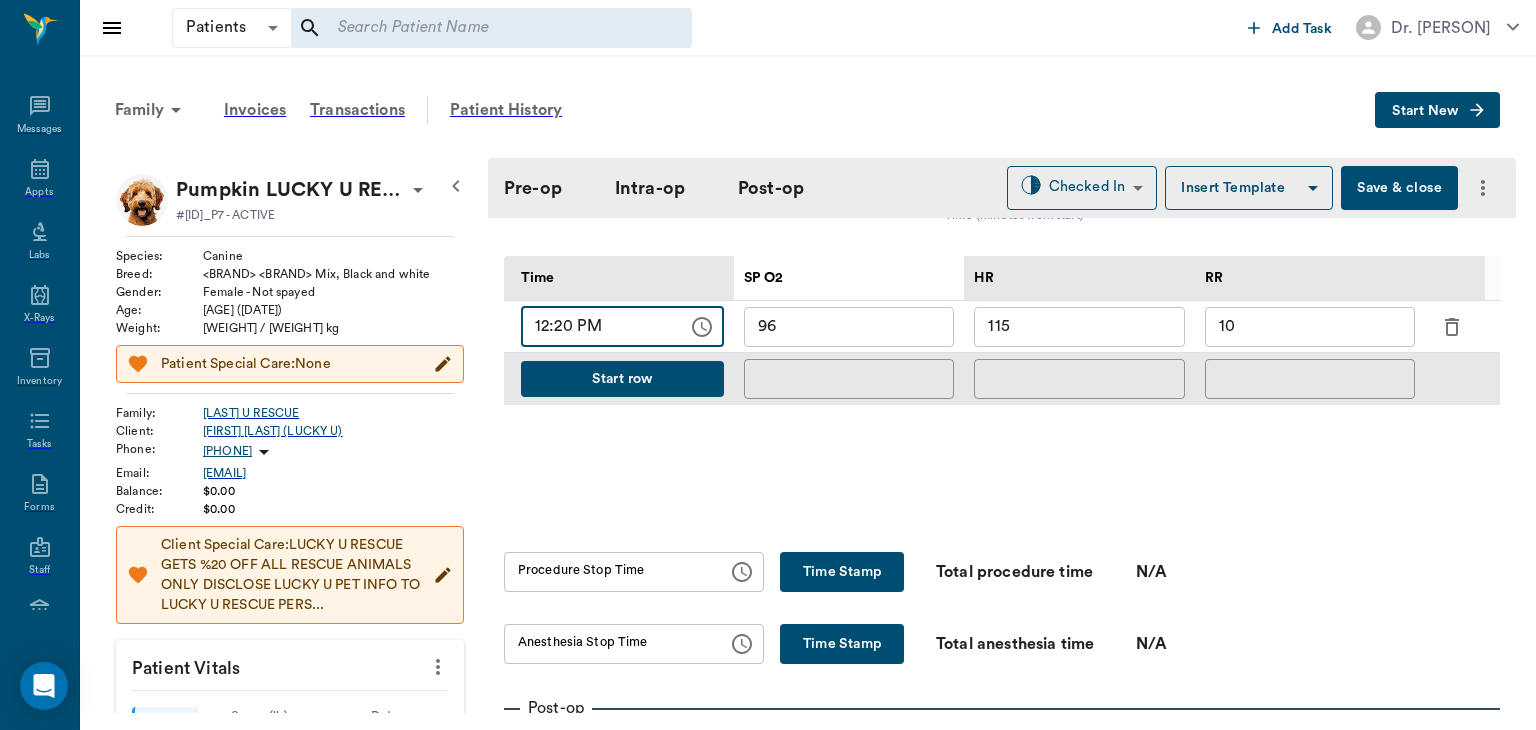 click on "12:20 PM" at bounding box center [597, 327] 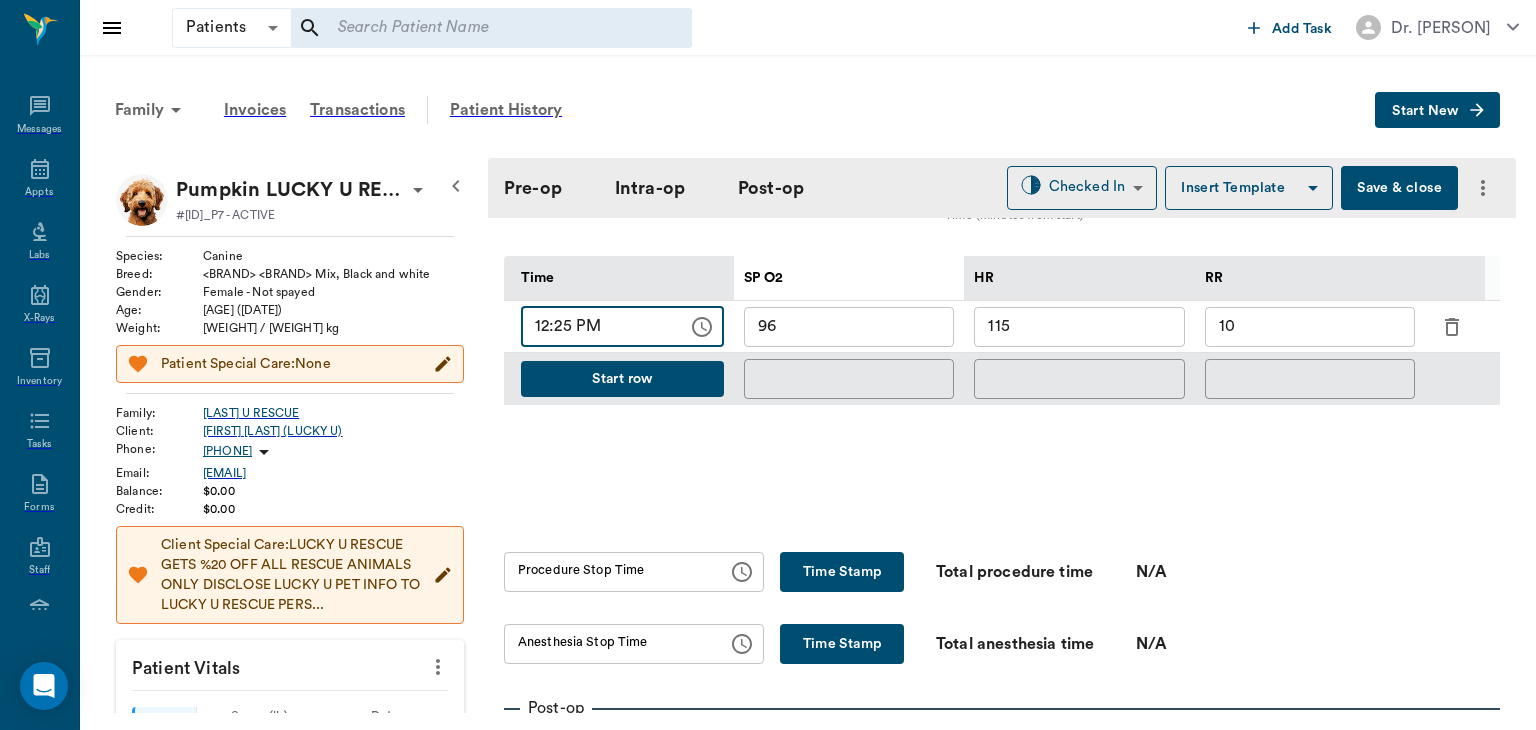 type on "12:25 PM" 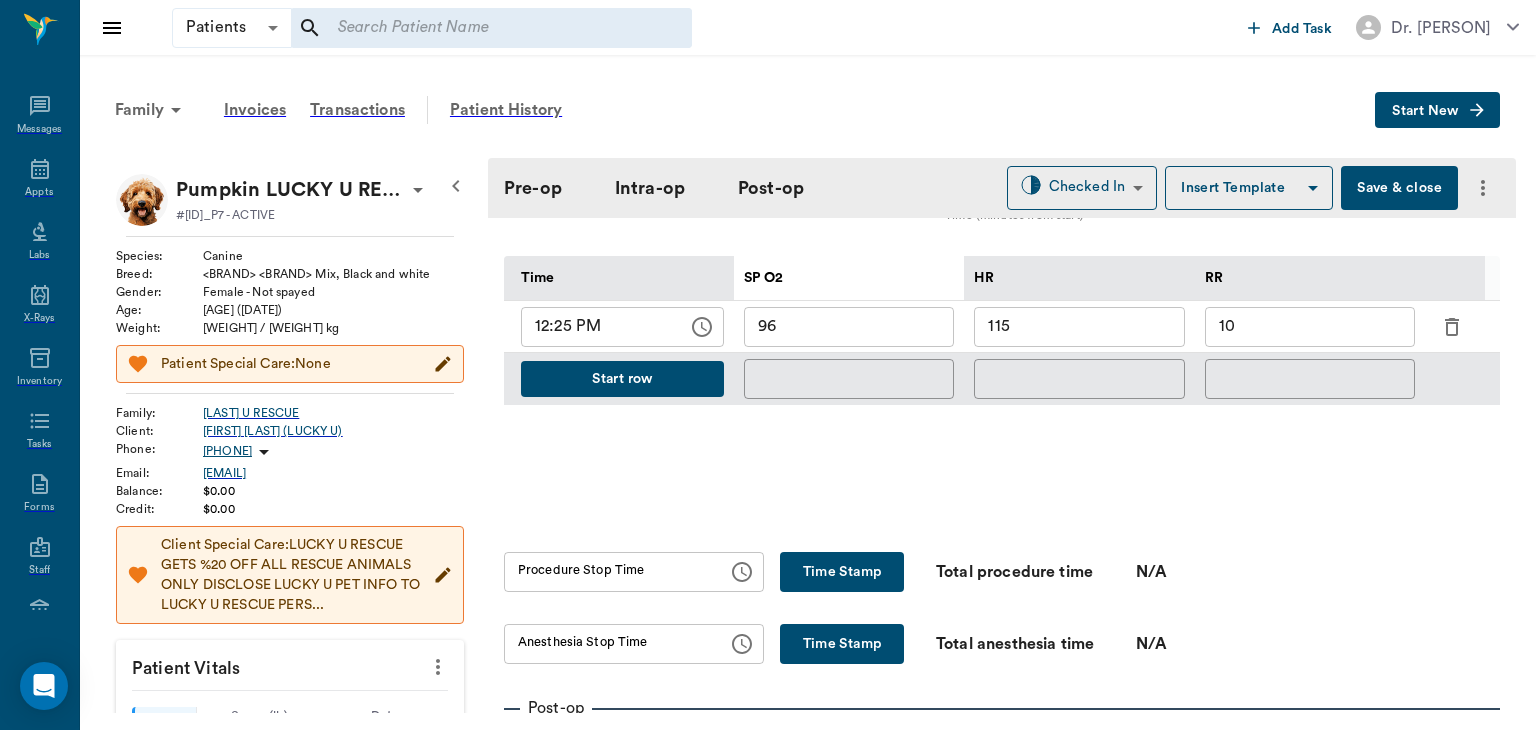 click on "Start row" at bounding box center [622, 379] 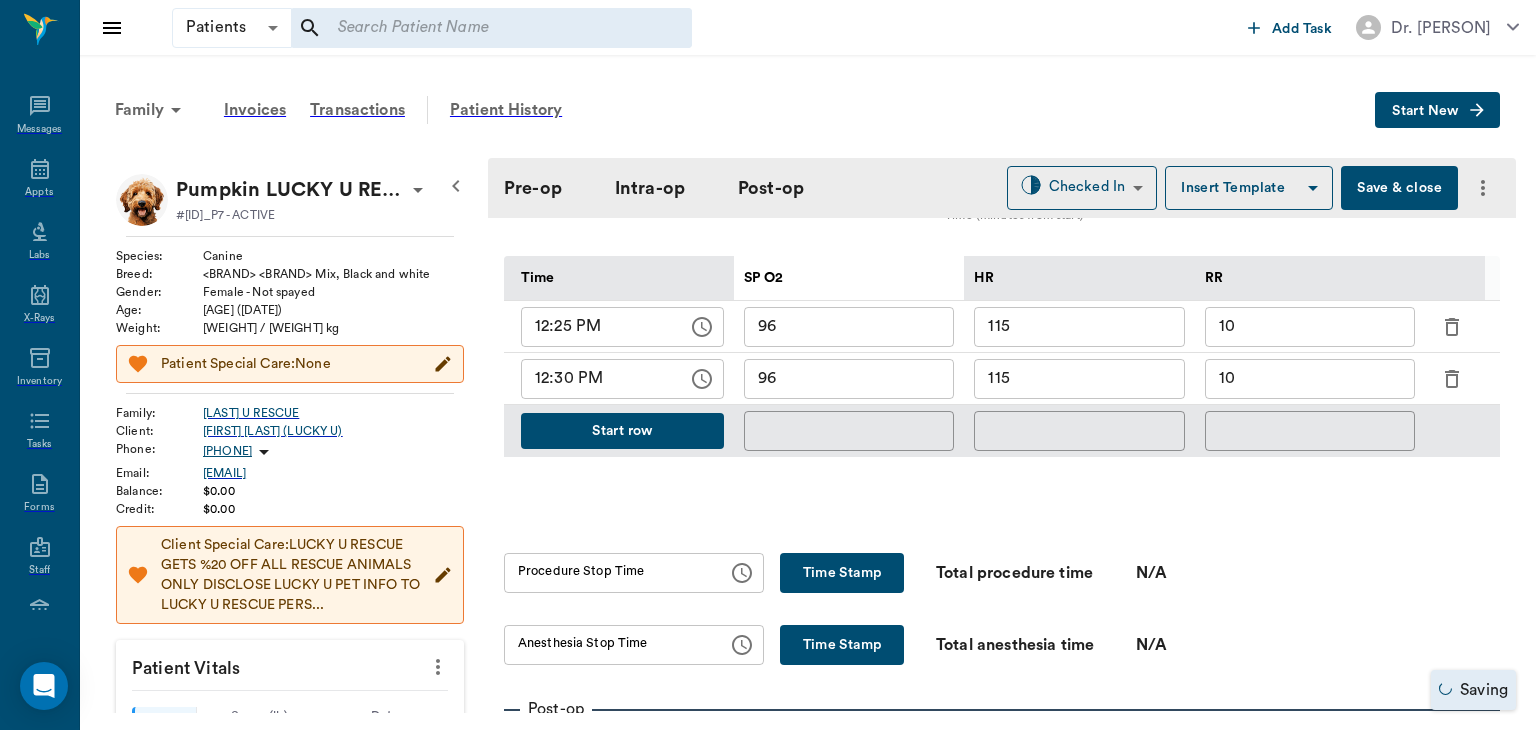 click on "115" at bounding box center (1079, 379) 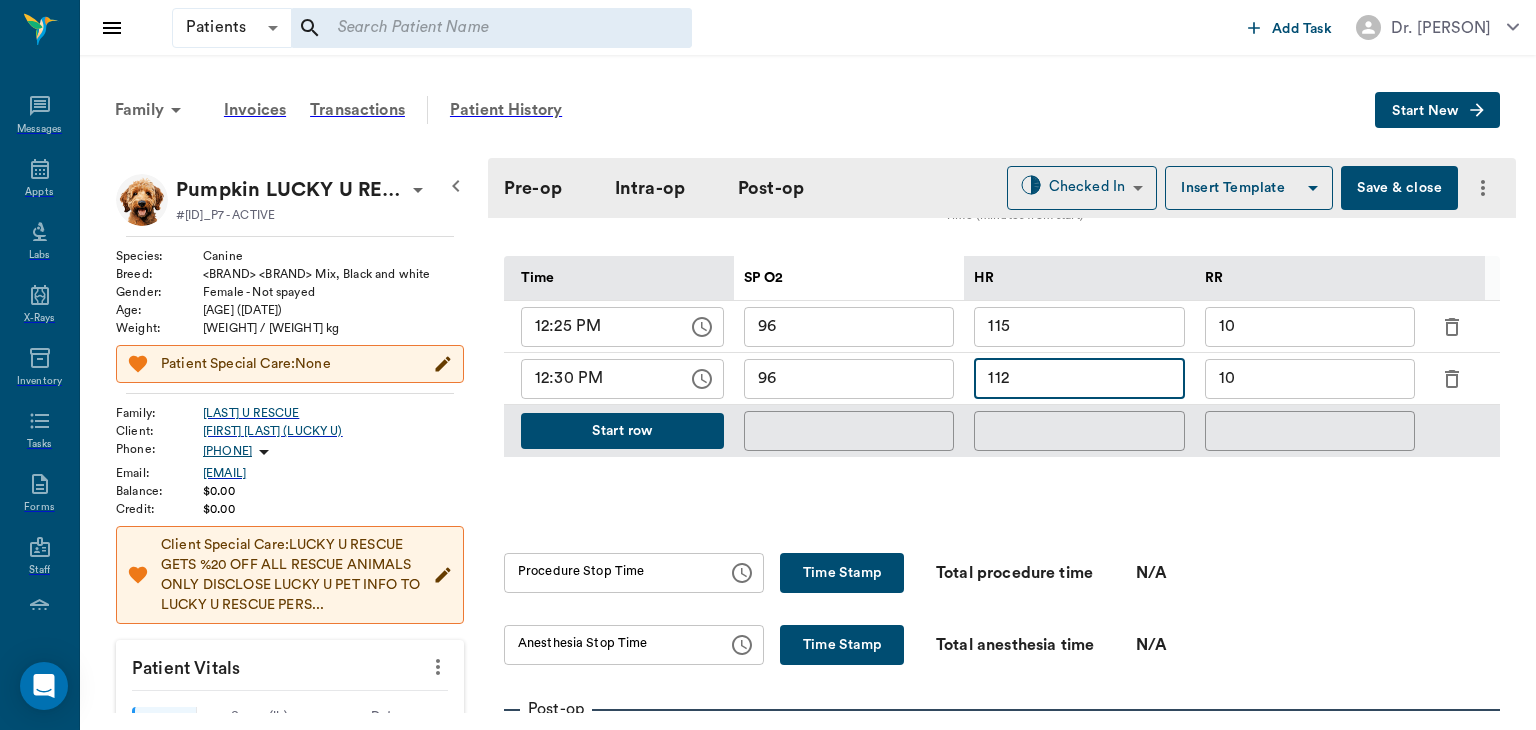 type on "112" 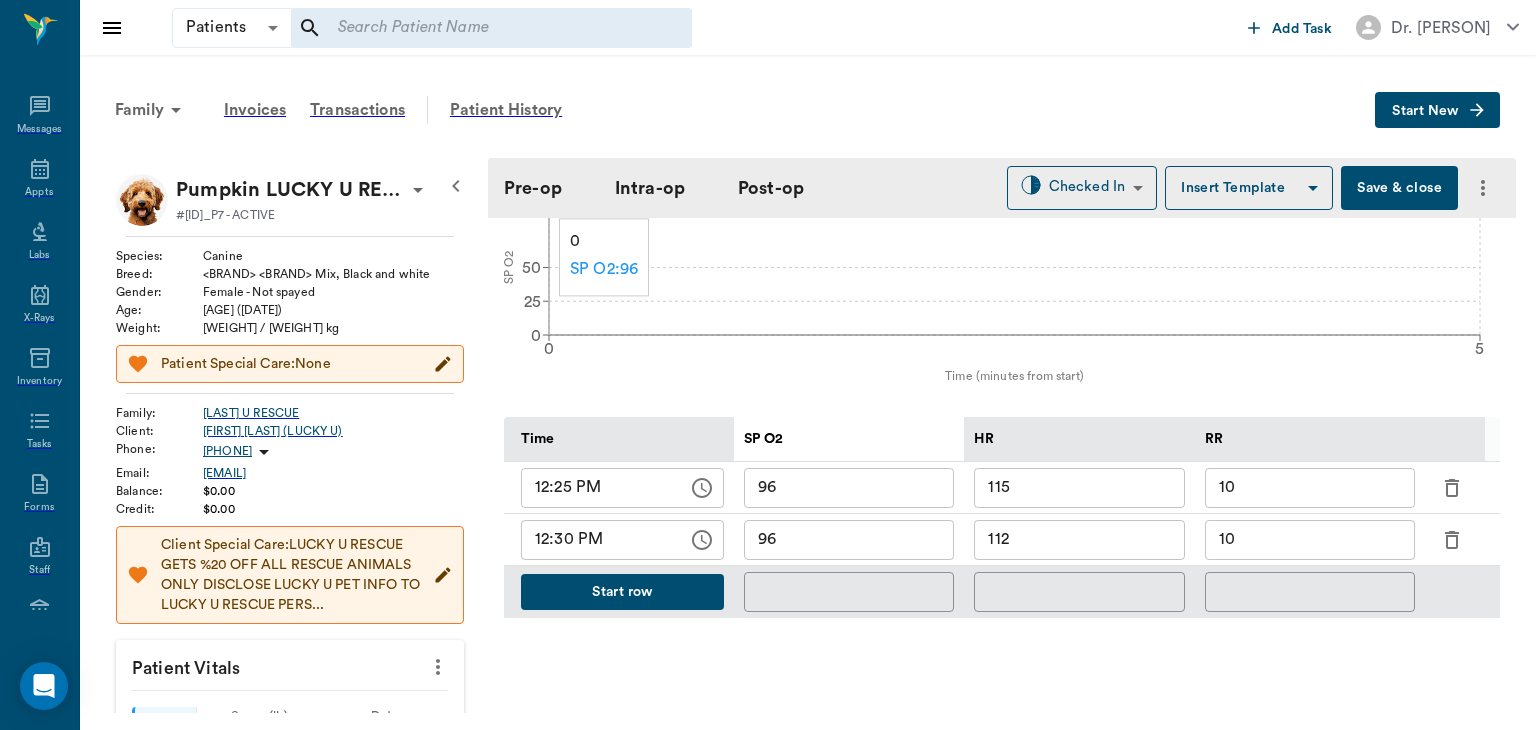 scroll, scrollTop: 814, scrollLeft: 0, axis: vertical 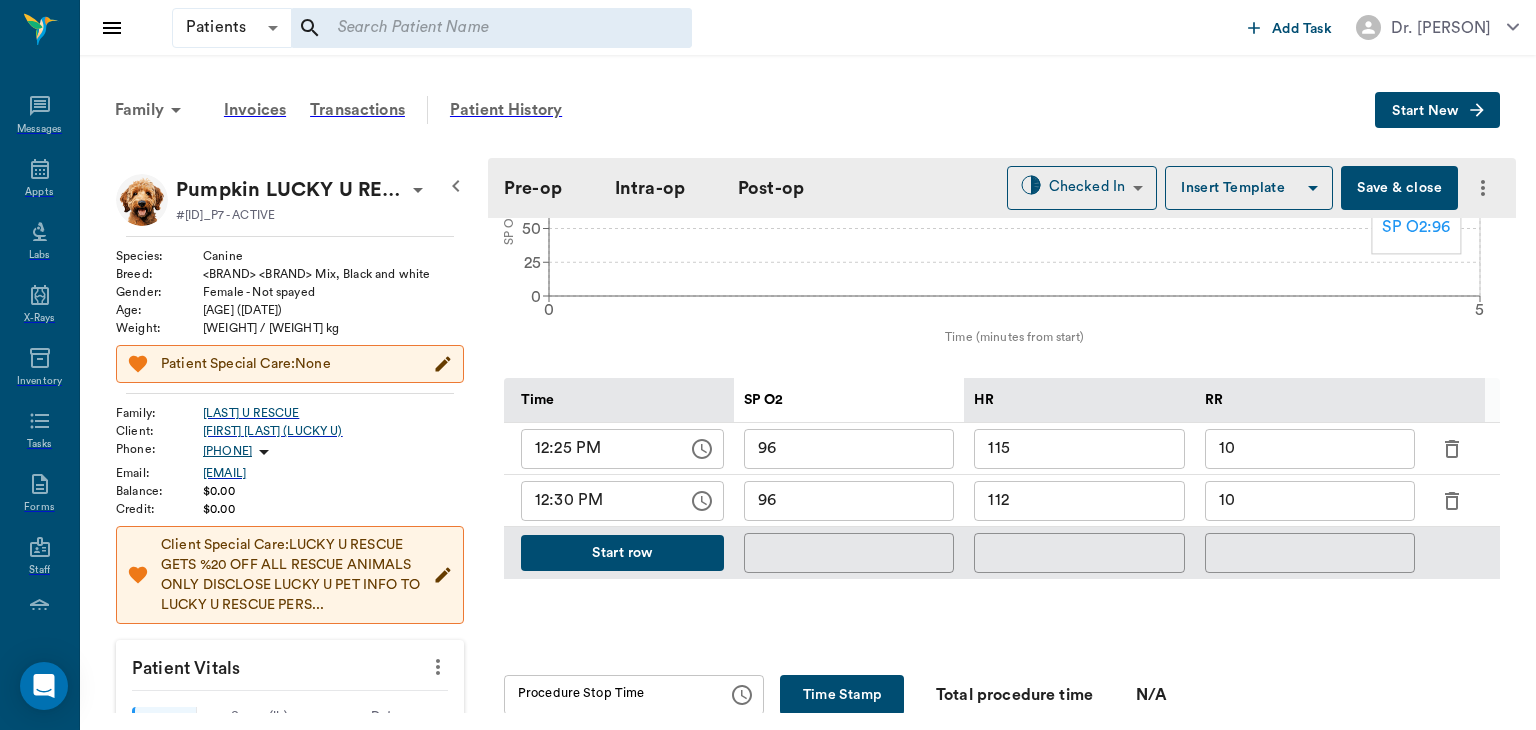 click on "Start row" at bounding box center (622, 553) 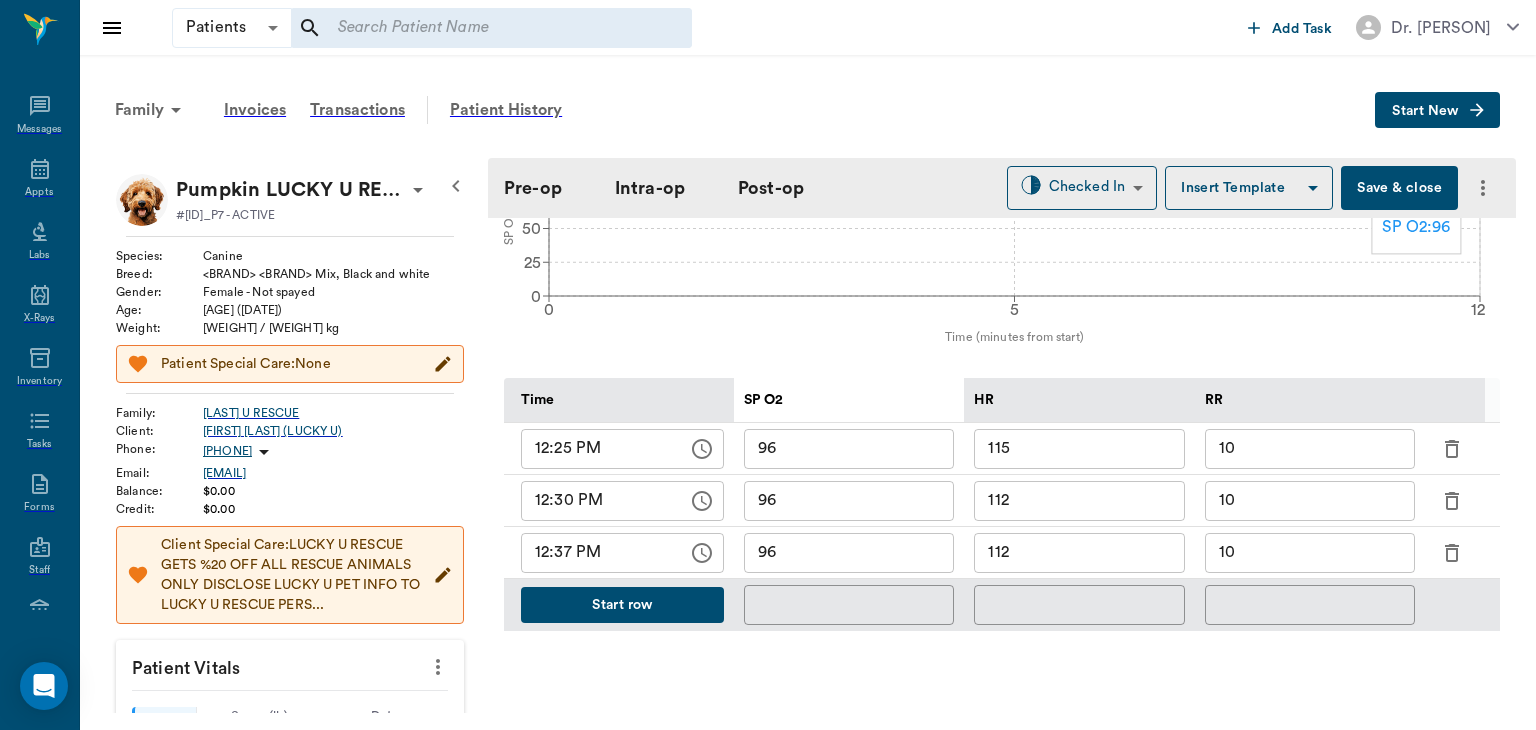 click on "96" at bounding box center [849, 553] 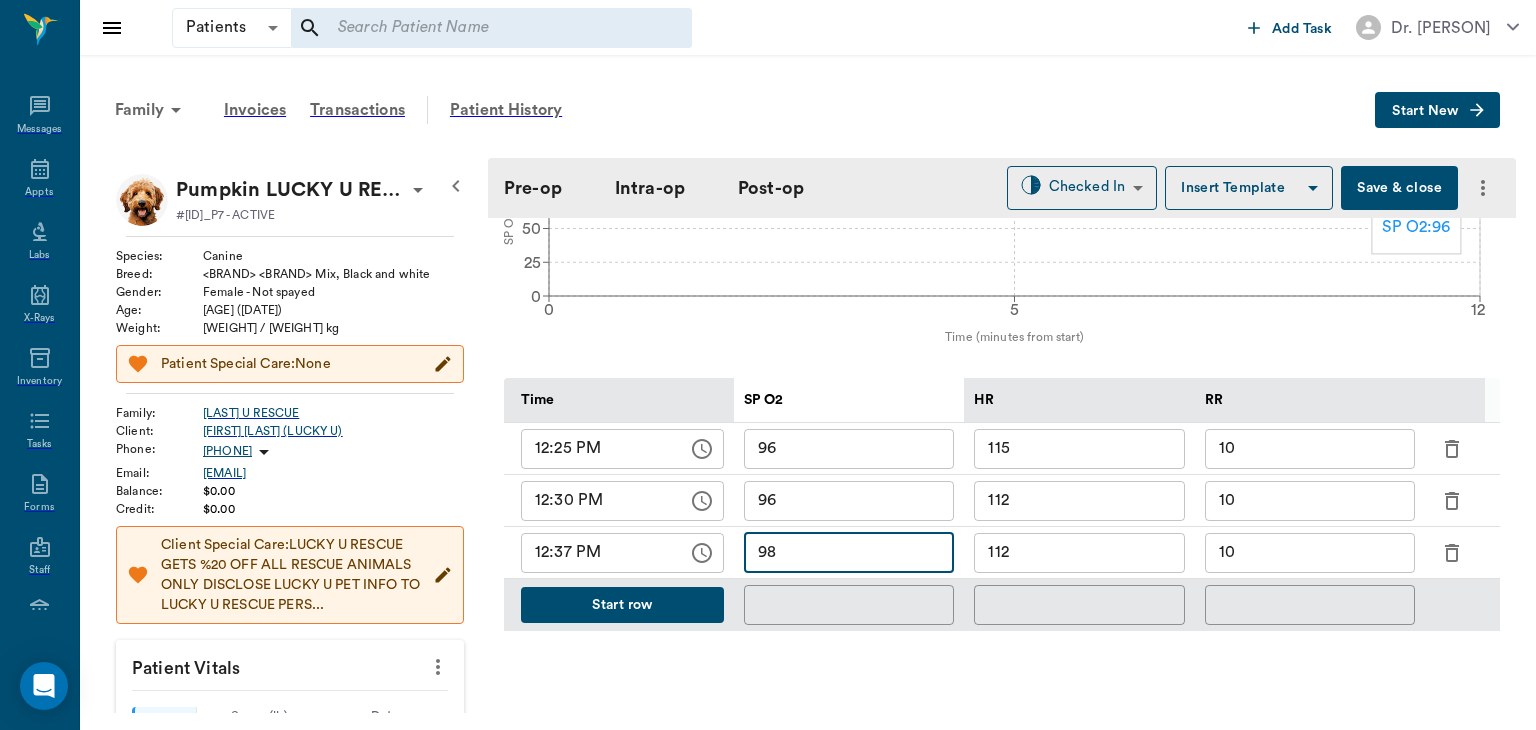 type on "98" 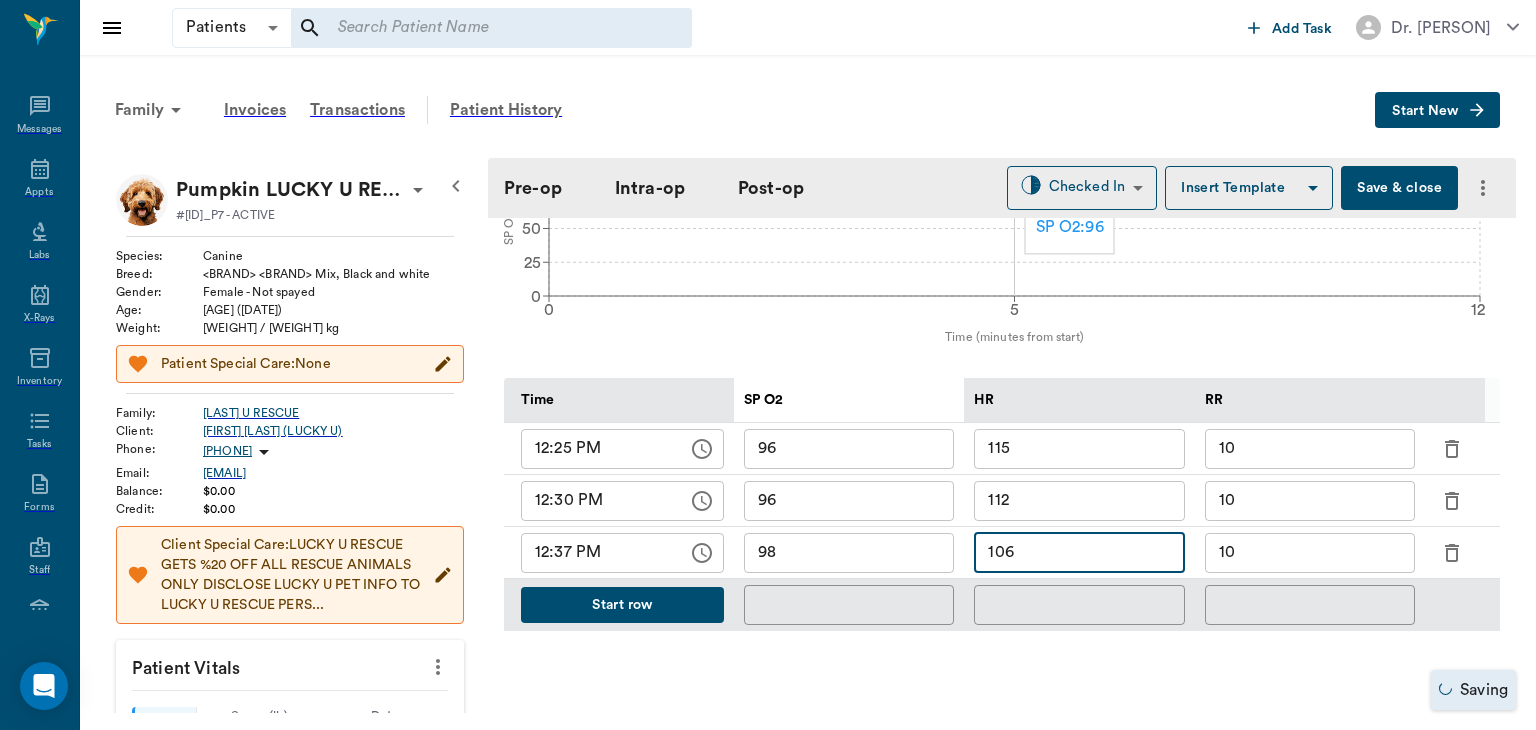 type on "106" 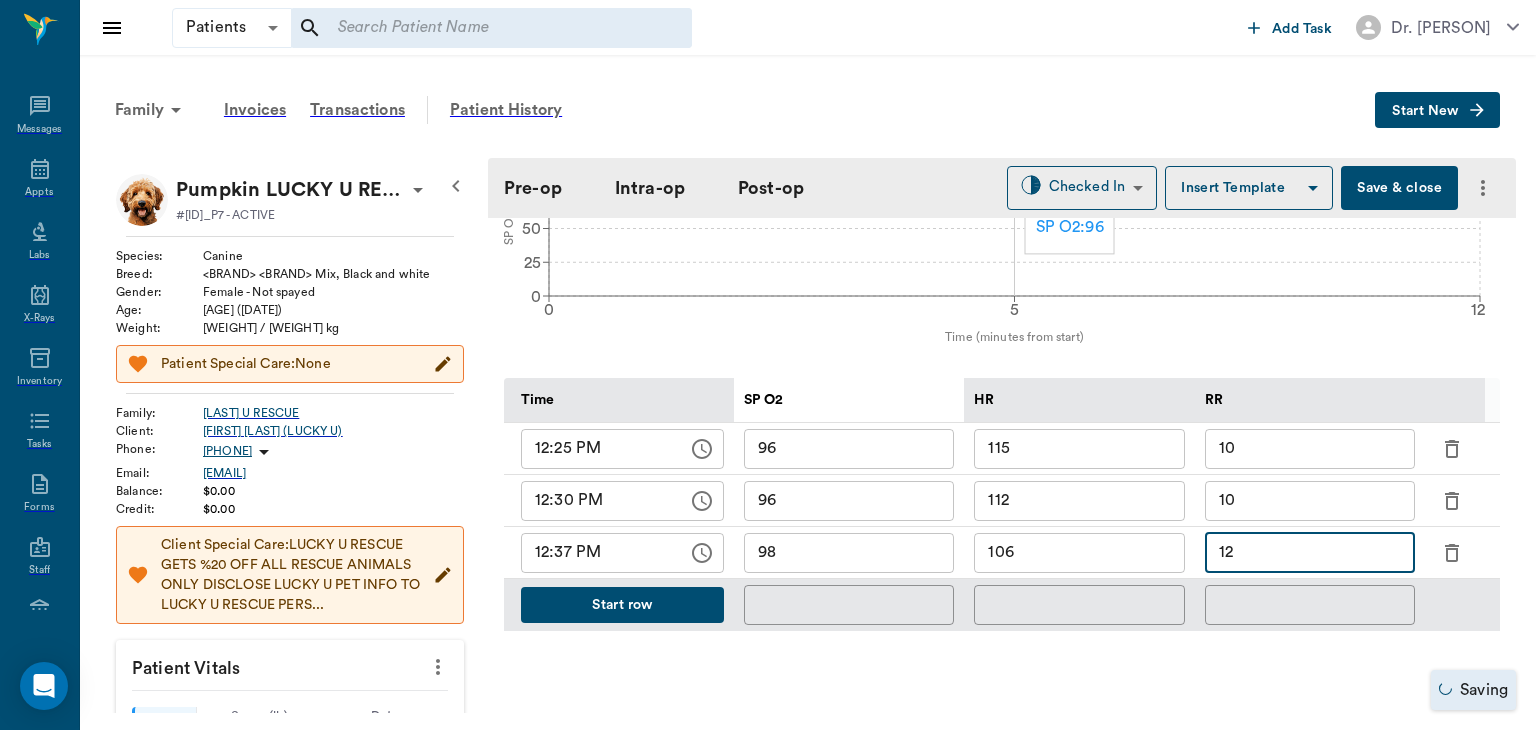 type on "••" 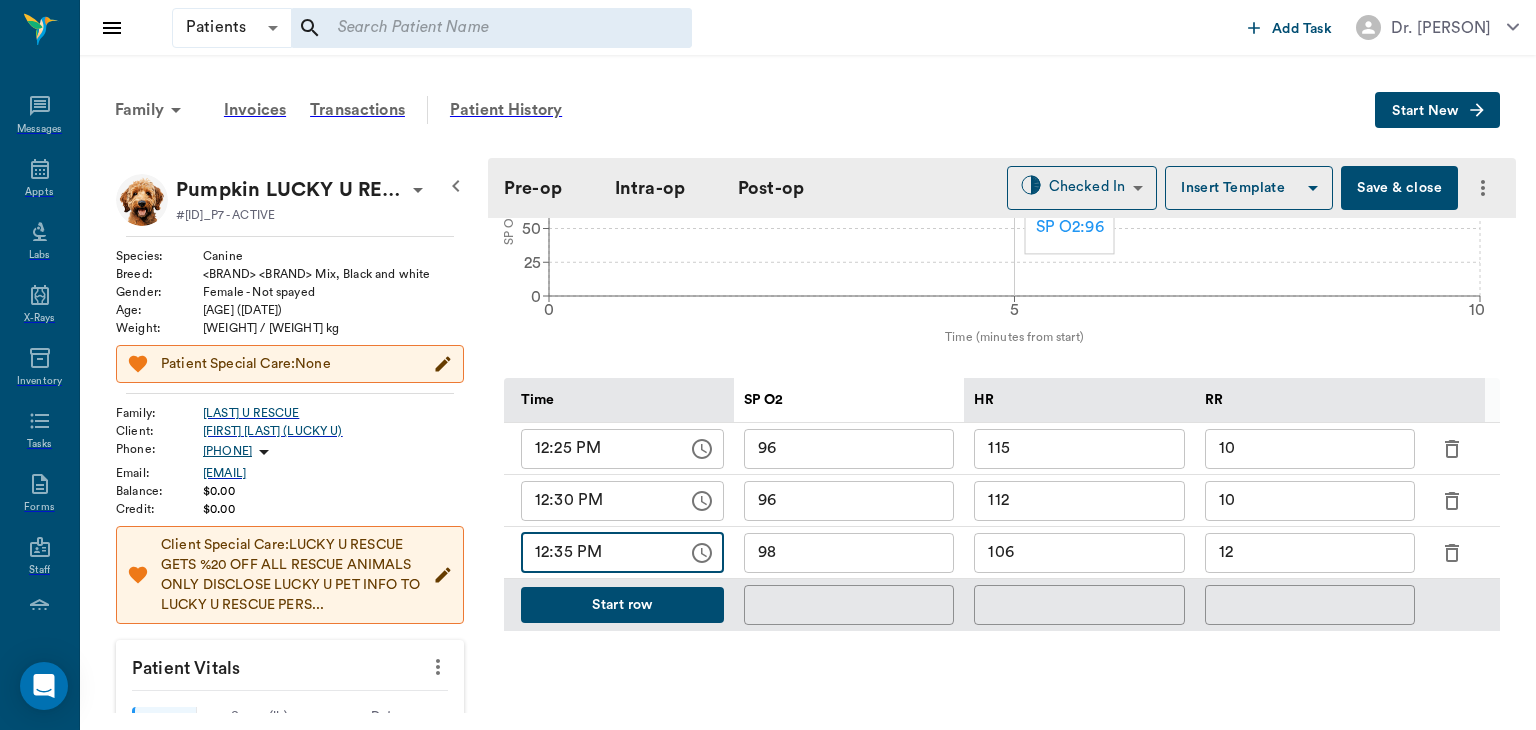 type on "12:35 PM" 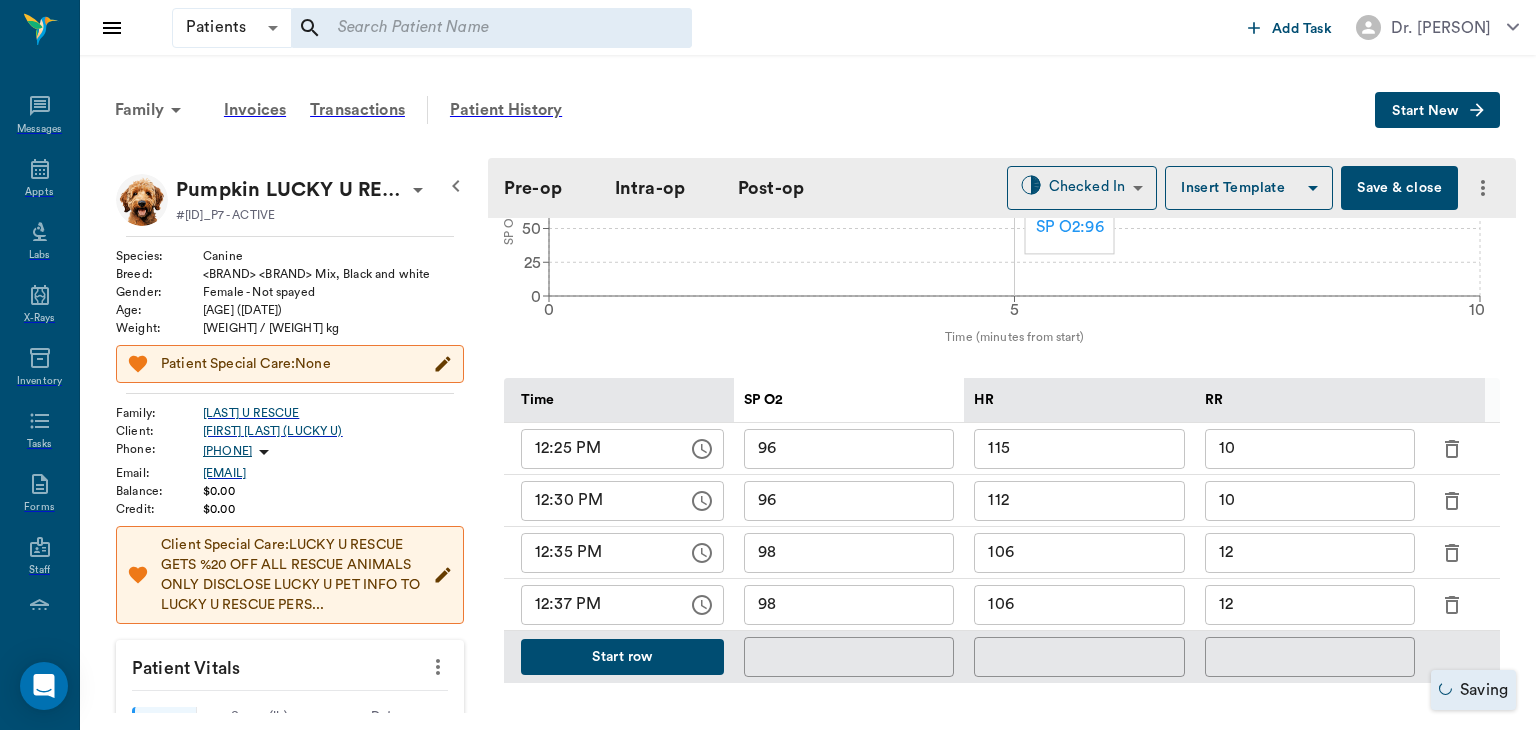 click on "12:37 PM" at bounding box center (597, 605) 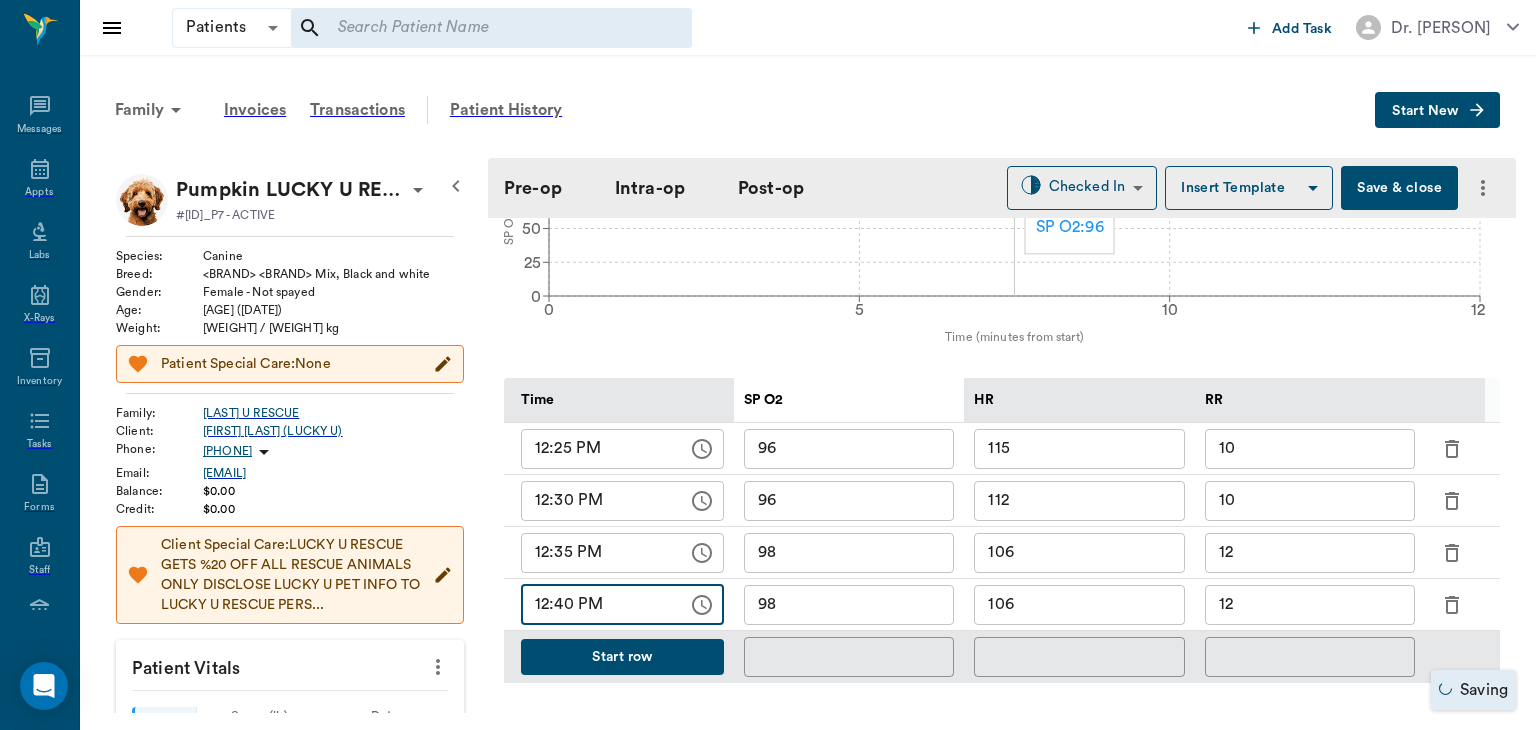 type on "12:40 PM" 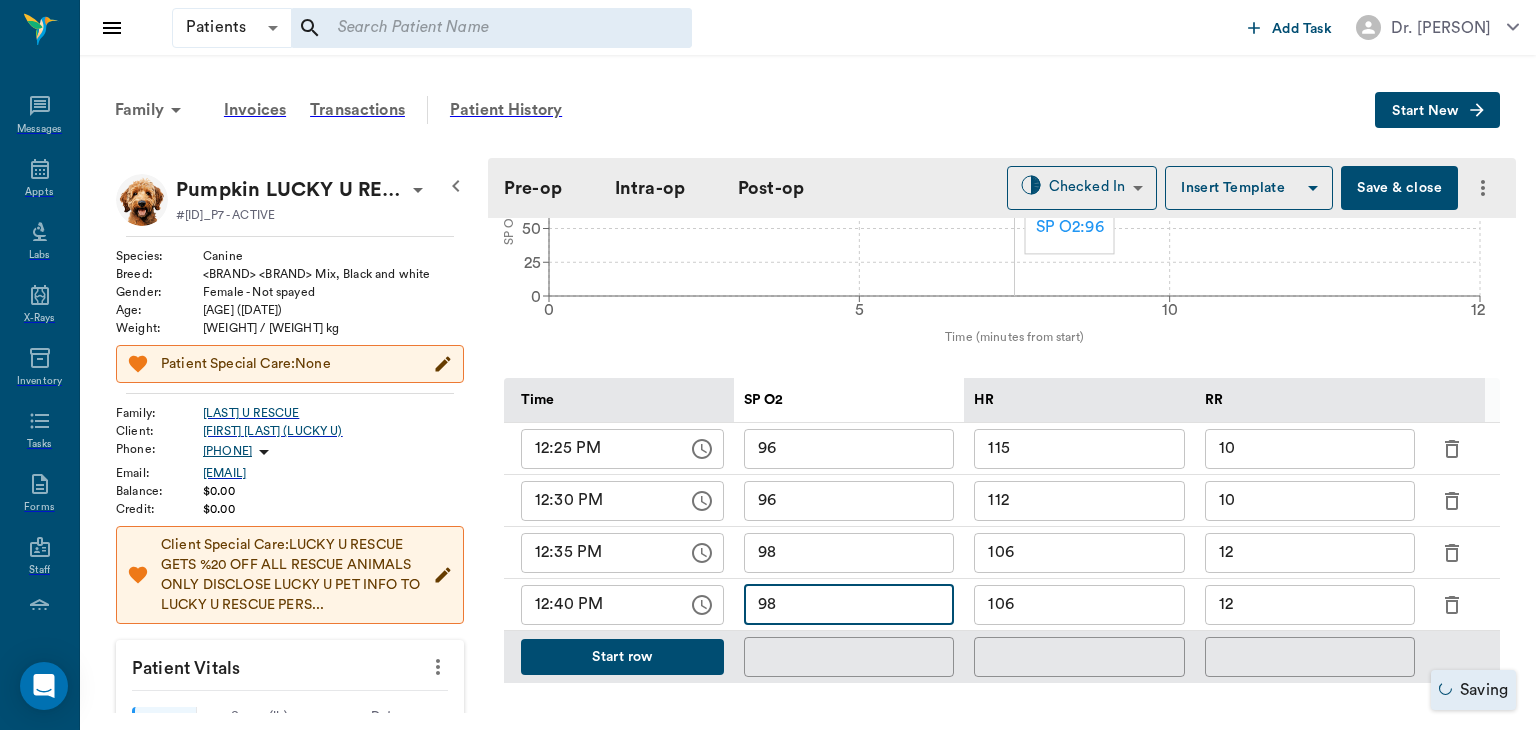 click on "98" at bounding box center (849, 605) 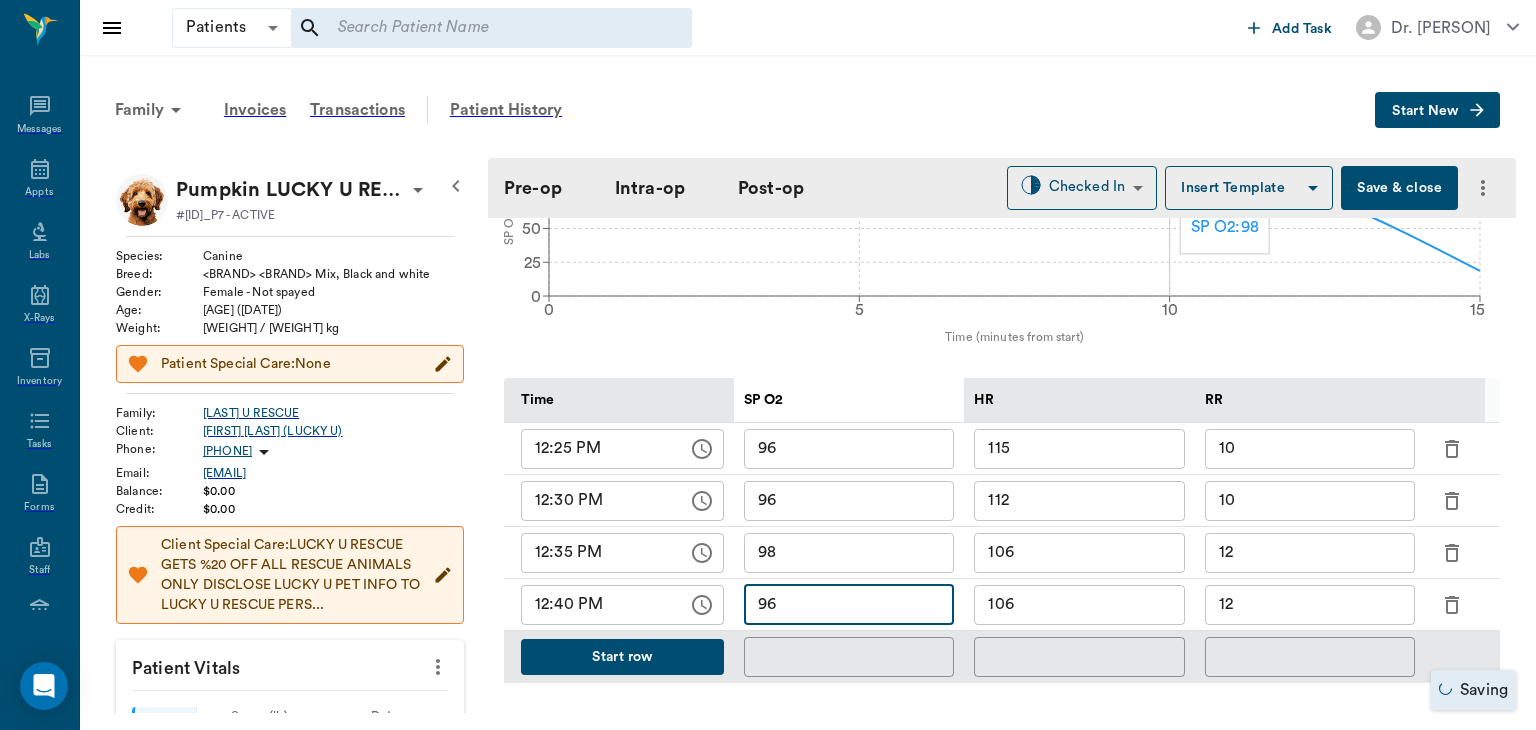 type on "96" 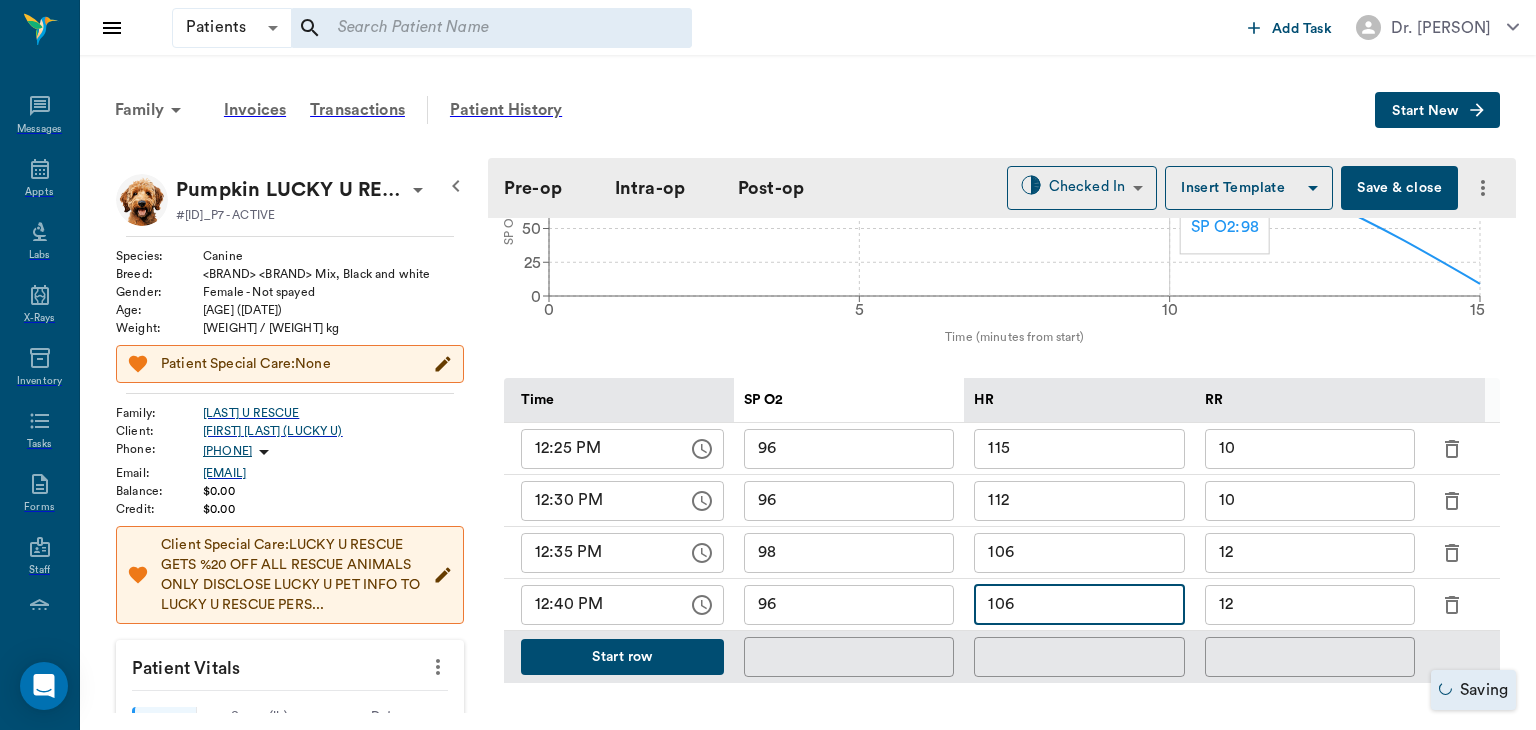 click on "106" at bounding box center [1079, 605] 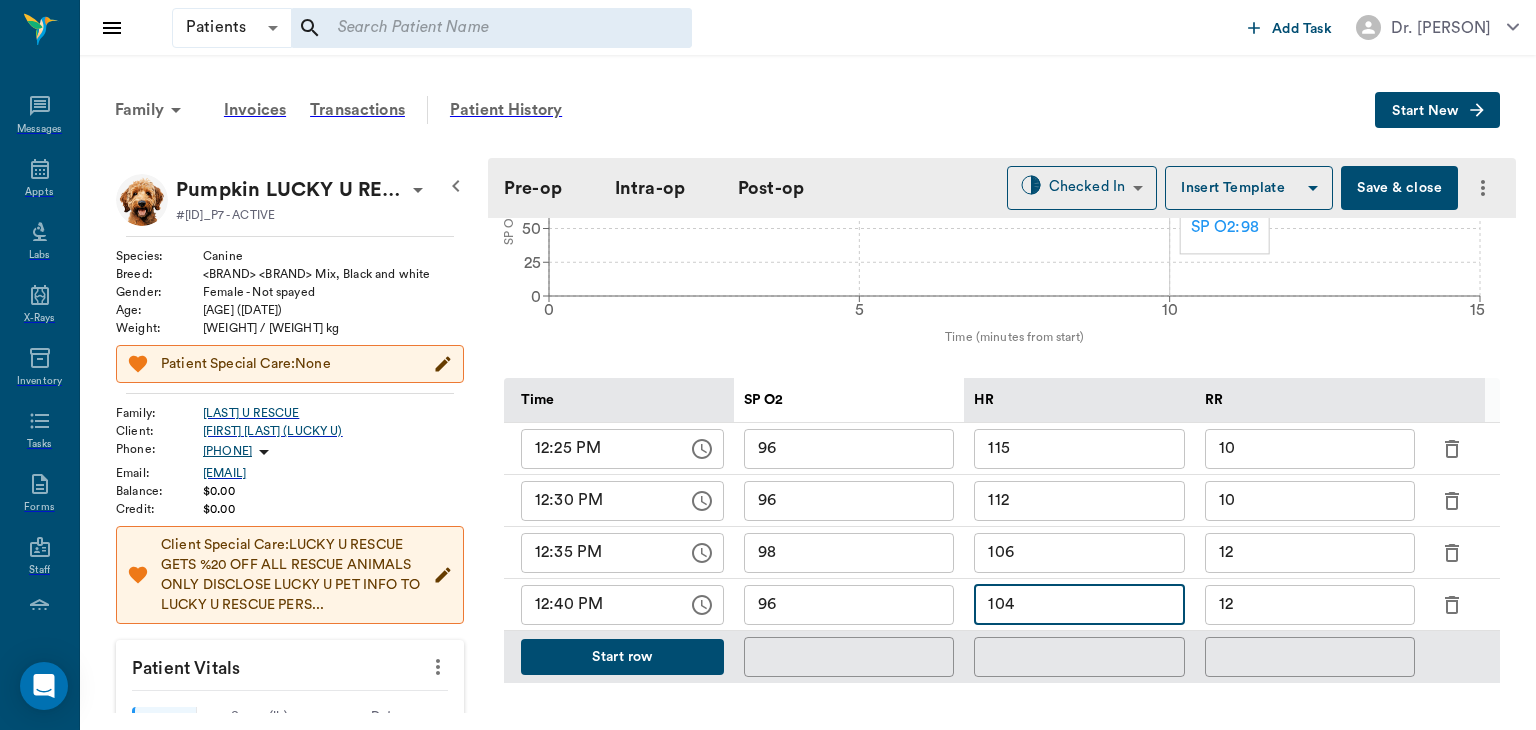 type on "104" 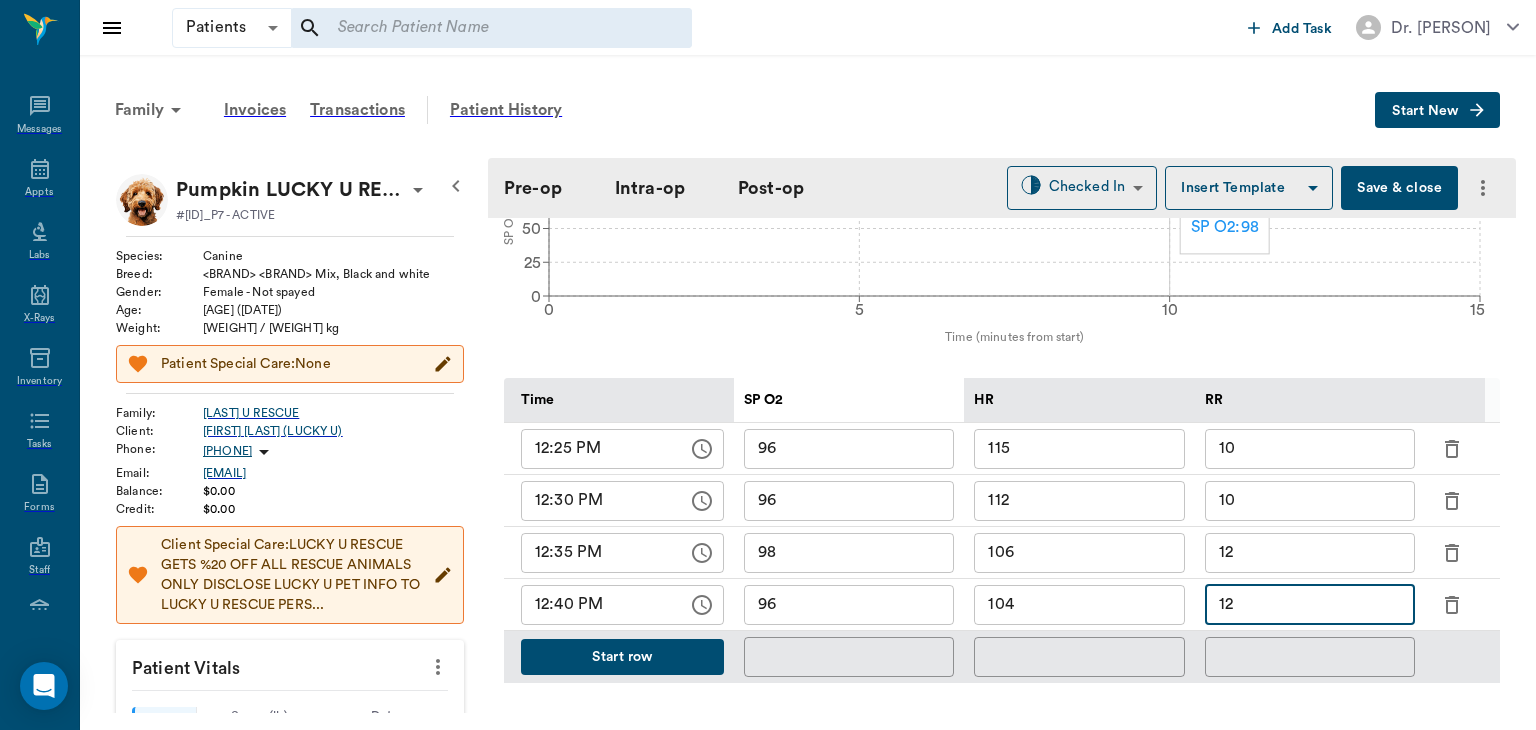 click on "••" at bounding box center (1310, 605) 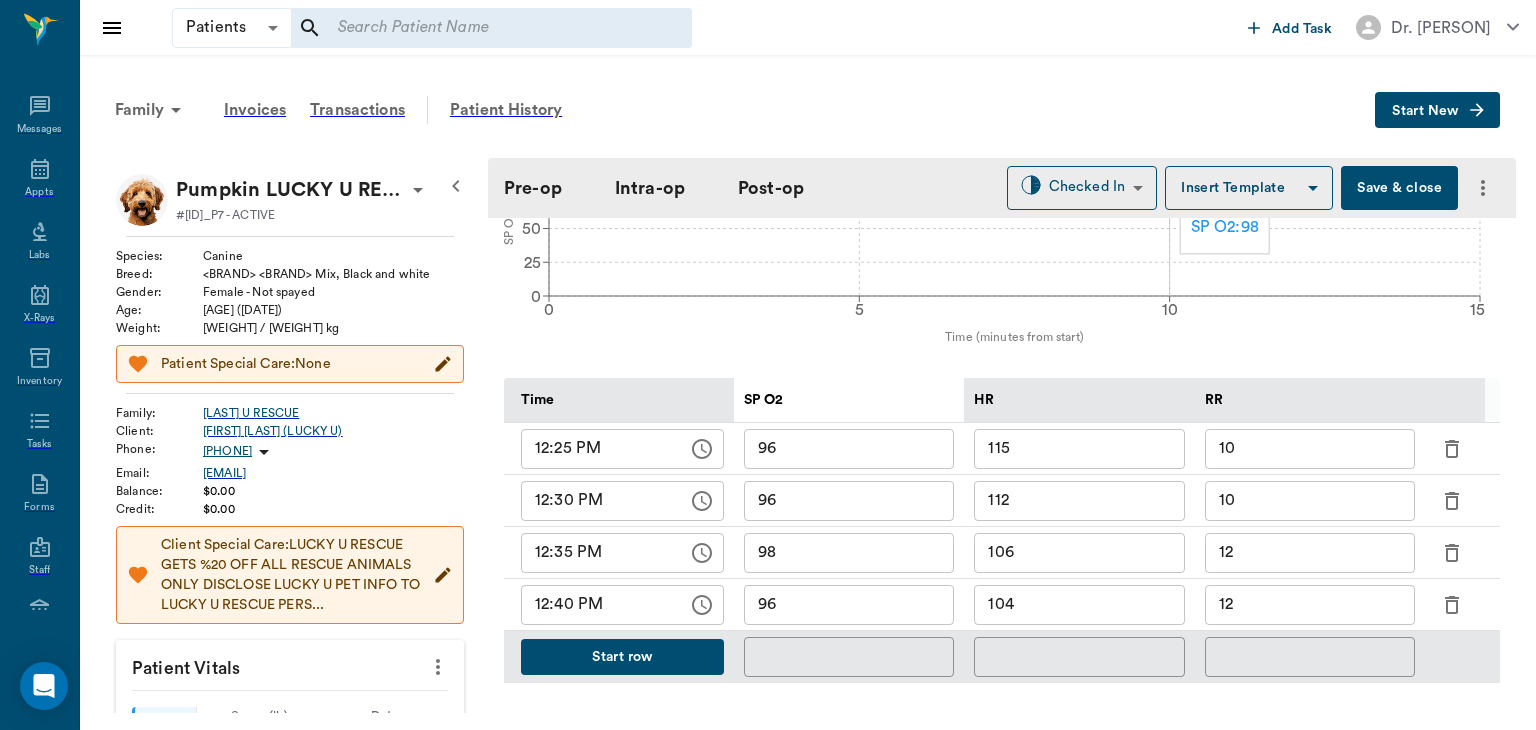 click on "Start row" at bounding box center [622, 657] 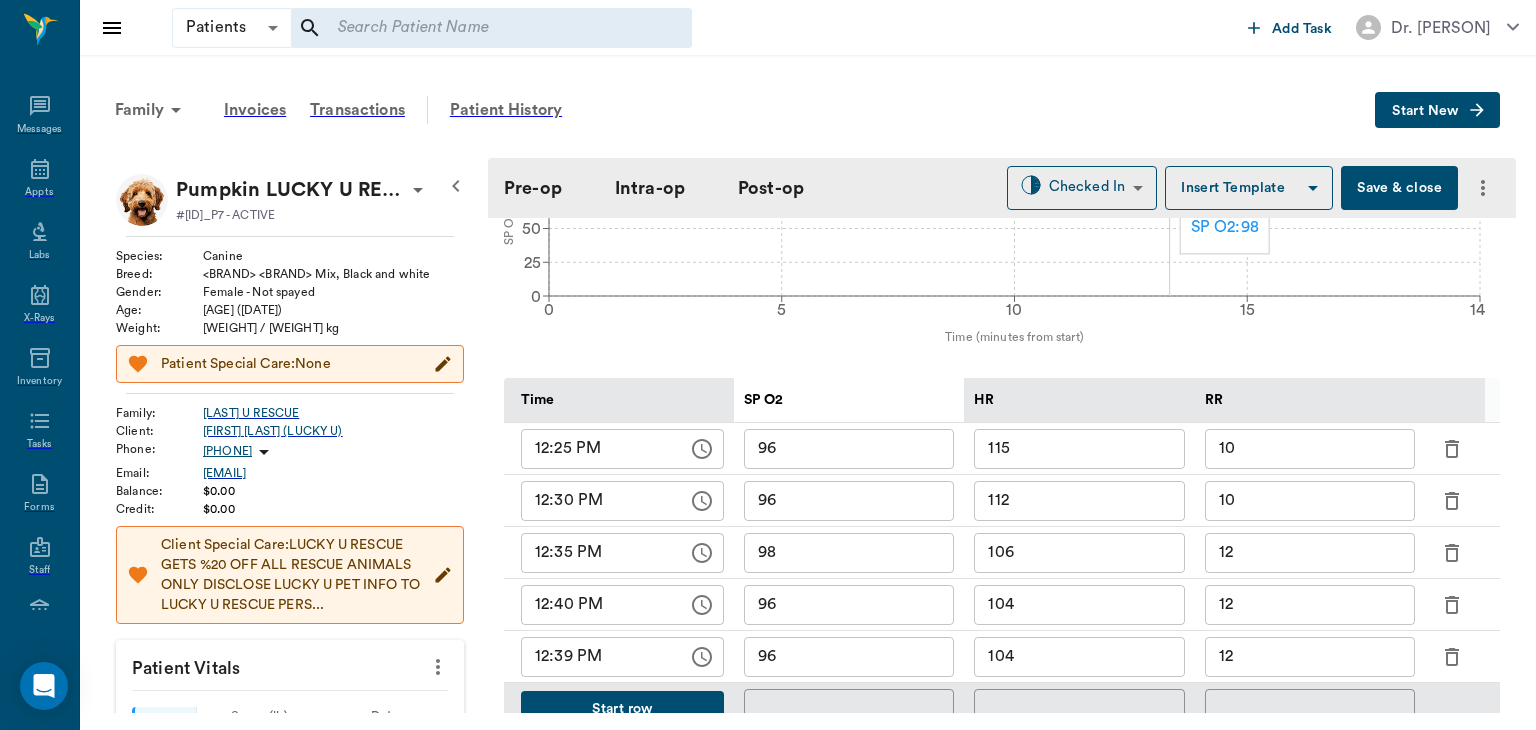 click on "12:39 PM" at bounding box center [597, 657] 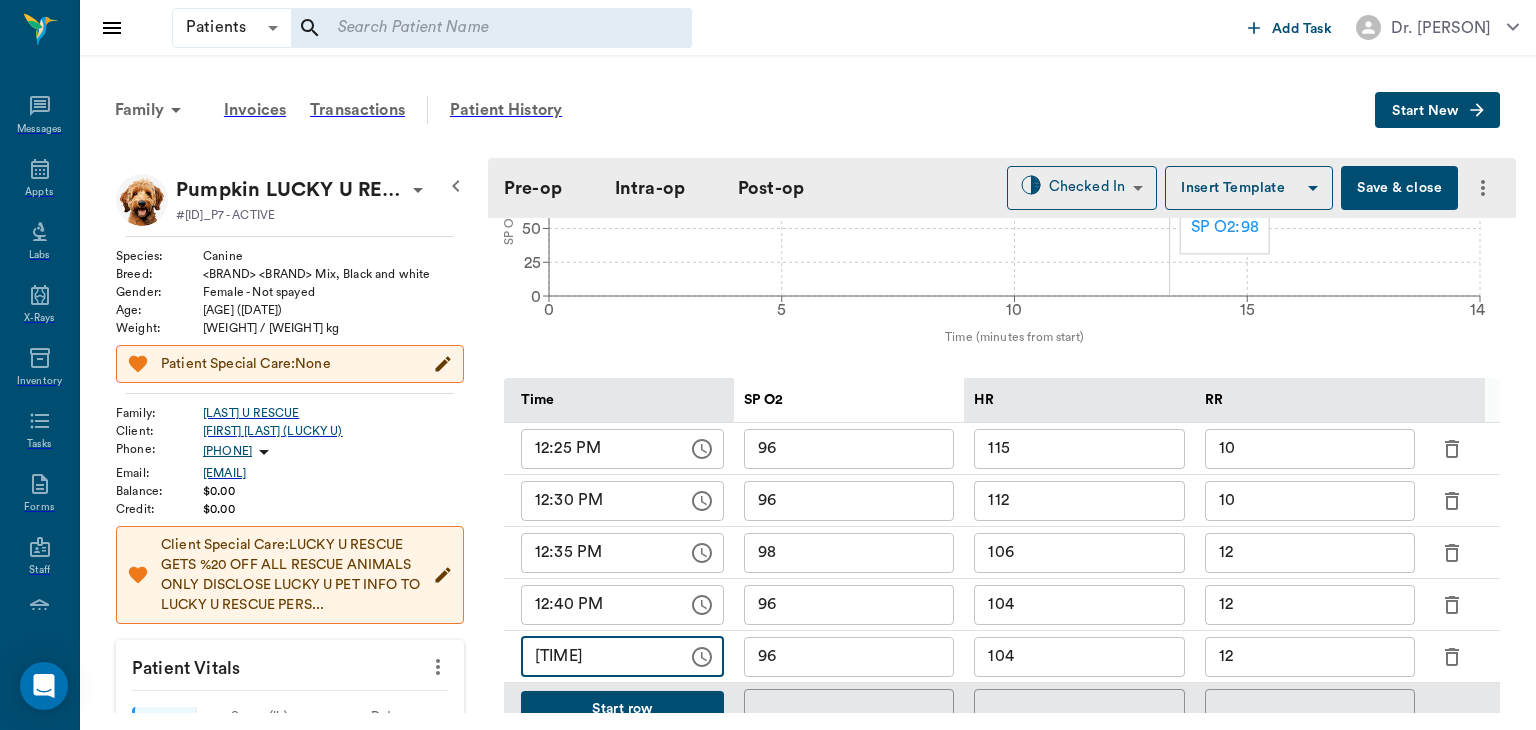 type on "••••• ••" 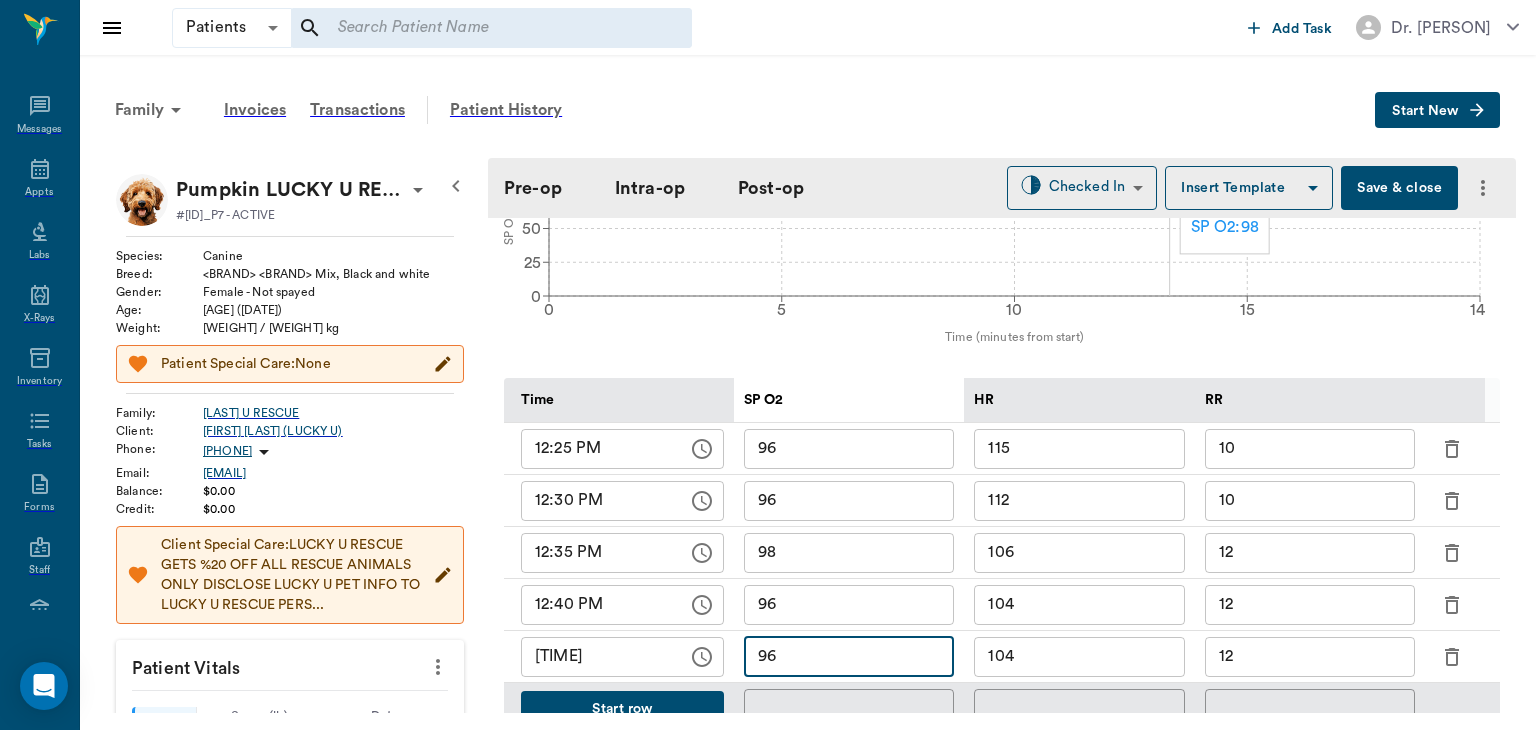 click on "96" at bounding box center (849, 657) 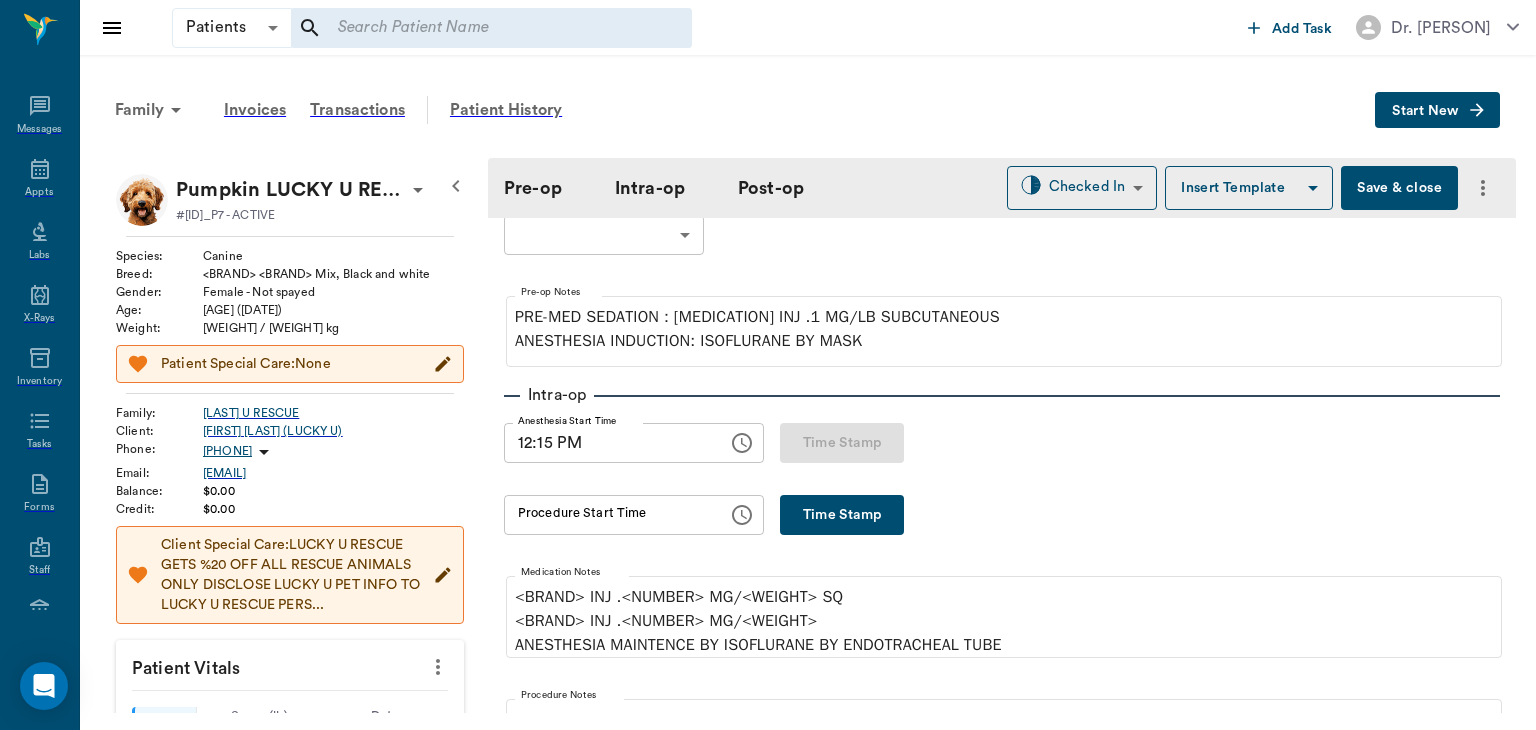 scroll, scrollTop: 128, scrollLeft: 0, axis: vertical 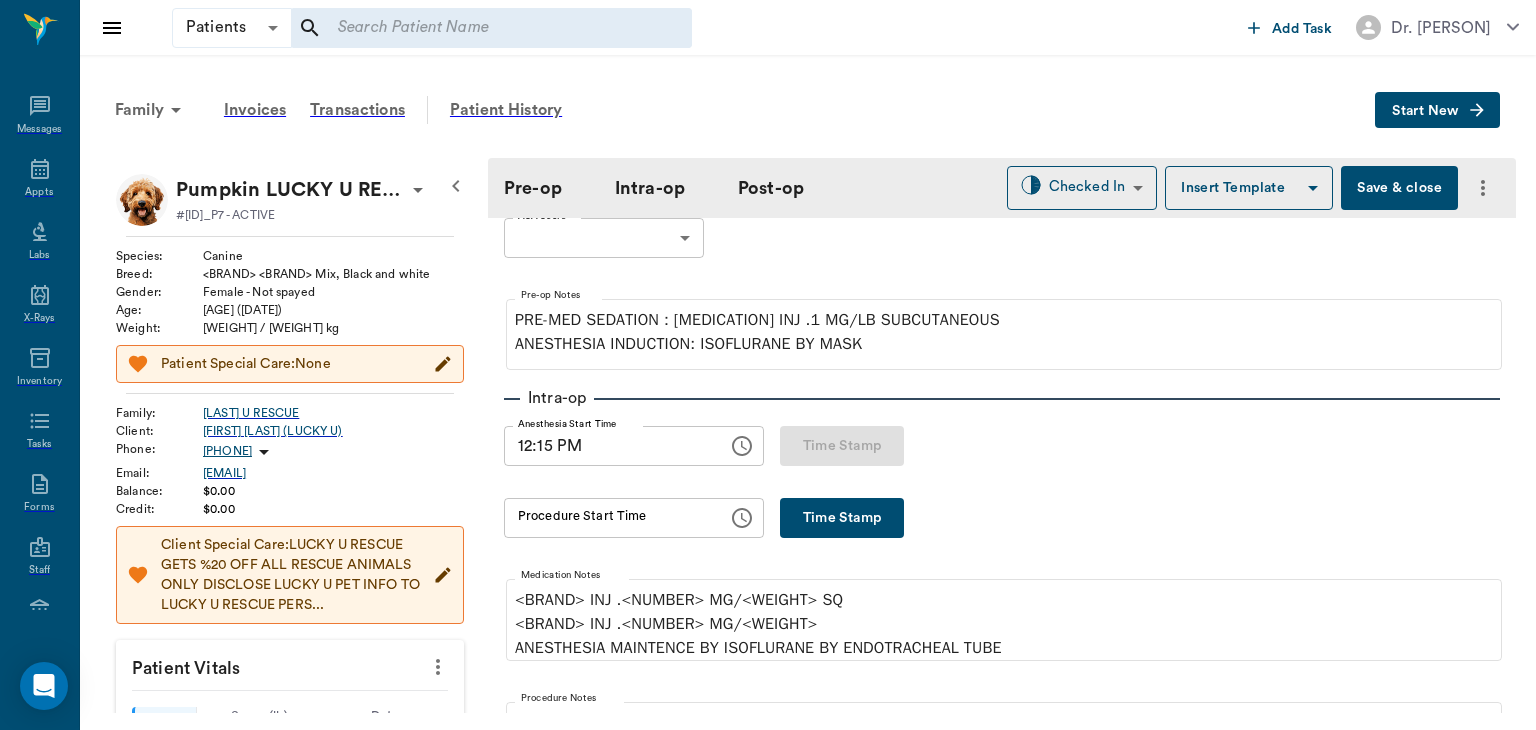 click on "•••• •••••" at bounding box center (842, 518) 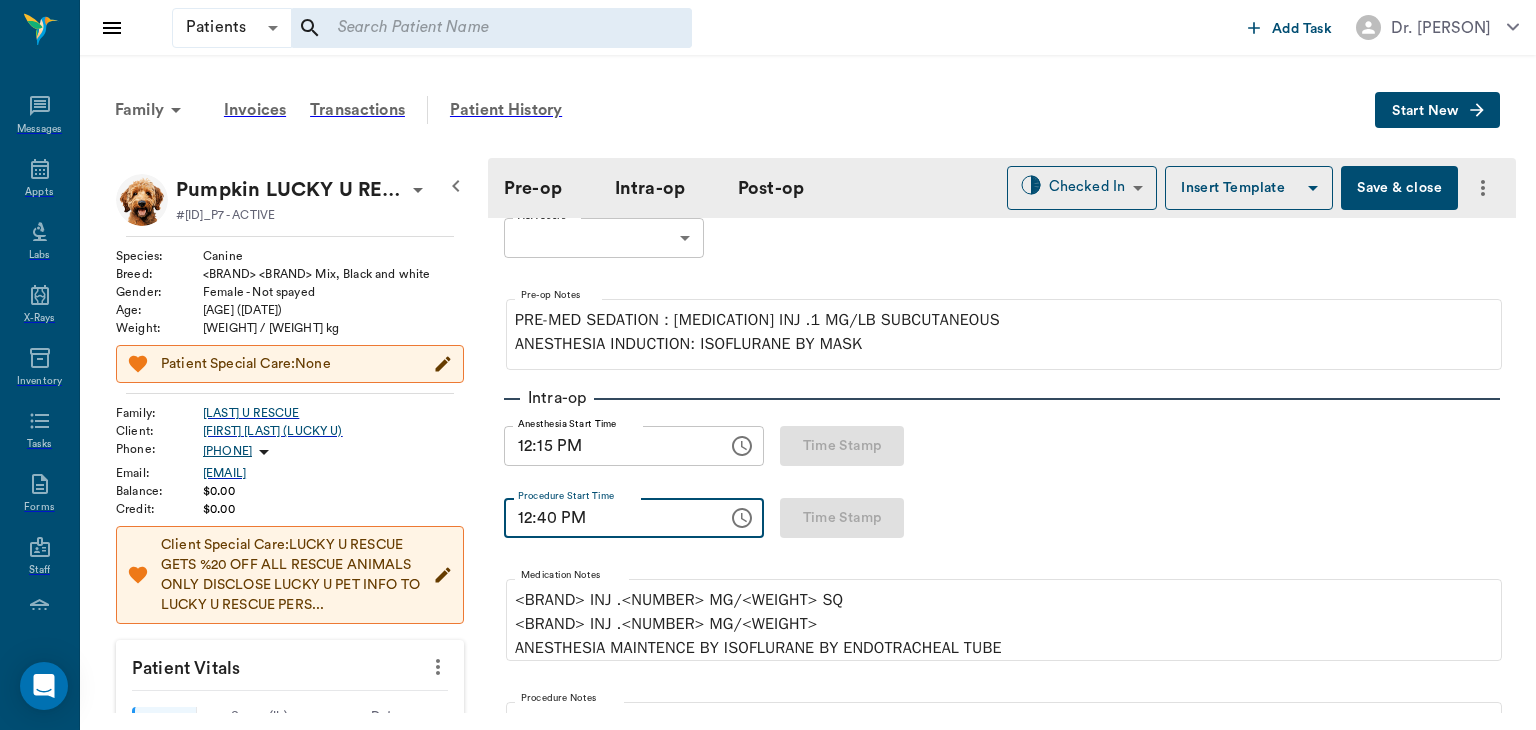 click on "12:40 PM" at bounding box center (609, 518) 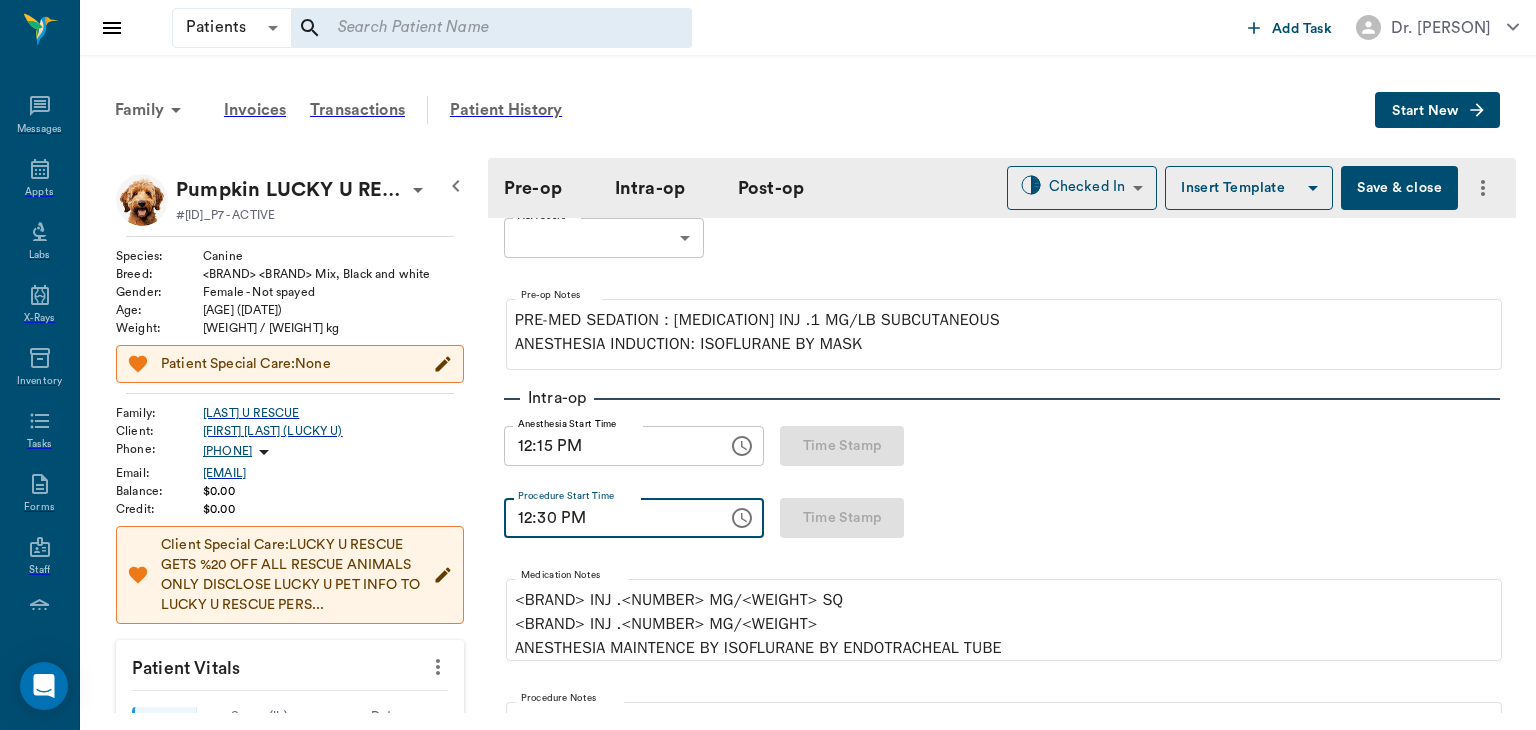 type on "••••• ••" 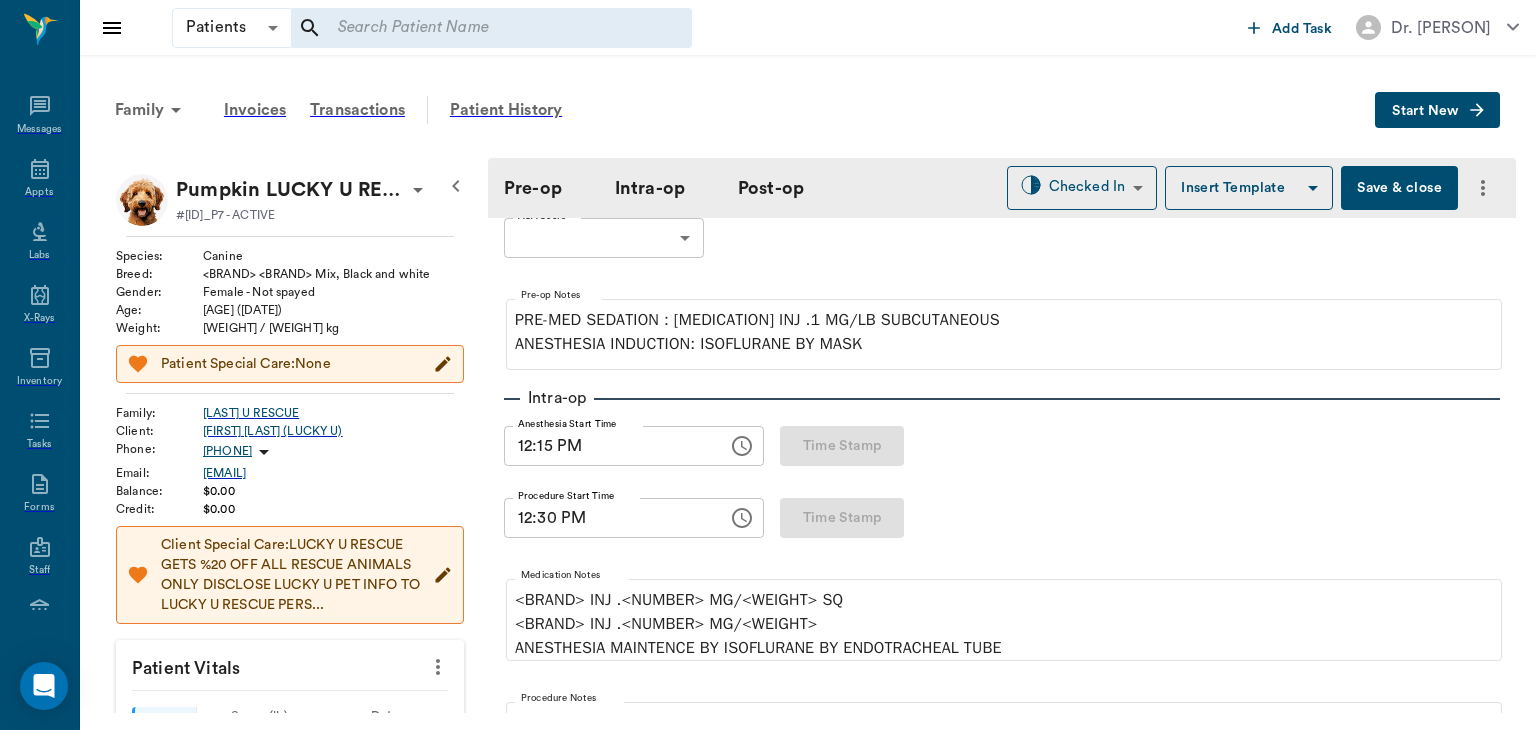 click on "Intra-op Anesthesia Start Time 12:15 PM Anesthesia Start Time Time Stamp Procedure Start Time 12:30 PM Procedure Start Time Time Stamp Medication Notes PENICILLIN INJ .1ML/LB SQ MELOXICAM INJ .09 MG/LB ANESTHESIA MAINTENCE BY ISOFLURANE BY ENDOTRACHEAL TUBE Procedure Notes MIDLINE CELIOTOMY, OVARIOHYSTERECTOMY PERFORMED WITH DOUBLE LIGATION OF OVARIAN PEDICLES AND UTERINE BODY WITH 2/0 PDO SUTURE. CELIOTOMY CLOSED WITH 3 LAYERS OF BURIED AND ABSORBABLE SUTURE(2/0 PDO) Monitoring Chart 0 5 10 15 20 Time (minutes from start) 0 25 50 100 SP O2 10 SP O2  :  98 Time SP O2 HR RR 12:25 PM ​ 96 ​ 115 ​ 10 ​ 12:30 PM ​ 96 ​ 112 ​ 10 ​ 12:35 PM ​ 98 ​ 106 ​ 12 ​ 12:40 PM ​ 96 ​ 104 ​ 12 ​ 12:45 PM ​ 96 ​ 104 ​ 12 ​ Start row ​ ​ ​ Procedure Stop Time Procedure Stop Time Time Stamp Total procedure time N/A Anesthesia Stop Time Anesthesia Stop Time Time Stamp Total anesthesia time N/A" at bounding box center (1002, 1007) 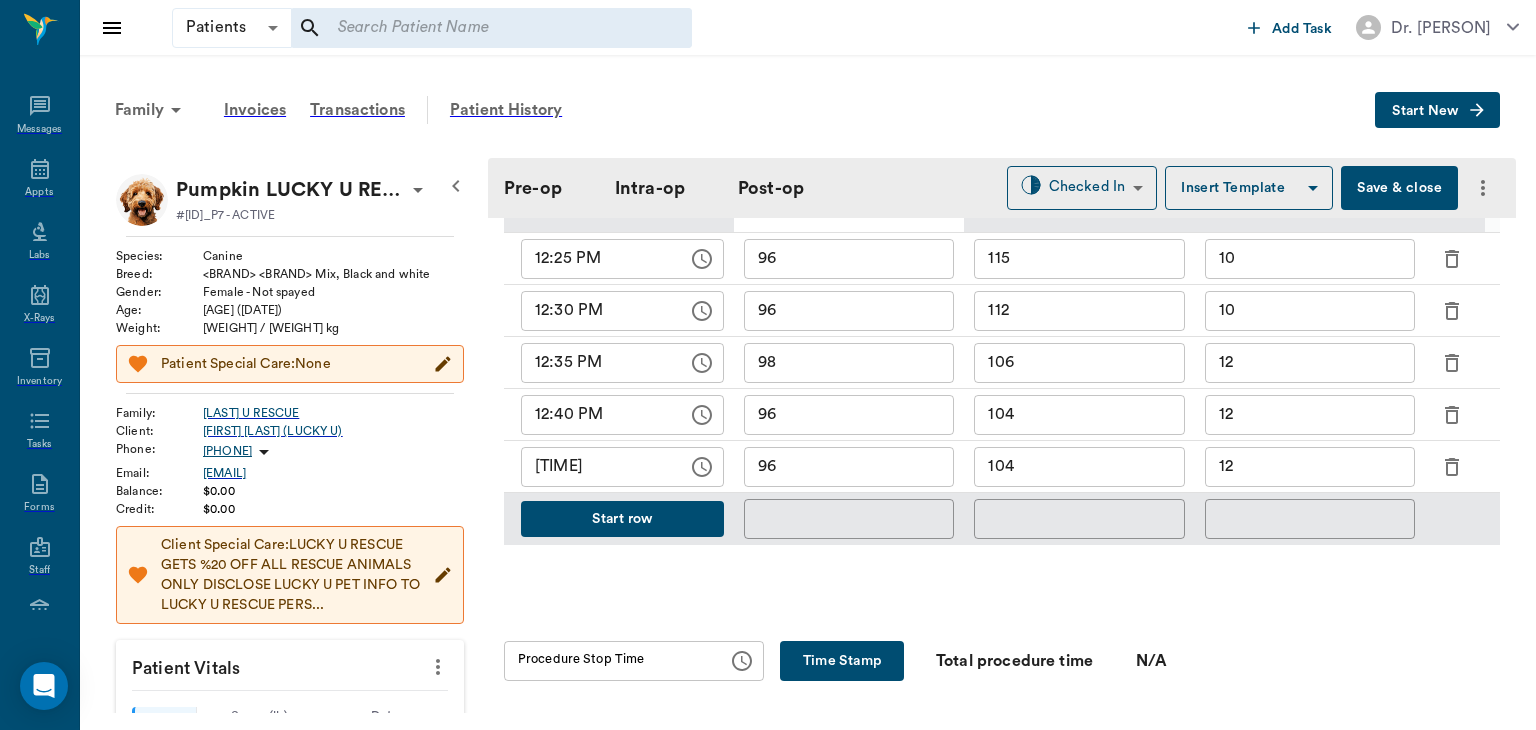 scroll, scrollTop: 1003, scrollLeft: 0, axis: vertical 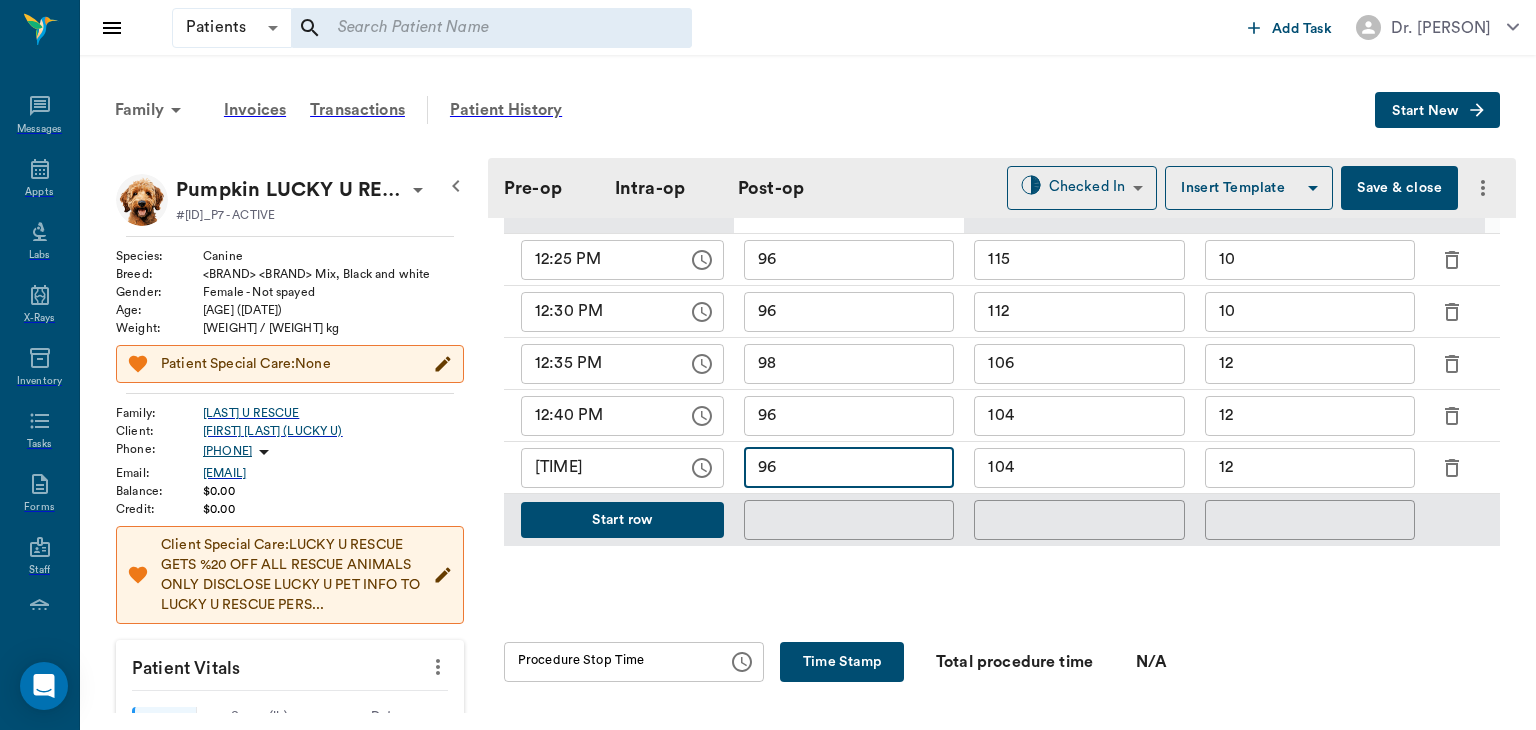 click on "96" at bounding box center (849, 468) 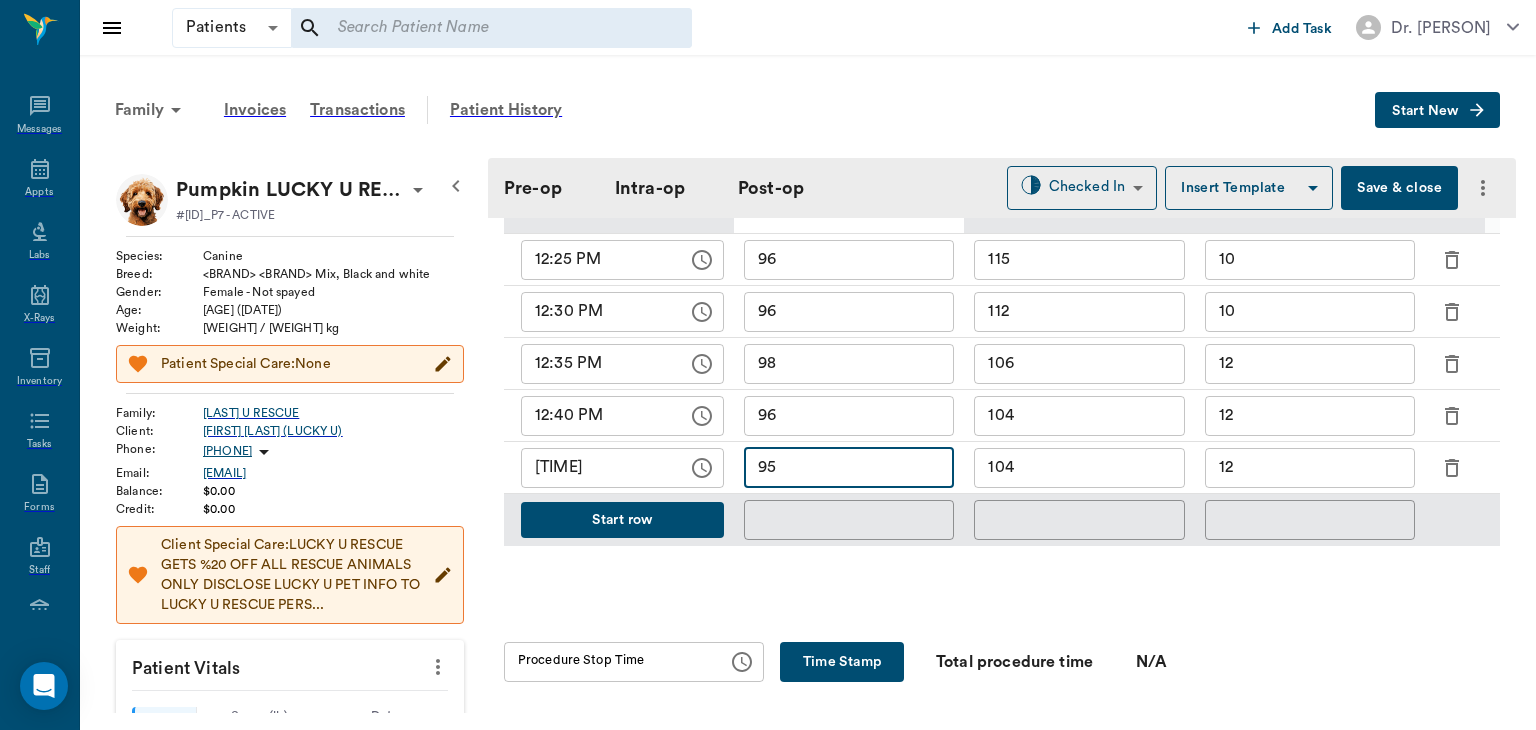 type on "95" 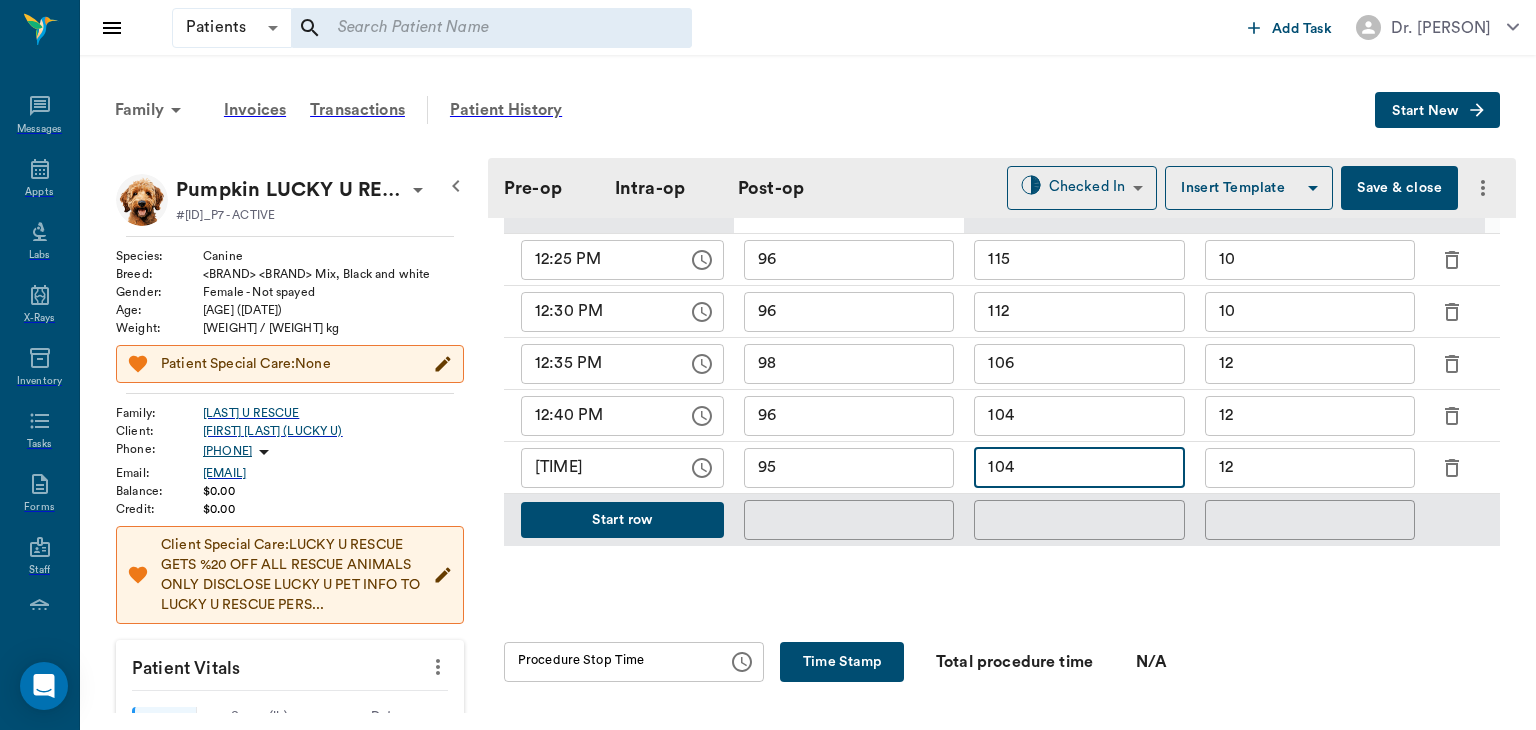 click on "104" at bounding box center [1079, 468] 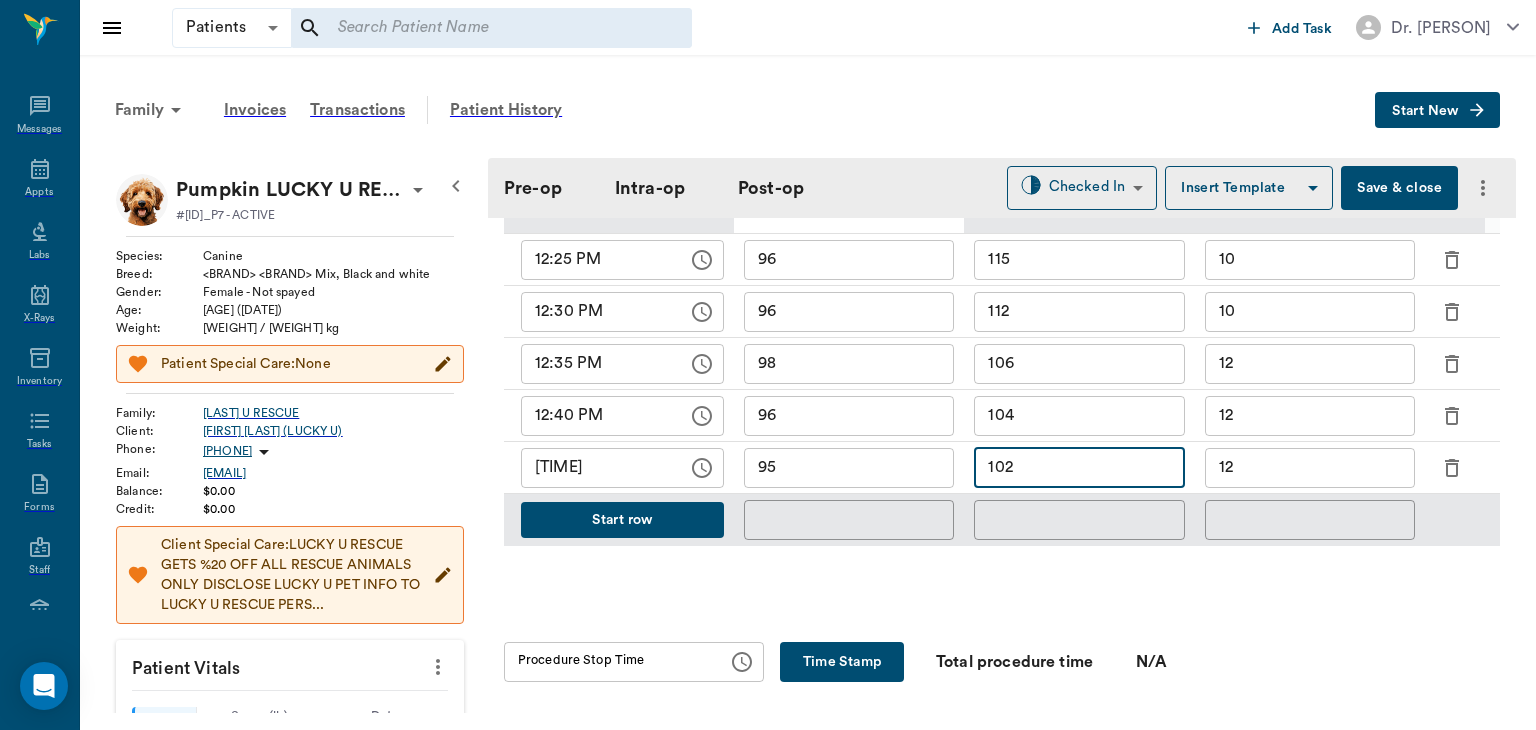 type on "102" 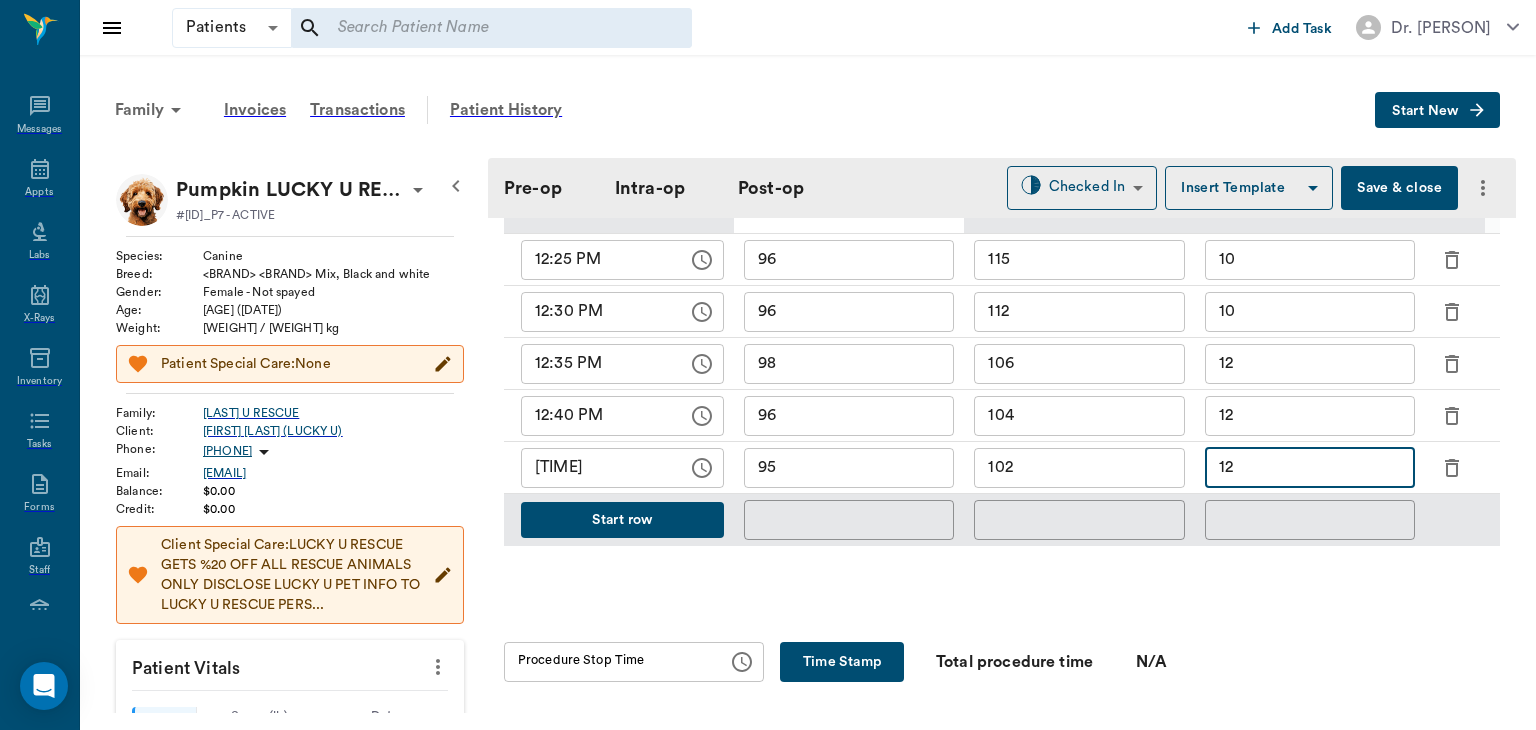 click on "••" at bounding box center [1310, 468] 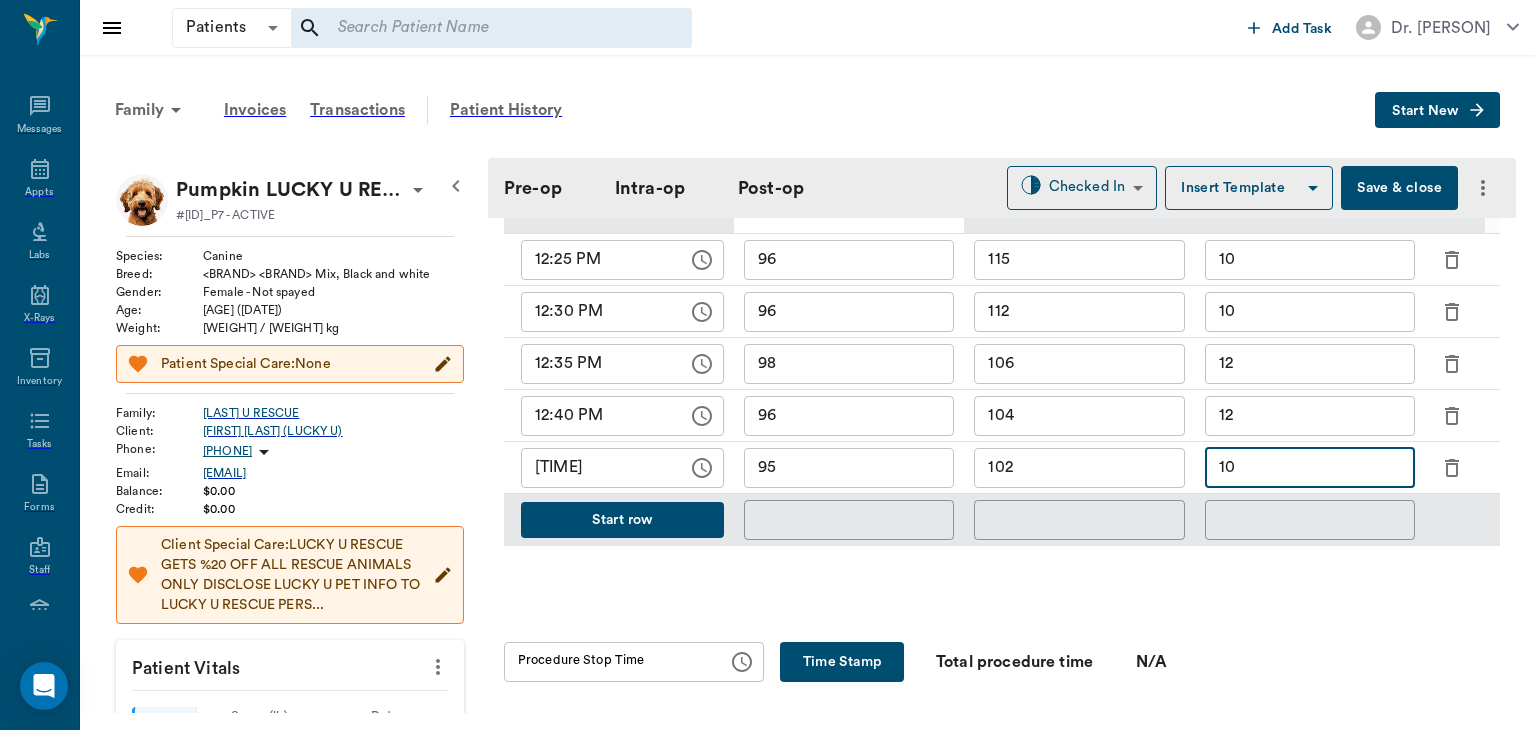 type on "••" 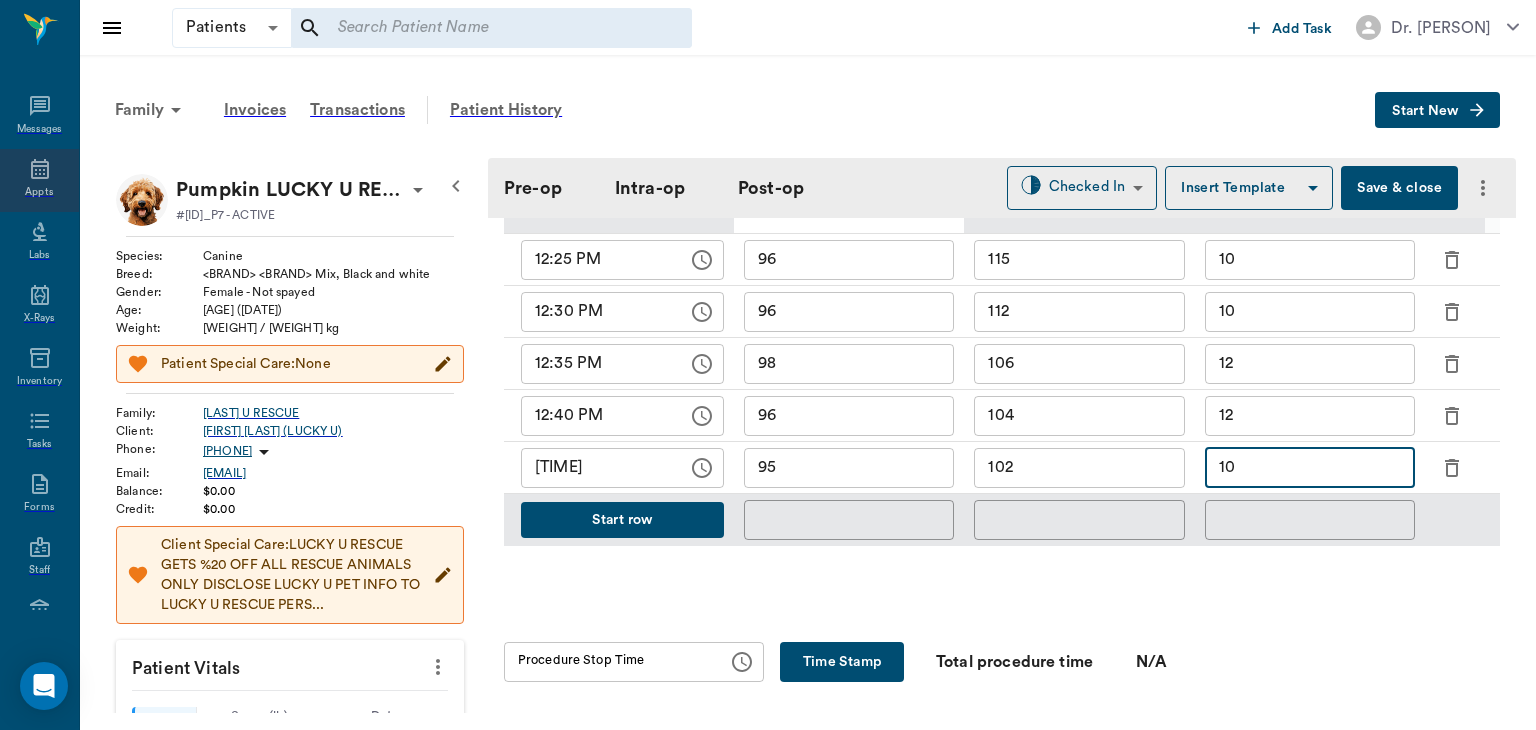 click on "Appts" at bounding box center (39, 192) 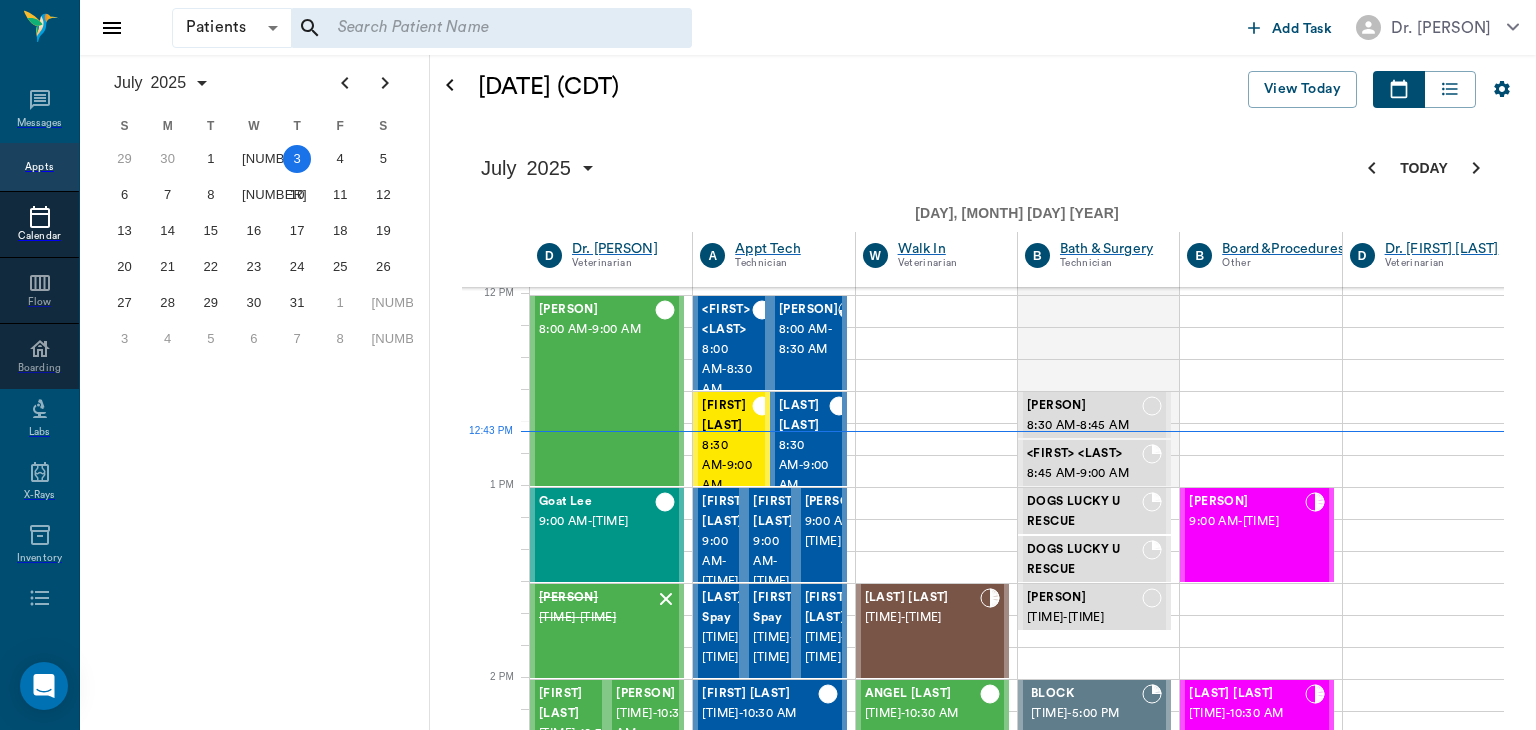 scroll, scrollTop: 770, scrollLeft: 0, axis: vertical 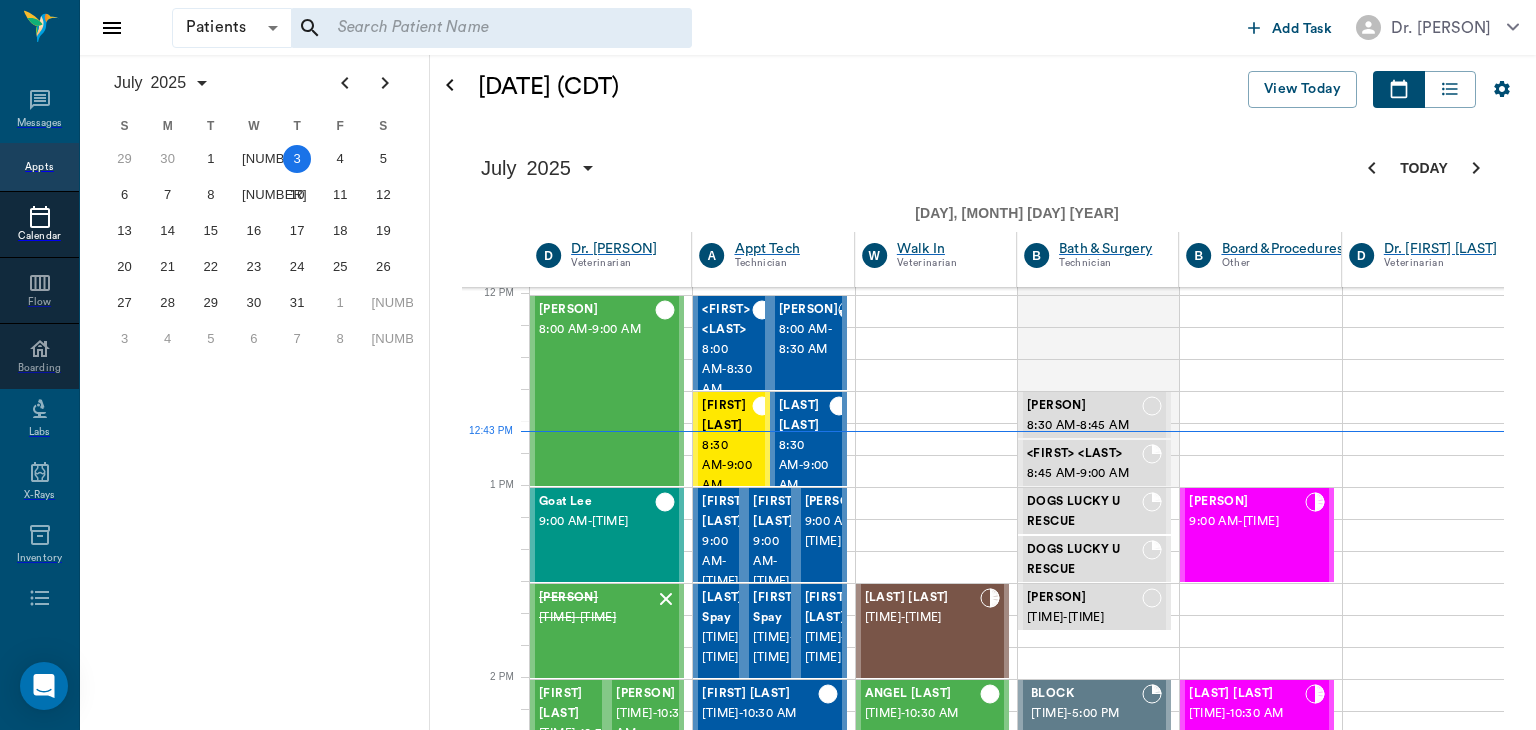 click on "•••••• ••••• • ••••••" at bounding box center (597, 1377) 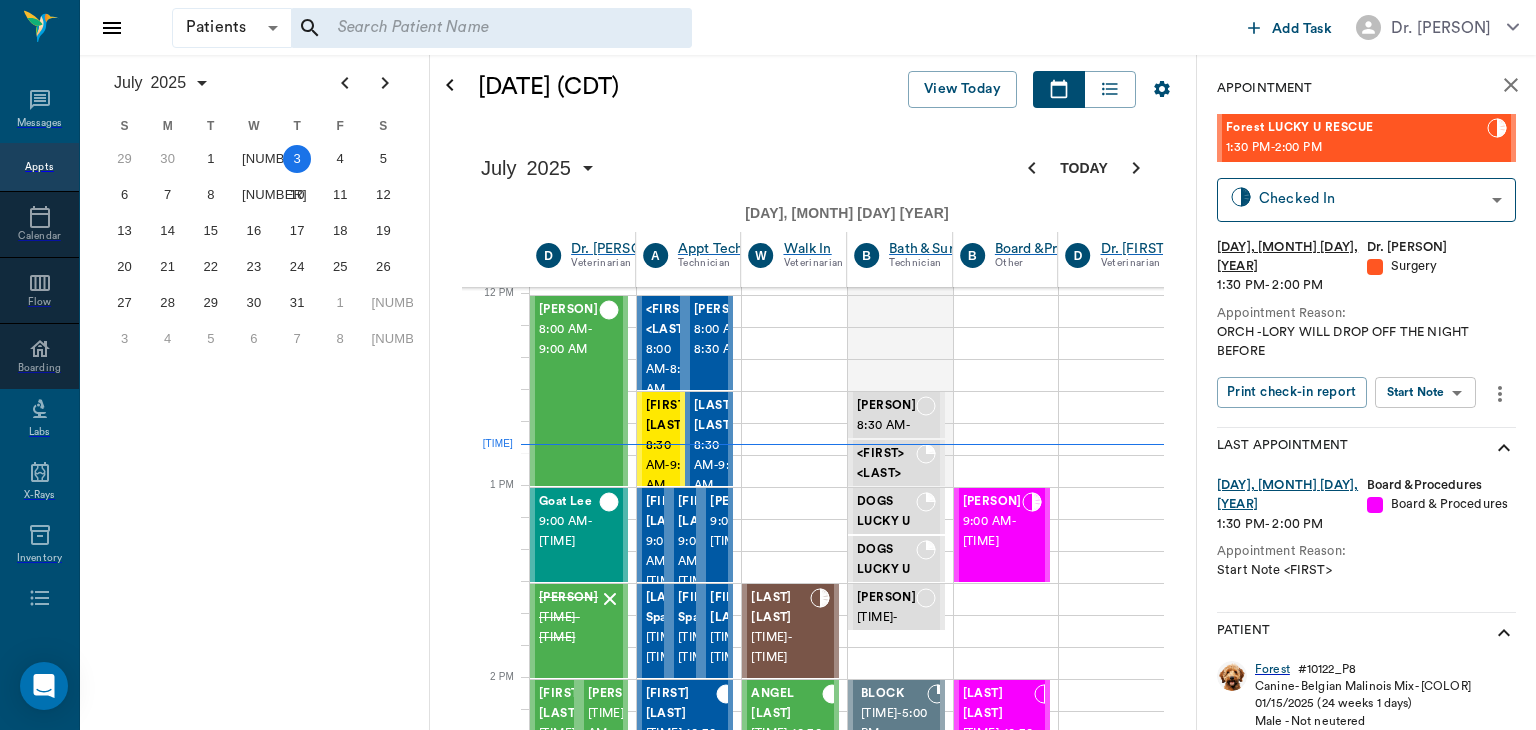 click on "••••••• ••••• • ••••••" at bounding box center (569, 1291) 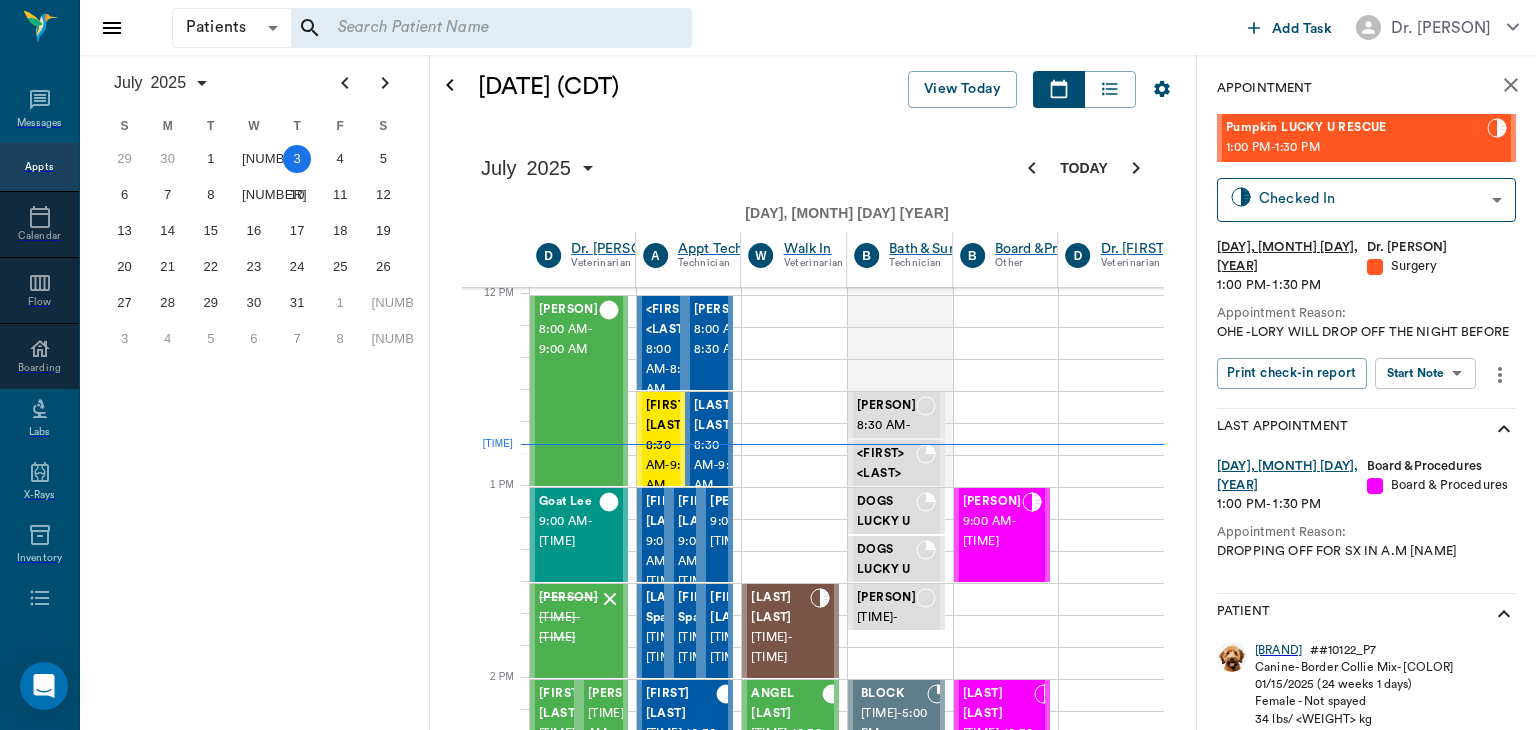 click on "•••••••• •••••••• • • ••• •••• ••• •••• ••••••••• •••••• •••••••• ••••• •••••••• •••• •••••••• •••• •••••• ••••••••• ••••• ••••• ••••• ••••••• •••••• •••••••• •••• •••• • • • • • • • ••• • • • • • • • • • •• •• •• •• •• •• •• •• •• •• •• •• •• •• •• •• •• •• •• •• •• ••• • • • • • • • • • •• •• •• • • • • • • • •• •• ••• • • • • • • • • • •• •• •• •• •• •• •• •• •• •• •• •• •• •• •• •• •• •• •• •• •• •• ••• • • • • • • • • • • • • • • • • •• •• •• •• •• ••• • • • • • • • • • •• •• •• •• •• •• •• •• •• •• •• •• •• •• •• •• •• •• •• •• •• •• ••• • • • • • • •••• •• •••• ••••• •••• ••••• •••• •••• ••••• • ••• ••• •••• • ••• •••• ••••••••• •••••••••••• • •••• •••• •••••••••• • •••• •• •••••••••••• • •••• • ••••••• •••••••••• • ••••• ••••••••••• ••••• • ••• ••••••• ••••• •••••••••••• • •• • •• •• •• •• •• •• •• • •• • •• • •• • •• • •• • •• • •• • •• ••••• •• •••••• ••••• •••• ••  •  •••• •• •••• ••• •••• ••  •  •••• •• ••••• ••••••••••• •••• ••  •  ••••• •• •••••••• •••••• ••••• ••  •  ••••• •• •••• ••••••  •" at bounding box center [768, 1319] 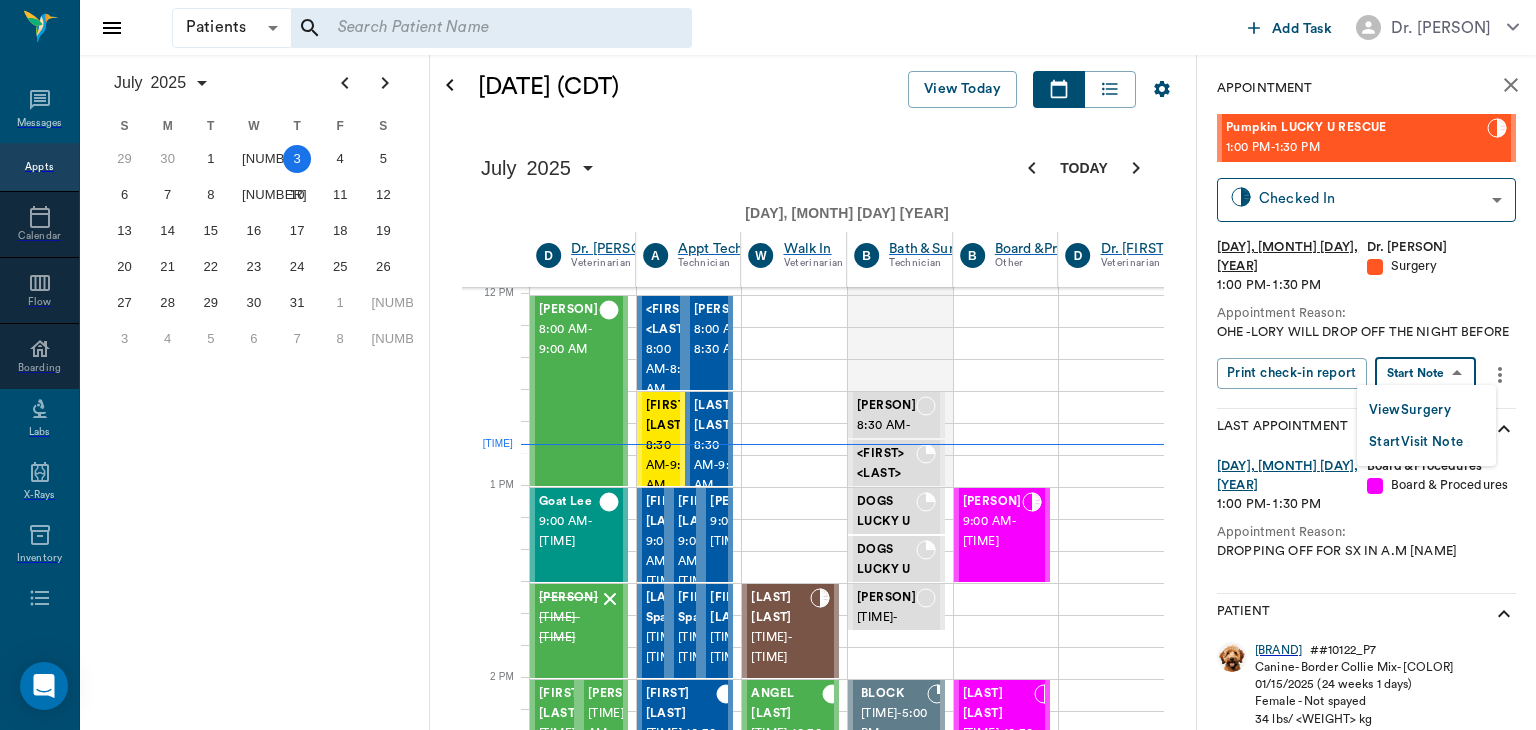 click on "••••  •••••••" at bounding box center (1410, 410) 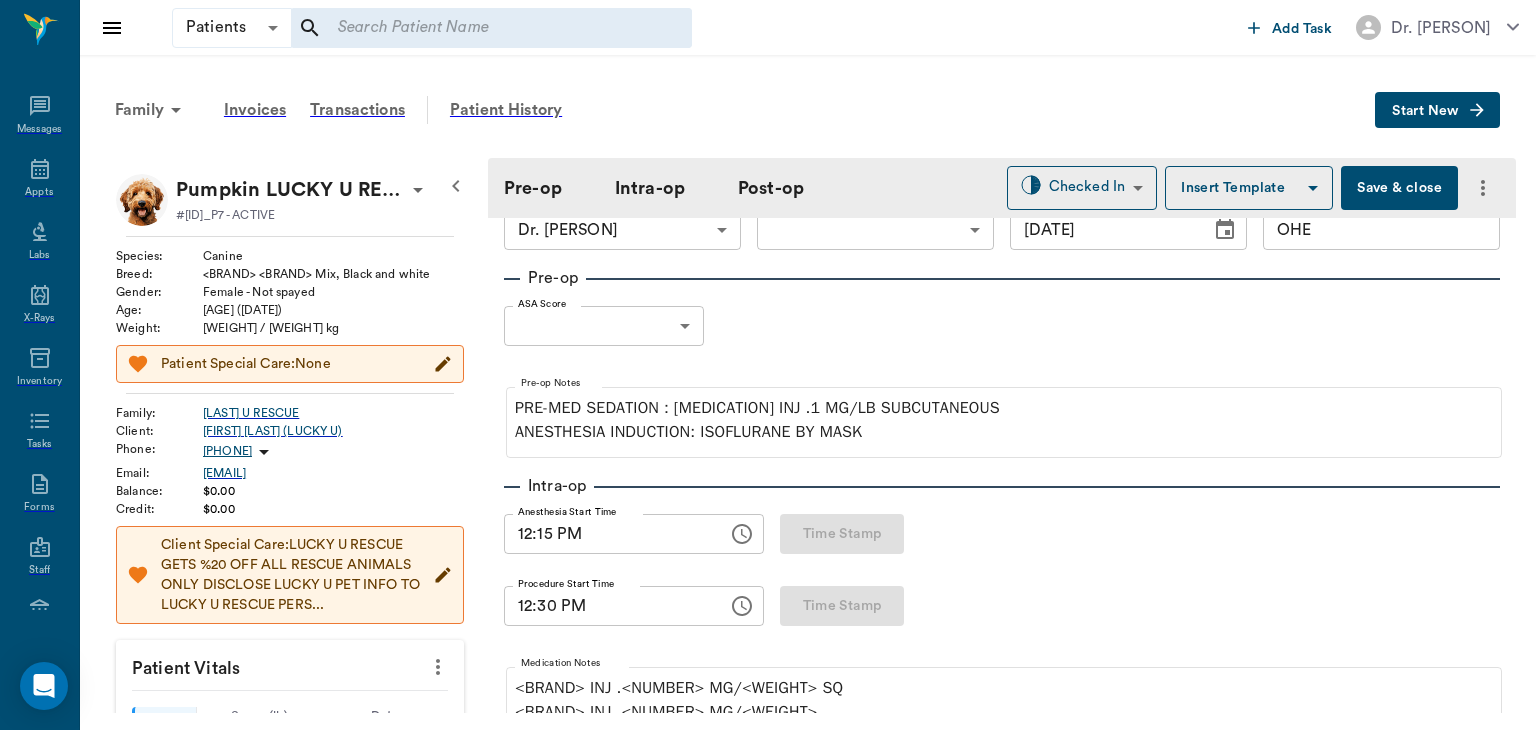 scroll, scrollTop: 39, scrollLeft: 0, axis: vertical 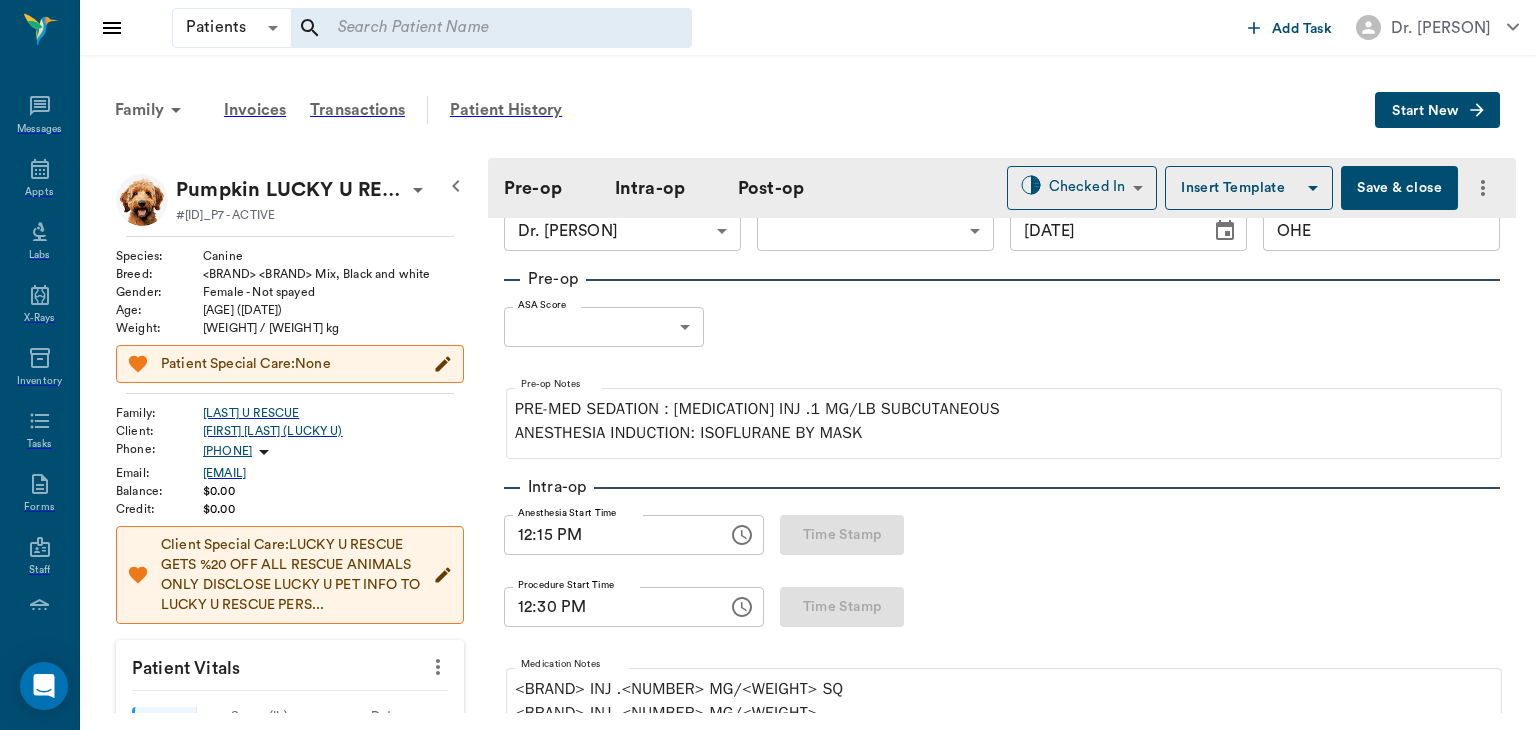 click on "Patients Patients ​ ​ Add Task Dr. Bert Ellsworth Nectar Messages Appts Labs X-Rays Inventory Tasks Forms Staff Reports Lookup Settings Family Invoices Transactions Patient History Start New Pumpkin LUCKY U RESCUE #10122_P7    -    ACTIVE   Species : Canine Breed : Border Collie Mix, Black and white Gender : Female - Not spayed Age : 24 wk 1 days (01/15/2025) Weight : 34 lbs / 15.4221 kg Patient Special Care:  None Family : LUCKY U RESCUE Client : BRITTNY CIGAINERO (LUCKY U) Phone : (903) 706-8581 Email : BRITTNYPICKERING@gmail.com Balance : $0.00 Credit : $0.00 Client Special Care:  LUCKY U RESCUE GETS %20 OFF ALL RESCUE ANIMALS
ONLY DISCLOSE LUCKY U PET INFO TO LUCKY U RESCUE PERS... Patient Vitals Weight BCS HR Temp Resp BP Dia Pain Perio Score ( lb ) Date 07/03/25 12PM 0 9 18 27 36 Ongoing diagnosis Current Rx Reminders Upcoming appointments Surgery 07/03/25 Schedule Appointment Pre-op Intra-op Post-op Checked In CHECKED_IN ​ Insert Template  Save & close Provider Dr. Bert Ellsworth Provider ​" at bounding box center [768, 364] 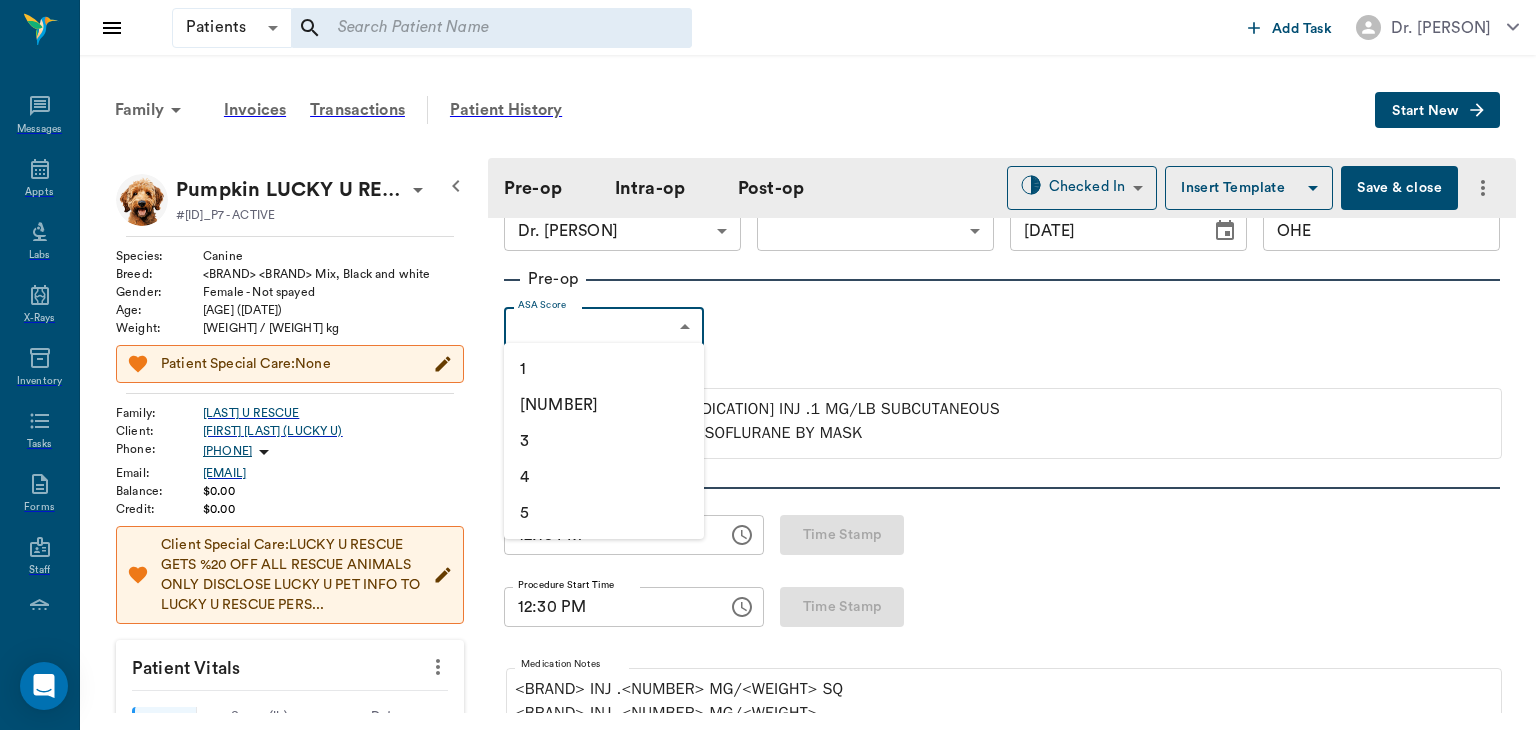 click on "•" at bounding box center (604, 369) 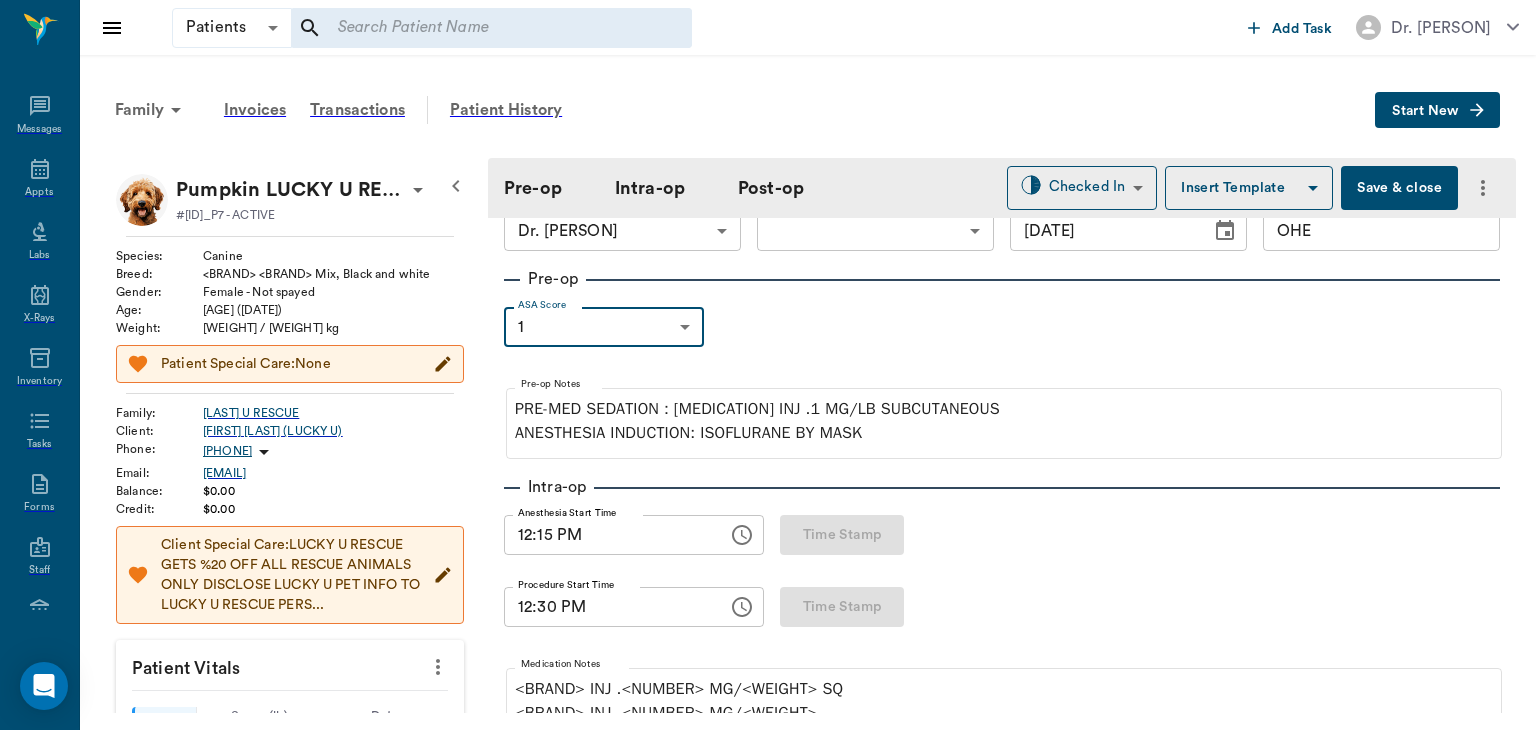 click on "Patients Patients ​ ​ Add Task Dr. Bert Ellsworth Nectar Messages Appts Labs X-Rays Inventory Tasks Forms Staff Reports Lookup Settings Family Invoices Transactions Patient History Start New Pumpkin LUCKY U RESCUE #10122_P7    -    ACTIVE   Species : Canine Breed : Border Collie Mix, Black and white Gender : Female - Not spayed Age : 24 wk 1 days (01/15/2025) Weight : 34 lbs / 15.4221 kg Patient Special Care:  None Family : LUCKY U RESCUE Client : BRITTNY CIGAINERO (LUCKY U) Phone : (903) 706-8581 Email : BRITTNYPICKERING@gmail.com Balance : $0.00 Credit : $0.00 Client Special Care:  LUCKY U RESCUE GETS %20 OFF ALL RESCUE ANIMALS
ONLY DISCLOSE LUCKY U PET INFO TO LUCKY U RESCUE PERS... Patient Vitals Weight BCS HR Temp Resp BP Dia Pain Perio Score ( lb ) Date 07/03/25 12PM 0 9 18 27 36 Ongoing diagnosis Current Rx Reminders Upcoming appointments Surgery 07/03/25 Schedule Appointment Pre-op Intra-op Post-op Checked In CHECKED_IN ​ Insert Template  Save & close Provider Dr. Bert Ellsworth Provider ​" at bounding box center (768, 364) 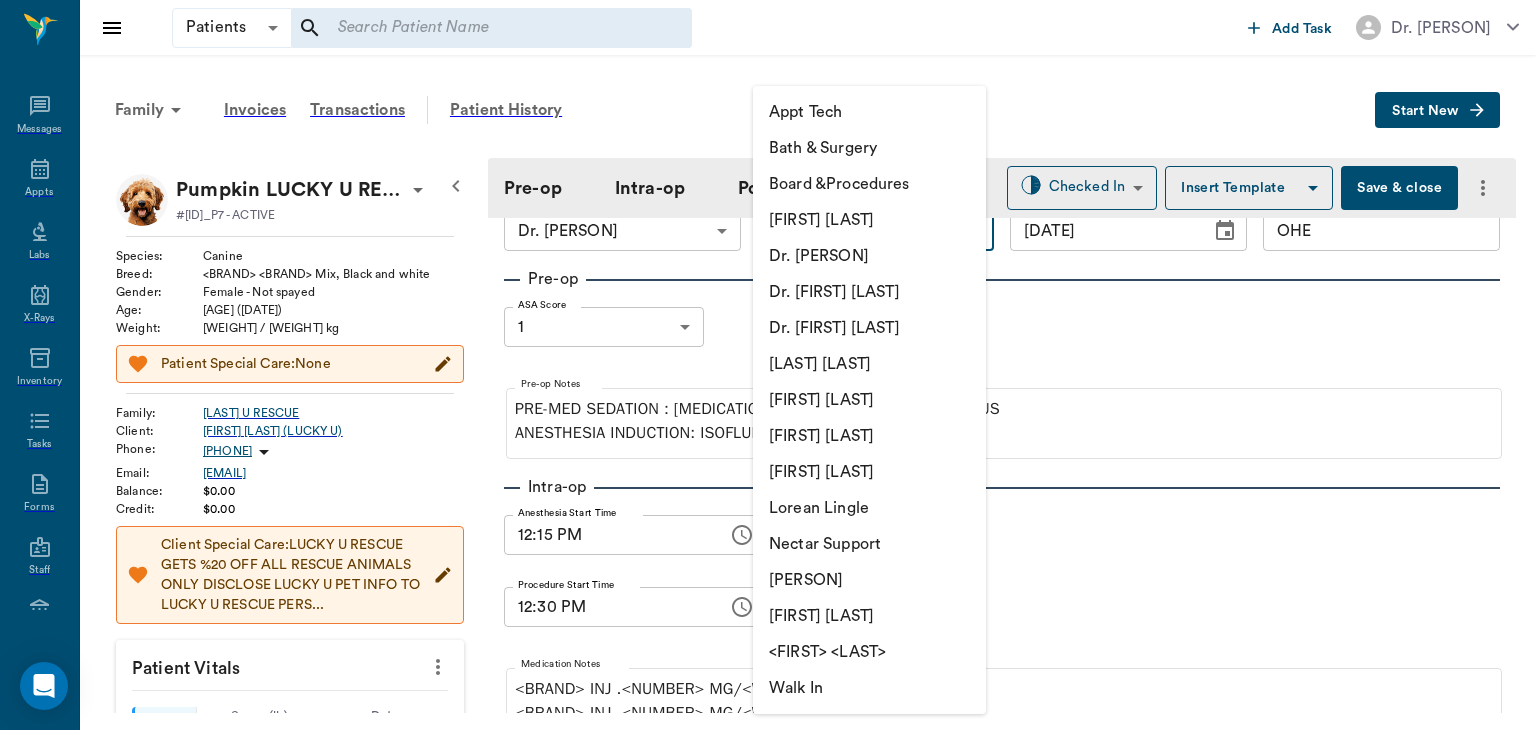 click on "•••••• ••••••" at bounding box center [869, 364] 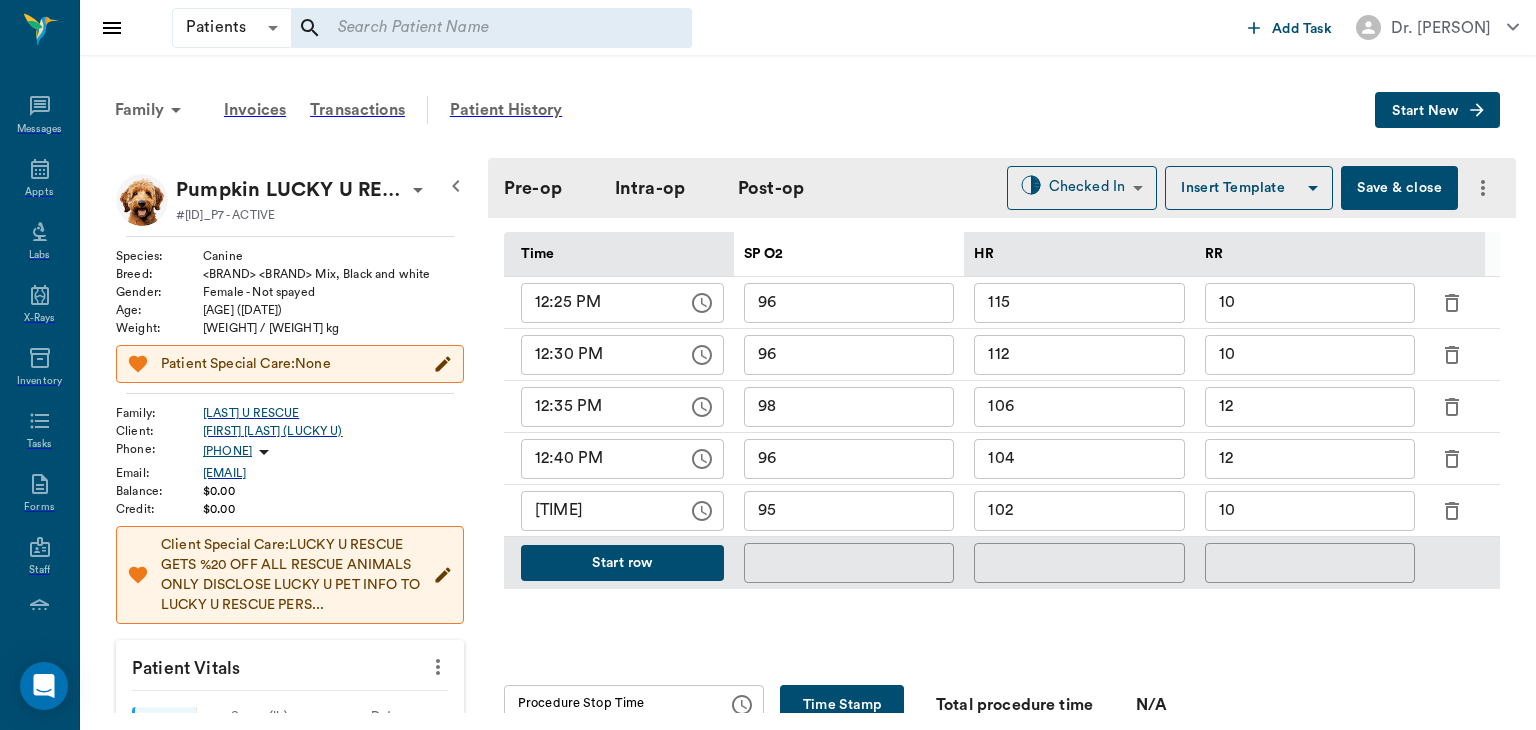 scroll, scrollTop: 995, scrollLeft: 0, axis: vertical 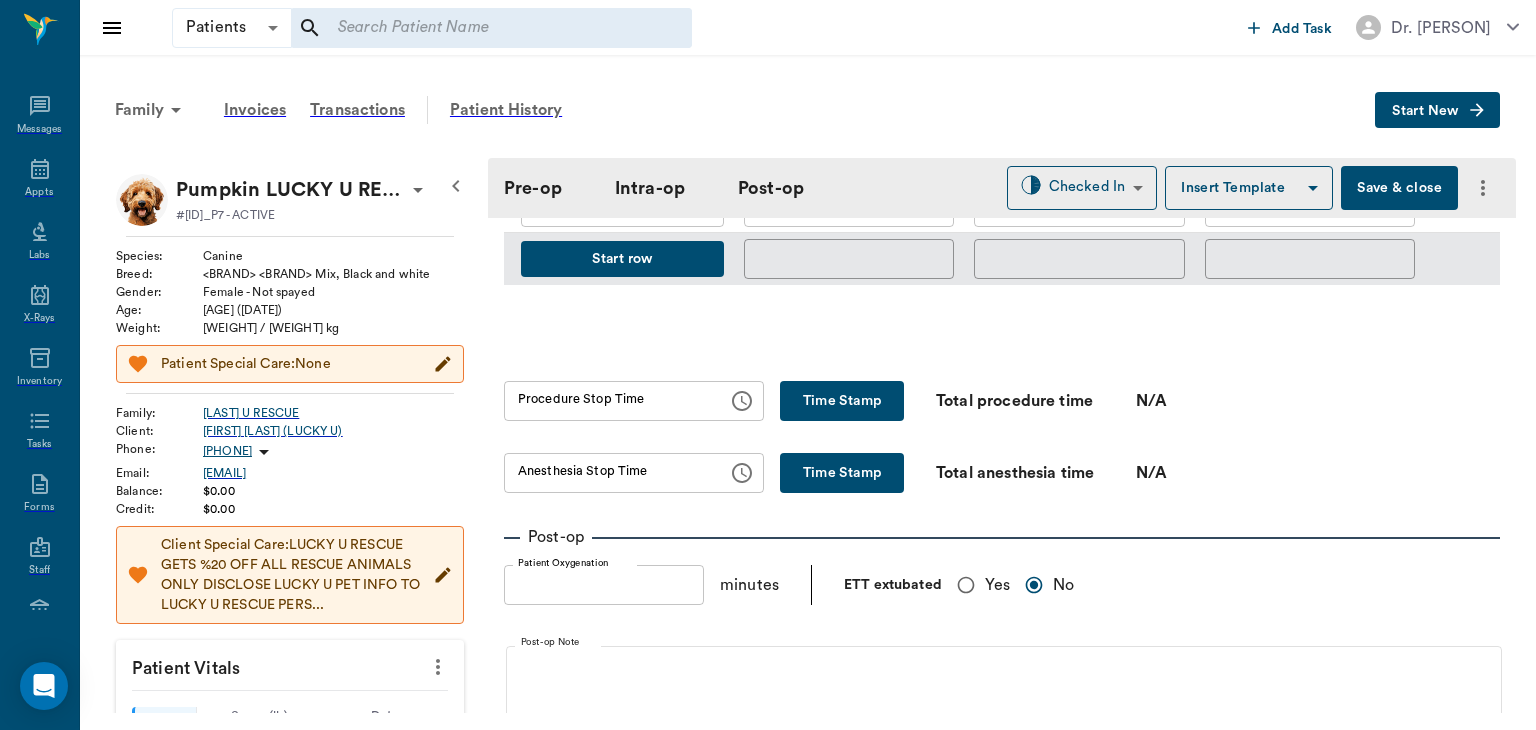 click on "•••• •••••" at bounding box center [842, 401] 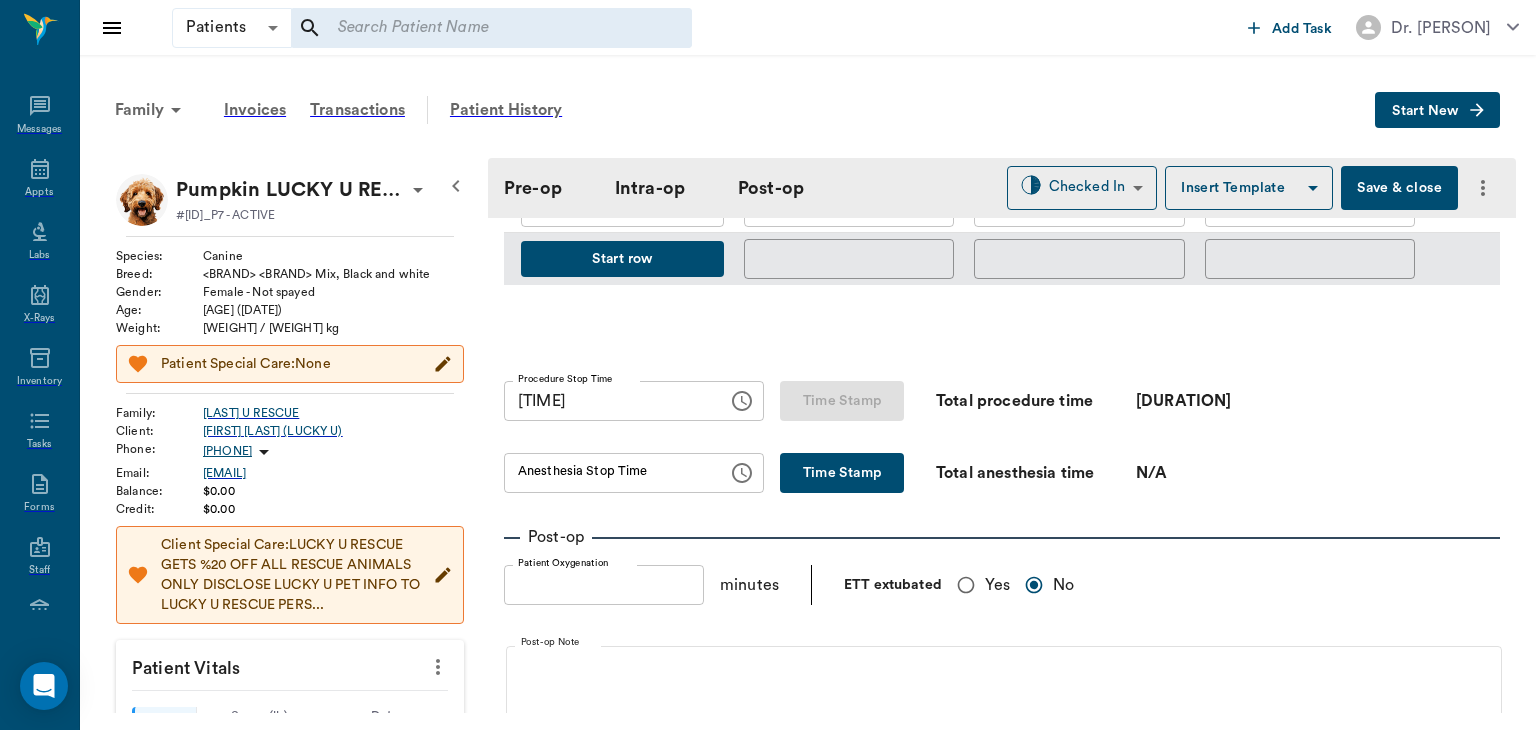 click on "•••• •••••" at bounding box center [842, 473] 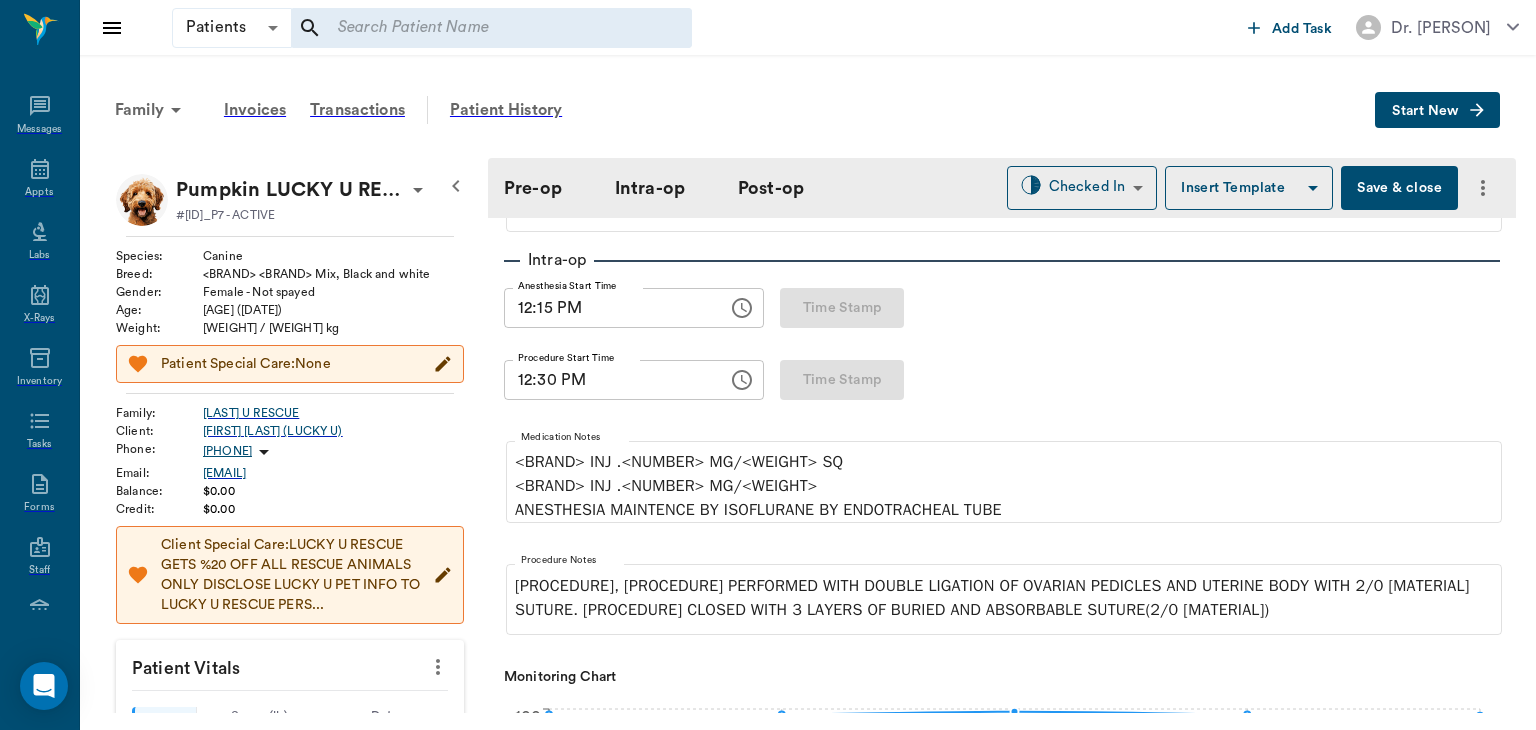 scroll, scrollTop: 261, scrollLeft: 0, axis: vertical 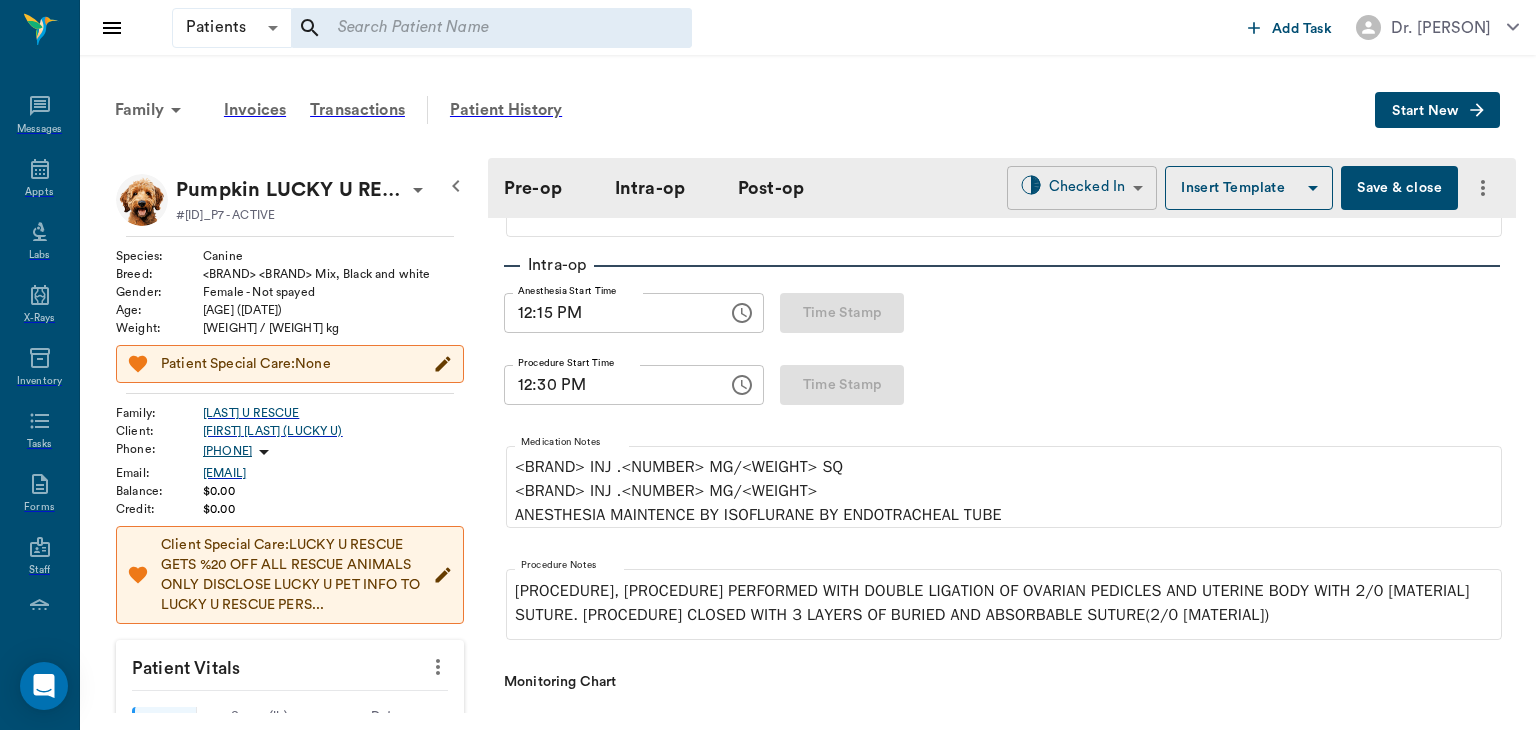 click on "Patients Patients ​ ​ Add Task Dr. Bert Ellsworth Nectar Messages Appts Labs X-Rays Inventory Tasks Forms Staff Reports Lookup Settings Family Invoices Transactions Patient History Start New Pumpkin LUCKY U RESCUE #10122_P7    -    ACTIVE   Species : Canine Breed : Border Collie Mix, Black and white Gender : Female - Not spayed Age : 24 wk 1 days (01/15/2025) Weight : 34 lbs / 15.4221 kg Patient Special Care:  None Family : LUCKY U RESCUE Client : BRITTNY CIGAINERO (LUCKY U) Phone : (903) 706-8581 Email : BRITTNYPICKERING@gmail.com Balance : $0.00 Credit : $0.00 Client Special Care:  LUCKY U RESCUE GETS %20 OFF ALL RESCUE ANIMALS
ONLY DISCLOSE LUCKY U PET INFO TO LUCKY U RESCUE PERS... Patient Vitals Weight BCS HR Temp Resp BP Dia Pain Perio Score ( lb ) Date 07/03/25 12PM 0 9 18 27 36 Ongoing diagnosis Current Rx Reminders Upcoming appointments Surgery 07/03/25 Schedule Appointment Pre-op Intra-op Post-op Checked In CHECKED_IN ​ Insert Template  Save & close Provider Dr. Bert Ellsworth Provider Date" at bounding box center (768, 364) 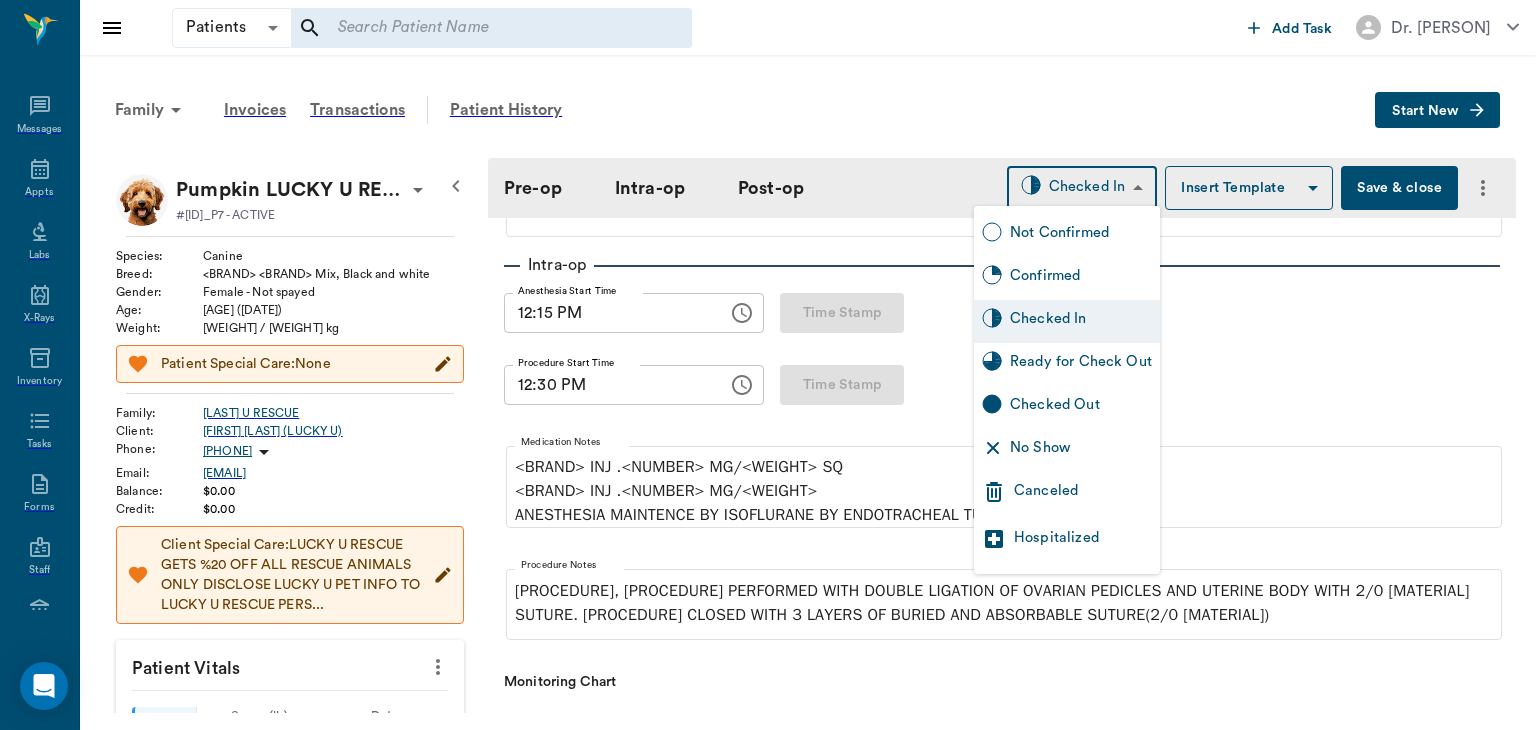 click on "Ready for Check Out" at bounding box center (1081, 364) 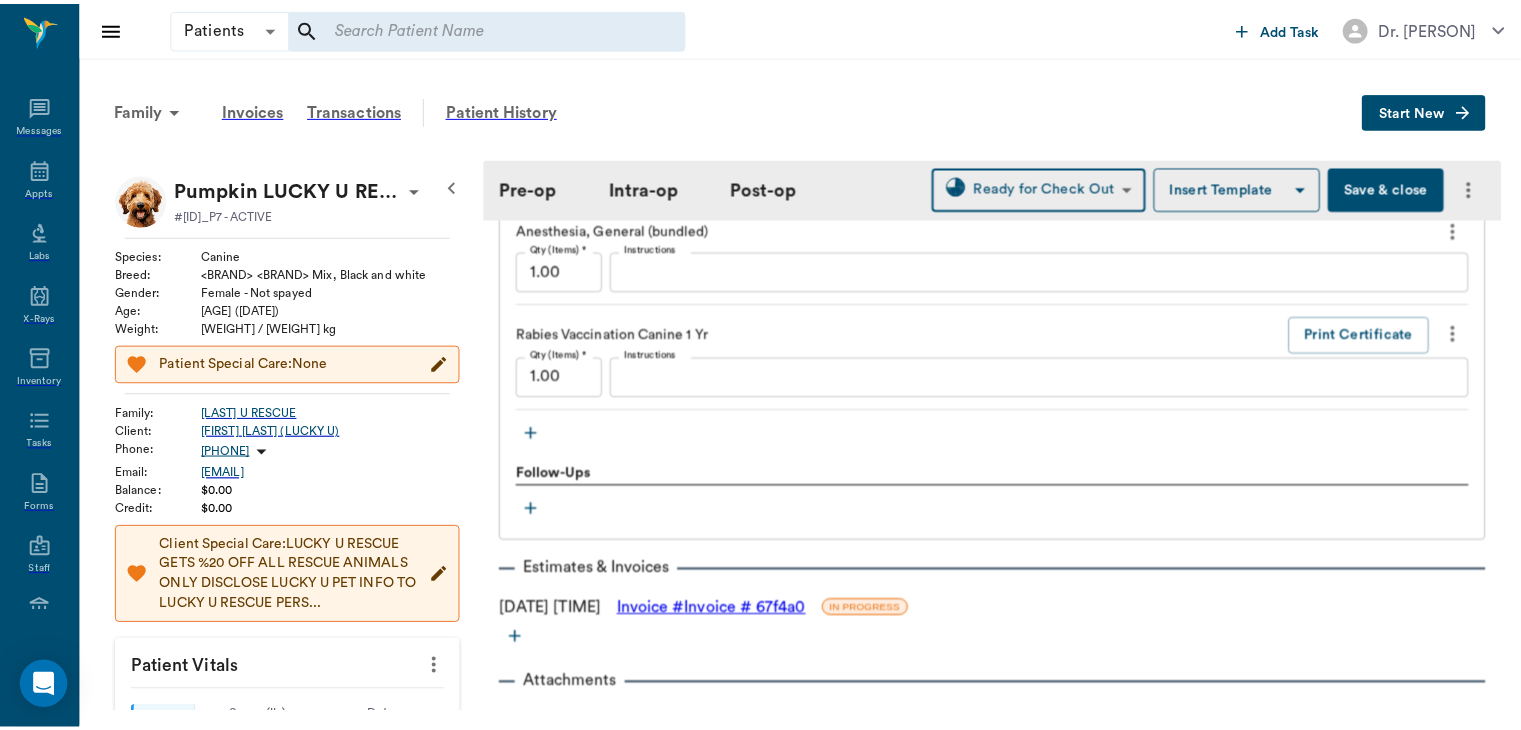 scroll, scrollTop: 2285, scrollLeft: 0, axis: vertical 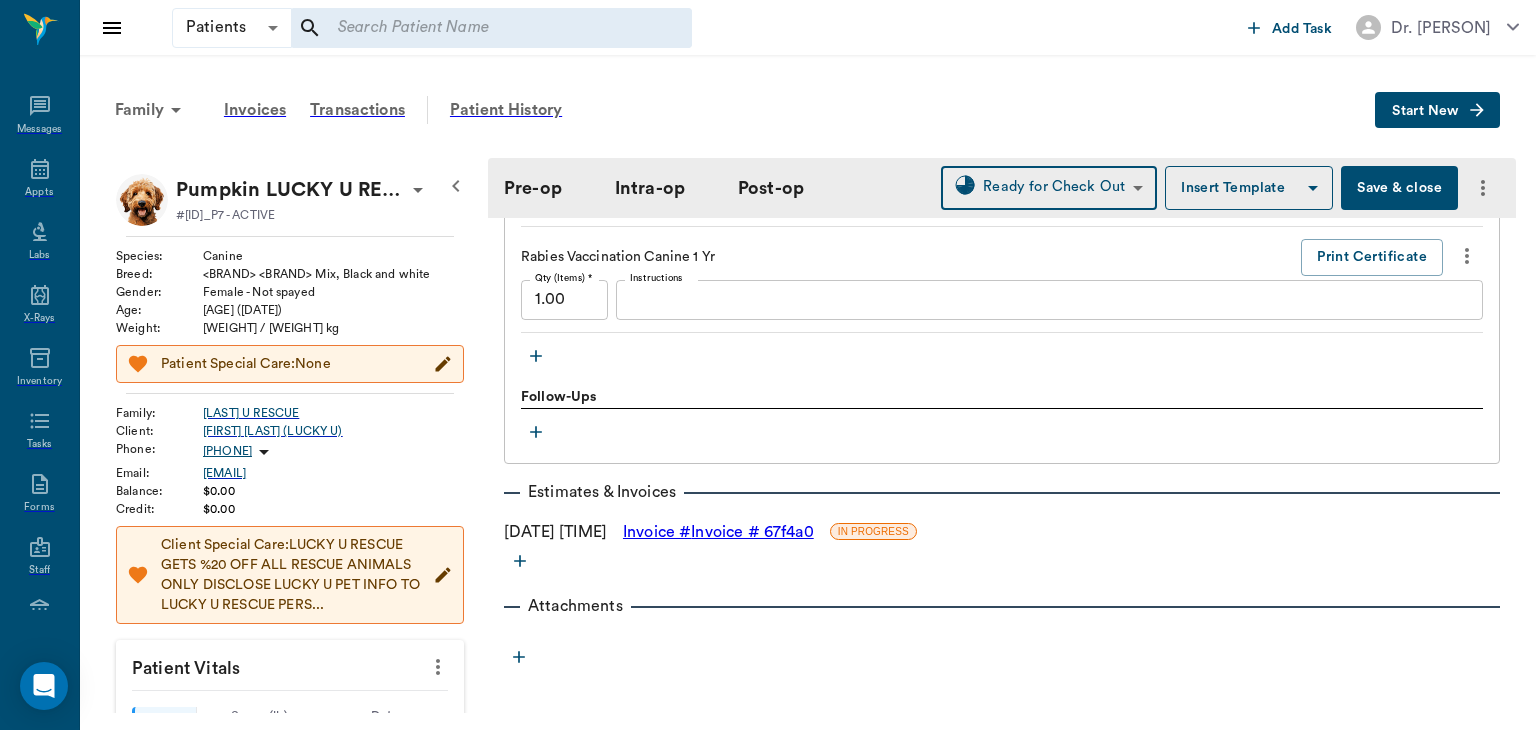 click on "Invoice # 67f4a0" at bounding box center (718, 532) 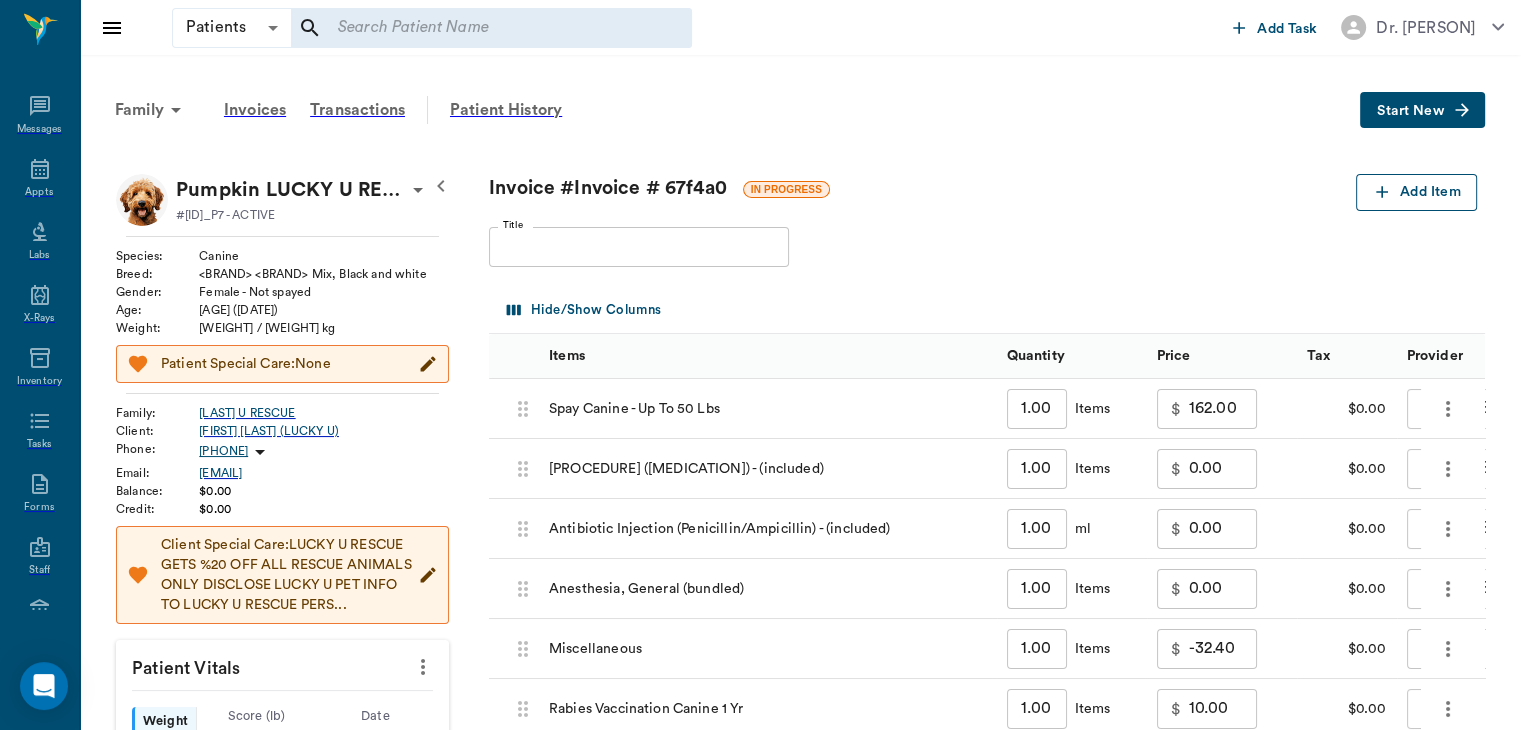 click on "Add Item" at bounding box center [1416, 192] 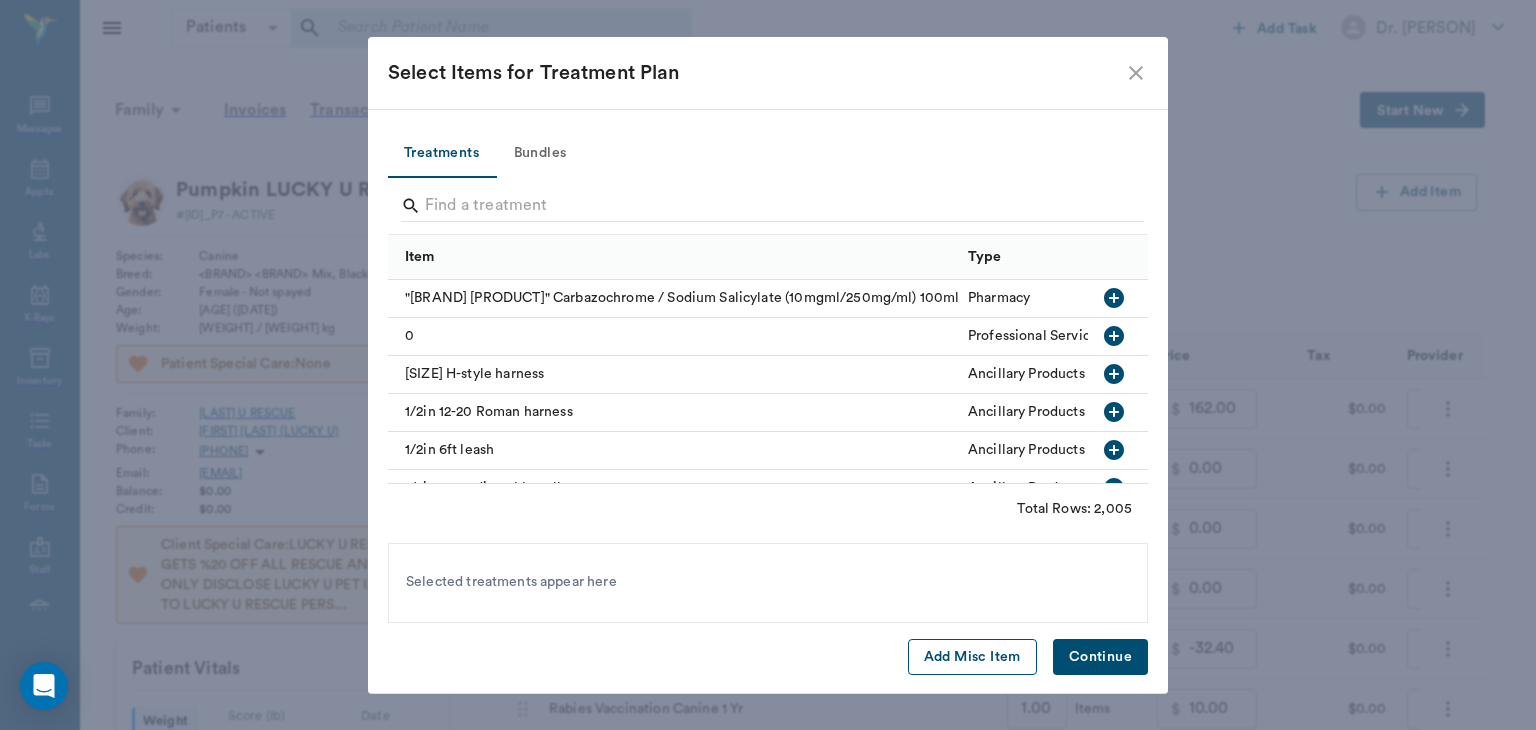 click on "Add Misc Item" at bounding box center [972, 657] 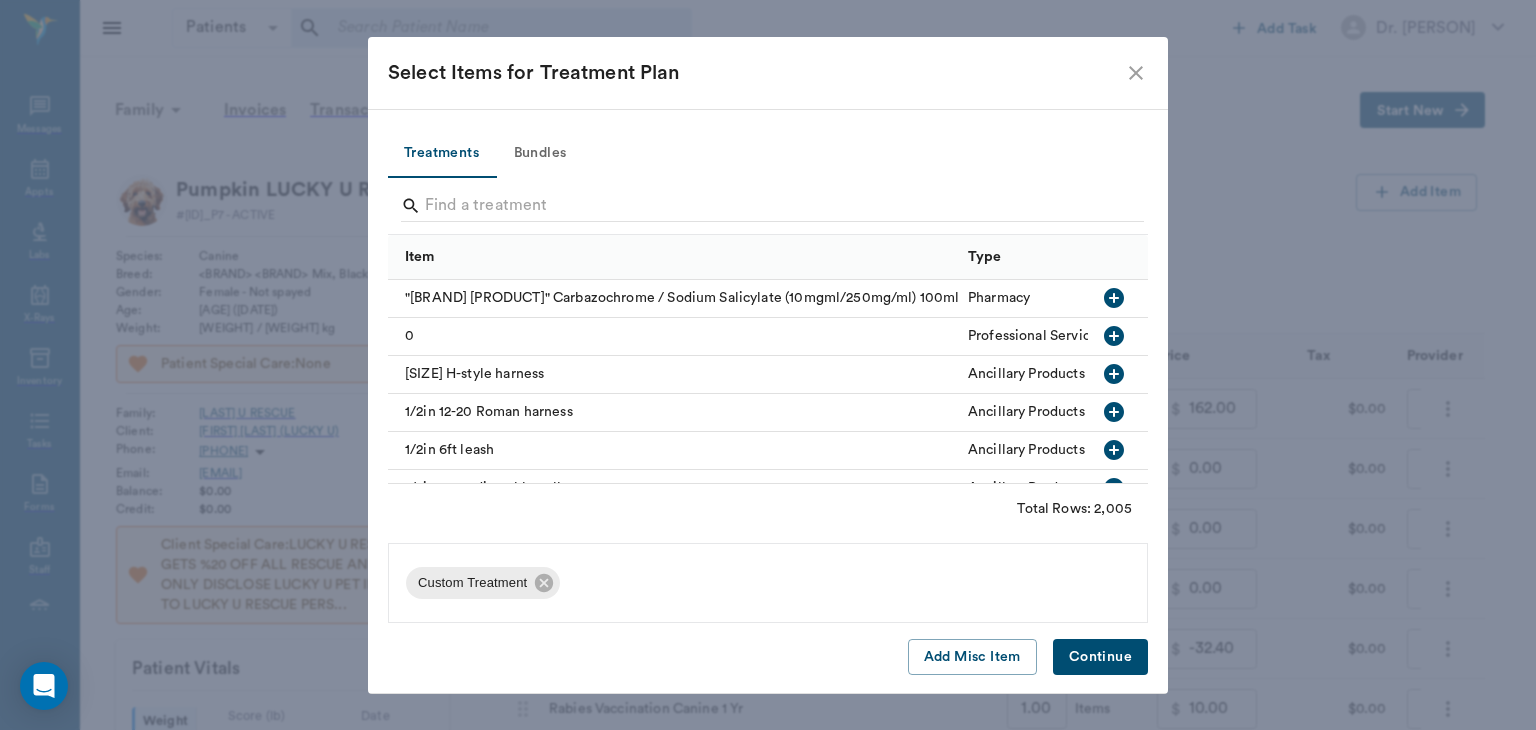 click on "Continue" at bounding box center [1100, 657] 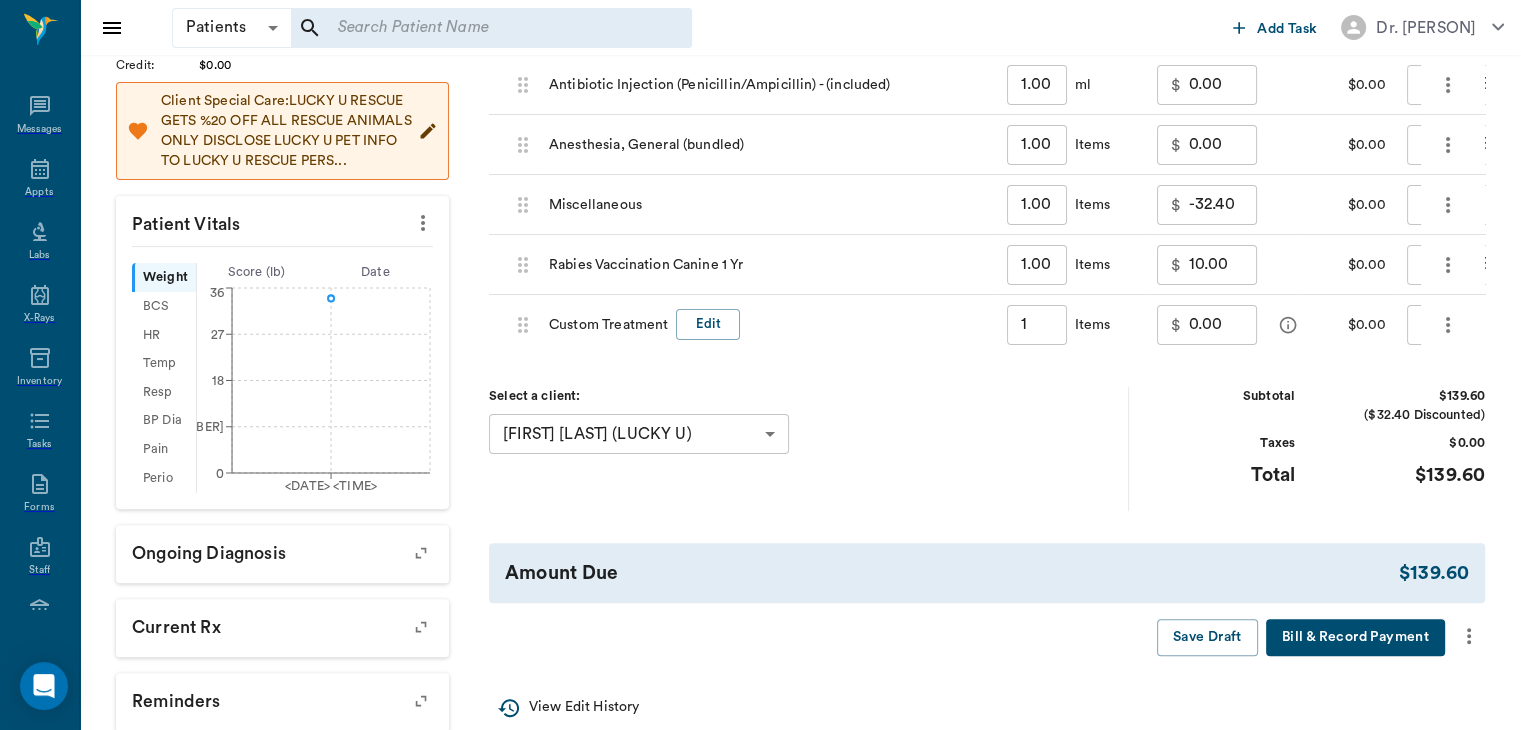 scroll, scrollTop: 444, scrollLeft: 0, axis: vertical 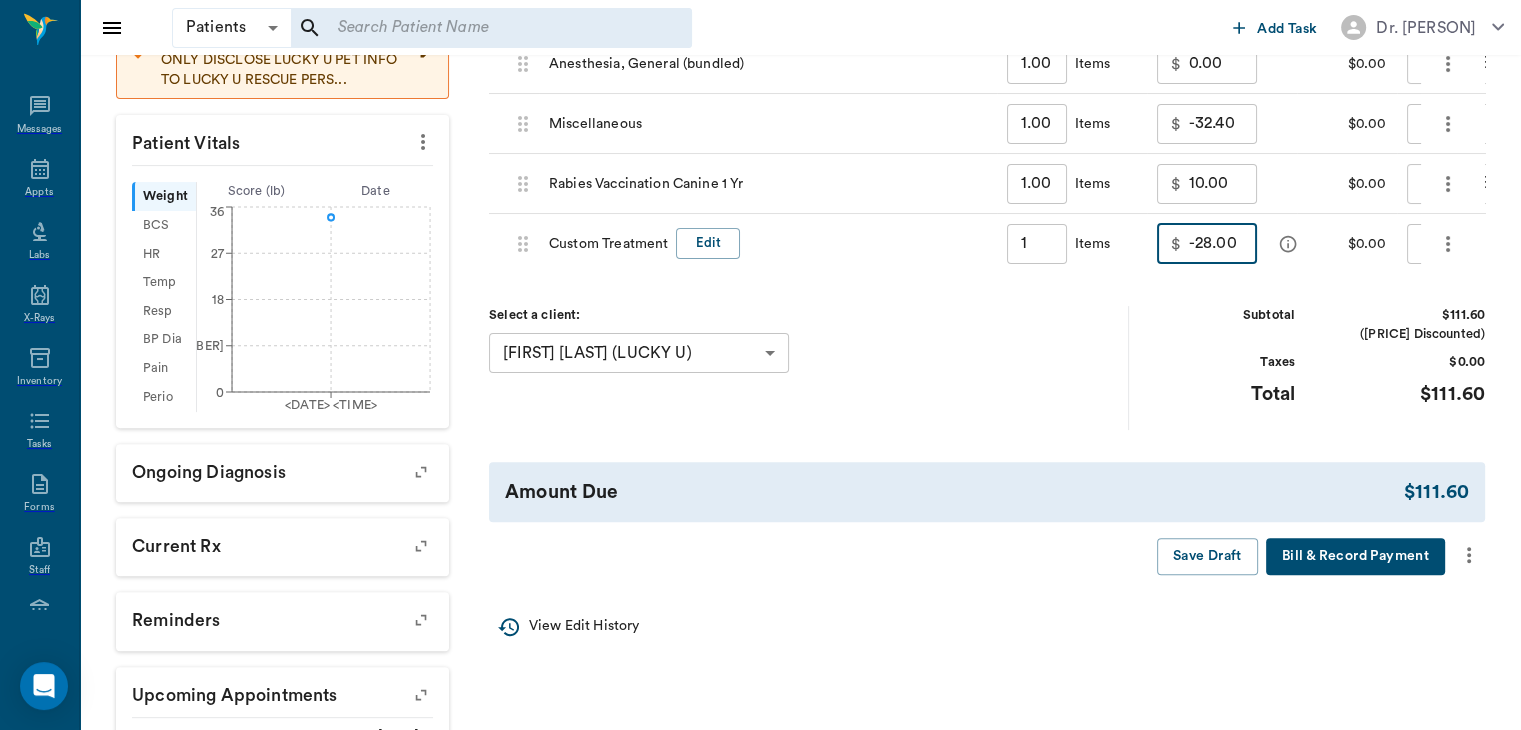 type on "-28.00" 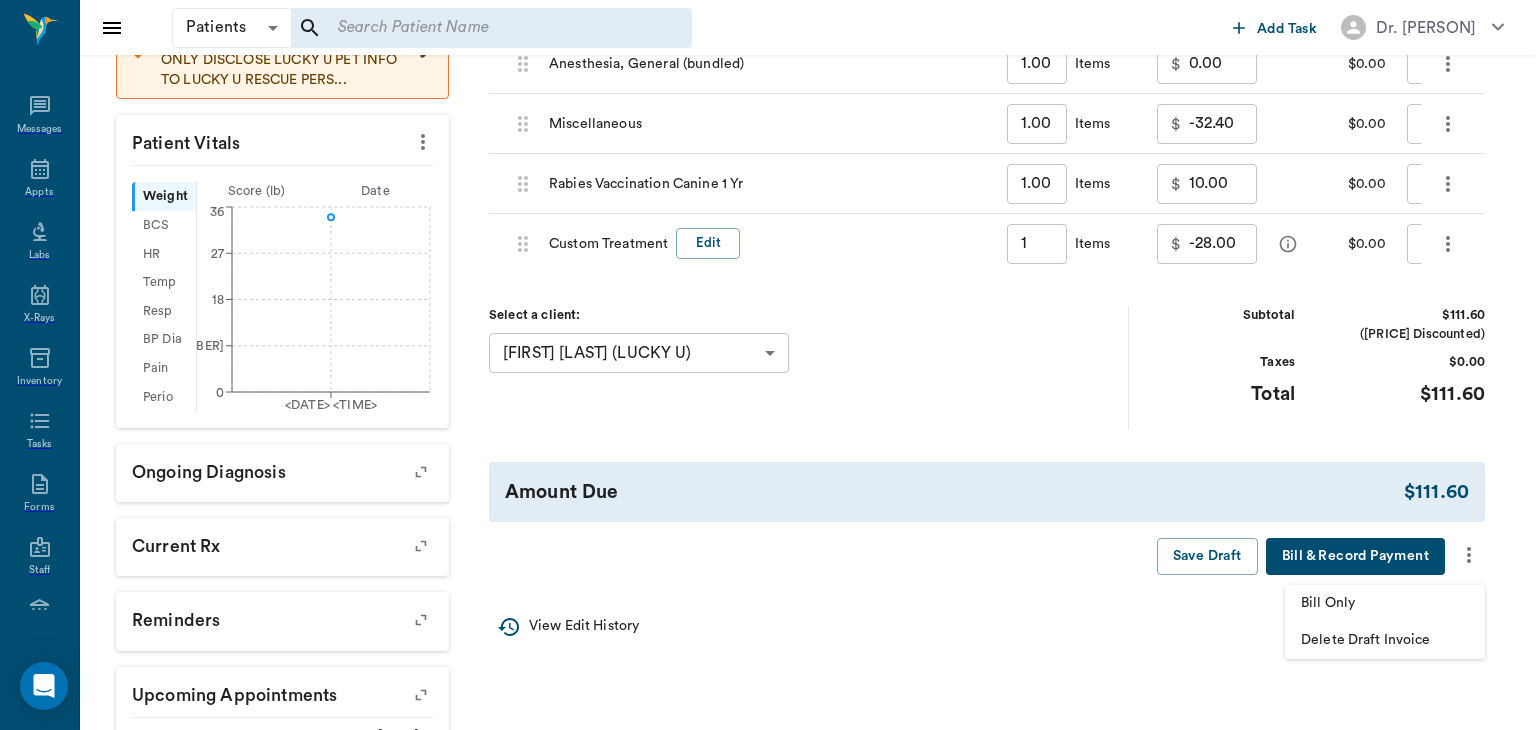 click on "Bill Only" at bounding box center [1385, 603] 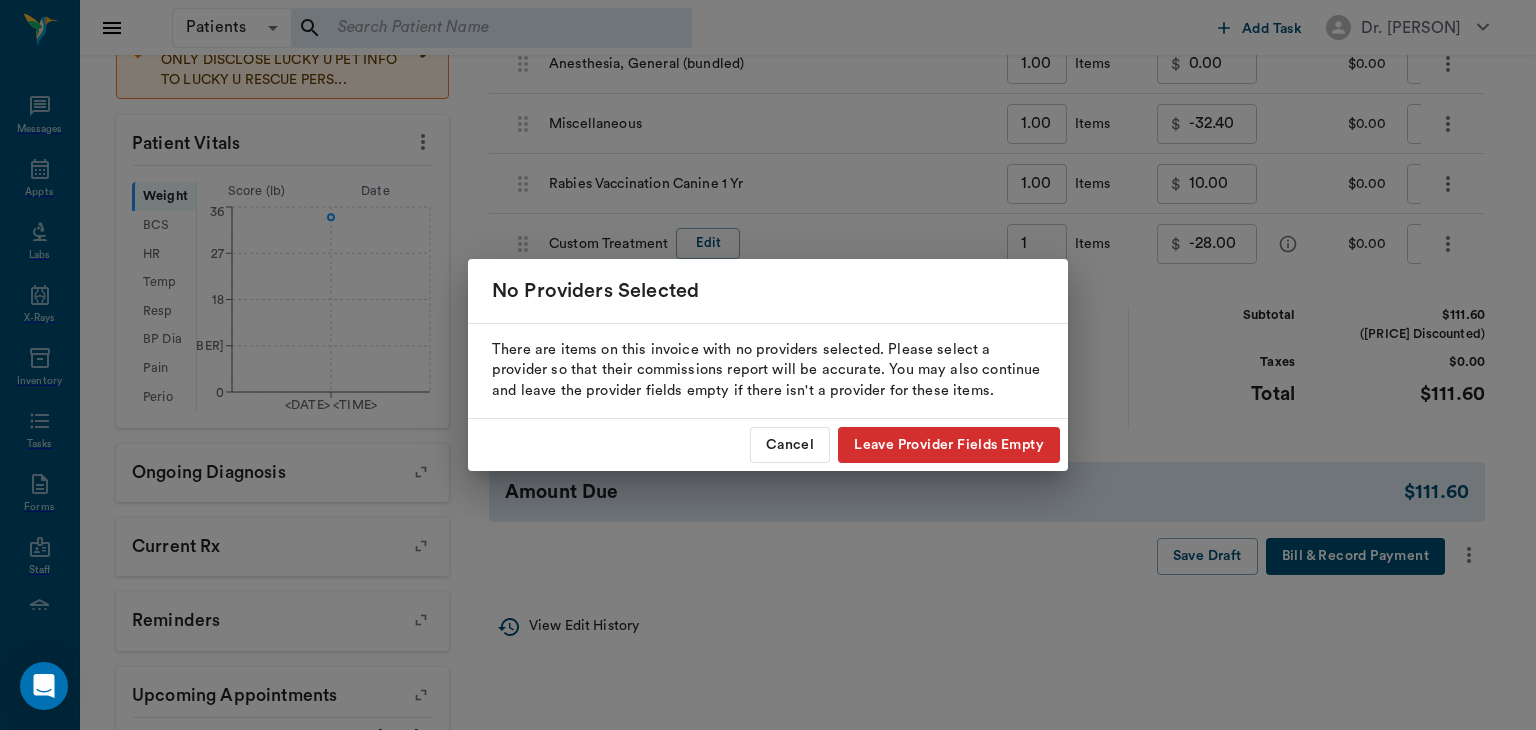 click on "Cancel" at bounding box center [790, 445] 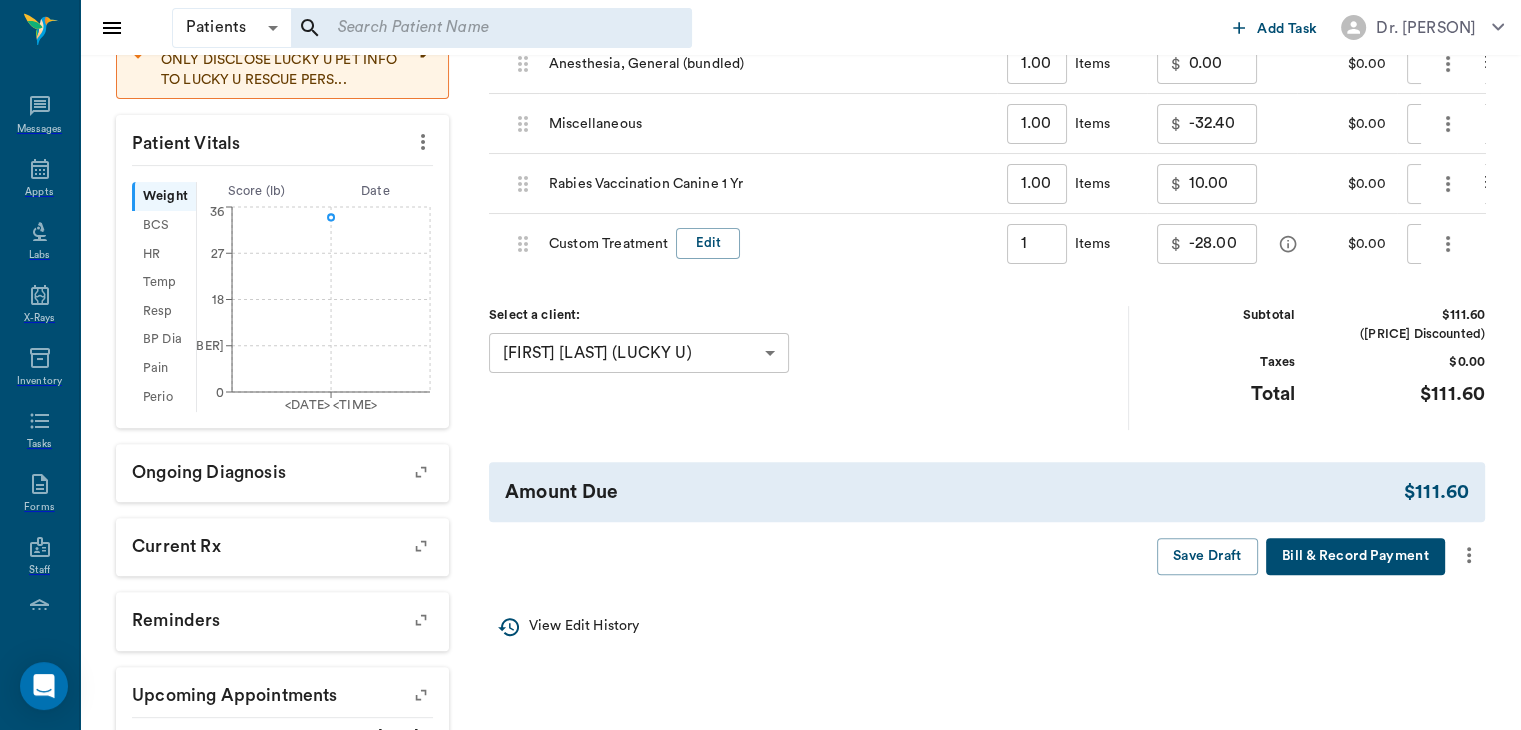 click at bounding box center [1448, 244] 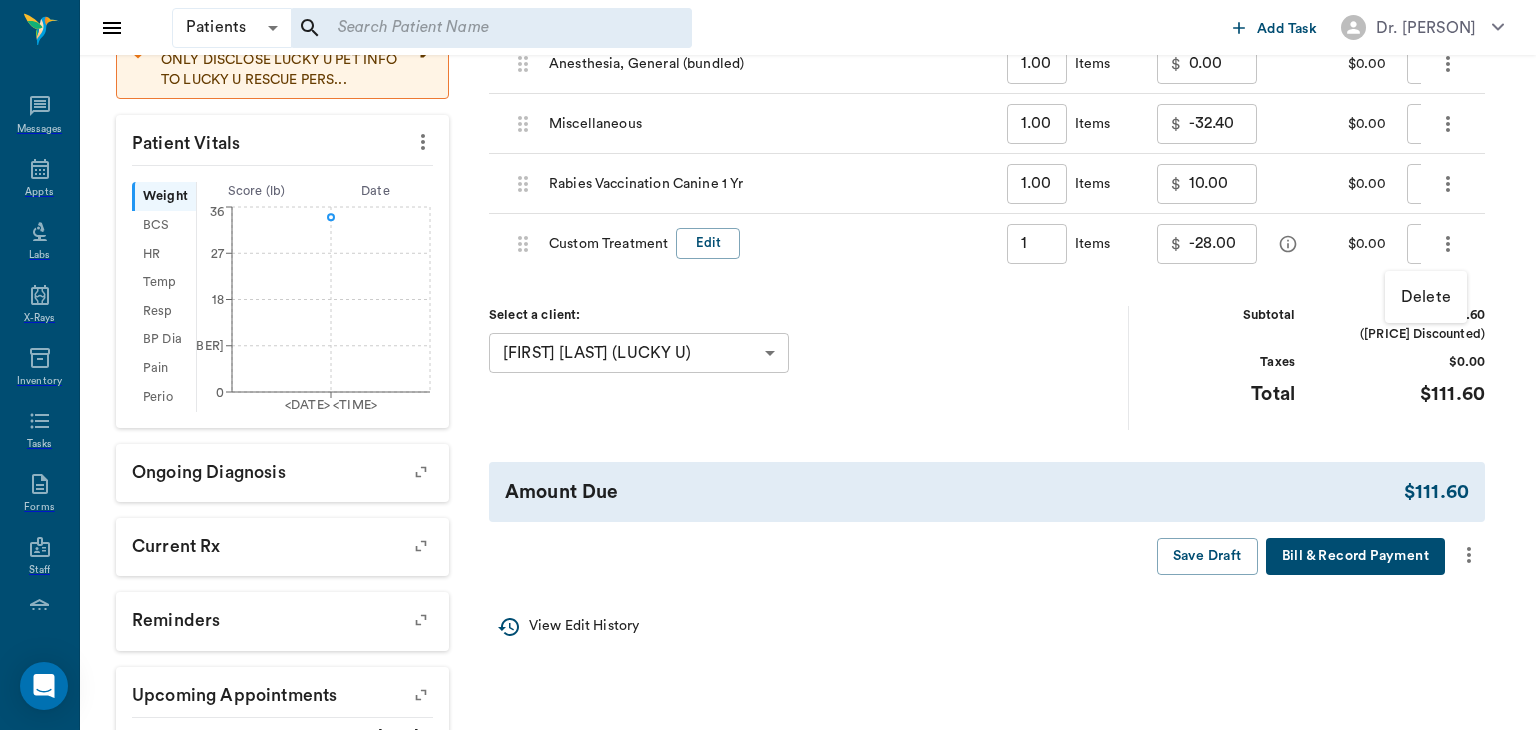 click at bounding box center (768, 365) 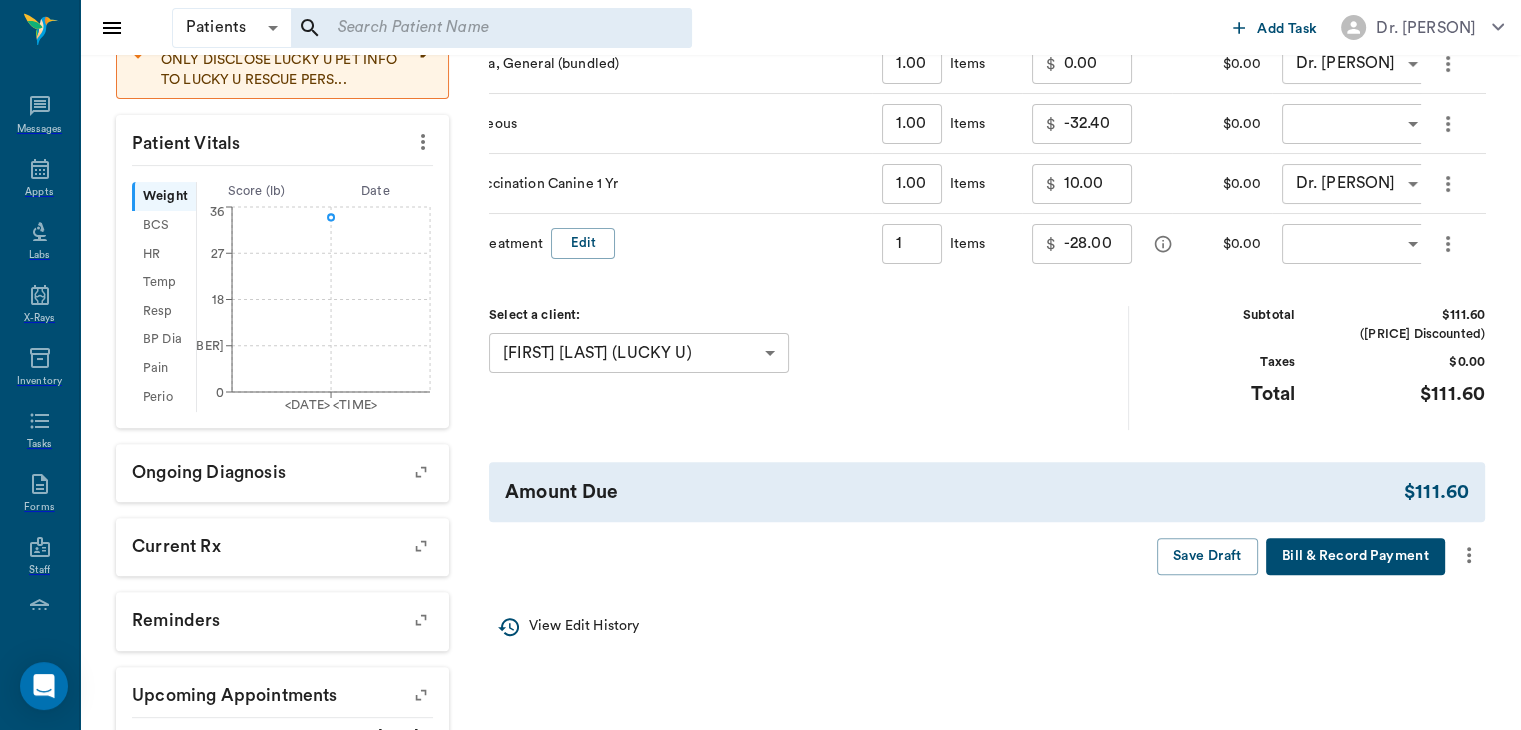 scroll, scrollTop: 0, scrollLeft: 208, axis: horizontal 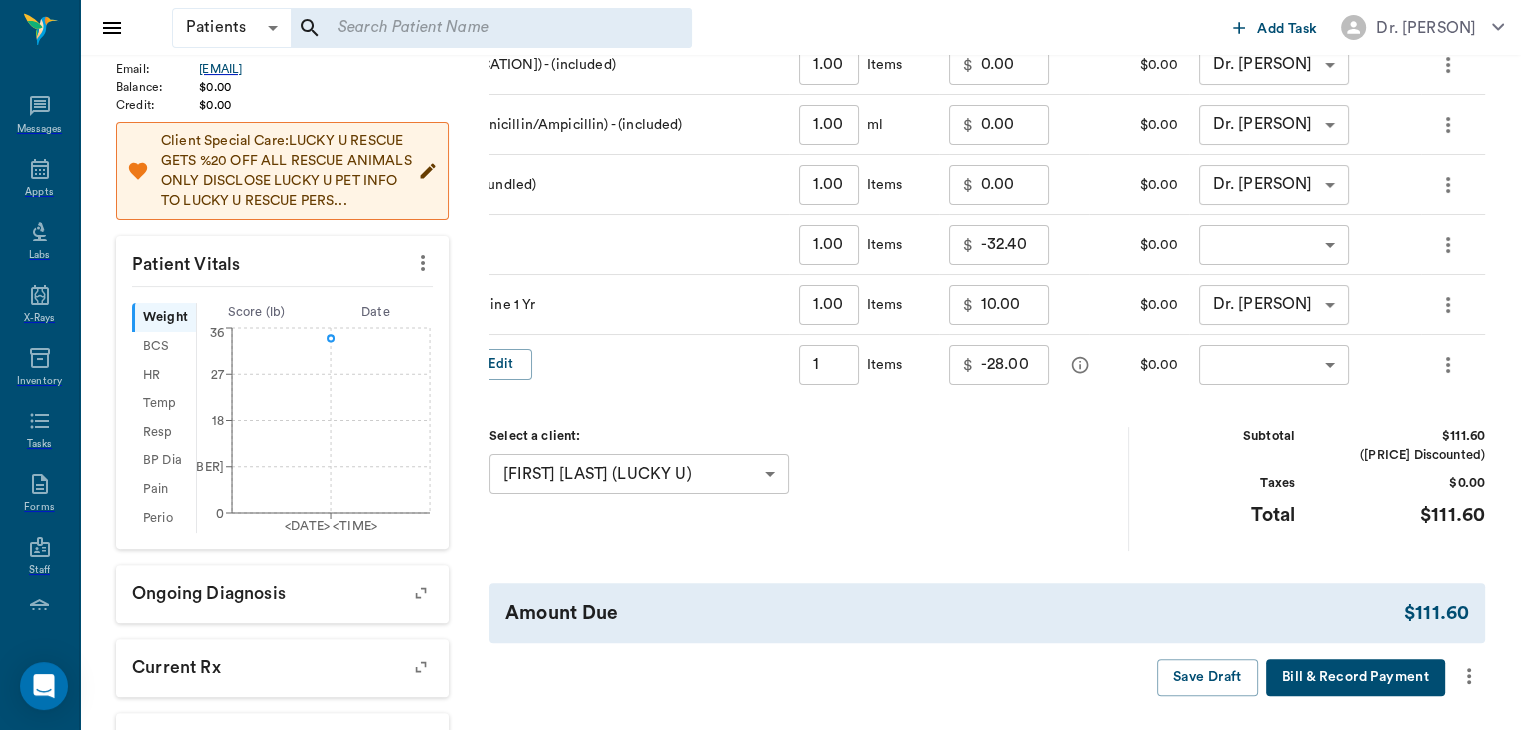 click at bounding box center [1448, 365] 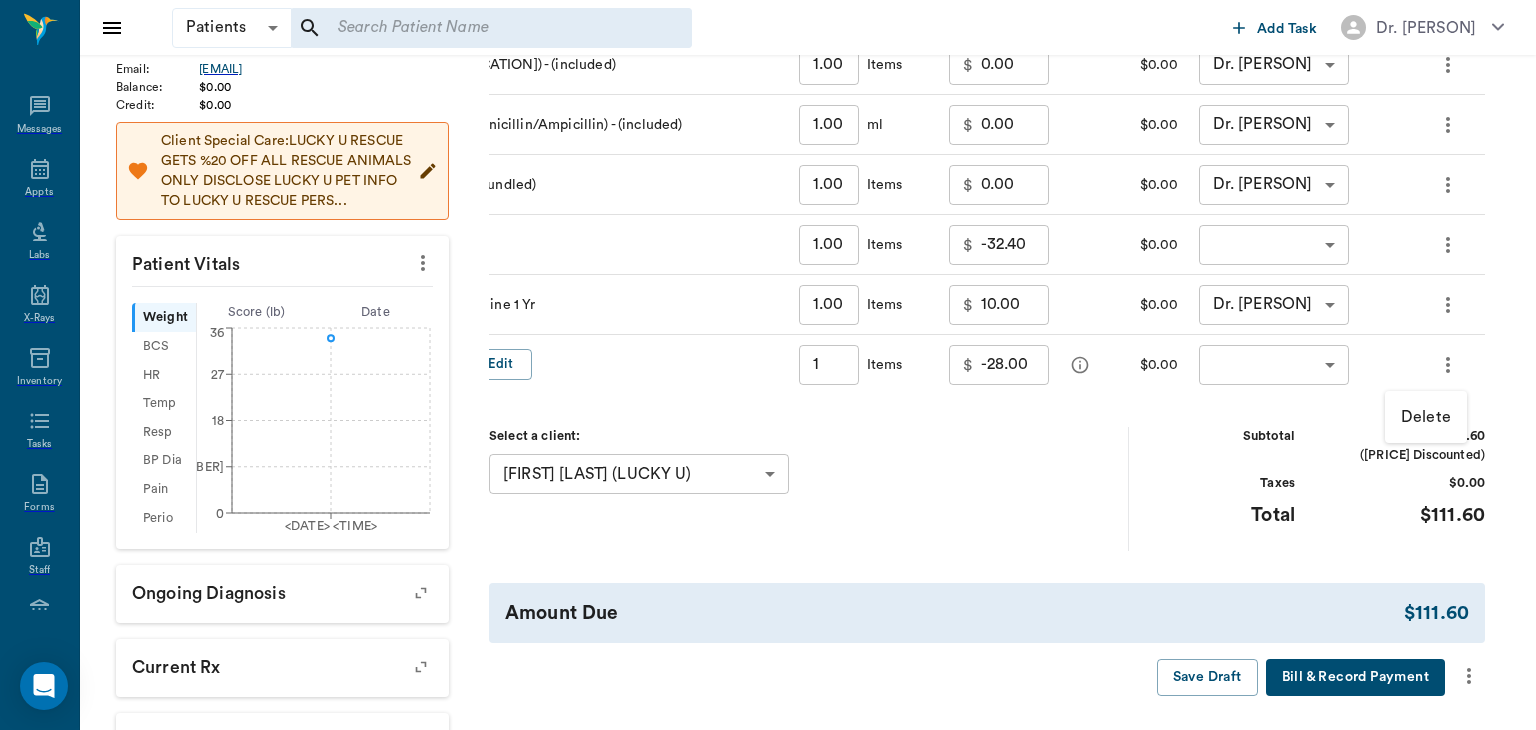 click on "Delete" at bounding box center (1426, 417) 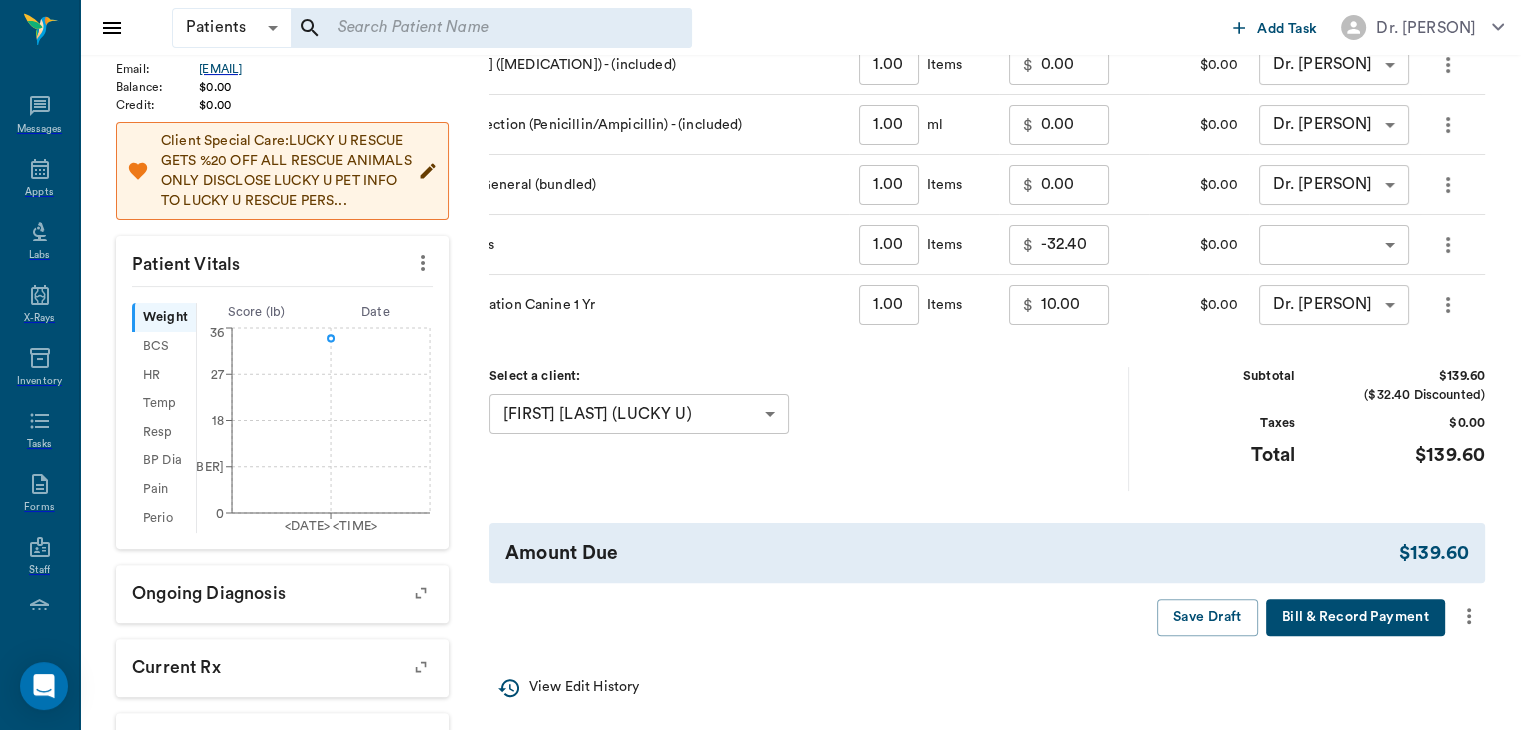 scroll, scrollTop: 0, scrollLeft: 147, axis: horizontal 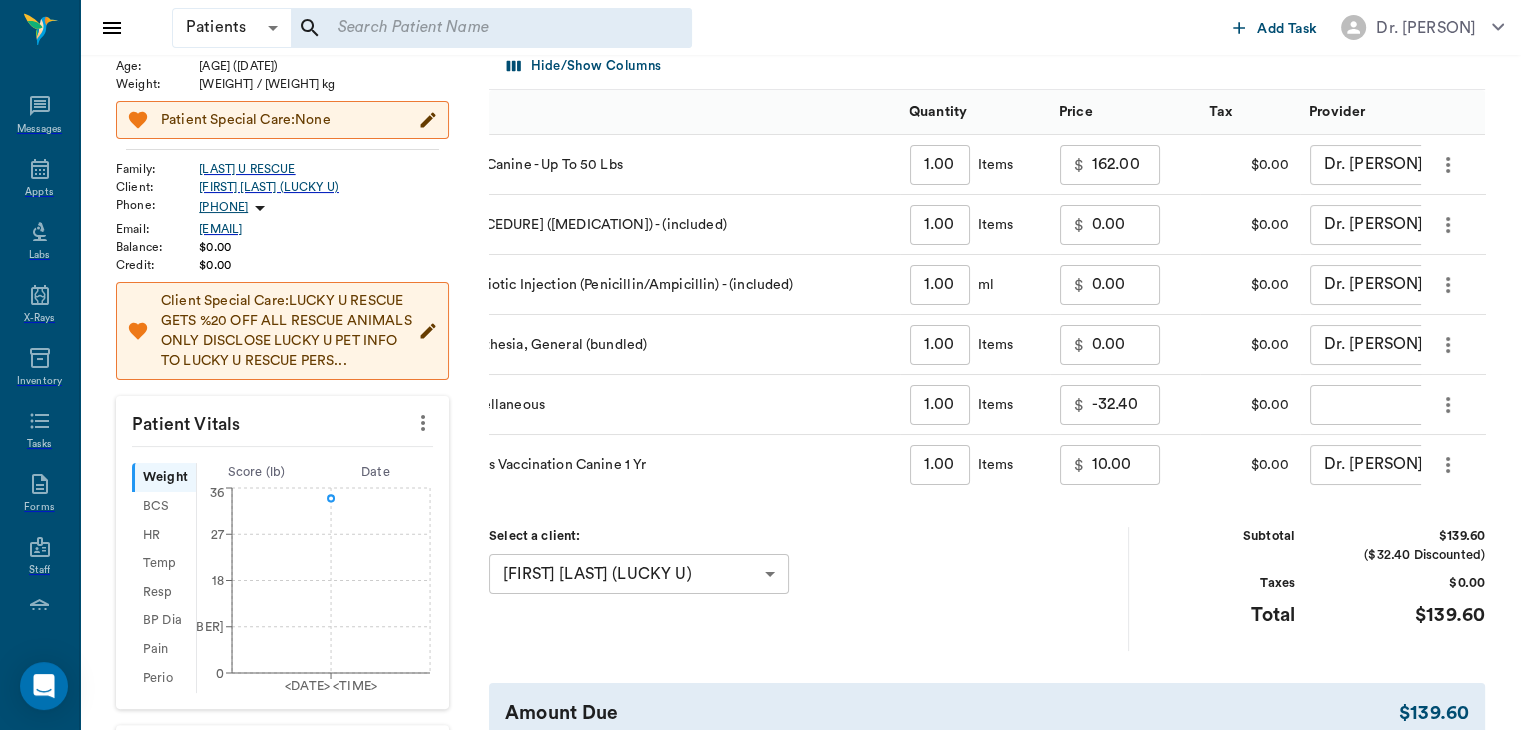 click at bounding box center (1448, 165) 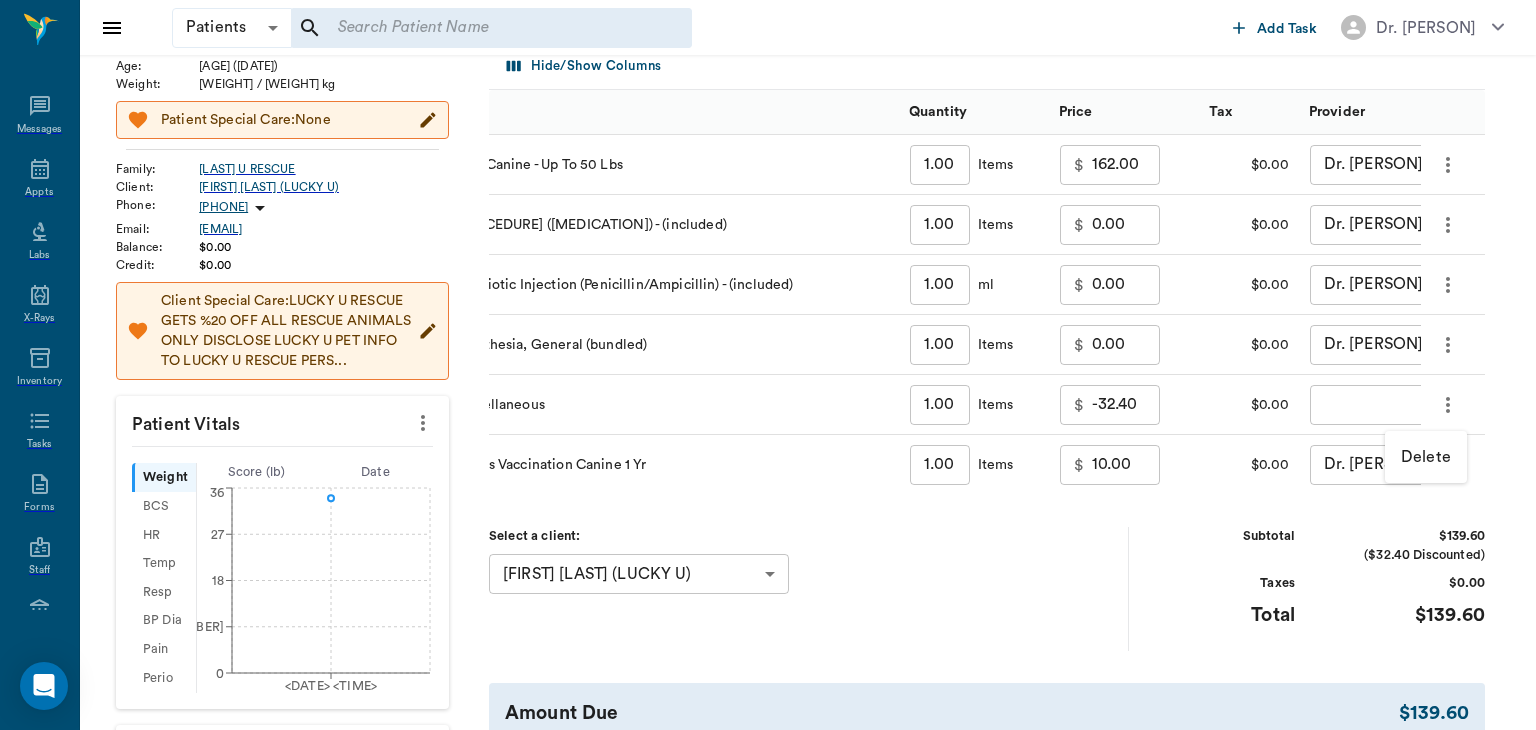 click at bounding box center [768, 365] 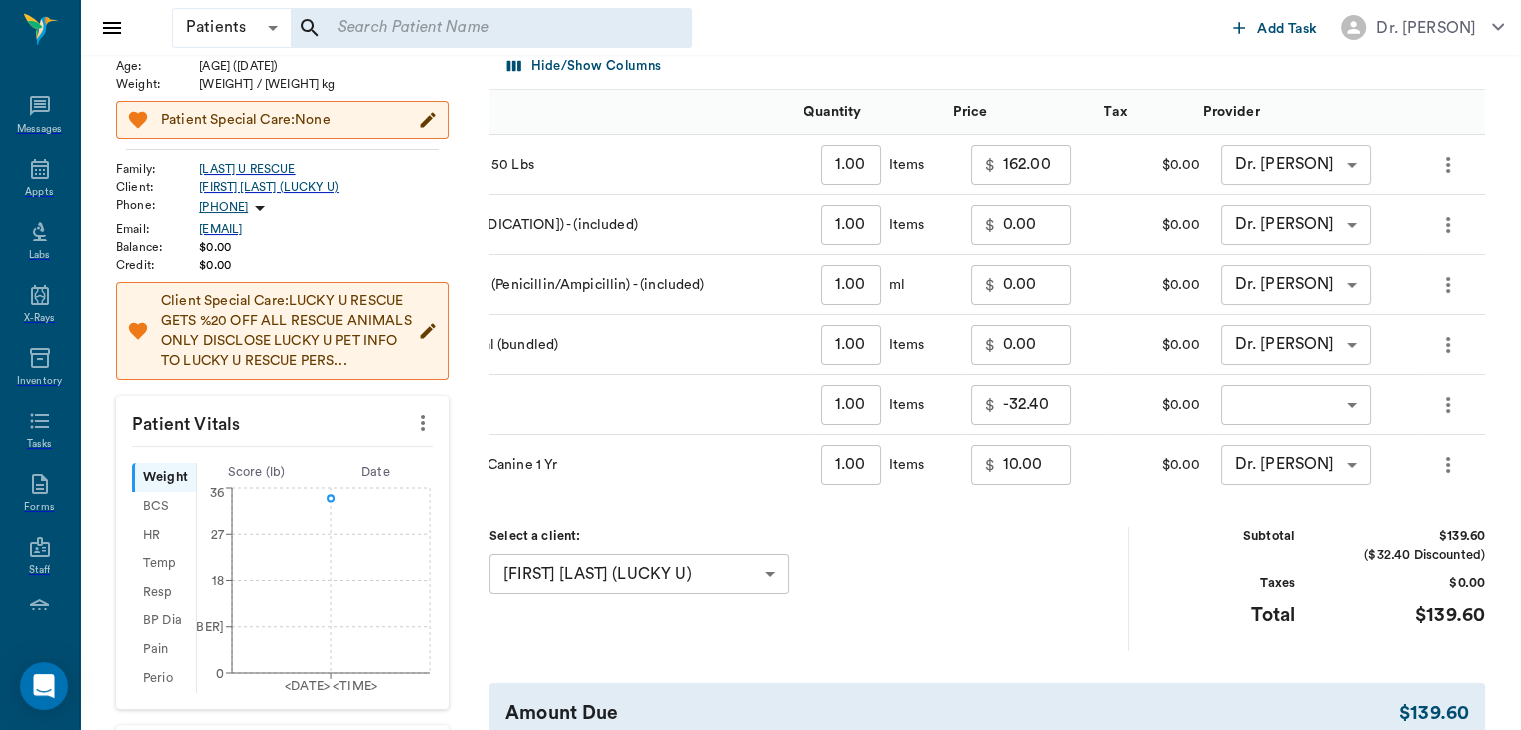scroll, scrollTop: 0, scrollLeft: 208, axis: horizontal 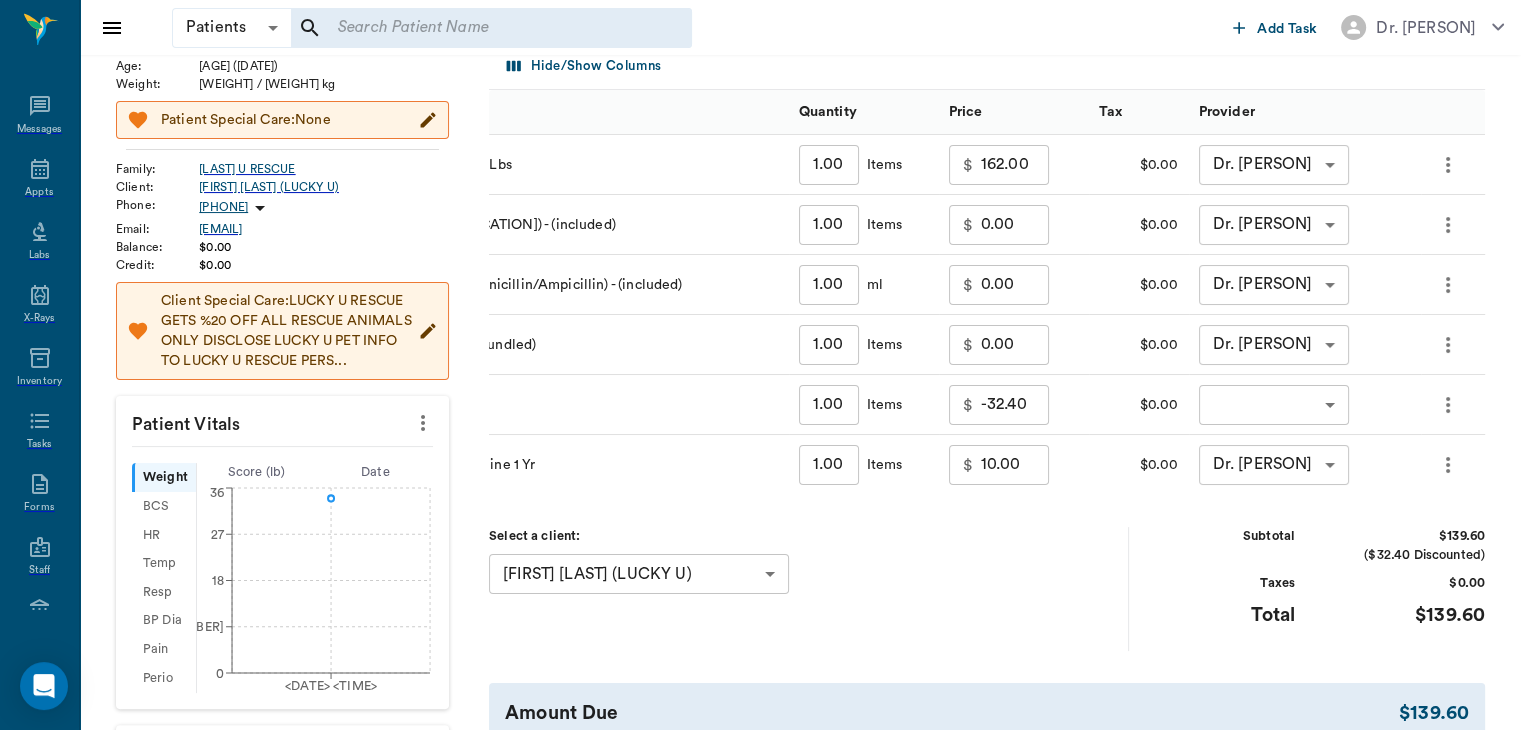 click on "Patients Patients ​ ​ Add Task Dr. Bert Ellsworth Nectar Messages Appts Labs X-Rays Inventory Tasks Forms Staff Reports Lookup Settings Family Invoices Transactions Patient History Start New Pumpkin LUCKY U RESCUE #10122_P7    -    ACTIVE   Species : Canine Breed : Border Collie Mix, Black and white Gender : Female - Not spayed Age : 24 wk 1 days (01/15/2025) Weight : 34 lbs / 15.4221 kg Patient Special Care:  None Family : LUCKY U RESCUE Client : BRITTNY CIGAINERO (LUCKY U) Phone : (903) 706-8581 Email : BRITTNYPICKERING@gmail.com Balance : $0.00 Credit : $0.00 Client Special Care:  LUCKY U RESCUE GETS %20 OFF ALL RESCUE ANIMALS
ONLY DISCLOSE LUCKY U PET INFO TO LUCKY U RESCUE PERS... Patient Vitals Weight BCS HR Temp Resp BP Dia Pain Perio Score ( lb ) Date 07/03/25 12PM 0 9 18 27 36 Ongoing diagnosis Current Rx Reminders Upcoming appointments Surgery 07/03/25 Schedule Appointment Invoice # 67f4a0 IN PROGRESS Add Item Title Title Hide/Show Columns   Items Quantity Price Tax Provider 1.00 ​ Items $ $" at bounding box center [760, 453] 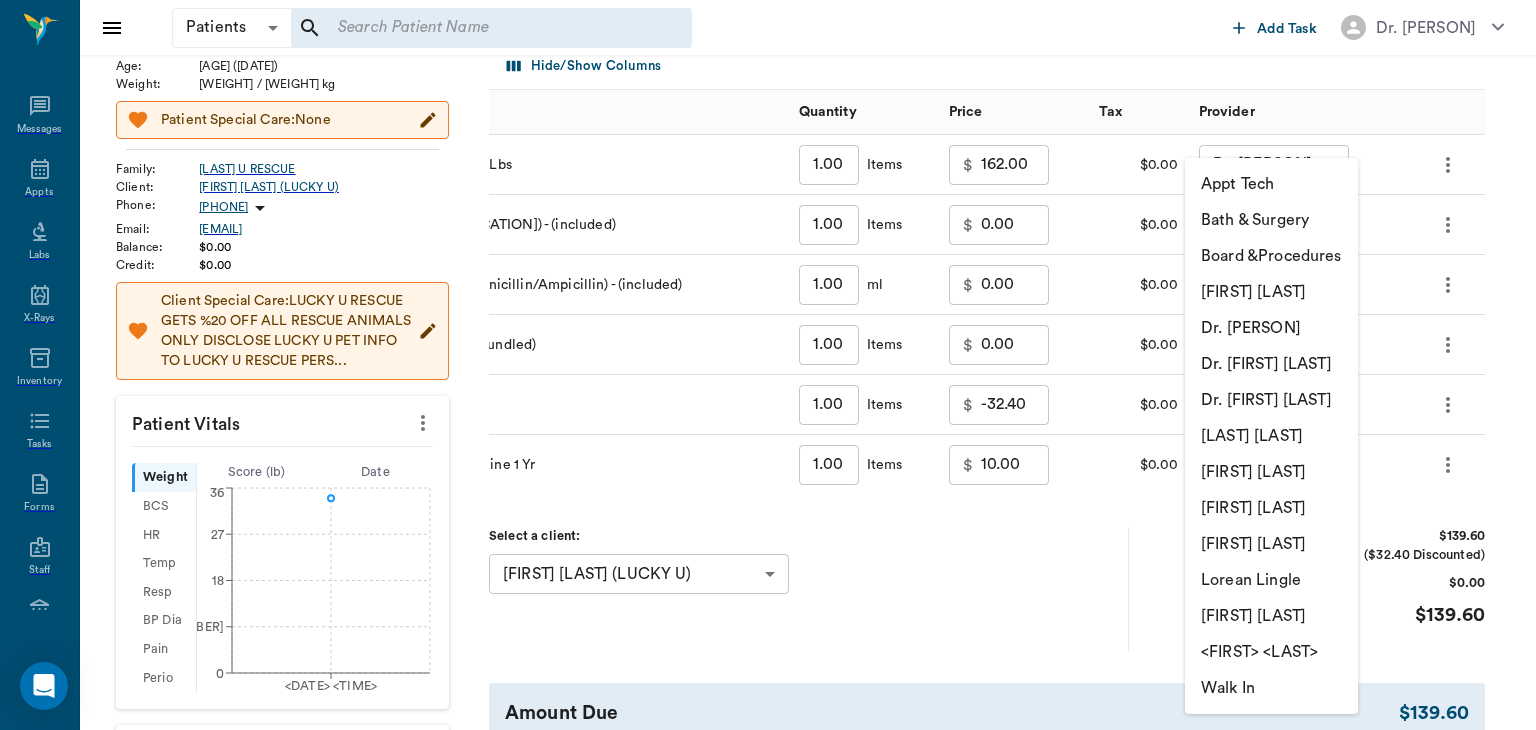 click on "••• •••• •••••••••" at bounding box center [1271, 328] 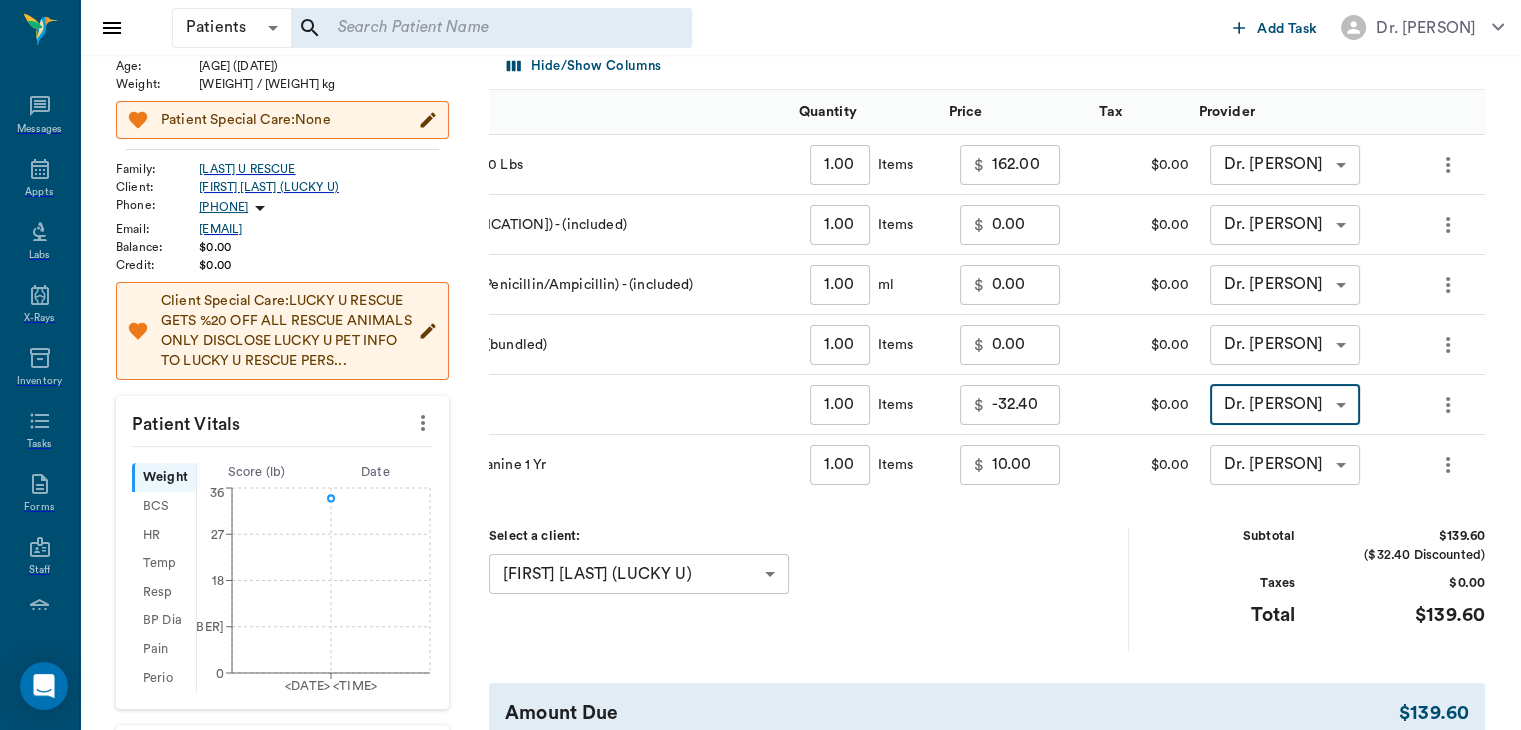 scroll, scrollTop: 0, scrollLeft: 208, axis: horizontal 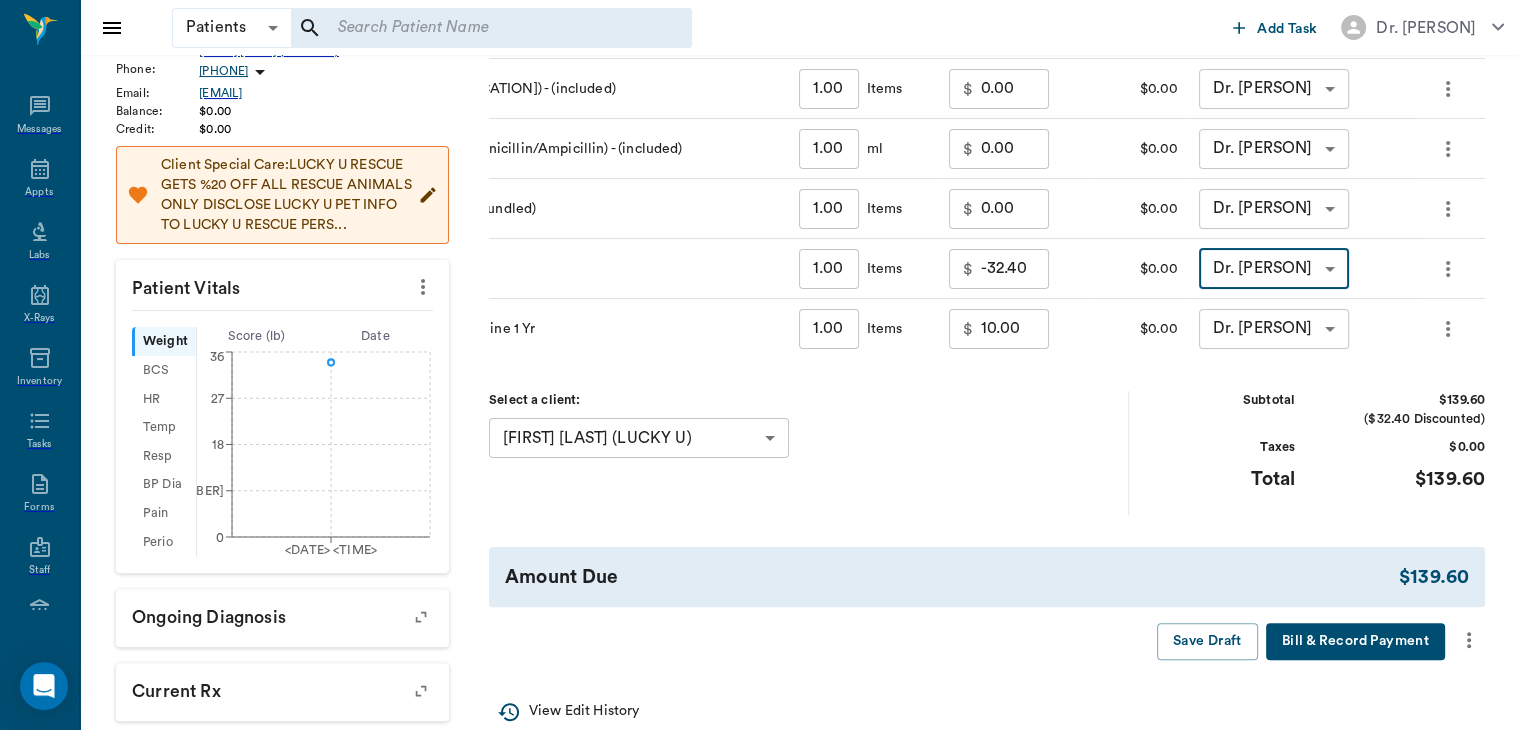 click at bounding box center [1469, 640] 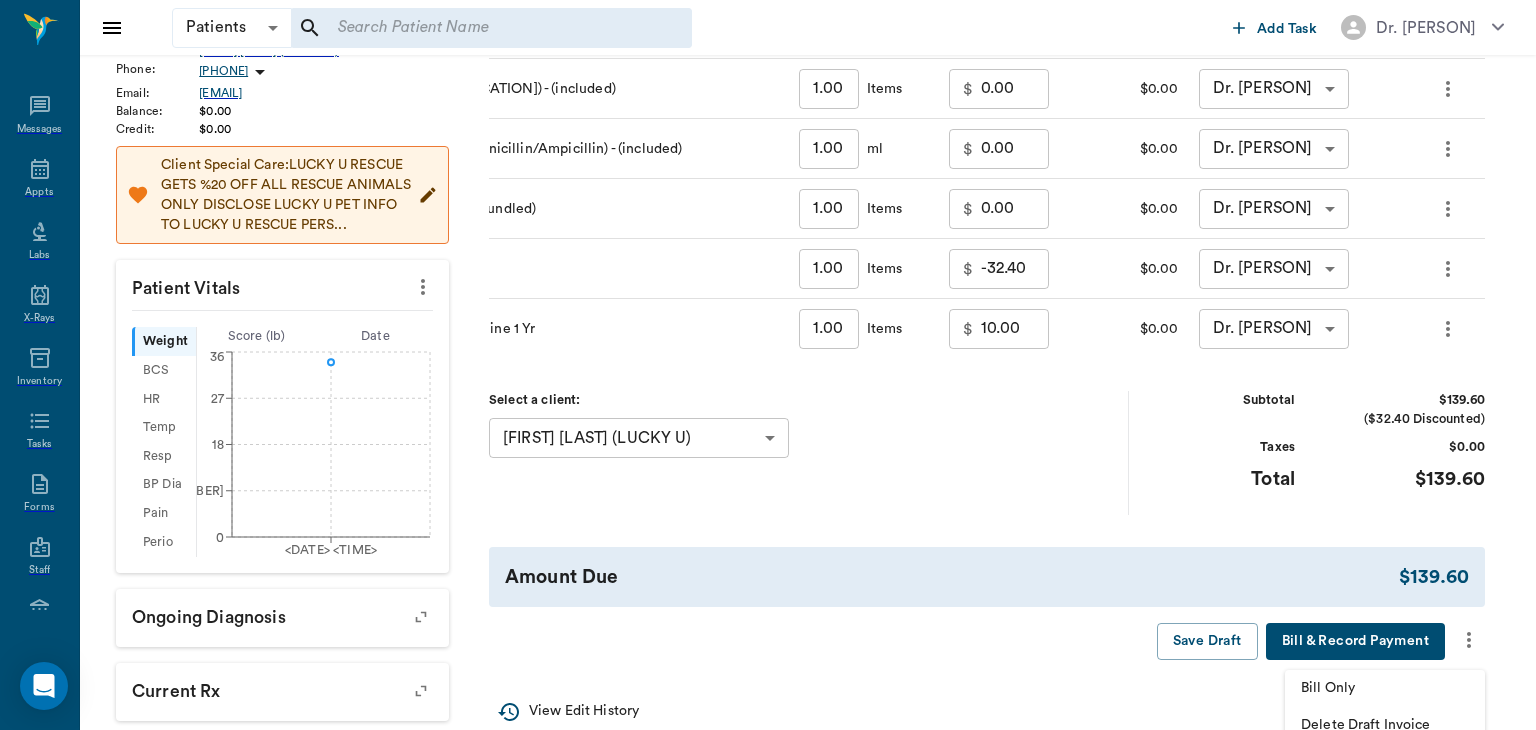 click on "Delete Draft Invoice" at bounding box center (1385, 725) 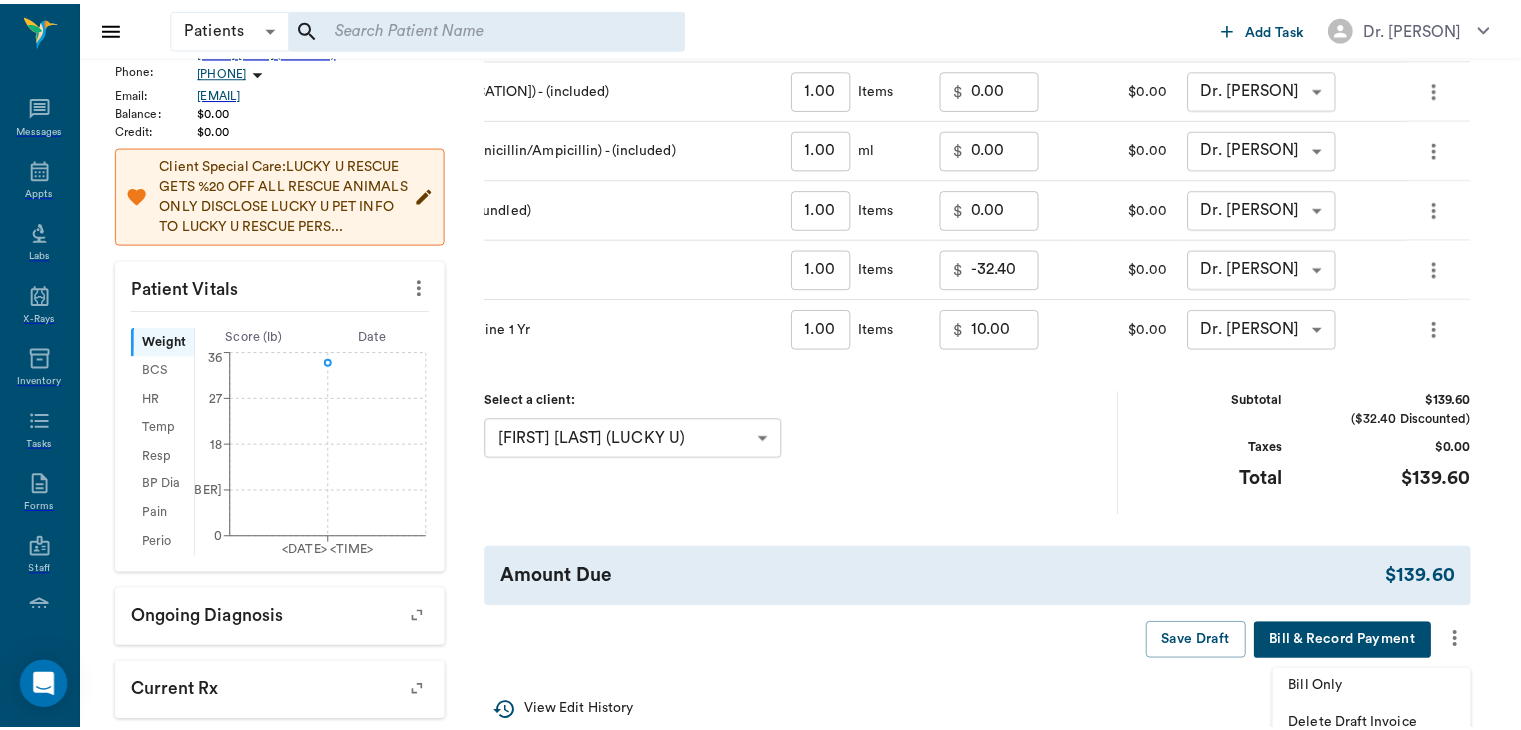 scroll, scrollTop: 0, scrollLeft: 192, axis: horizontal 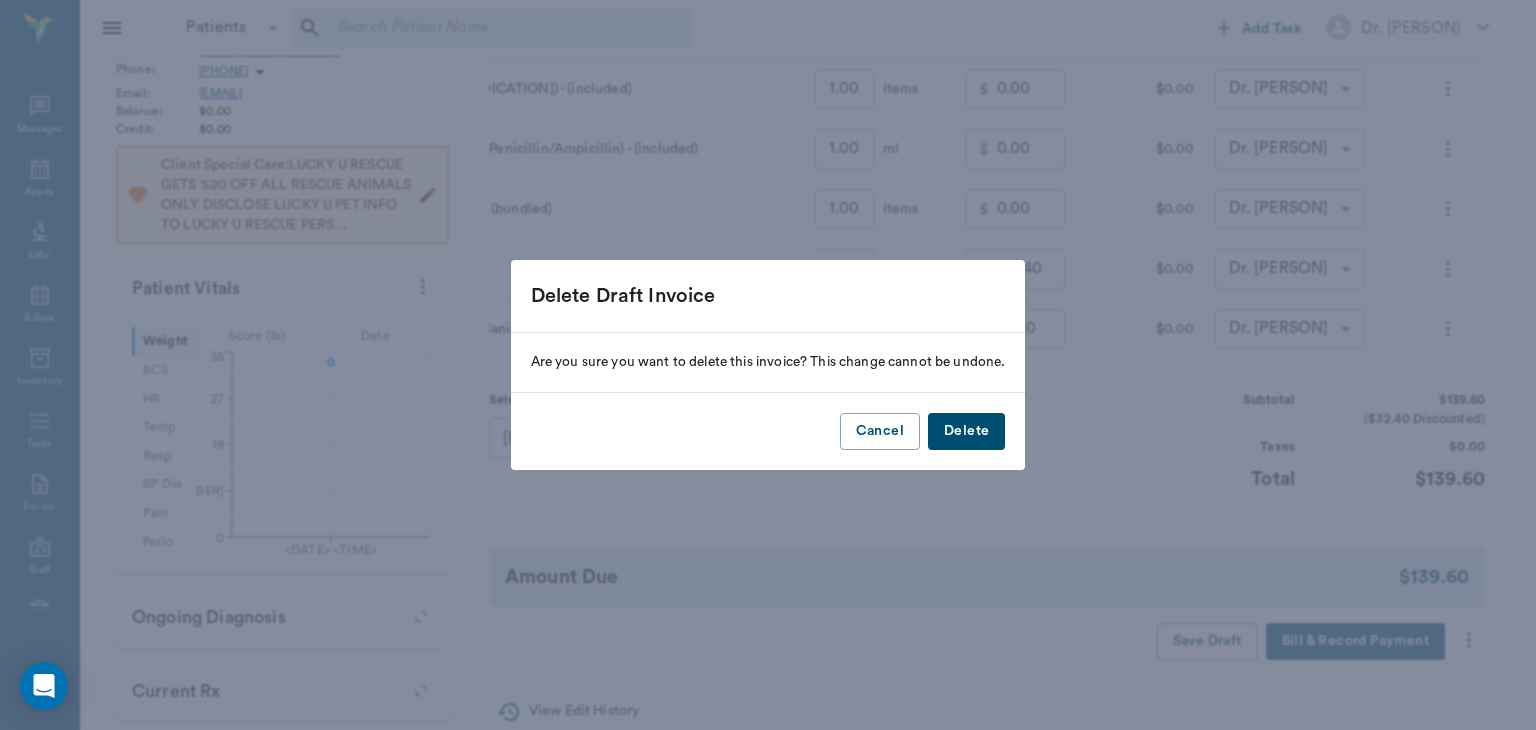 click on "Delete Draft Invoice Are you sure you want to delete this invoice? This change cannot be undone. Cancel Delete" at bounding box center (768, 365) 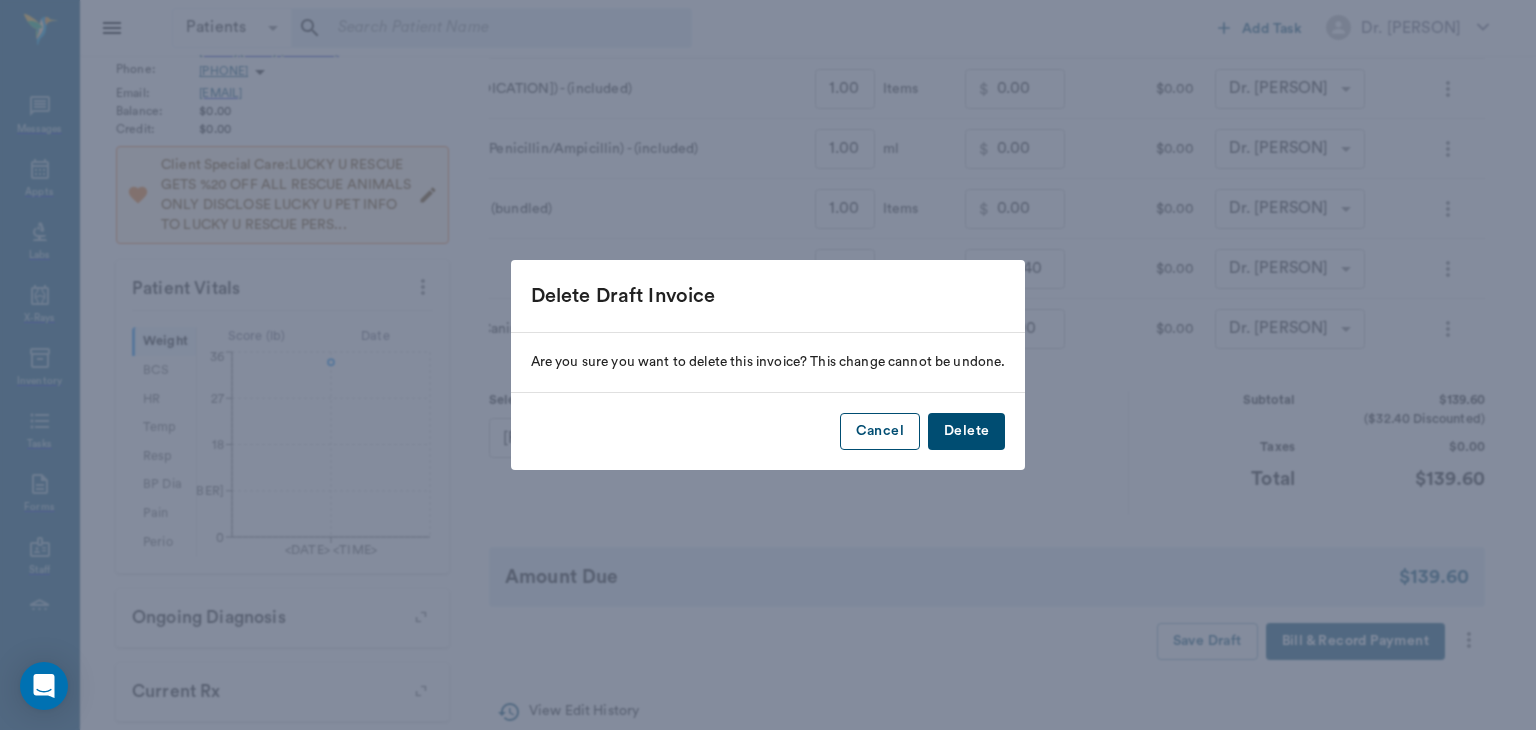 click on "Cancel" at bounding box center (880, 431) 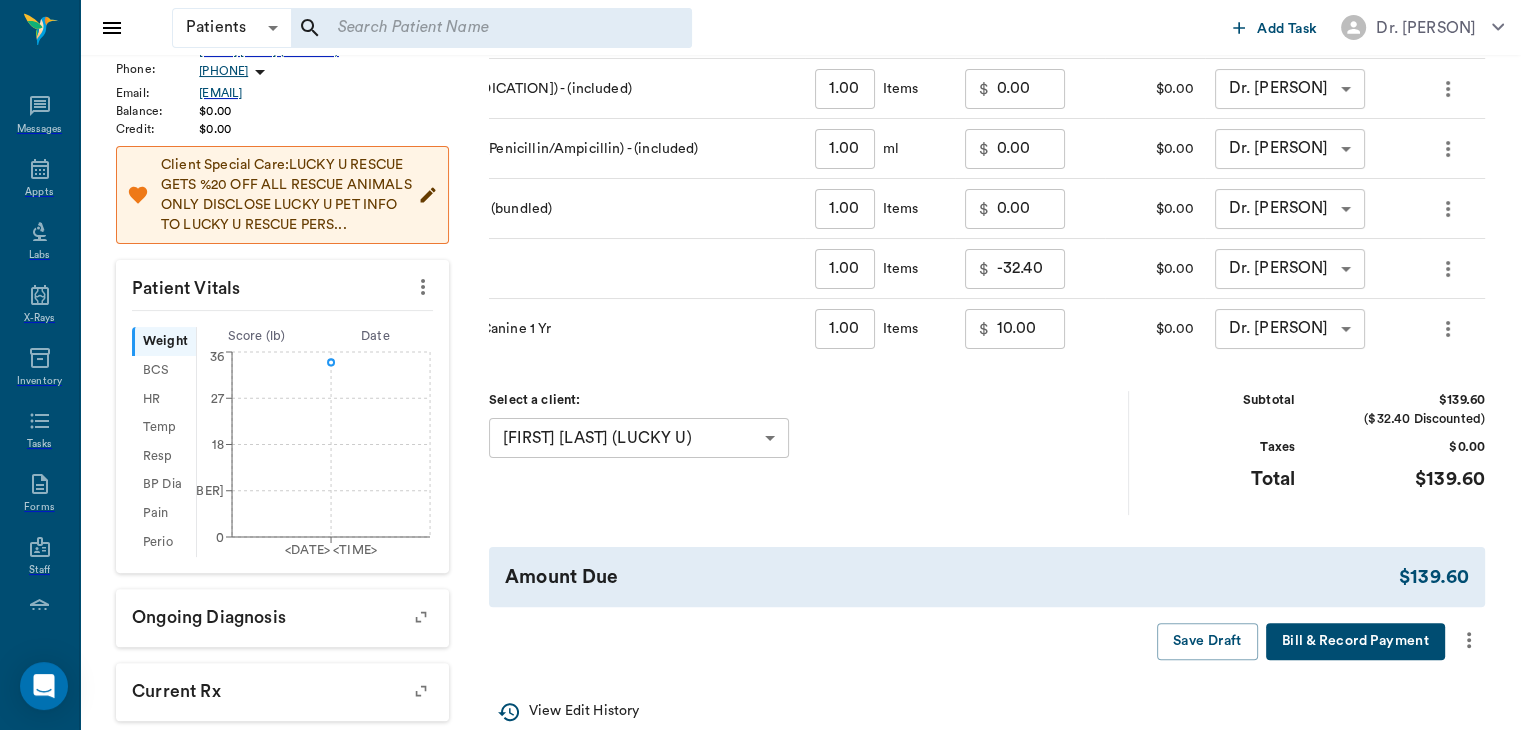 click at bounding box center (1469, 640) 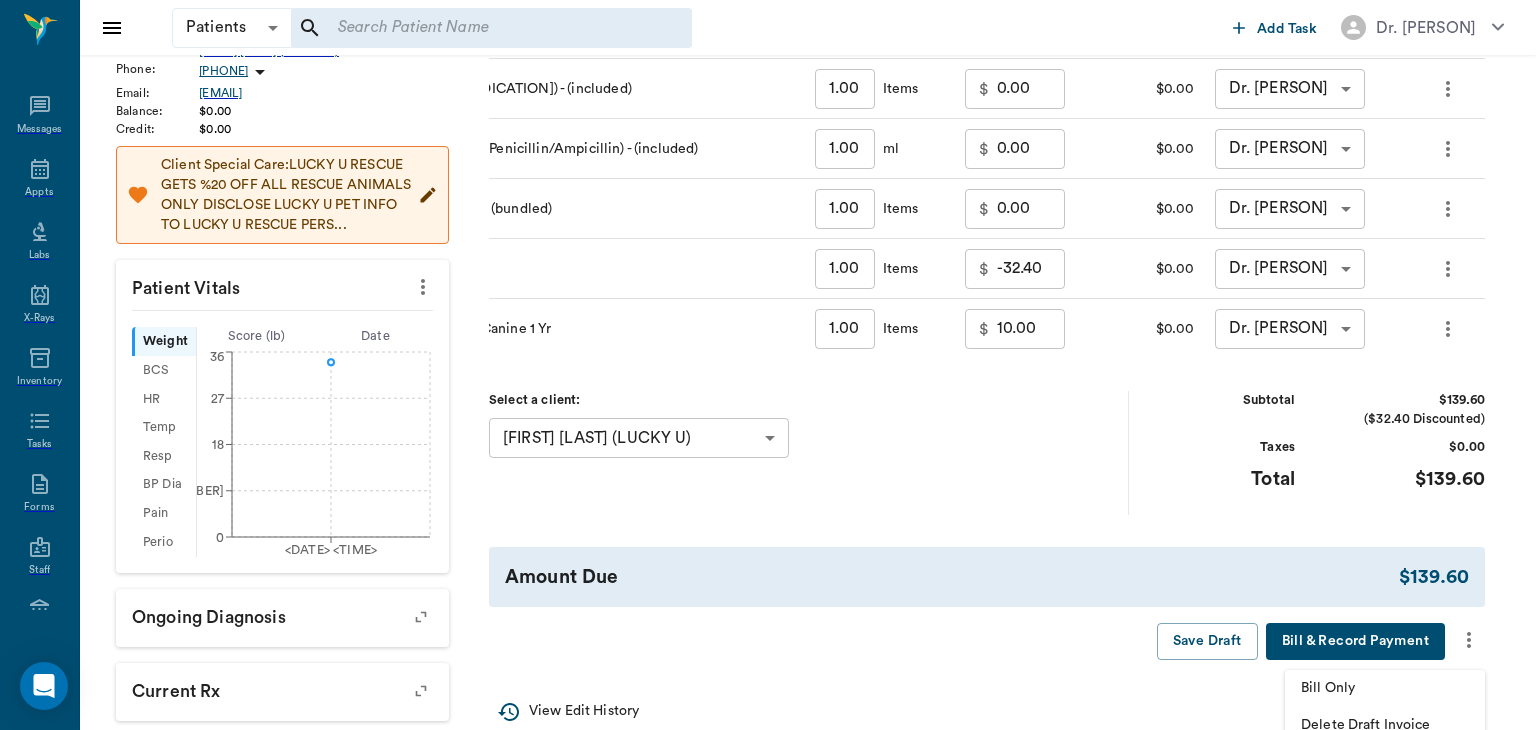 click on "Bill Only" at bounding box center (1385, 688) 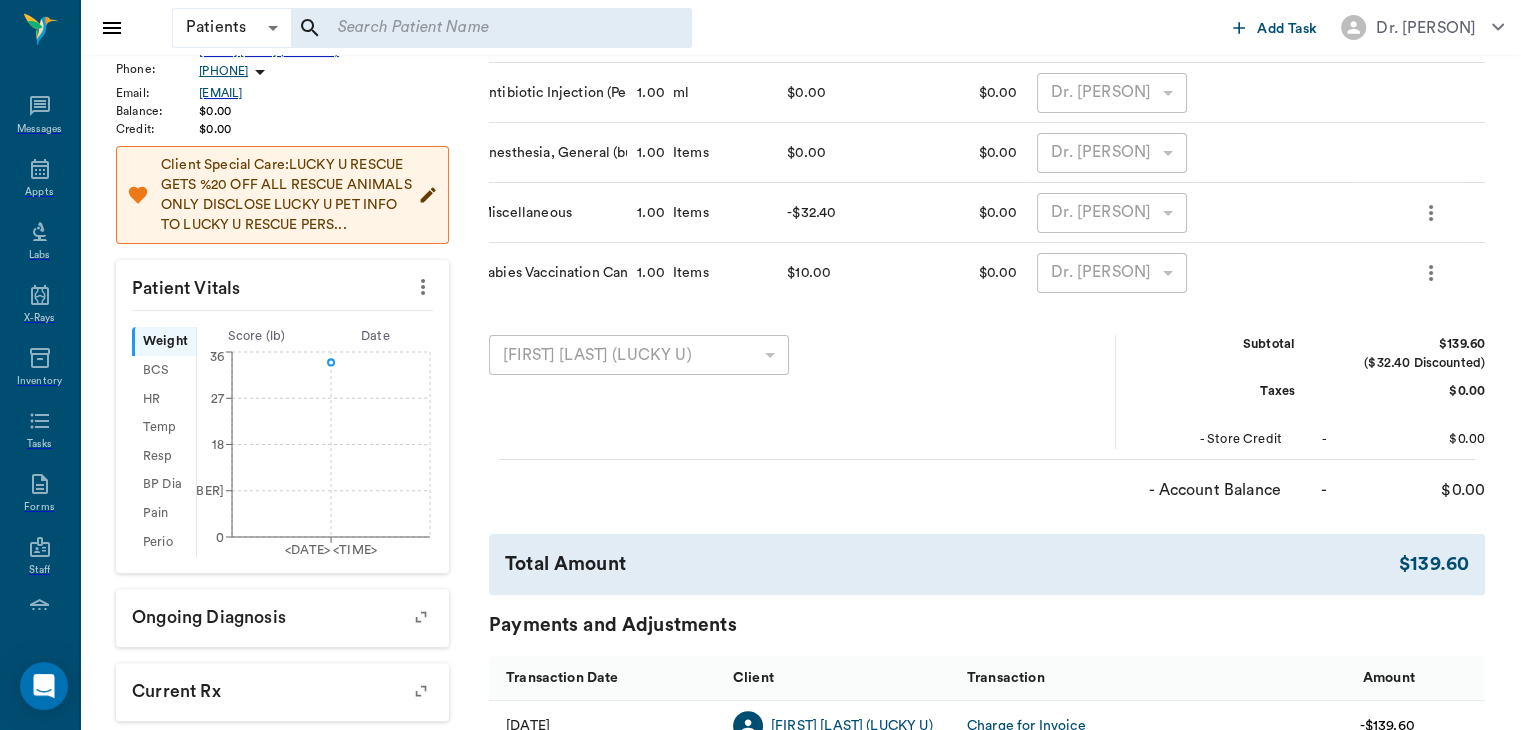 scroll, scrollTop: 0, scrollLeft: 26, axis: horizontal 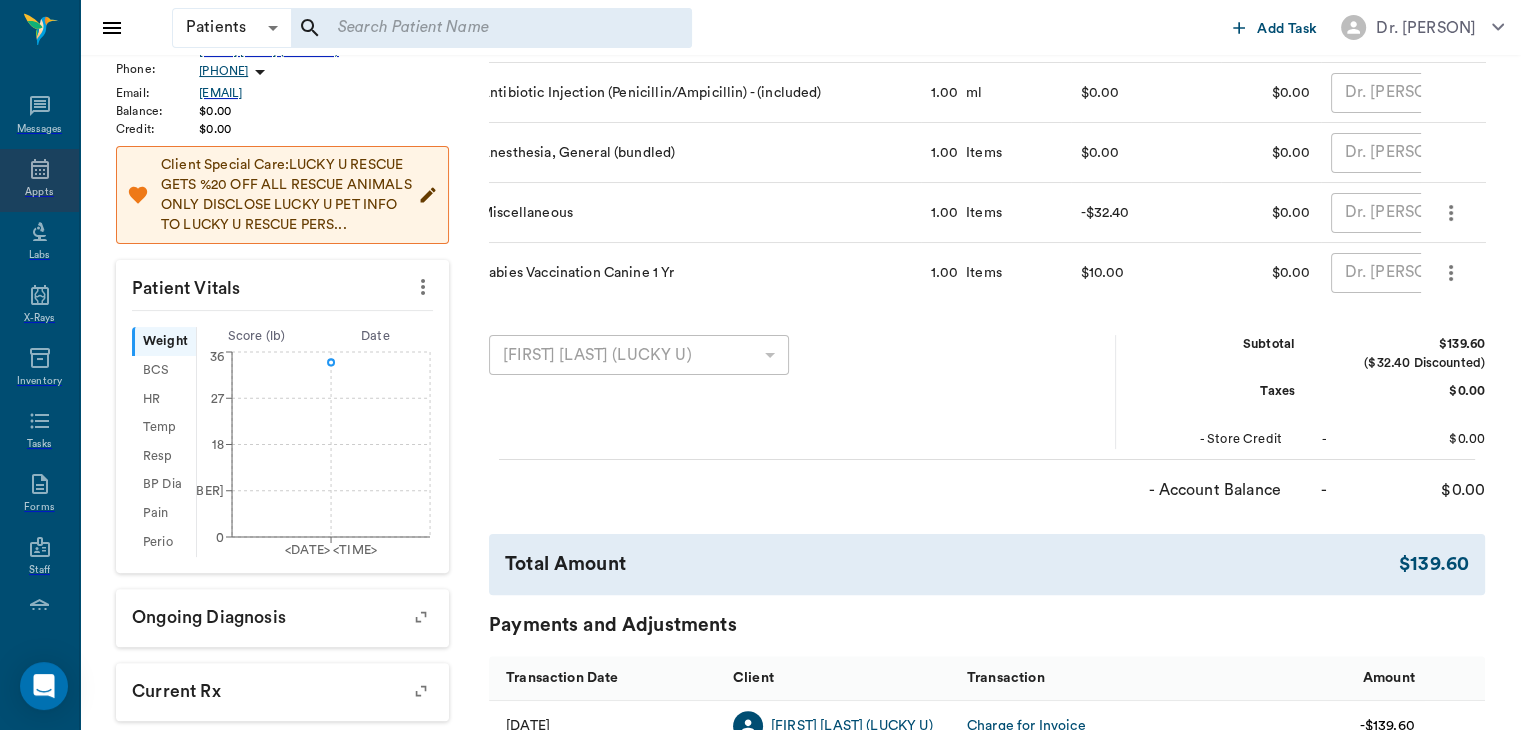 click at bounding box center (40, 169) 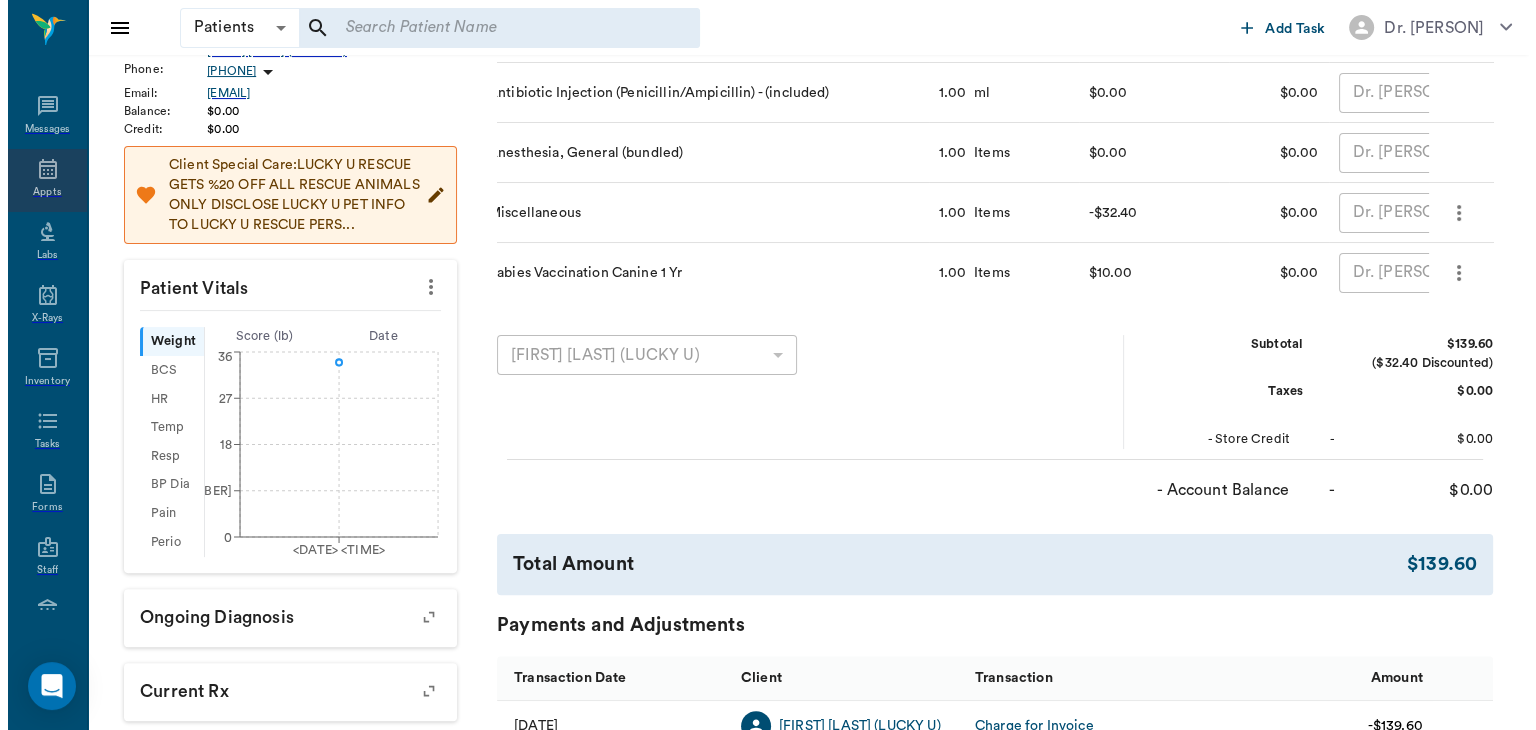 scroll, scrollTop: 0, scrollLeft: 0, axis: both 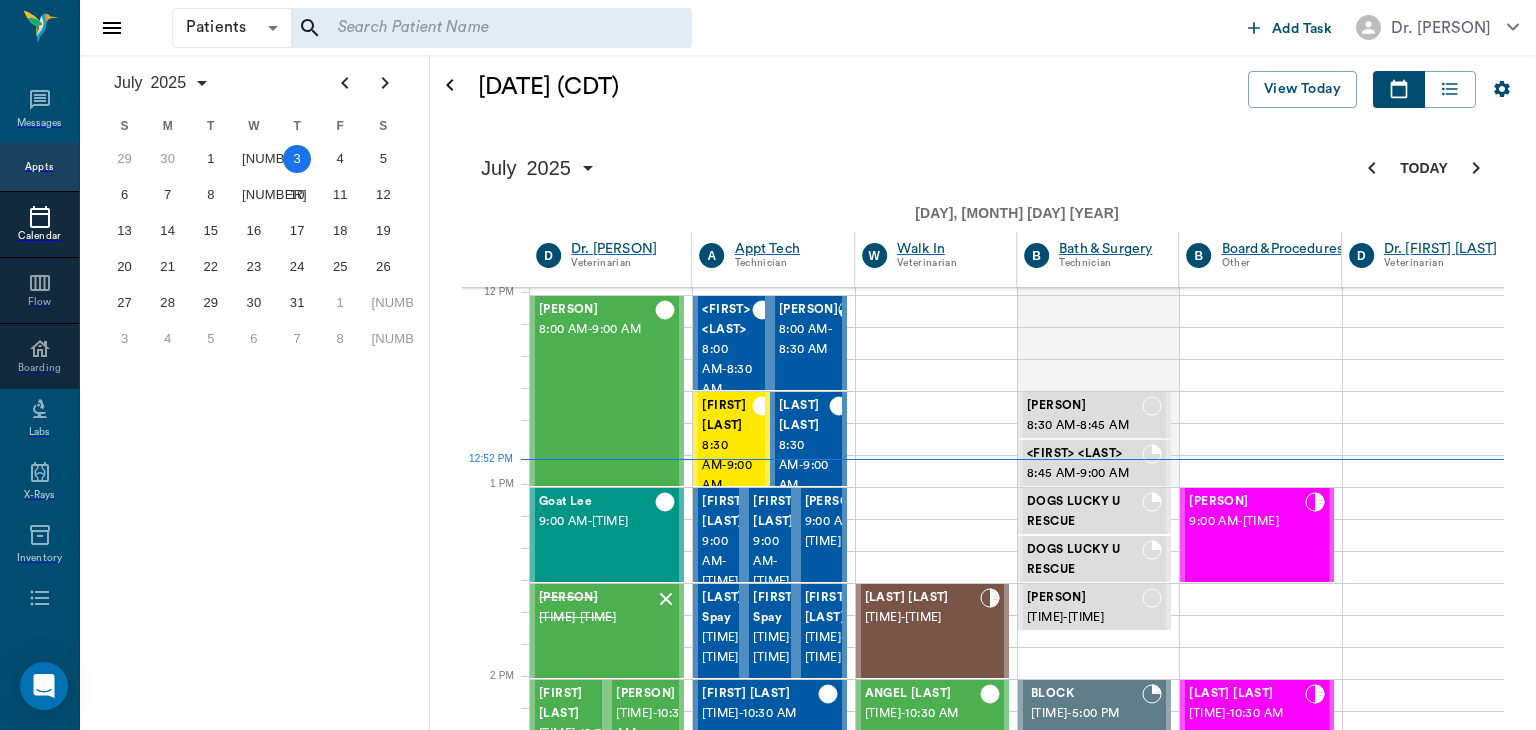 click on "1:30 PM  -  2:00 PM" at bounding box center [597, 1407] 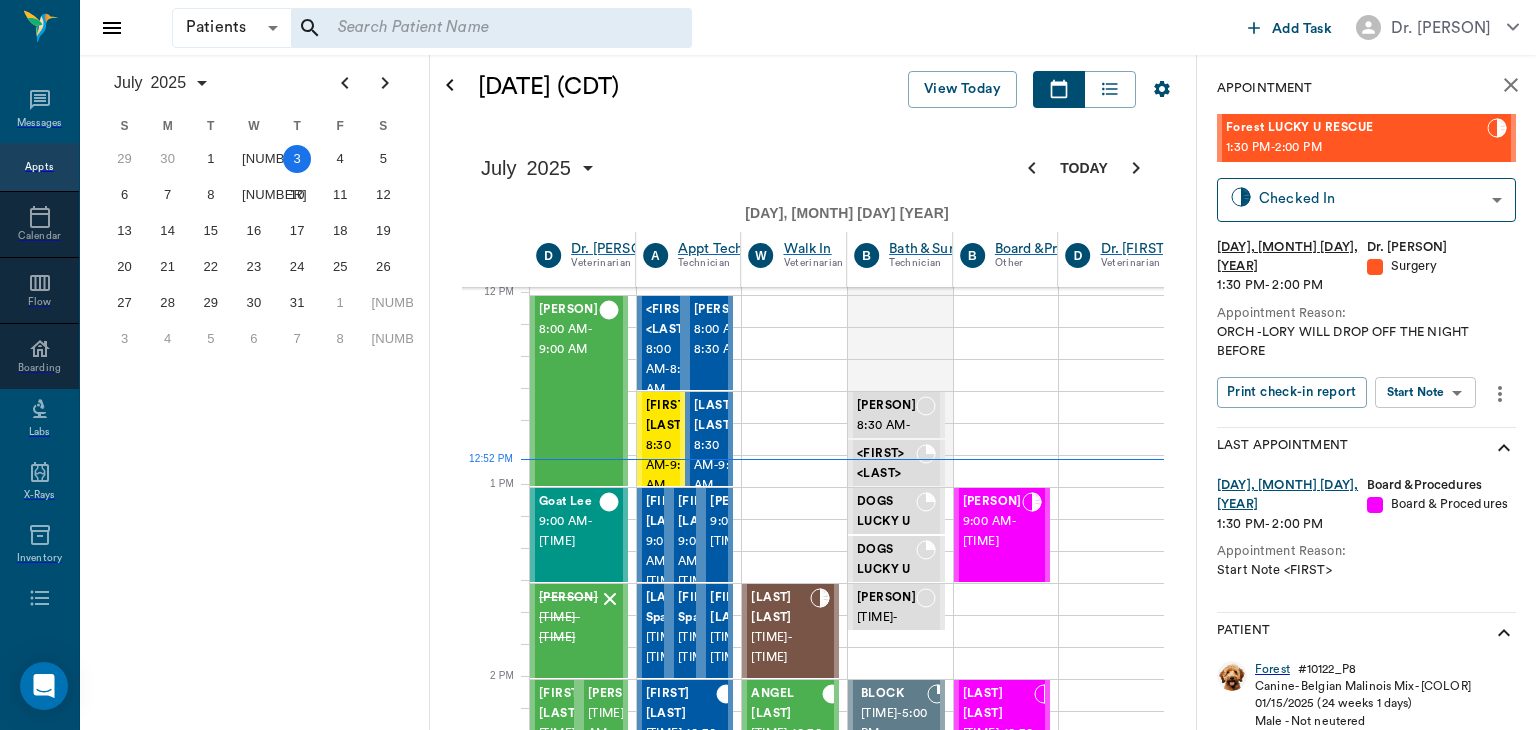 click on "Patients Patients ​ ​ Add Task Dr. Bert Ellsworth Nectar Messages Appts Calendar Flow Boarding Labs X-Rays Inventory Tasks Forms Staff Reports Lookup Settings July 2025 S M T W T F S Jun 1 2 3 4 5 6 7 8 9 10 11 12 13 14 15 16 17 18 19 20 21 22 23 24 25 26 27 28 29 30 Jul 1 2 3 4 5 6 7 8 9 10 11 12 S M T W T F S 29 30 Jul 1 2 3 4 5 6 7 8 9 10 11 12 13 14 15 16 17 18 19 20 21 22 23 24 25 26 27 28 29 30 31 Aug 1 2 3 4 5 6 7 8 9 S M T W T F S 27 28 29 30 31 Aug 1 2 3 4 5 6 7 8 9 10 11 12 13 14 15 16 17 18 19 20 21 22 23 24 25 26 27 28 29 30 31 Sep 1 2 3 4 5 6 July 3, 2025 (CDT) View Today July 2025 Today 3 Thu Jul 2025 D Dr. Bert Ellsworth Veterinarian A Appt Tech Technician W Walk In Veterinarian B Bath & Surgery Technician B Board &Procedures Other D Dr. Kindall Jones Veterinarian 8 AM 9 AM 10 AM 11 AM 12 PM 1 PM 2 PM 3 PM 4 PM 5 PM 6 PM 7 PM 8 PM 12:52 PM Cattle Clark 8:00 AM  -  9:00 AM Goat Lee 9:00 AM  -  9:30 AM ANNIE Blankenship 9:30 AM  -  10:00 AM MAJESTIC Jacobs 10:00 AM  -  10:30 AM Busa Jacobs  -" at bounding box center [768, 1319] 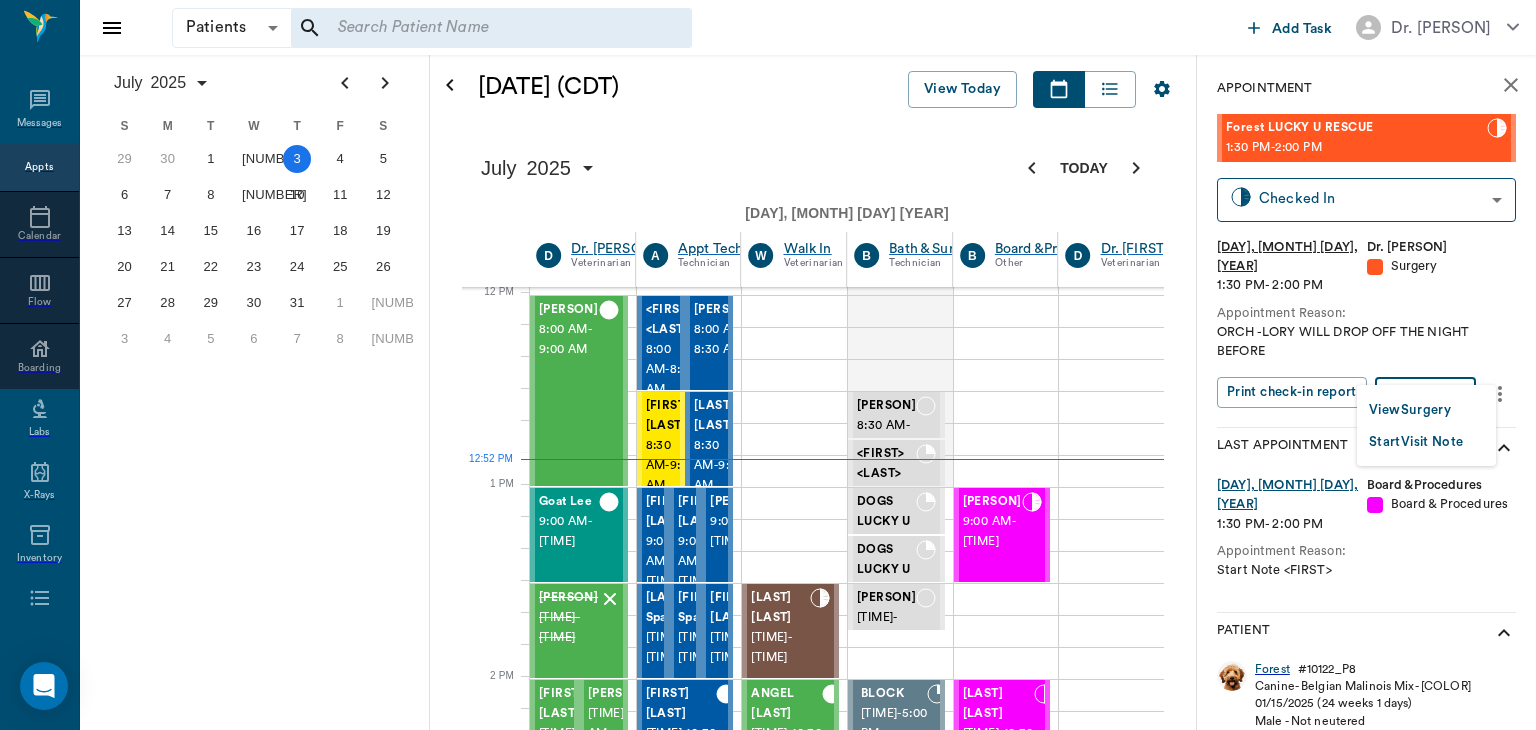 click on "••••  •••••••" at bounding box center [1410, 410] 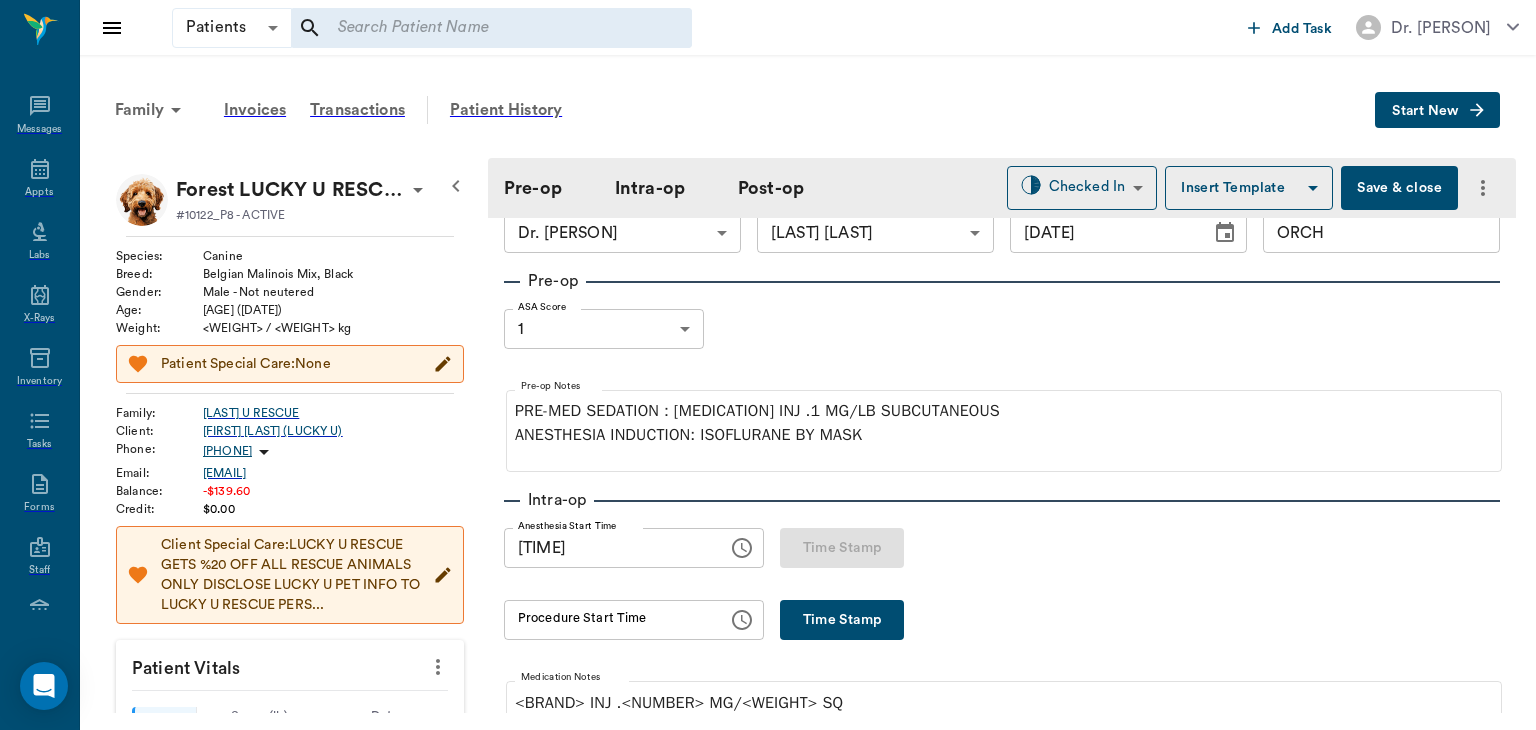 scroll, scrollTop: 78, scrollLeft: 0, axis: vertical 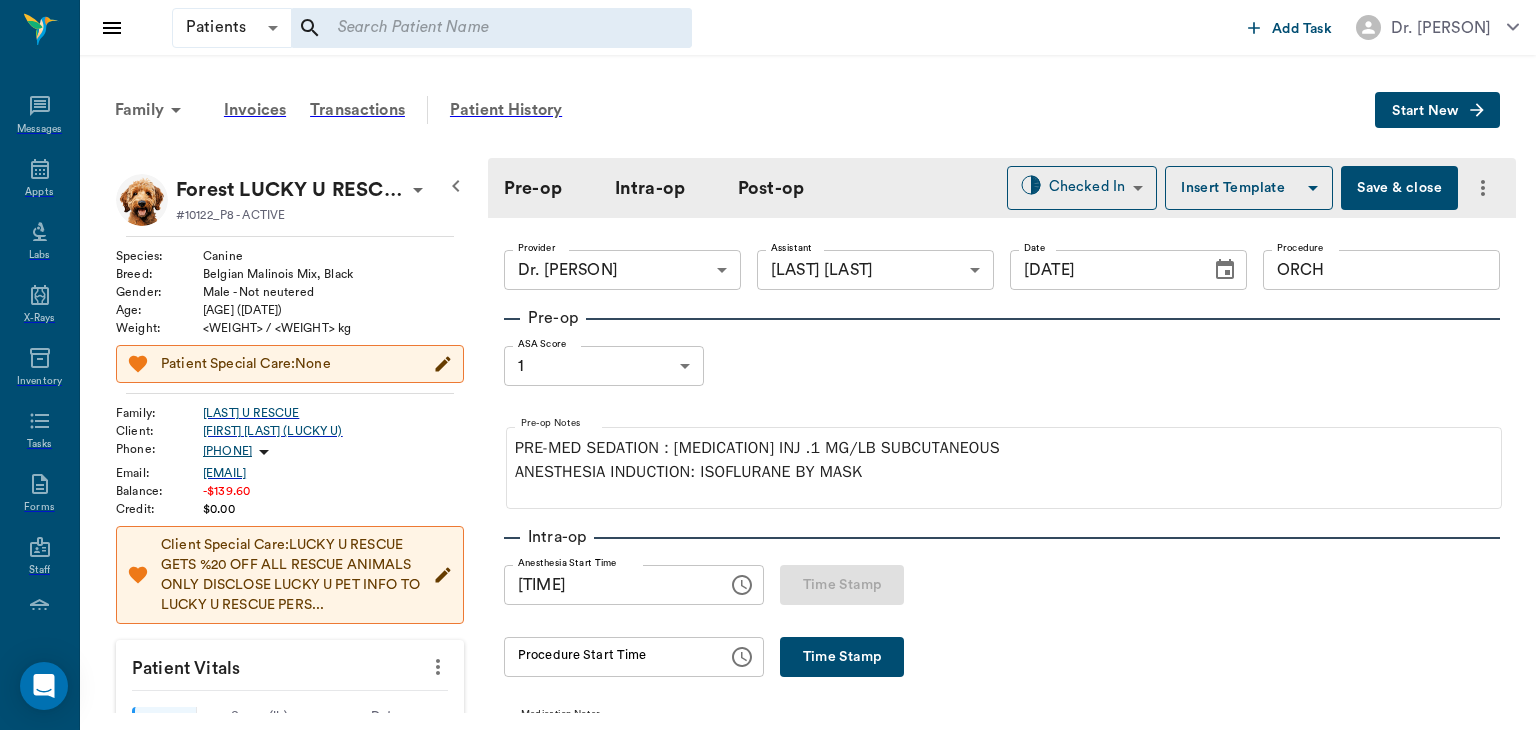 click on "Patients Patients ​ ​ Add Task Dr. Bert Ellsworth Nectar Messages Appts Labs X-Rays Inventory Tasks Forms Staff Reports Lookup Settings Family Invoices Transactions Patient History Start New Forest LUCKY U RESCUE #10122_P8    -    ACTIVE   Species : Canine Breed : Belgian Malinois Mix, Black Gender : Male - Not neutered Age : 24 wk 1 days (01/15/2025) Weight : 33 lbs / 14.9685 kg Patient Special Care:  None Family : LUCKY U RESCUE Client : BRITTNY CIGAINERO (LUCKY U) Phone : (903) 706-8581 Email : BRITTNYPICKERING@gmail.com Balance : -$139.60 Credit : $0.00 Client Special Care:  LUCKY U RESCUE GETS %20 OFF ALL RESCUE ANIMALS
ONLY DISCLOSE LUCKY U PET INFO TO LUCKY U RESCUE PERS... Patient Vitals Weight BCS HR Temp Resp BP Dia Pain Perio Score ( lb ) Date 07/03/25 12PM 0 9 18 27 36 Ongoing diagnosis Current Rx Reminders Upcoming appointments Surgery 07/03/25 Schedule Appointment Pre-op Intra-op Post-op Checked In CHECKED_IN ​ Insert Template  Save & close Provider Dr. Bert Ellsworth Provider Assistant" at bounding box center (768, 364) 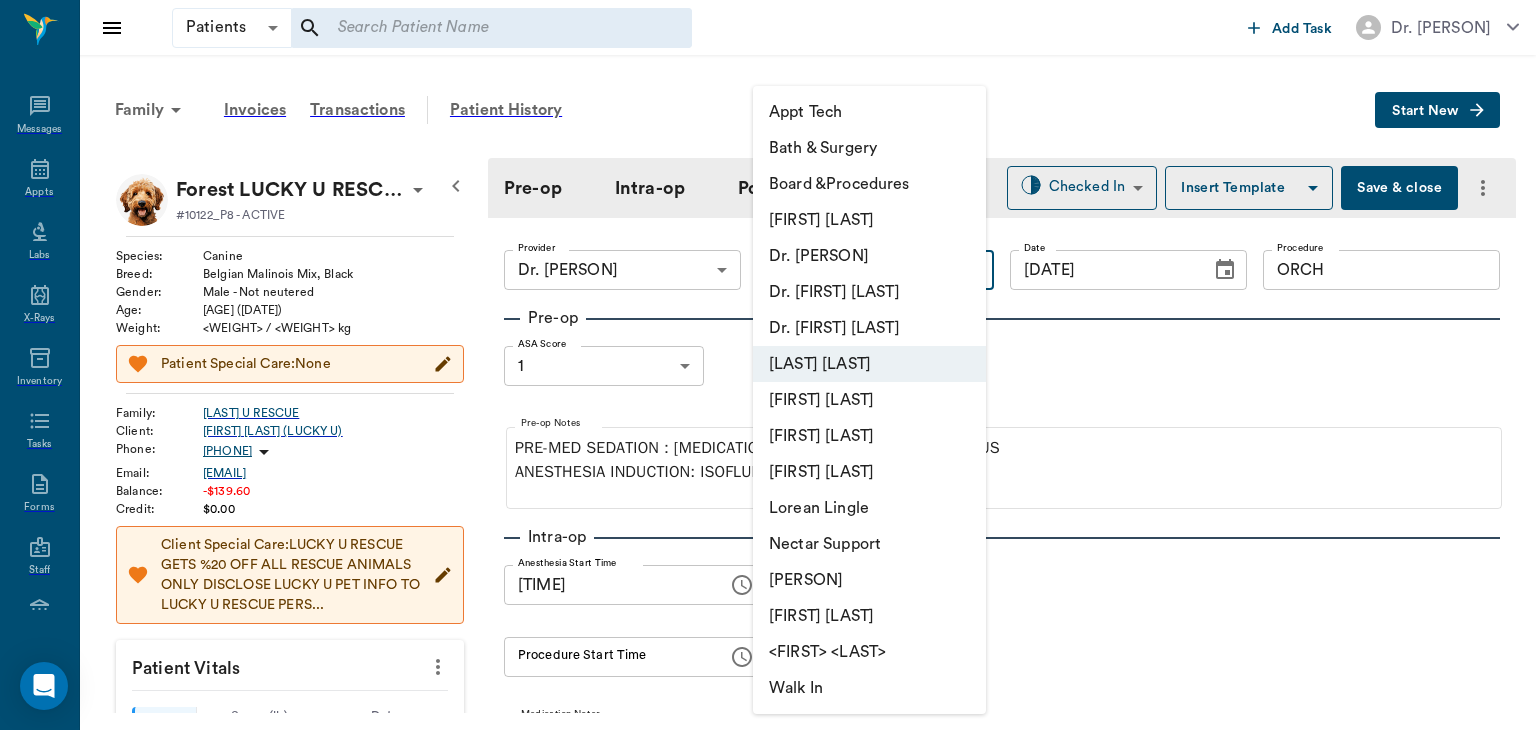 click on "••••• •••••••••" at bounding box center (869, 436) 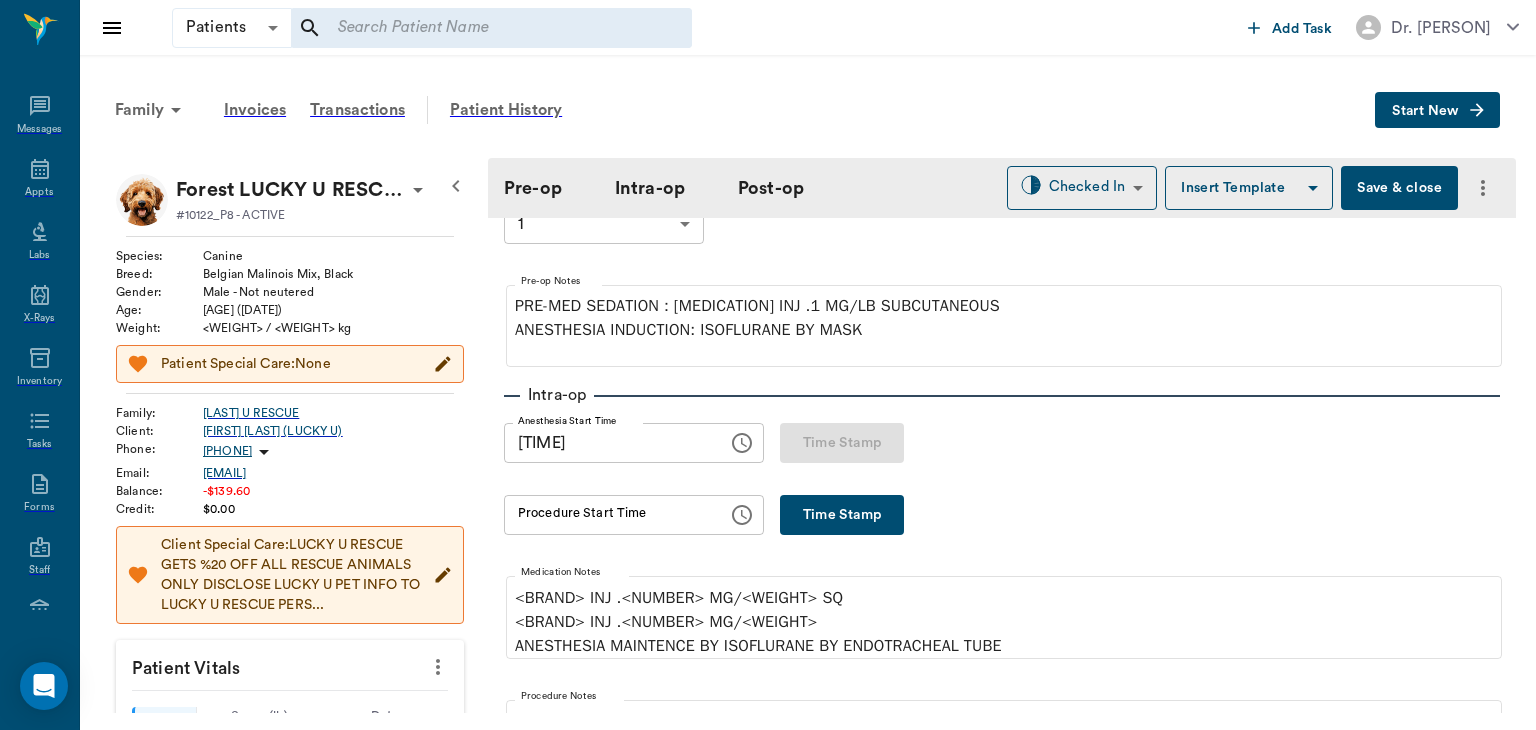 scroll, scrollTop: 0, scrollLeft: 0, axis: both 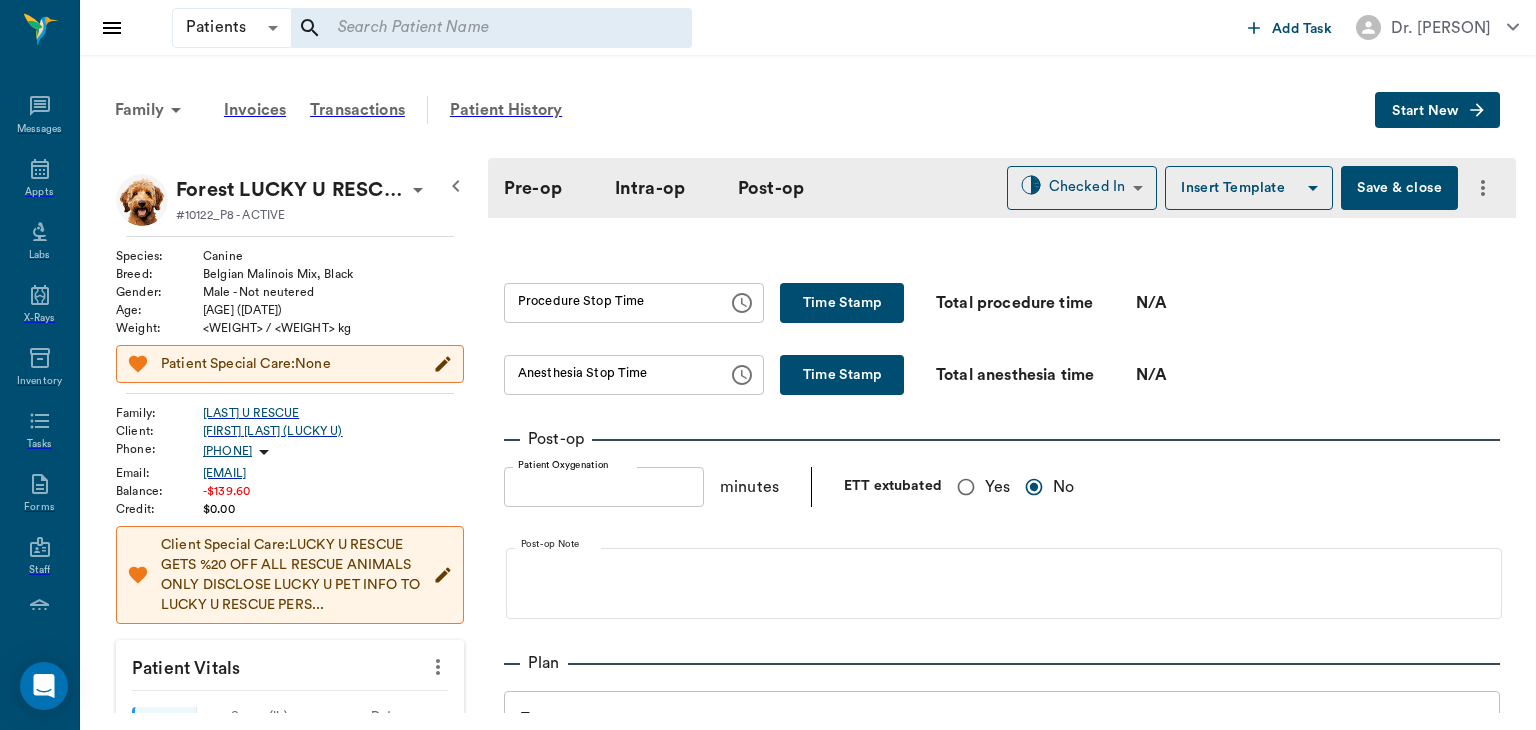 click on "Yes" at bounding box center [966, 487] 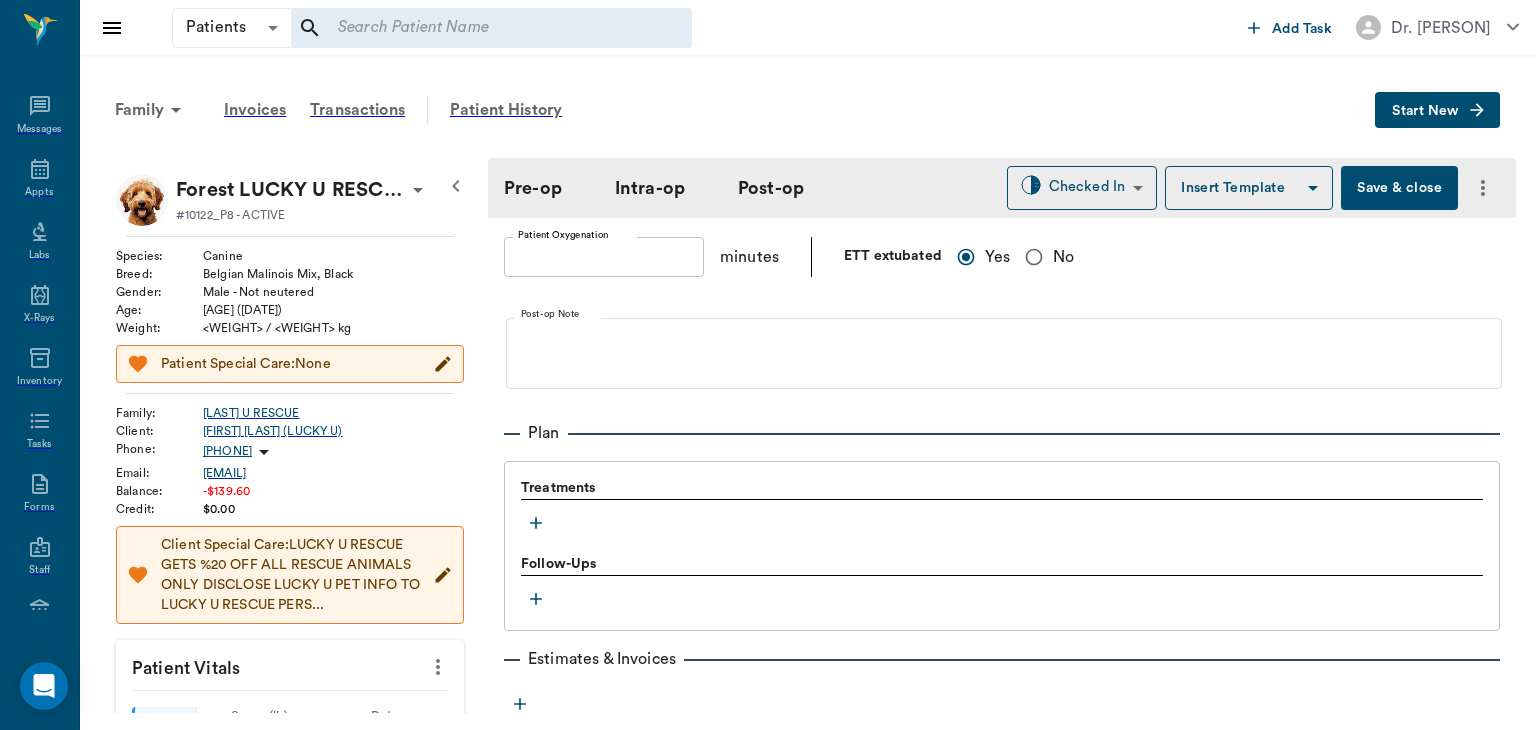 scroll, scrollTop: 1441, scrollLeft: 0, axis: vertical 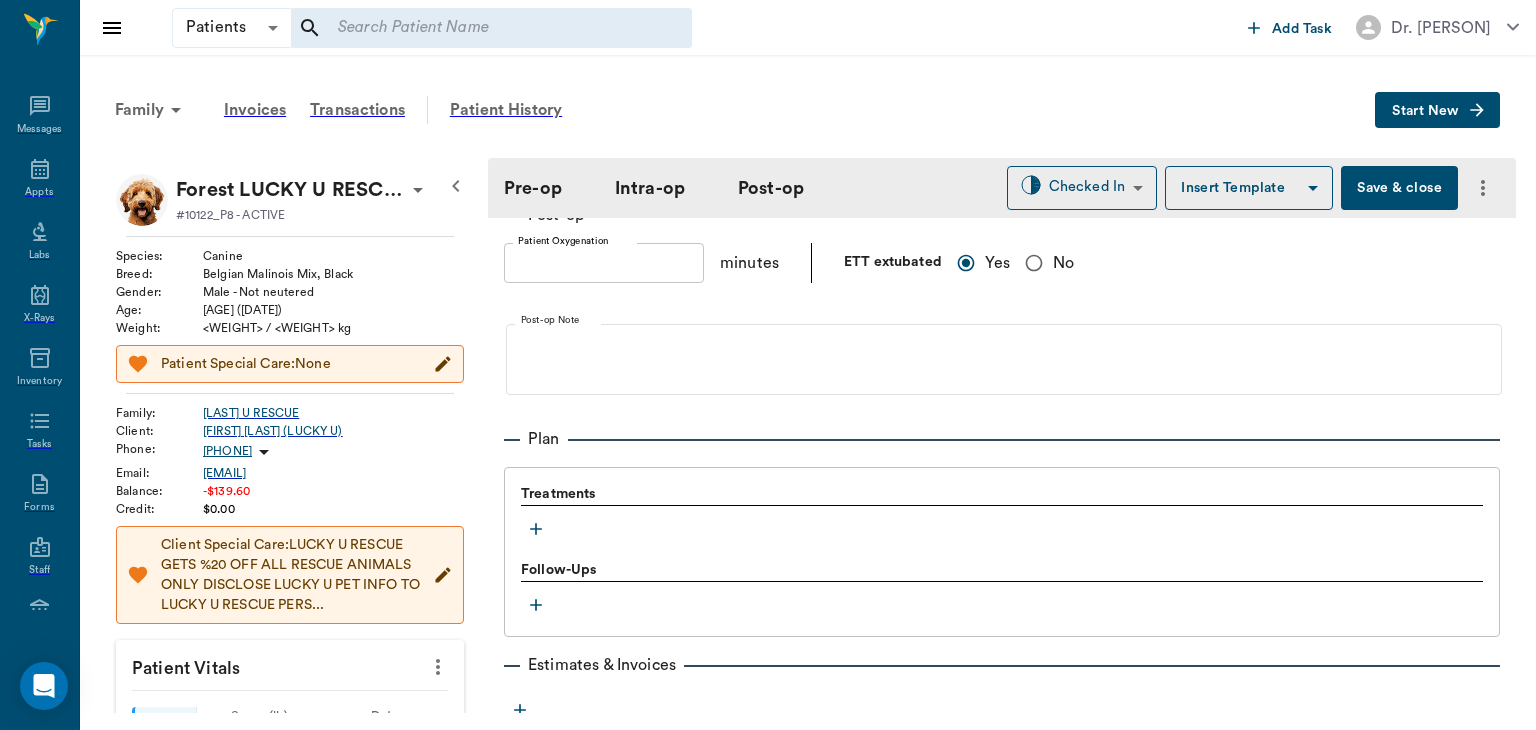 click at bounding box center (536, 529) 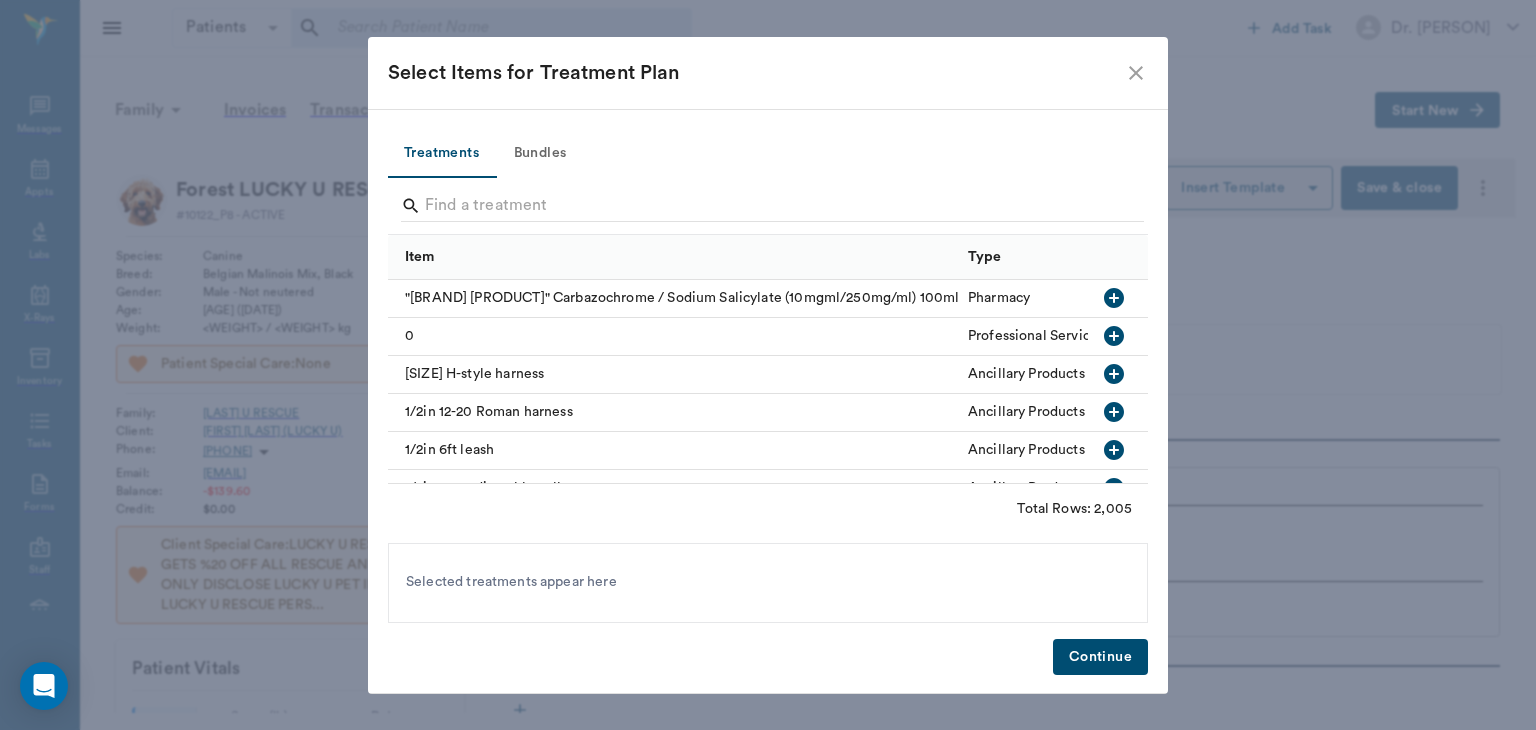 click on "Bundles" at bounding box center (540, 154) 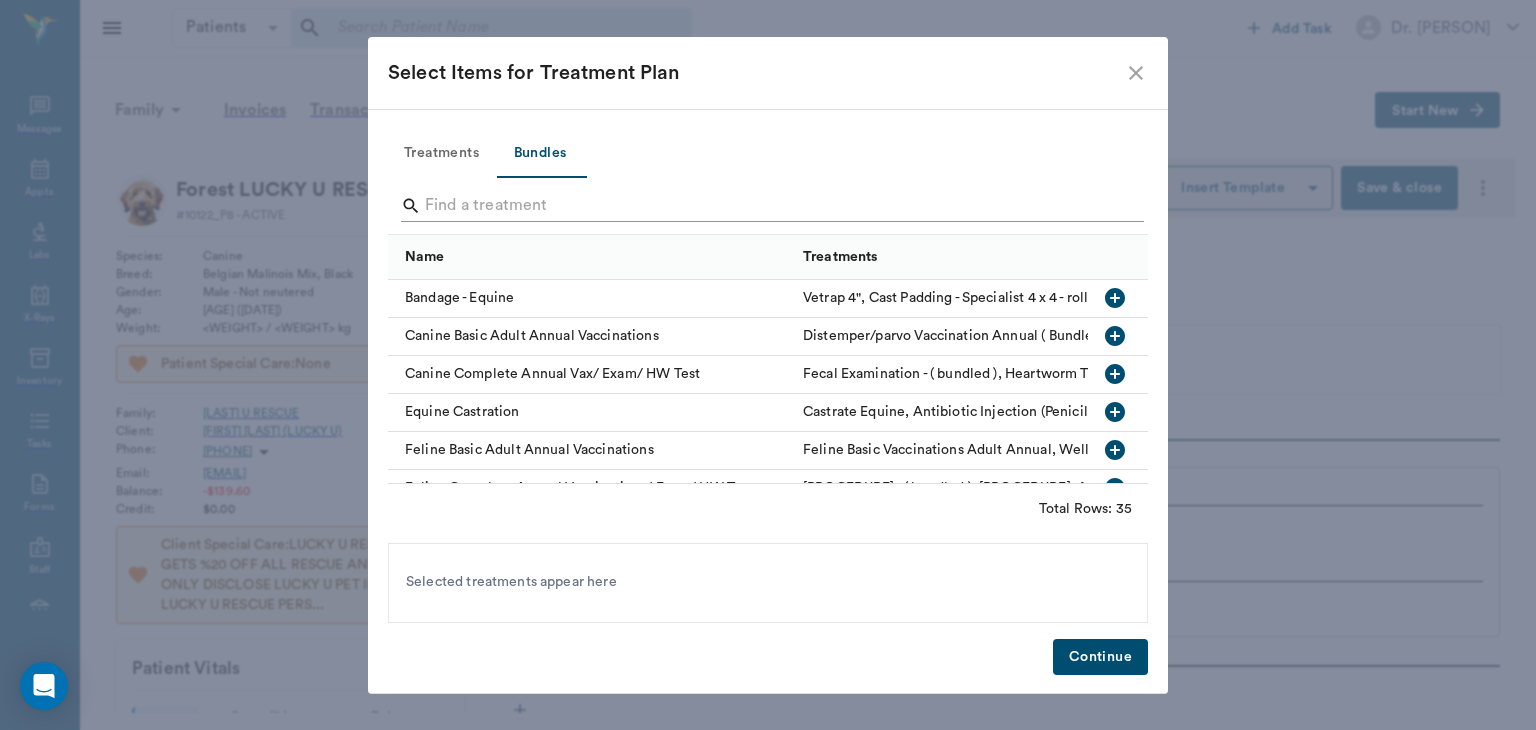 click at bounding box center (769, 206) 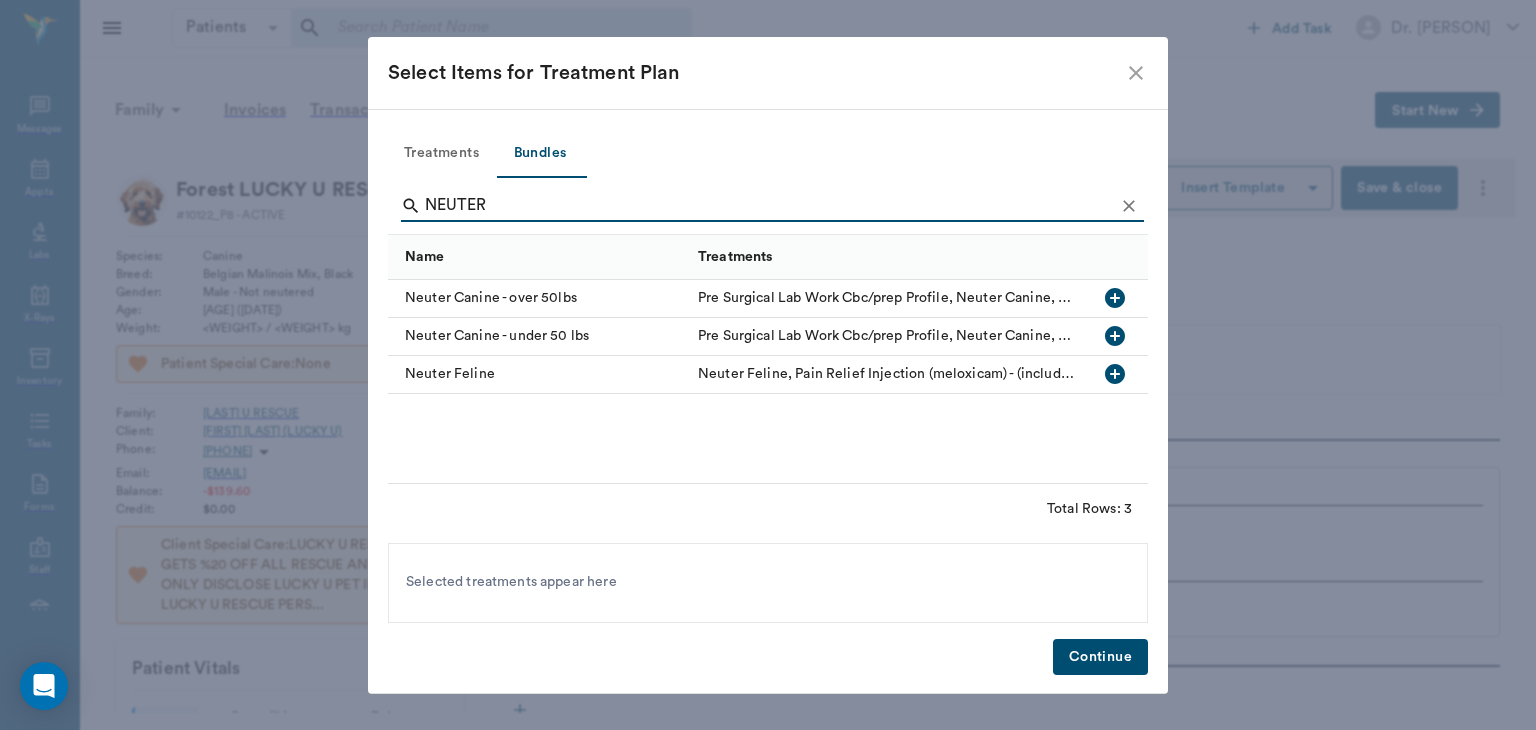 type on "NEUTER" 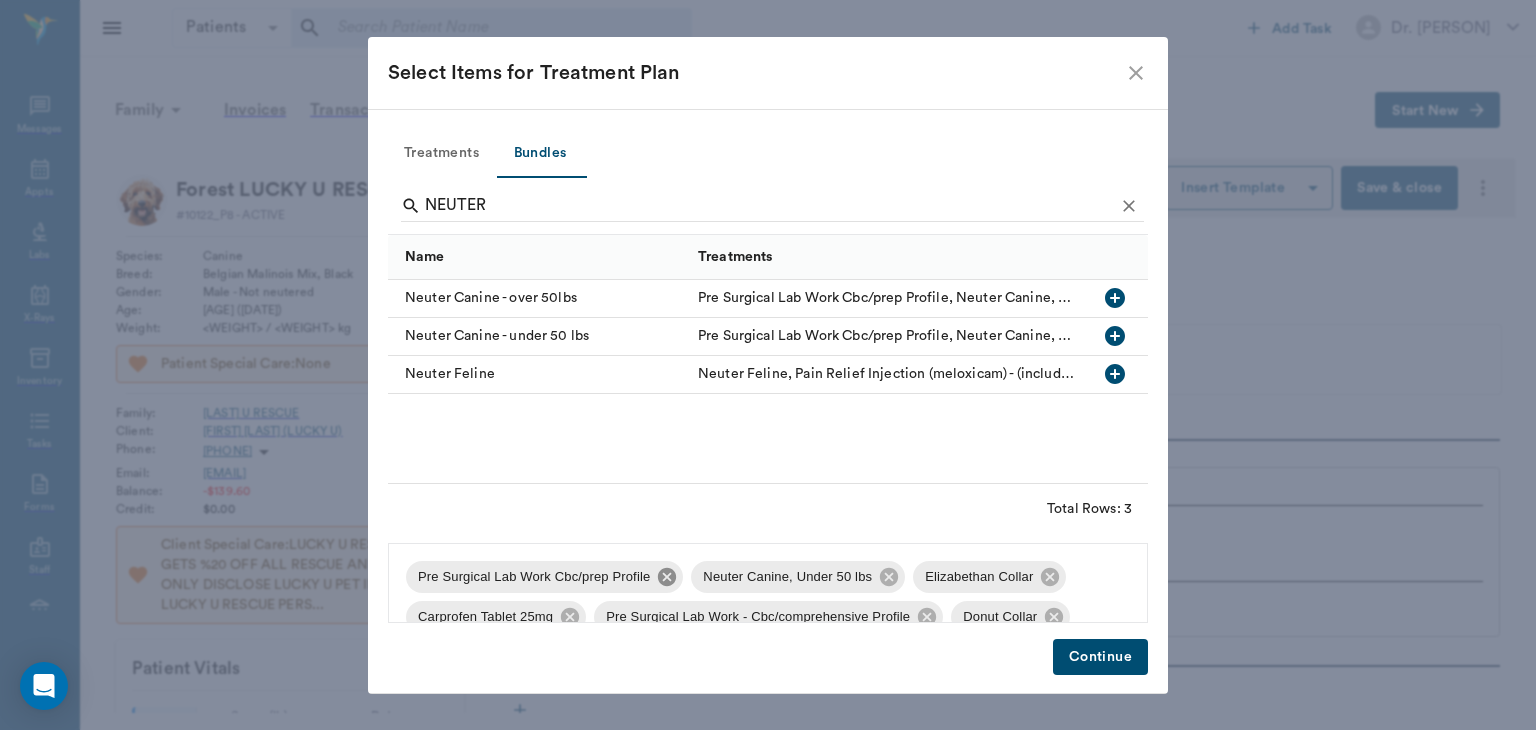 click at bounding box center (667, 577) 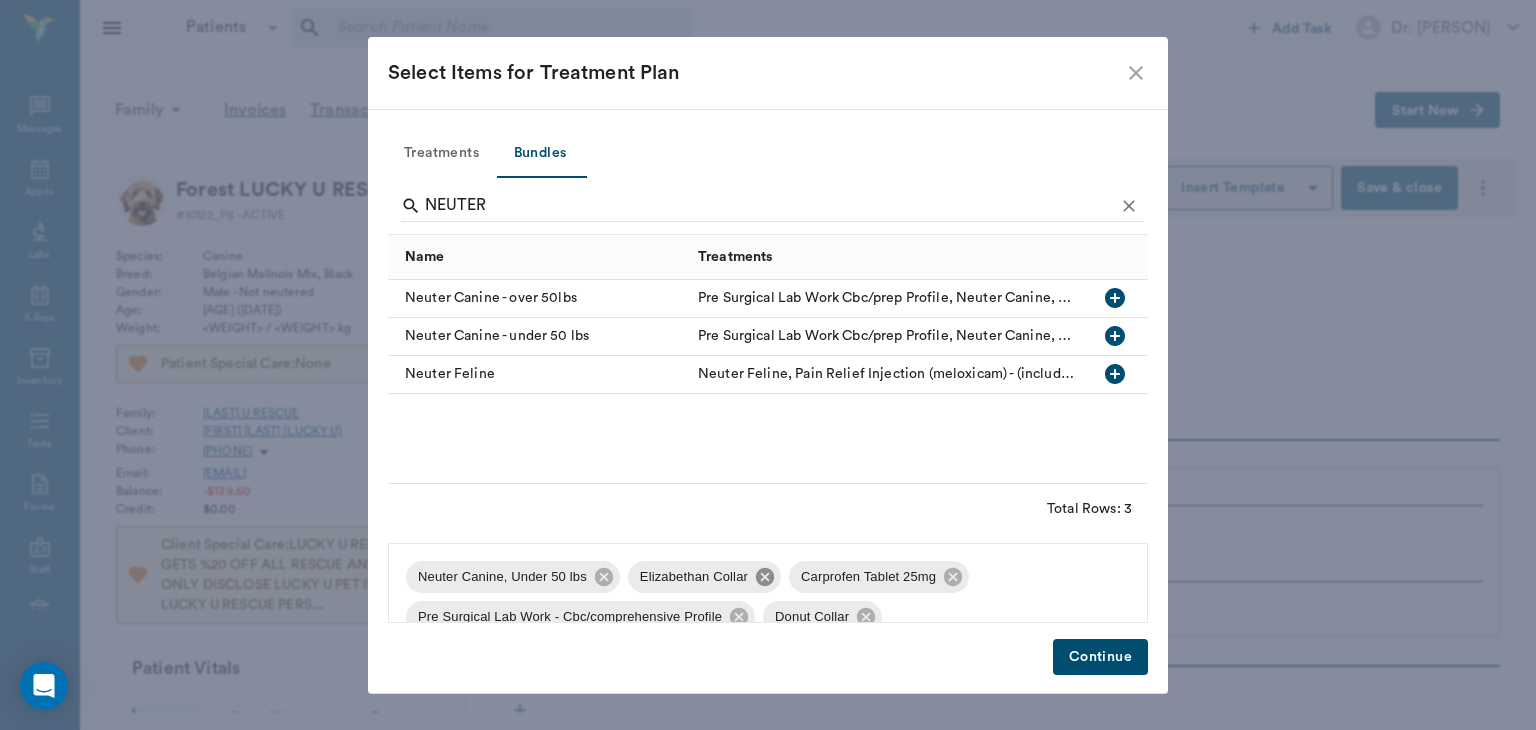 click at bounding box center [604, 576] 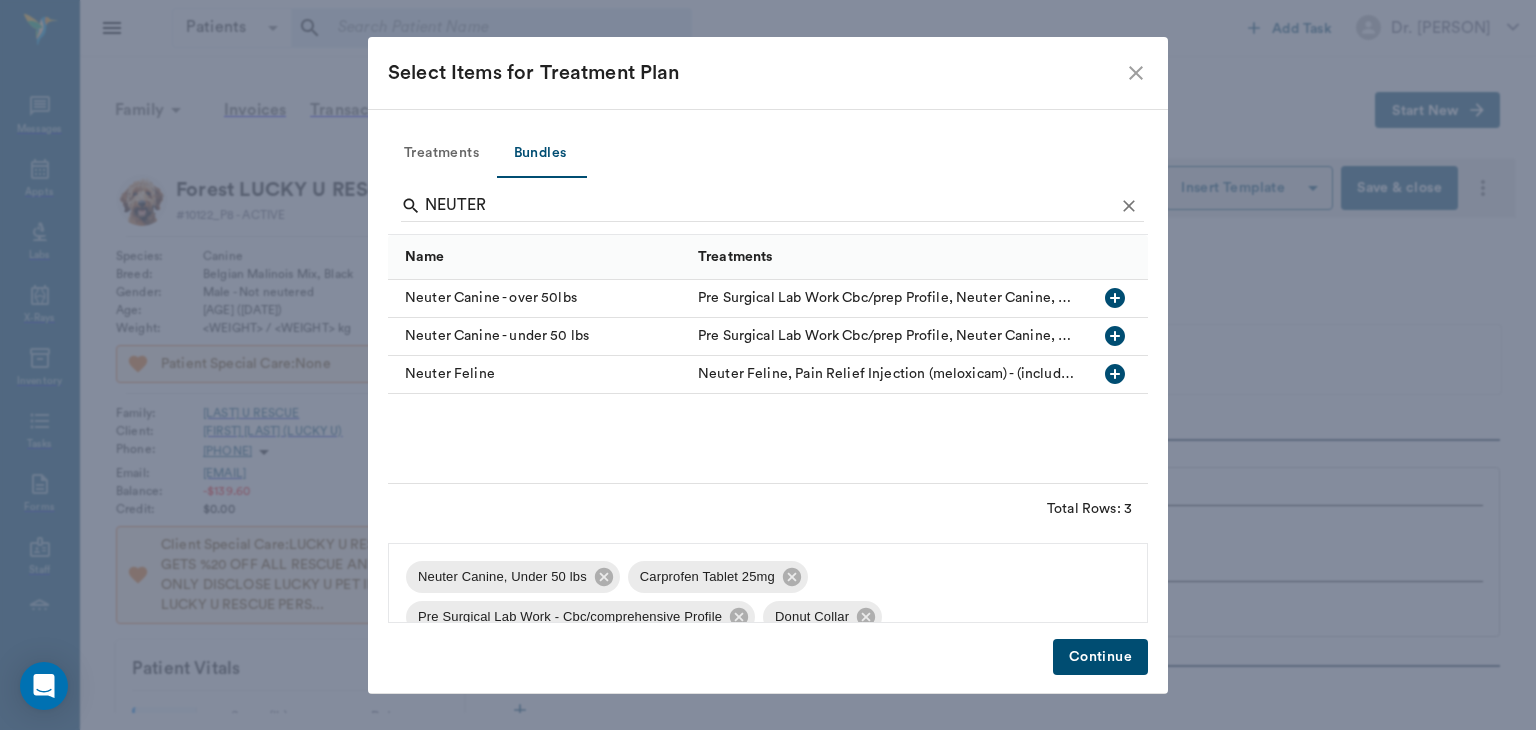 click at bounding box center (604, 576) 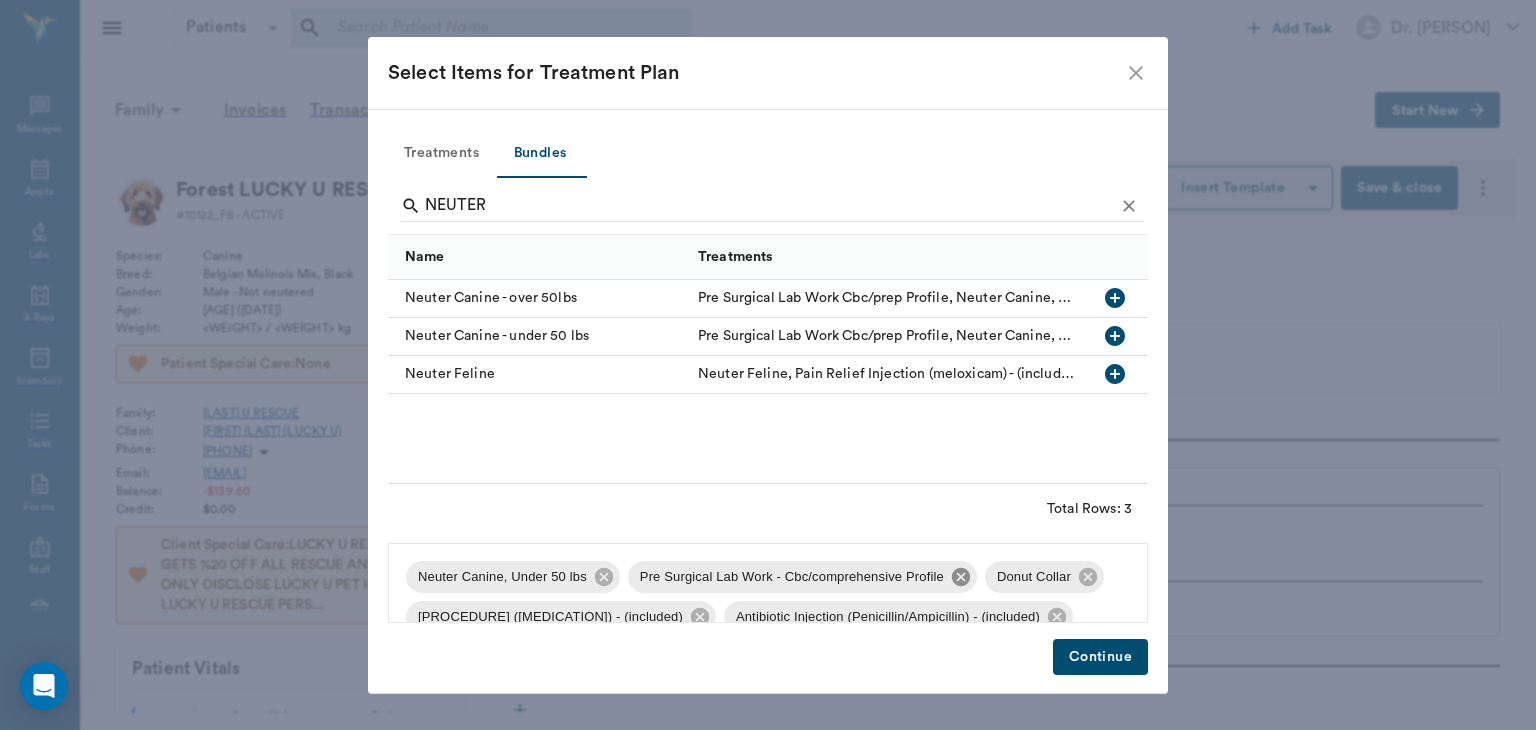 click at bounding box center (604, 576) 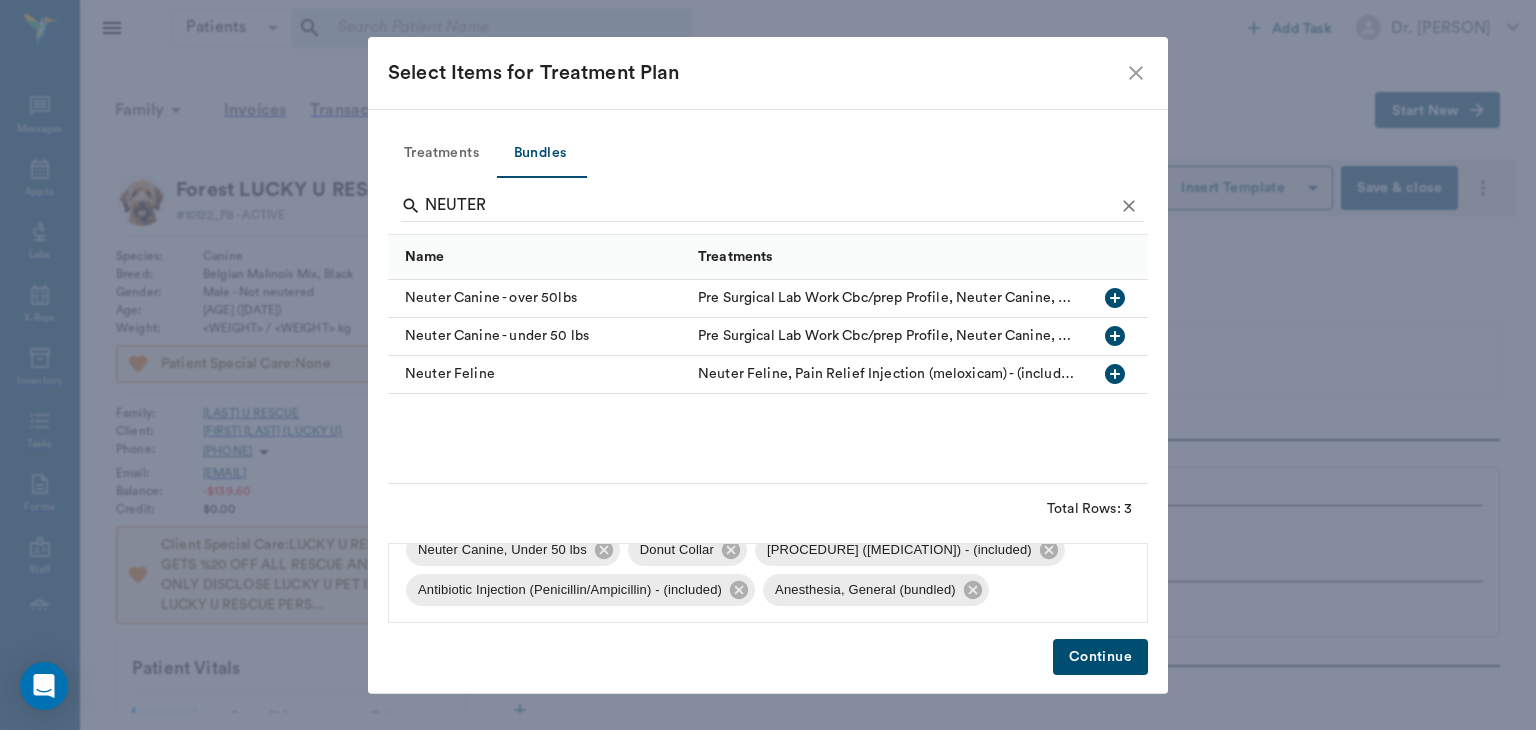 scroll, scrollTop: 25, scrollLeft: 0, axis: vertical 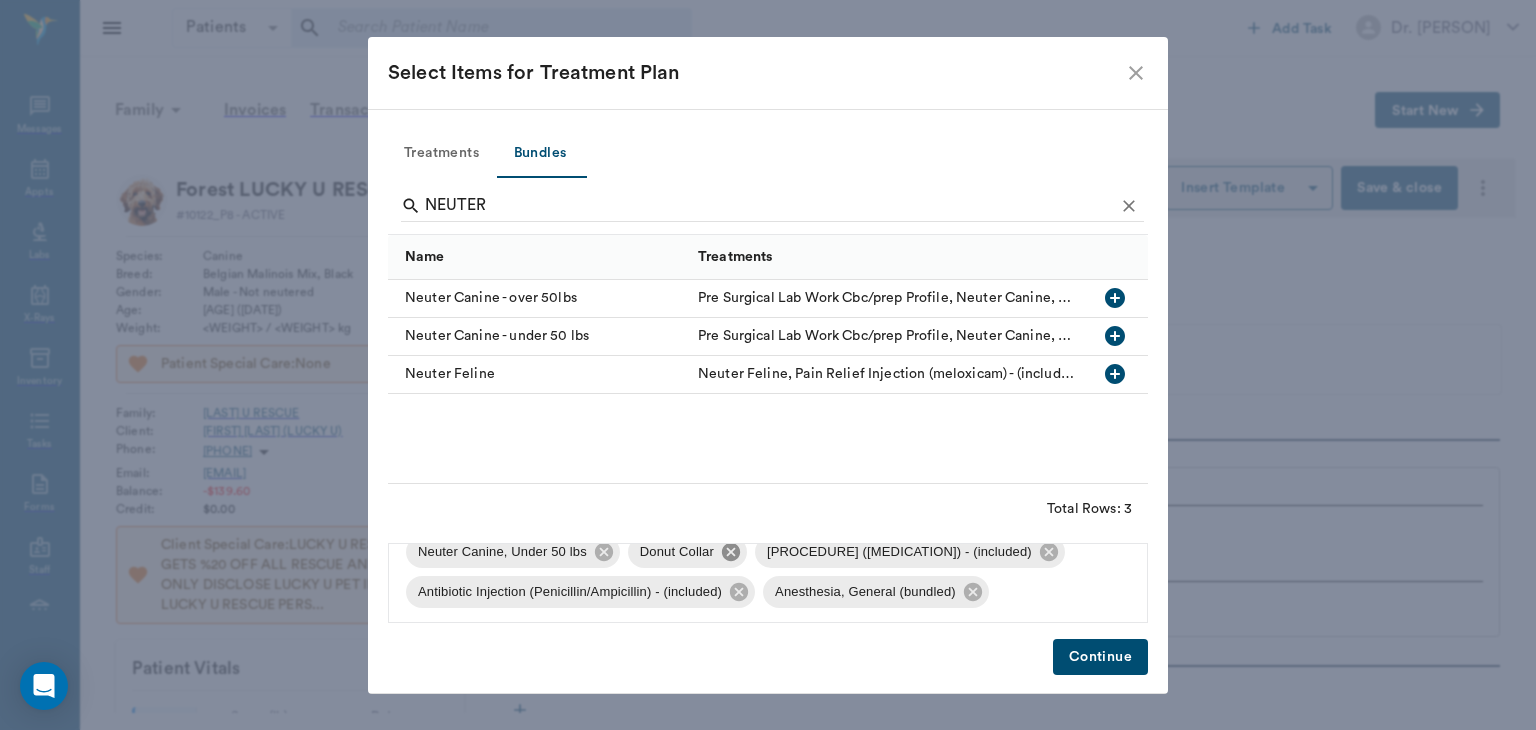 click at bounding box center [604, 552] 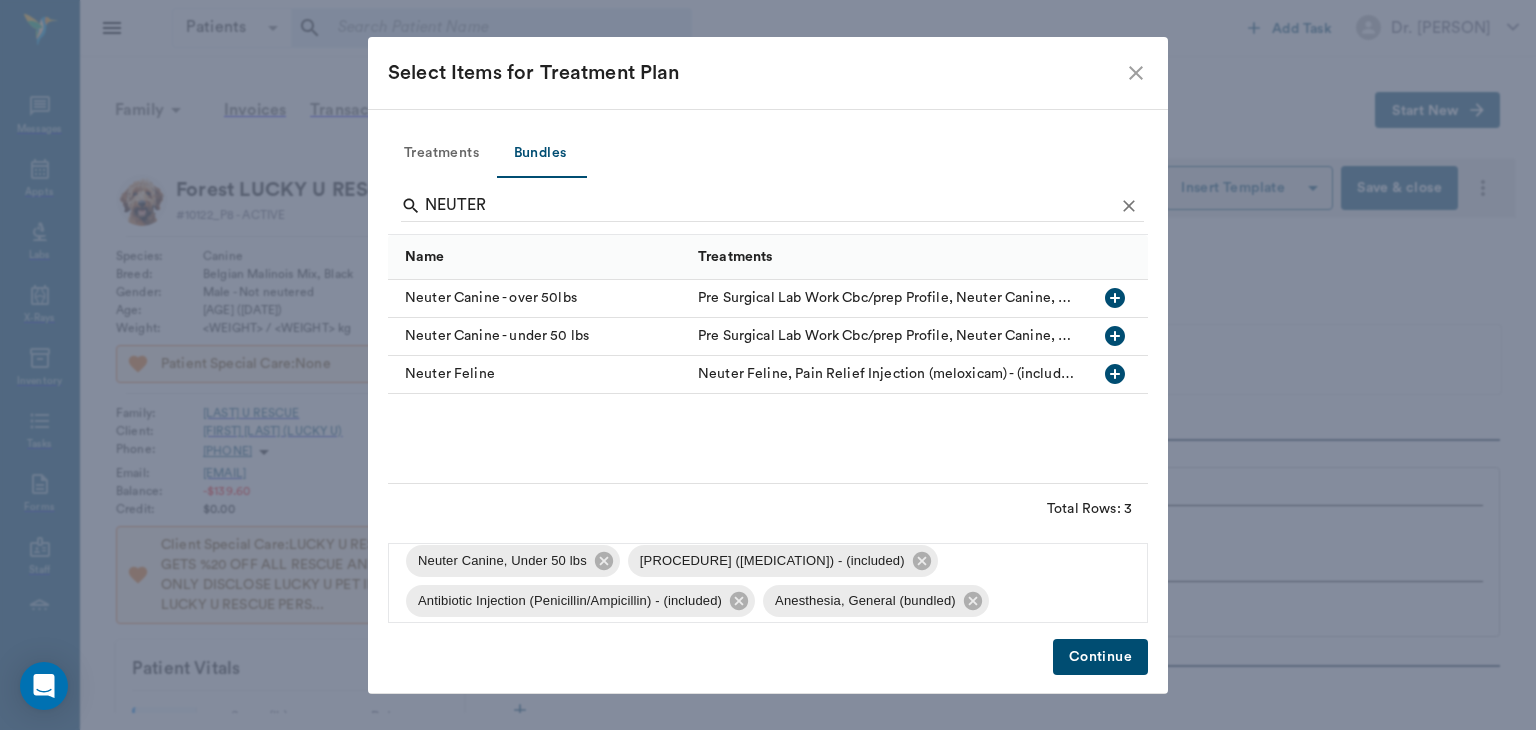 scroll, scrollTop: 26, scrollLeft: 0, axis: vertical 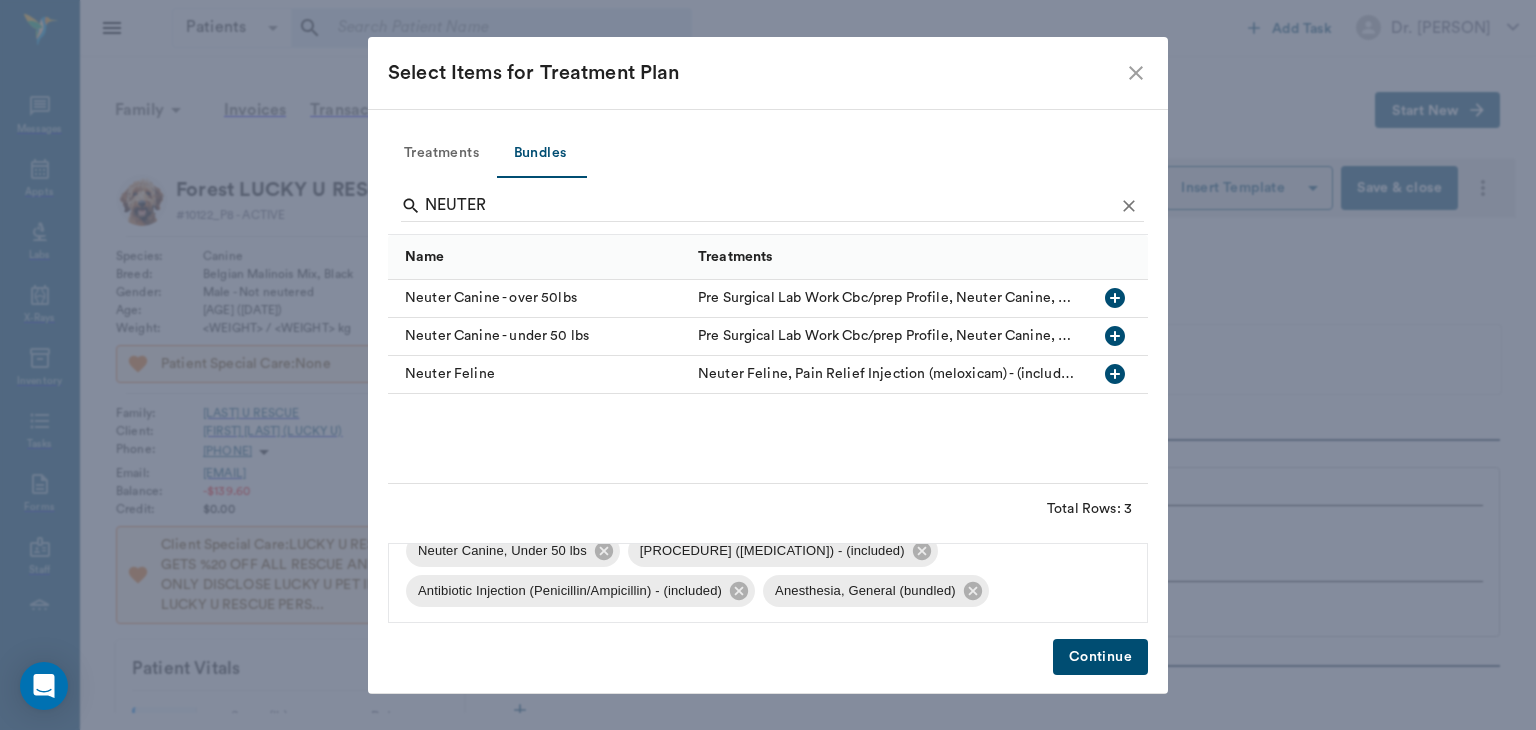 click on "Continue" at bounding box center [1100, 657] 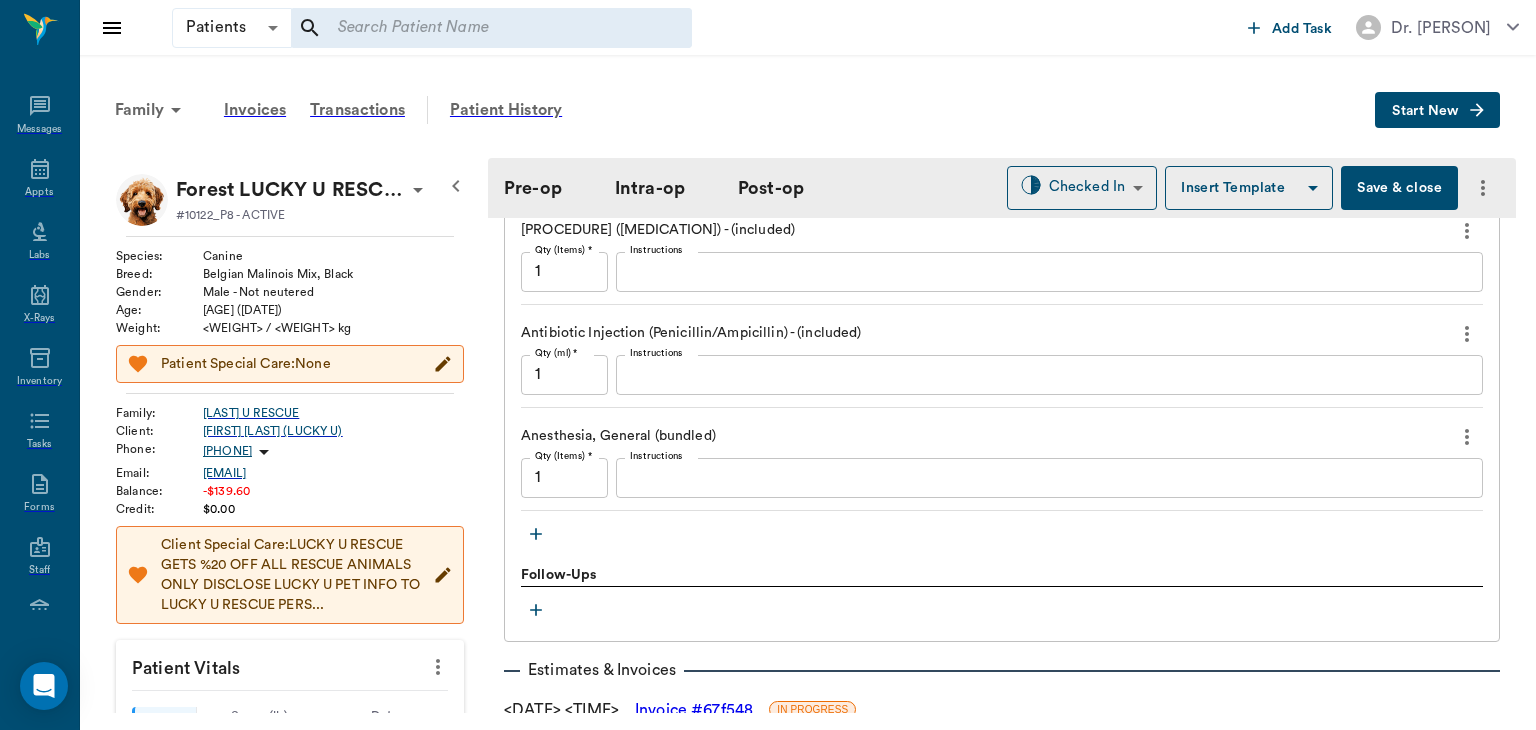 scroll, scrollTop: 1884, scrollLeft: 0, axis: vertical 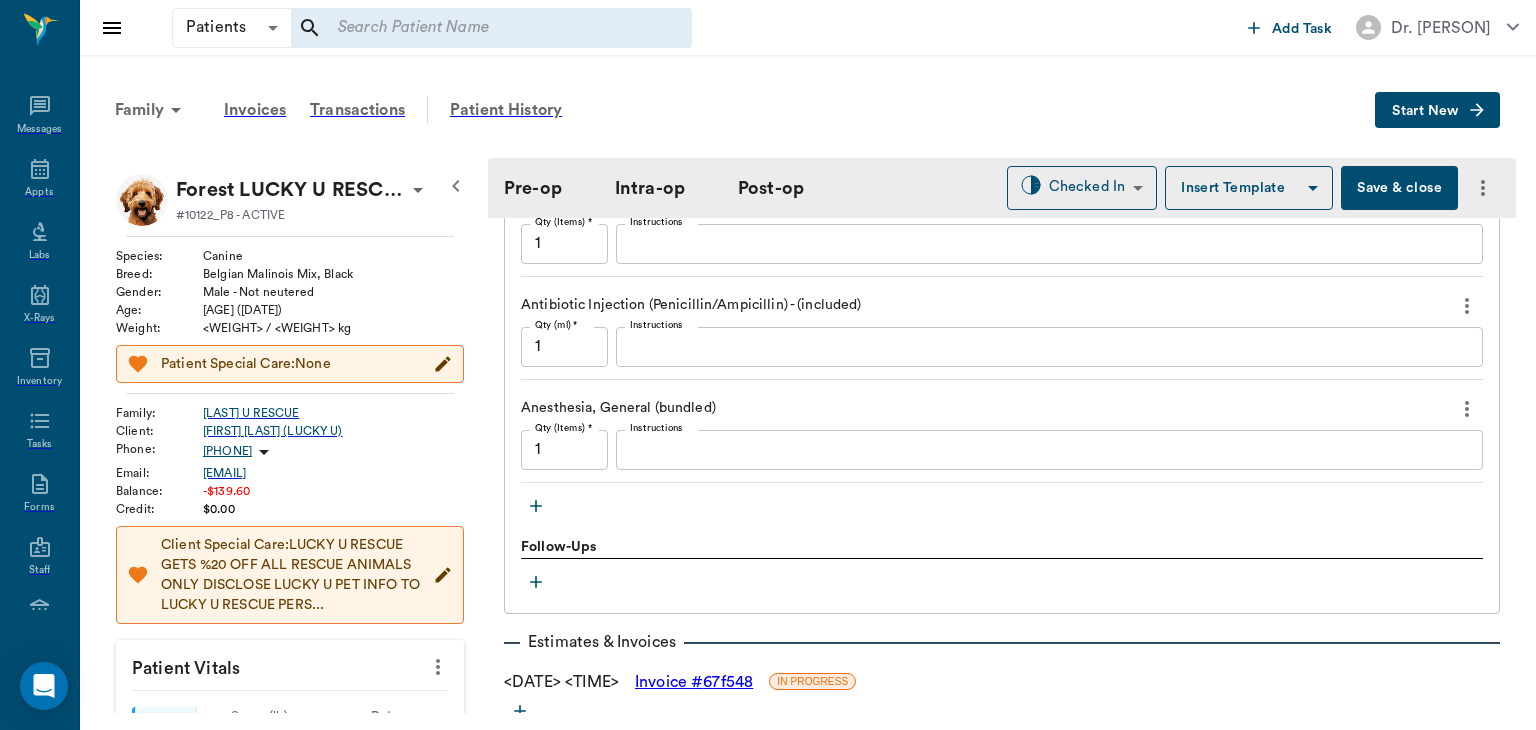 click at bounding box center [536, 506] 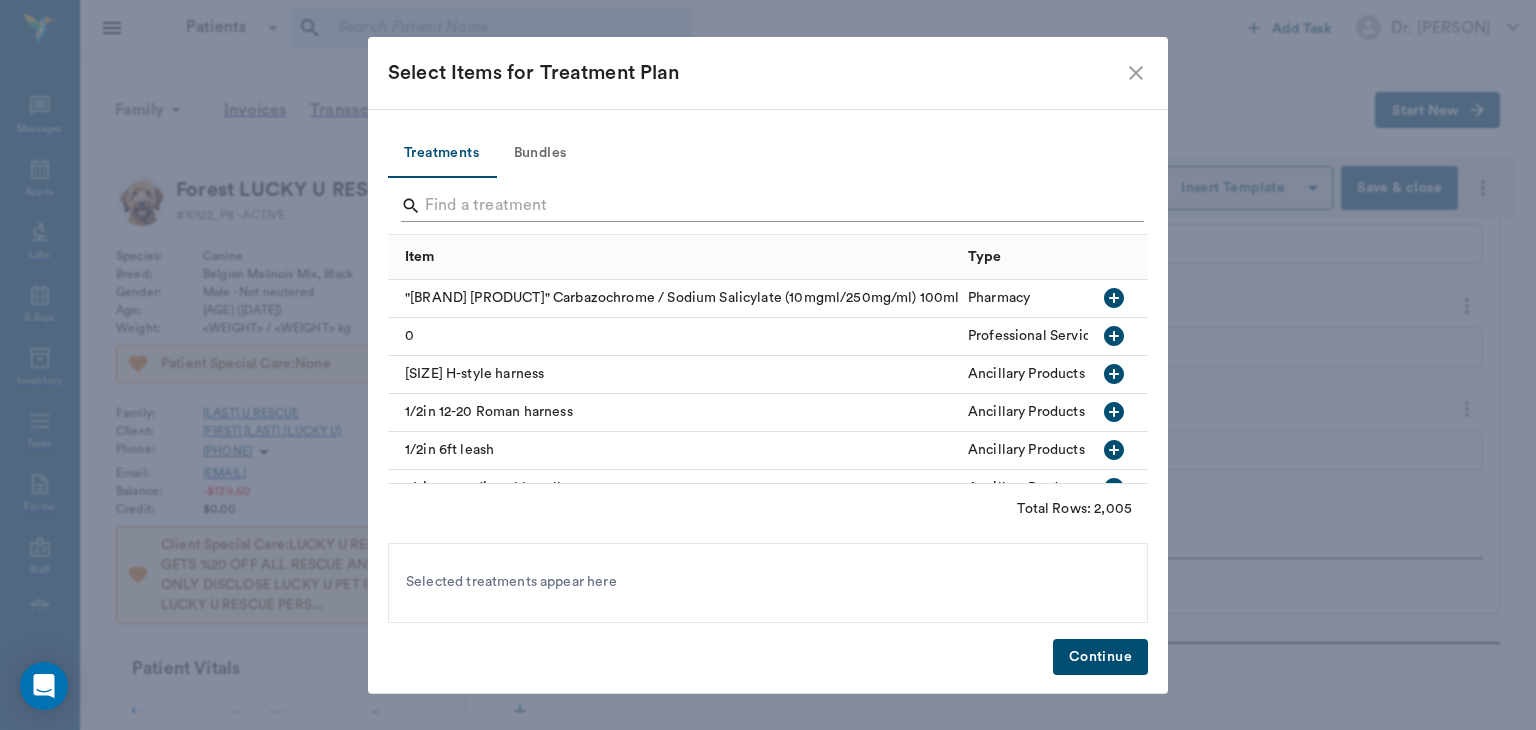 click at bounding box center (769, 206) 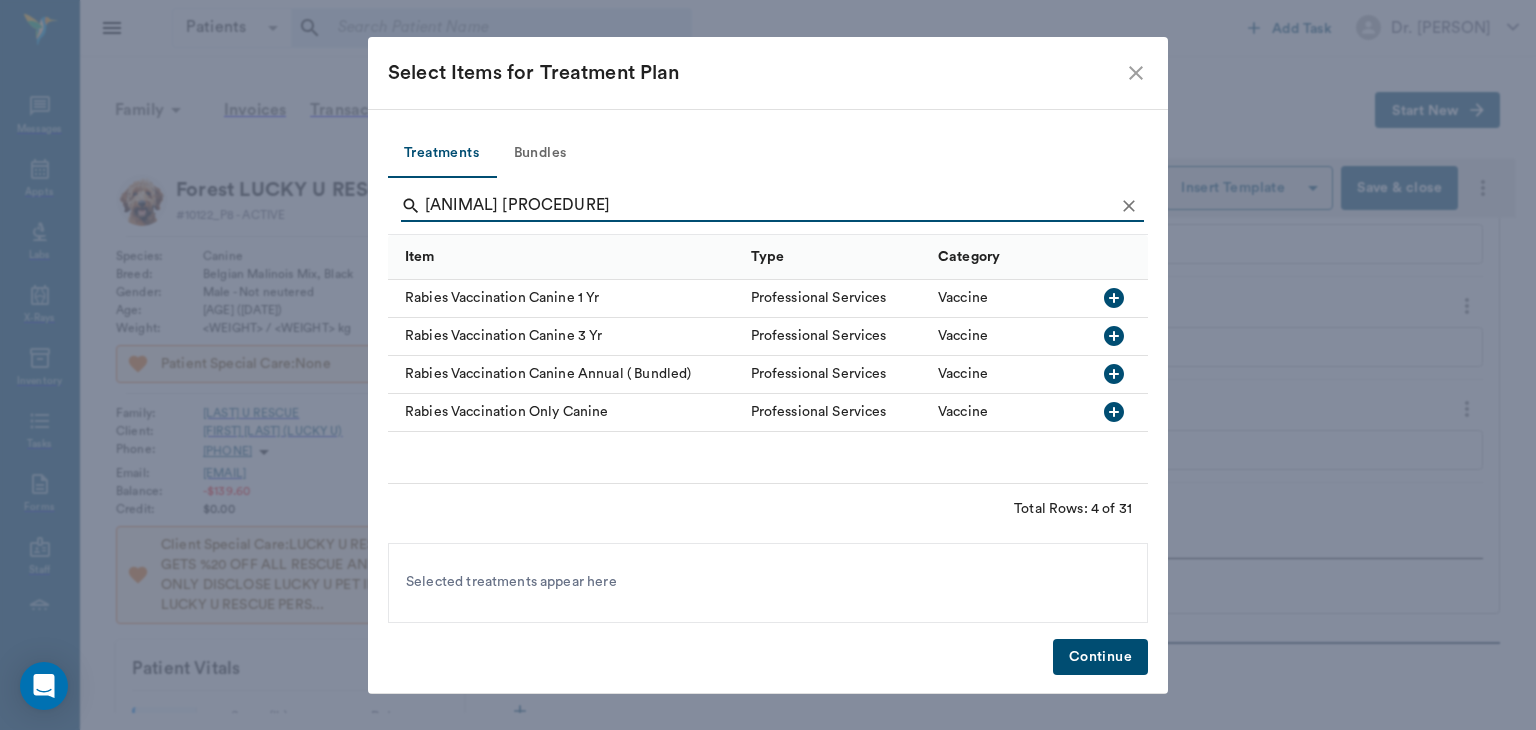 type on "CANINE RABIES" 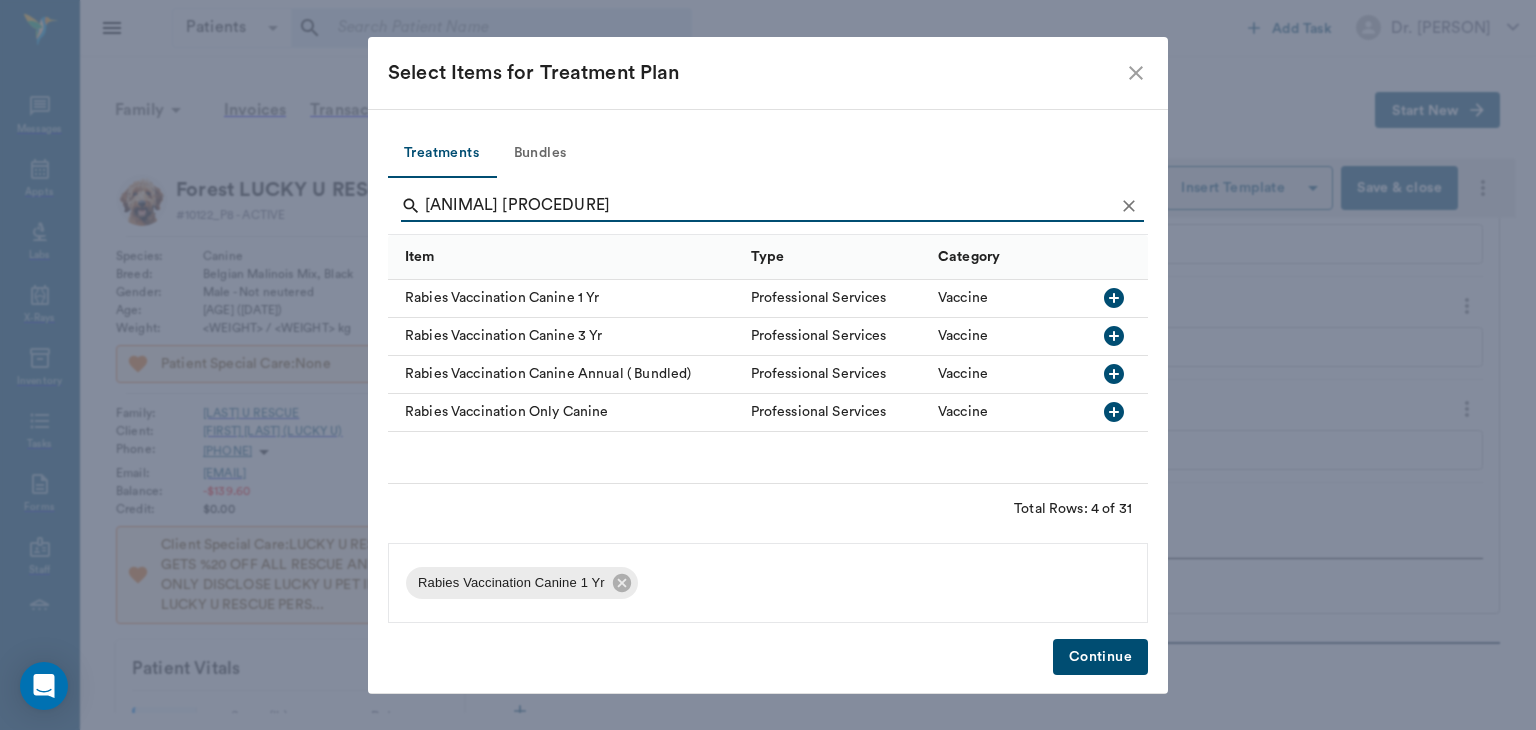 click on "Continue" at bounding box center (1100, 657) 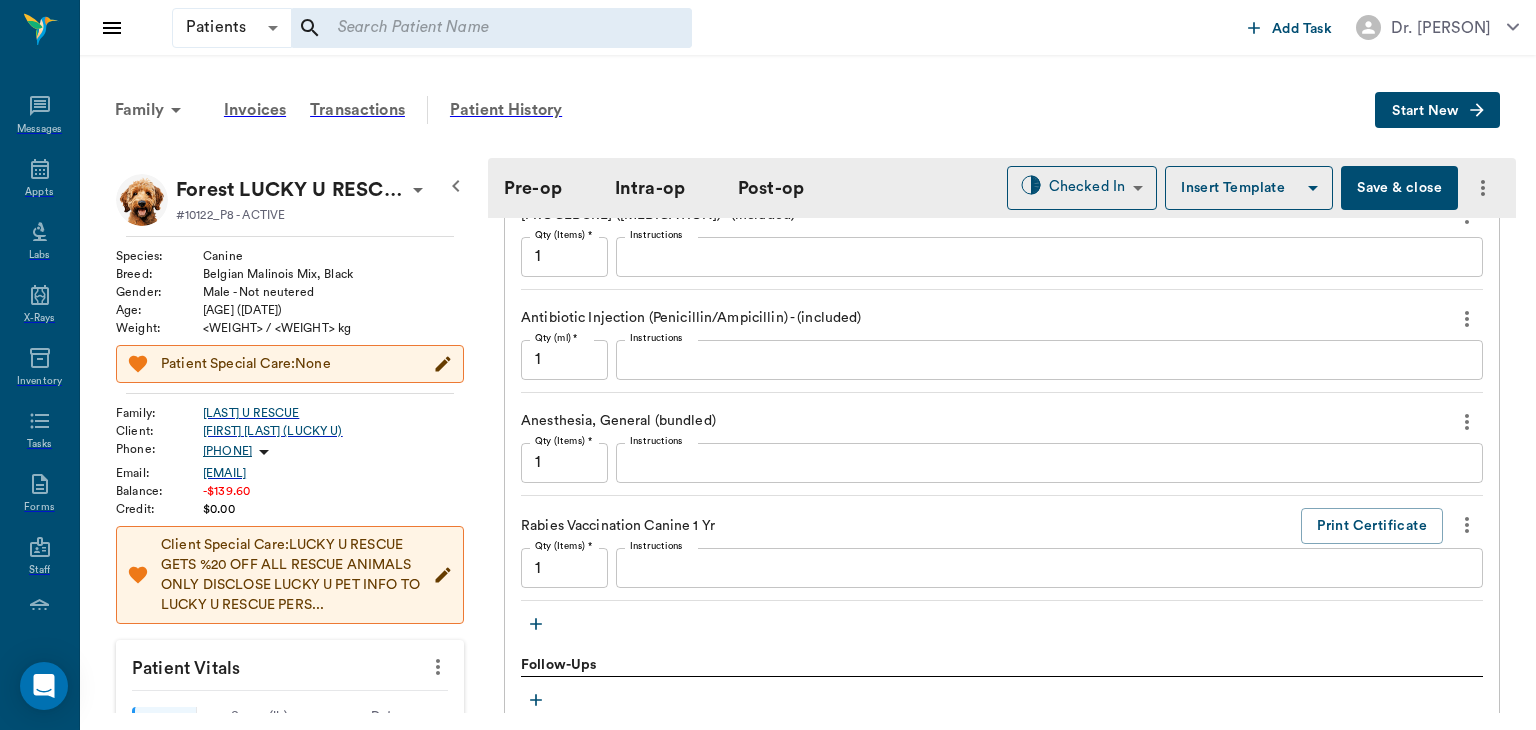 scroll, scrollTop: 1873, scrollLeft: 0, axis: vertical 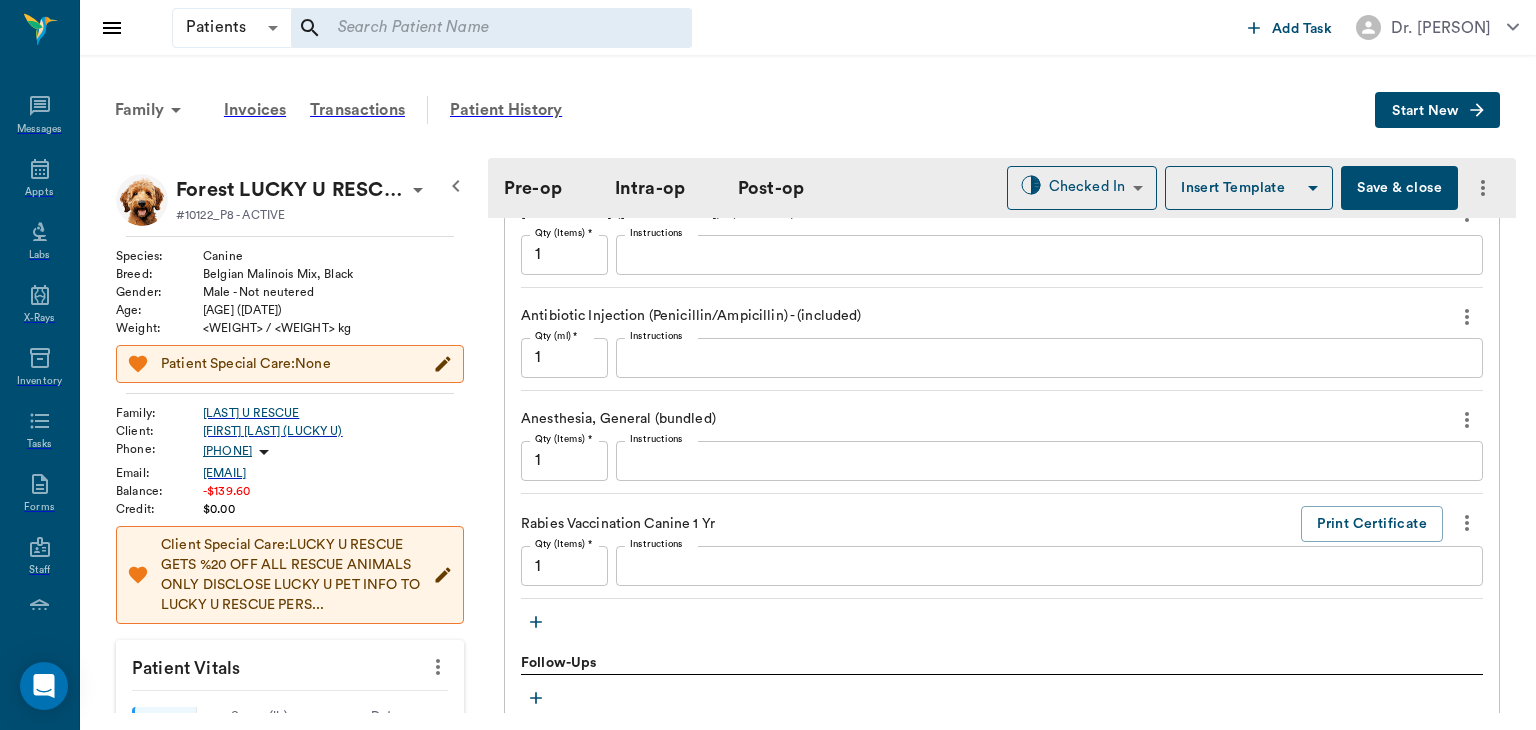 type 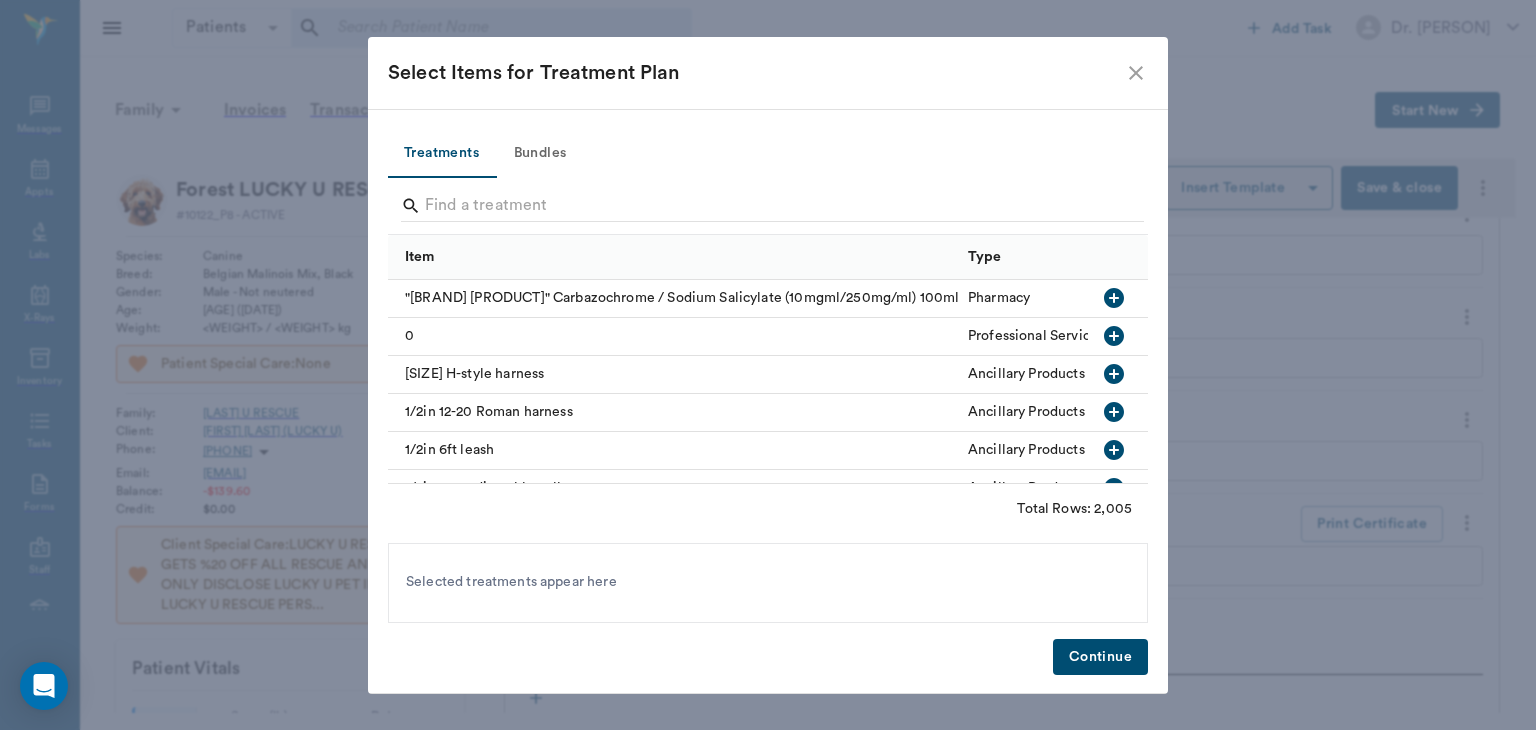 click on "Select Items for Treatment Plan" at bounding box center (768, 73) 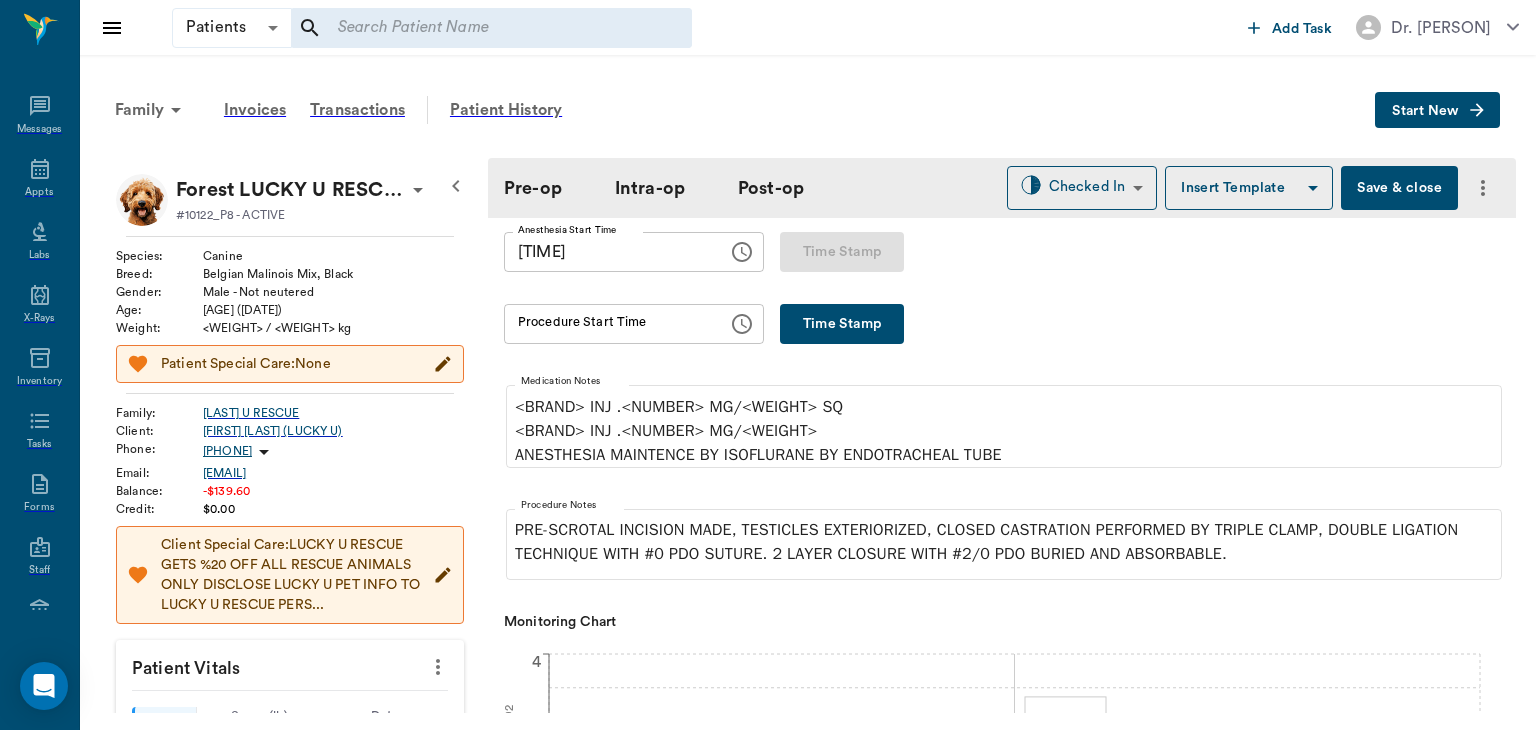 scroll, scrollTop: 285, scrollLeft: 0, axis: vertical 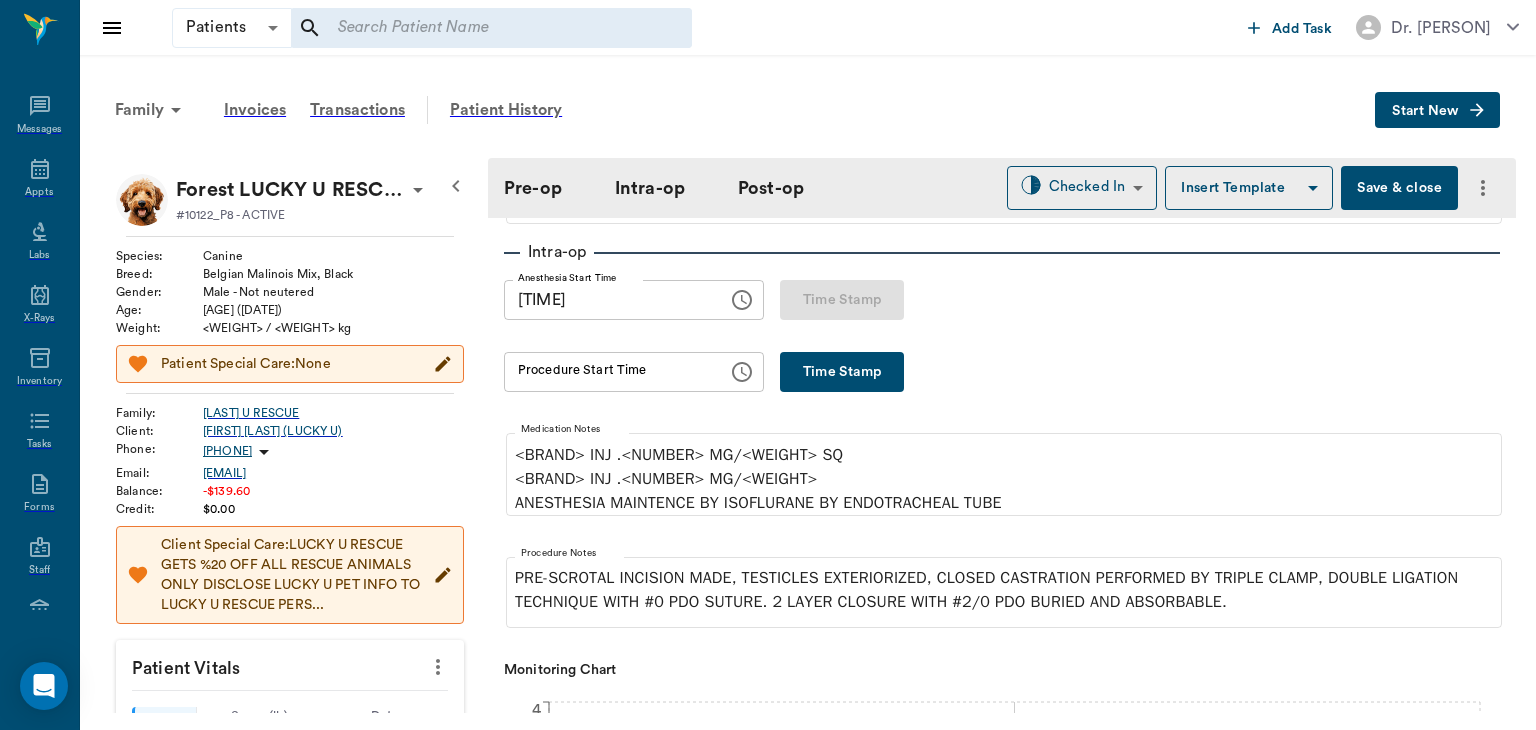 click on "•••• •••••" at bounding box center (842, 372) 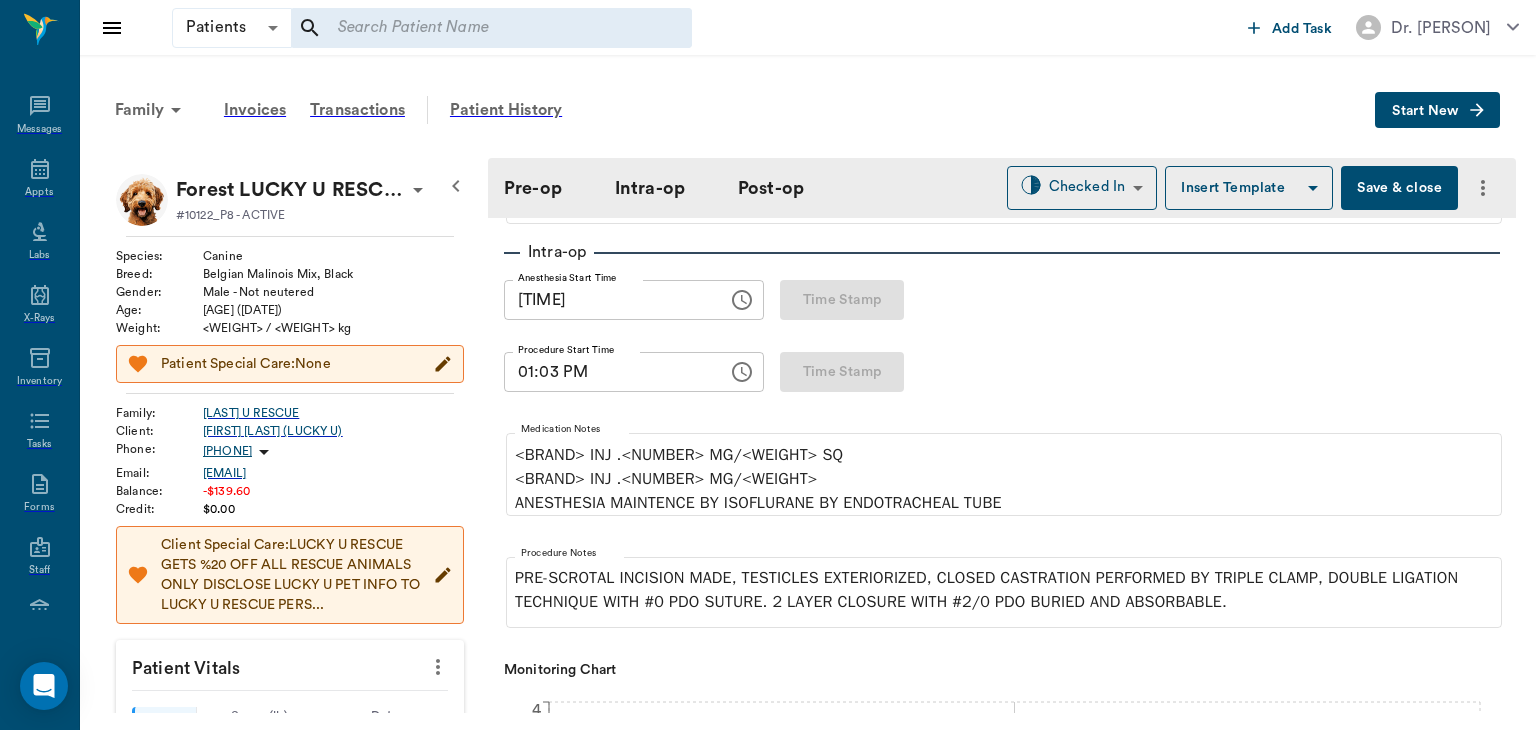 click on "01:03 PM" at bounding box center (609, 372) 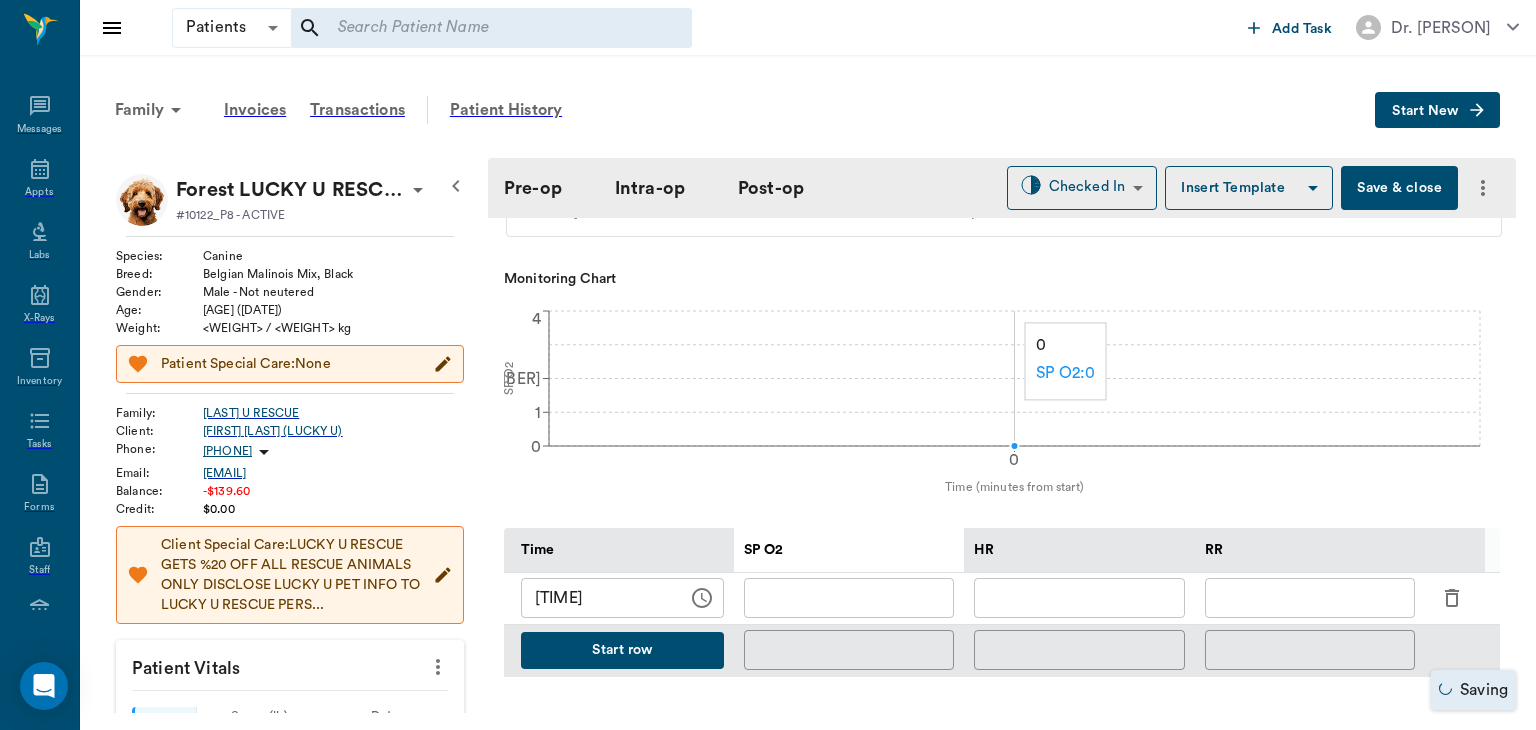 scroll, scrollTop: 764, scrollLeft: 0, axis: vertical 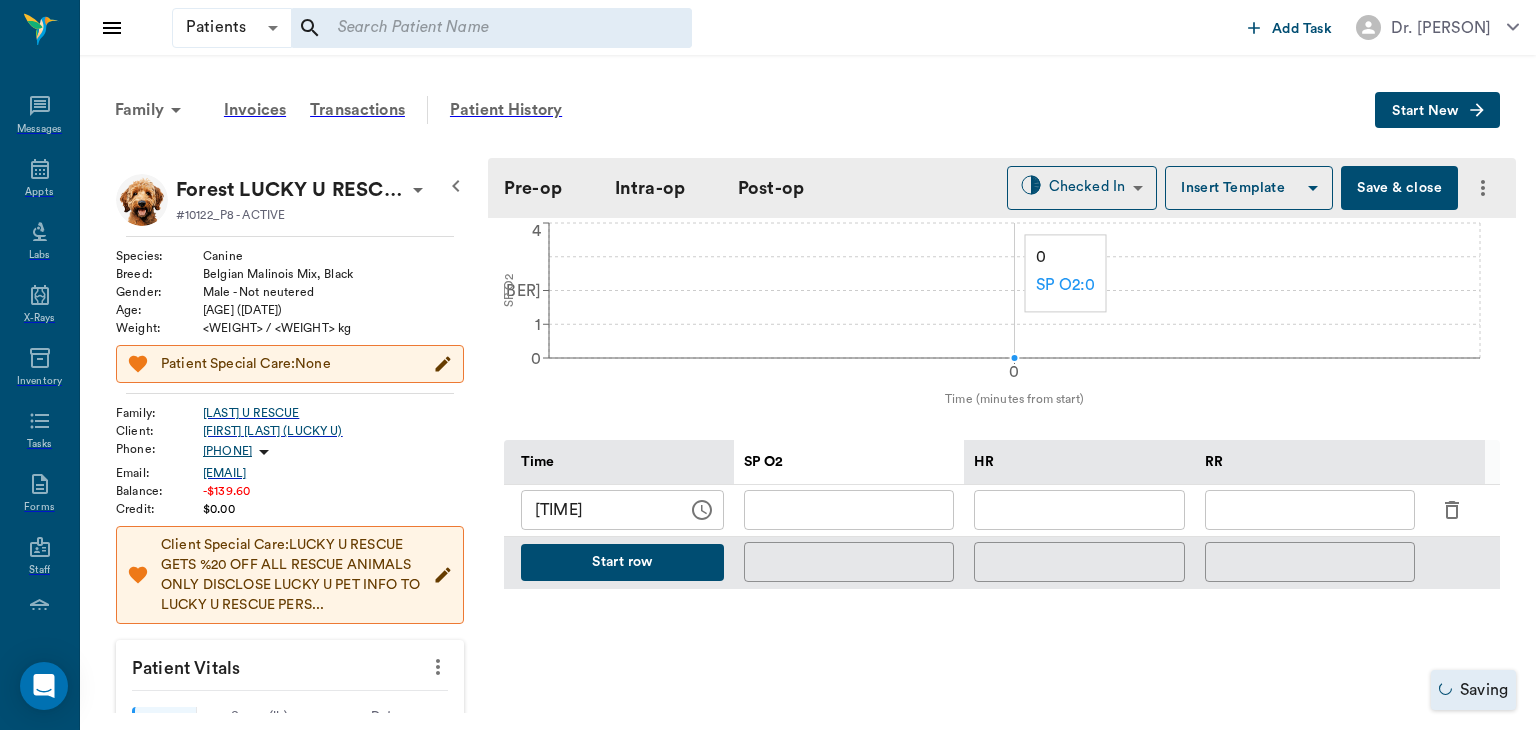 type on "01:00 PM" 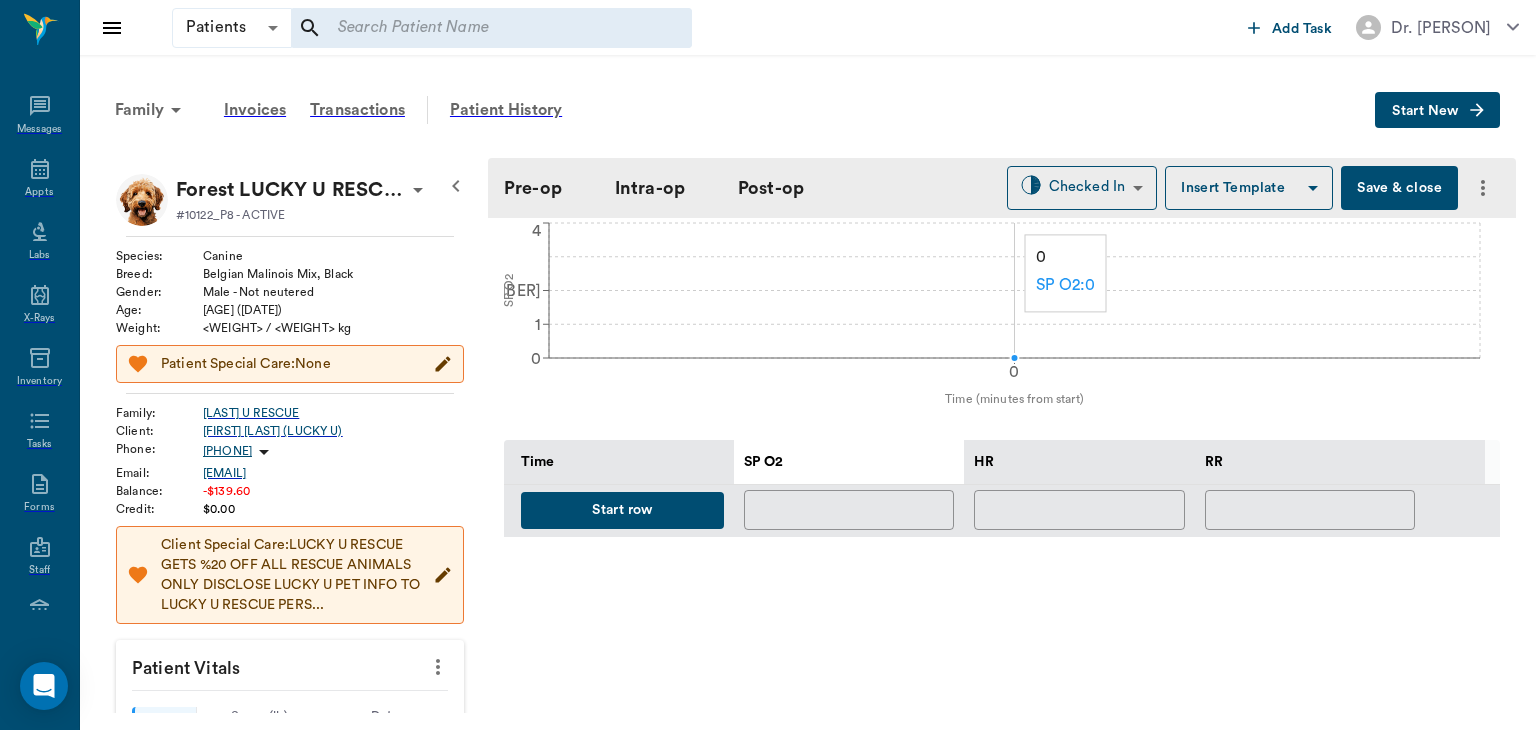 click on "Start row" at bounding box center (622, 510) 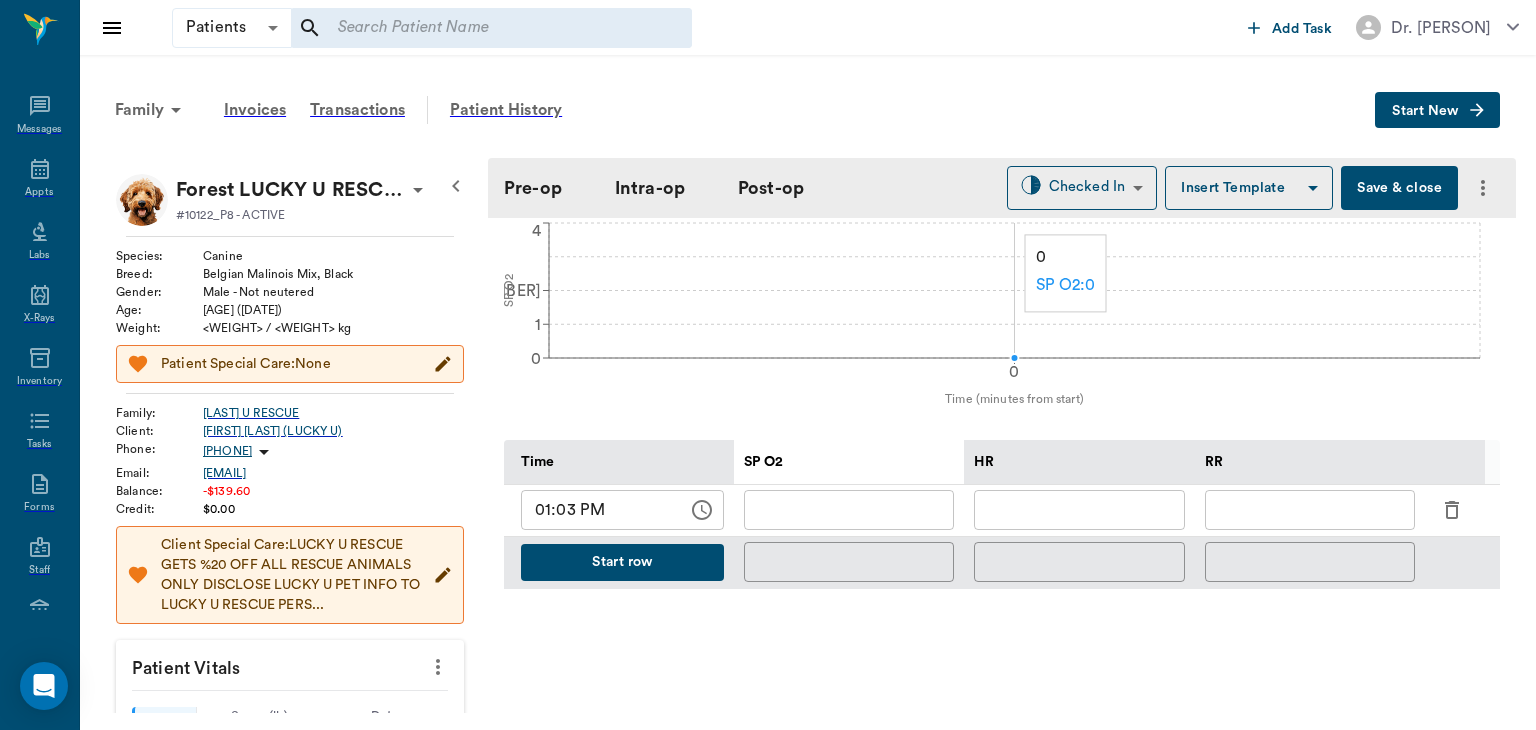 click at bounding box center (1079, 510) 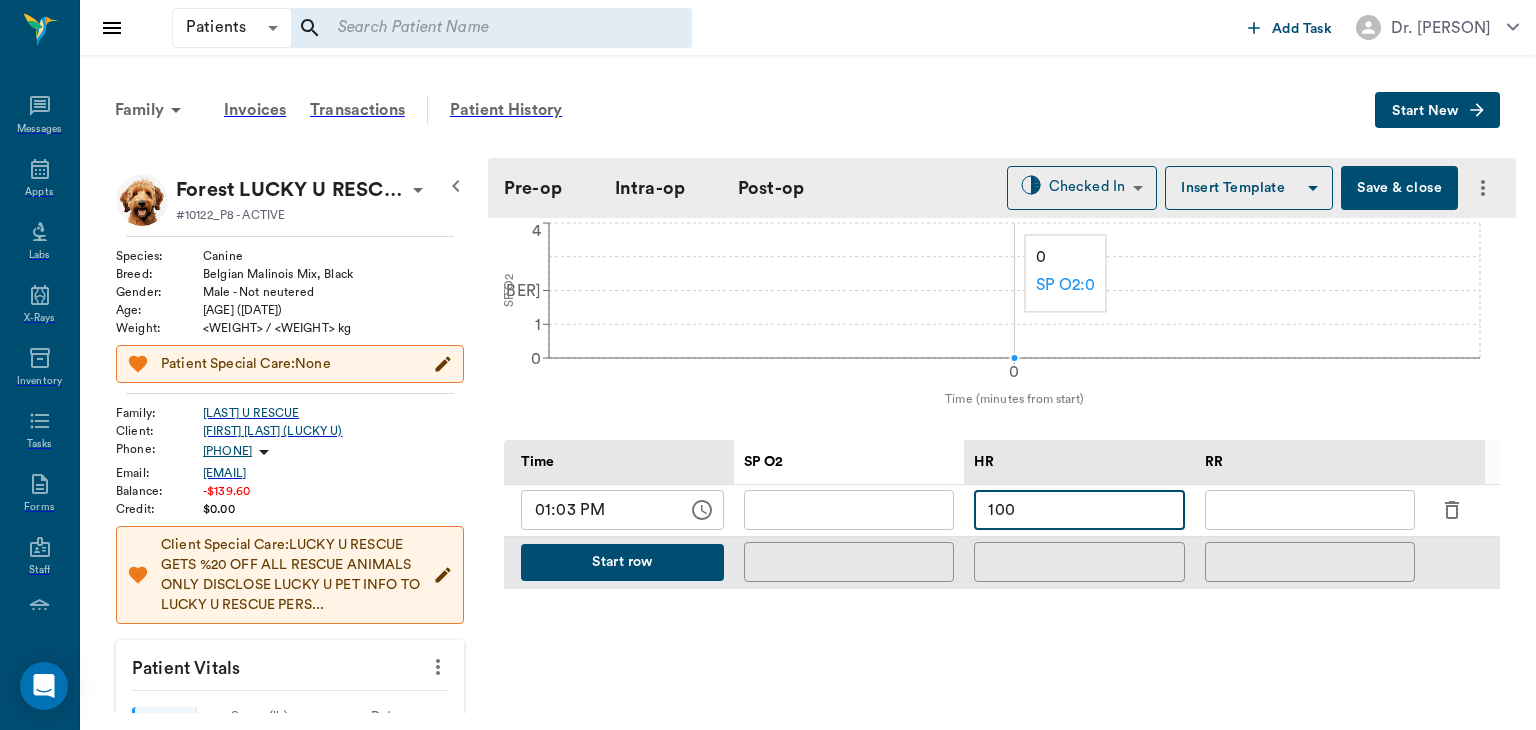 type on "100" 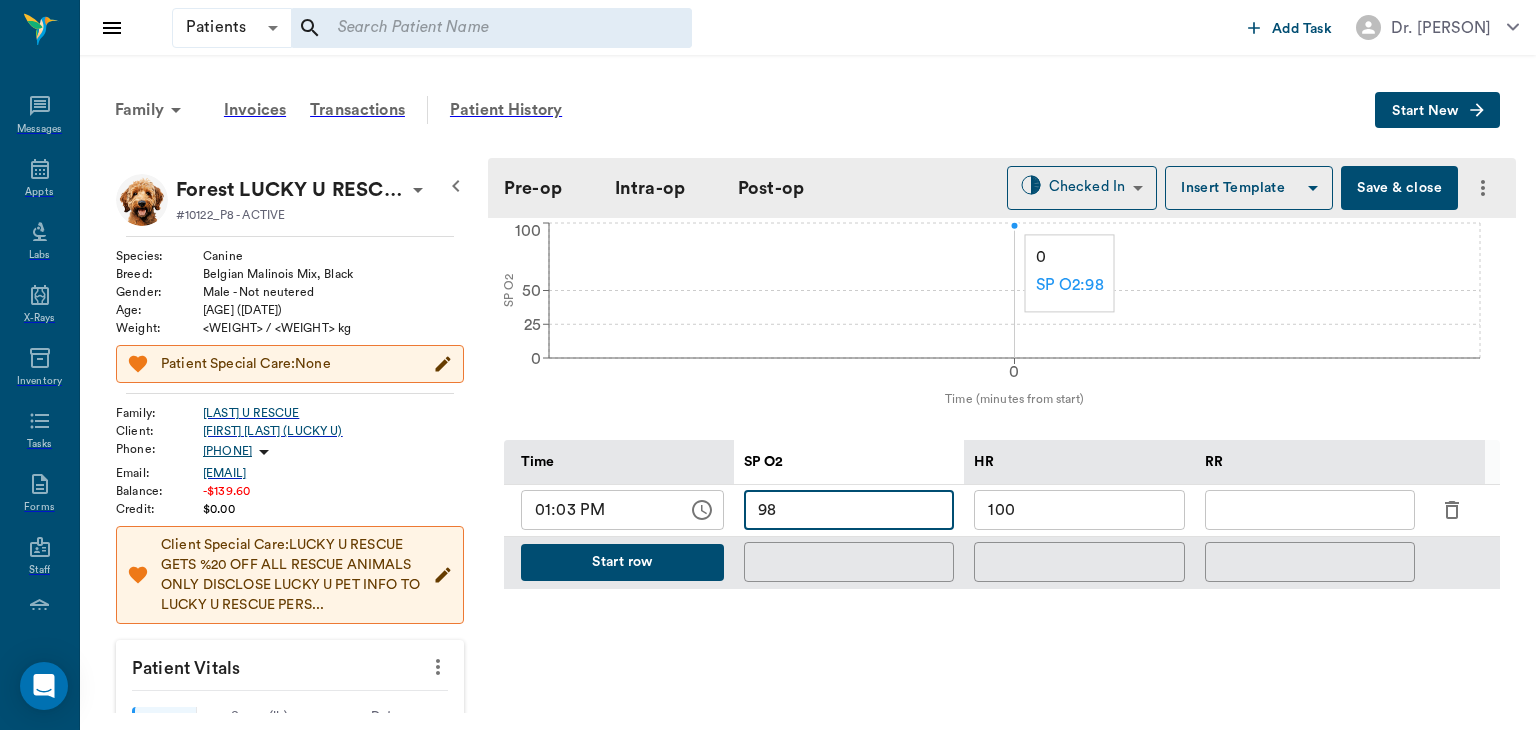 type on "98" 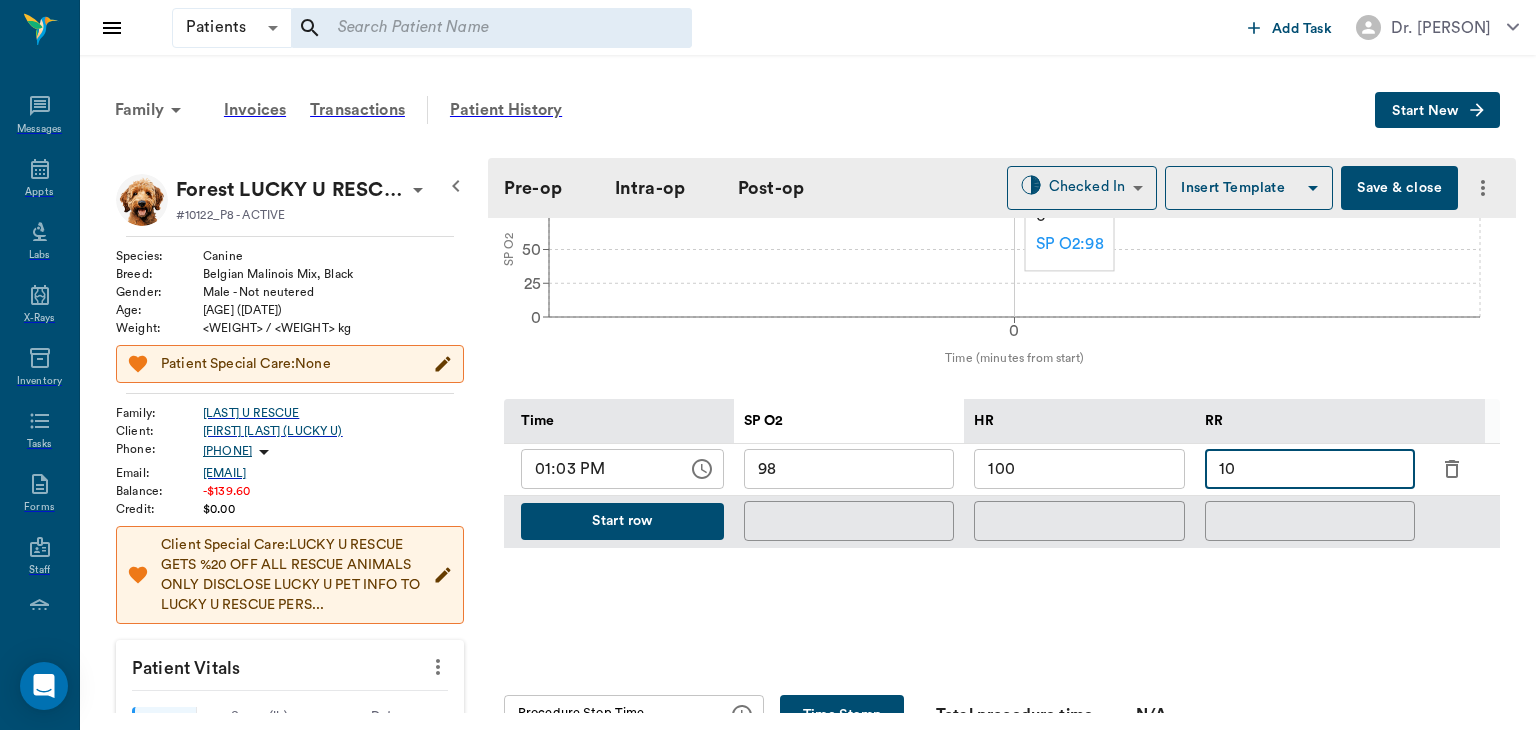 scroll, scrollTop: 815, scrollLeft: 0, axis: vertical 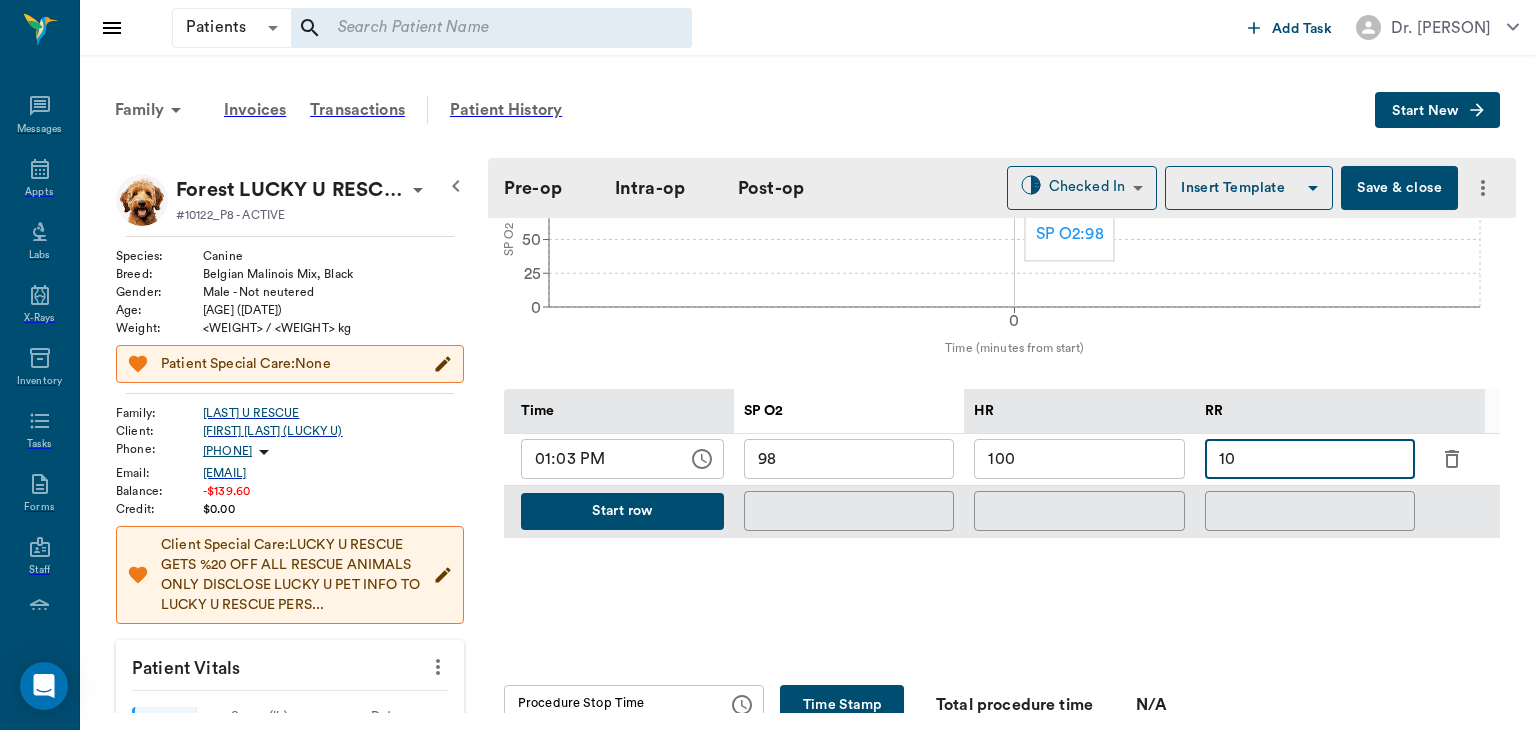 type on "••" 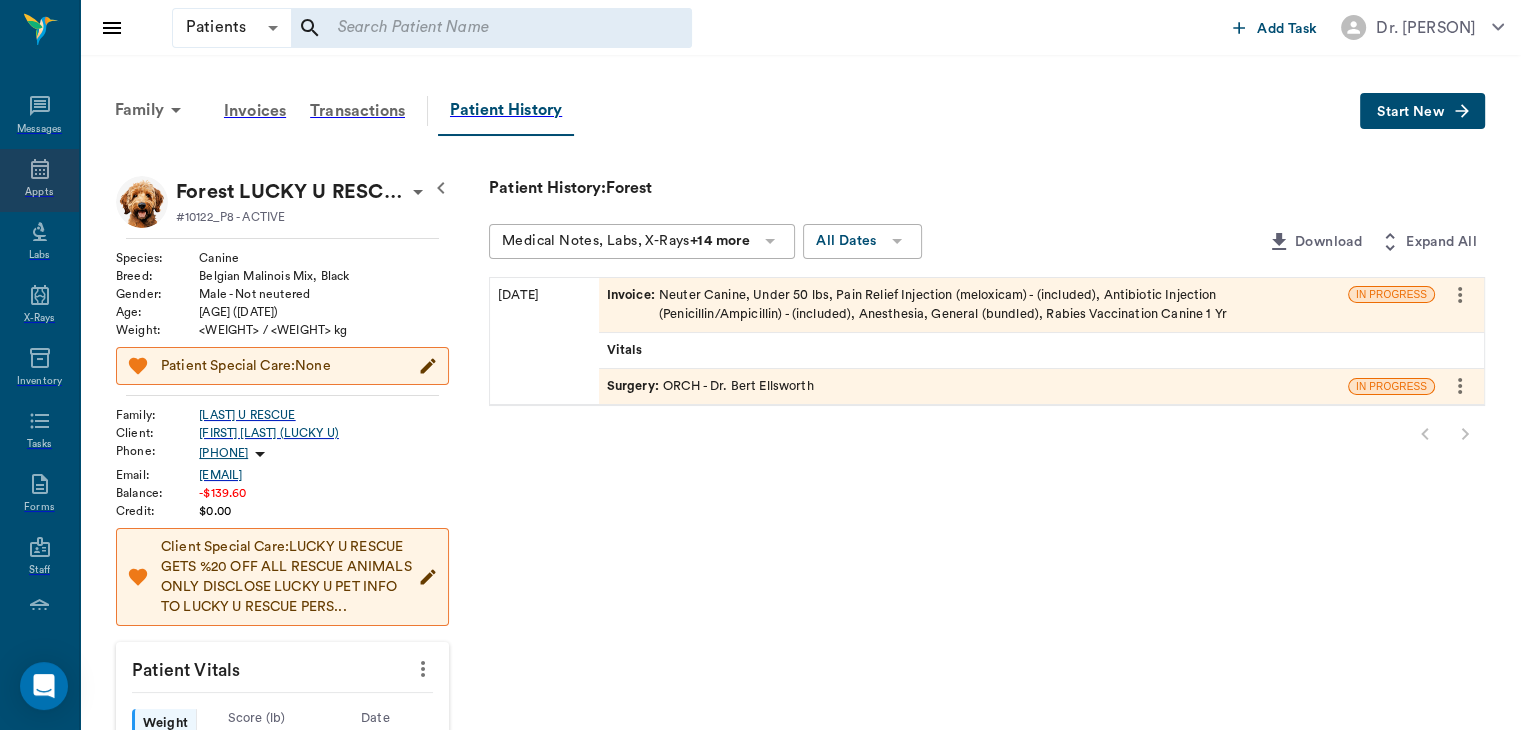 click at bounding box center [40, 169] 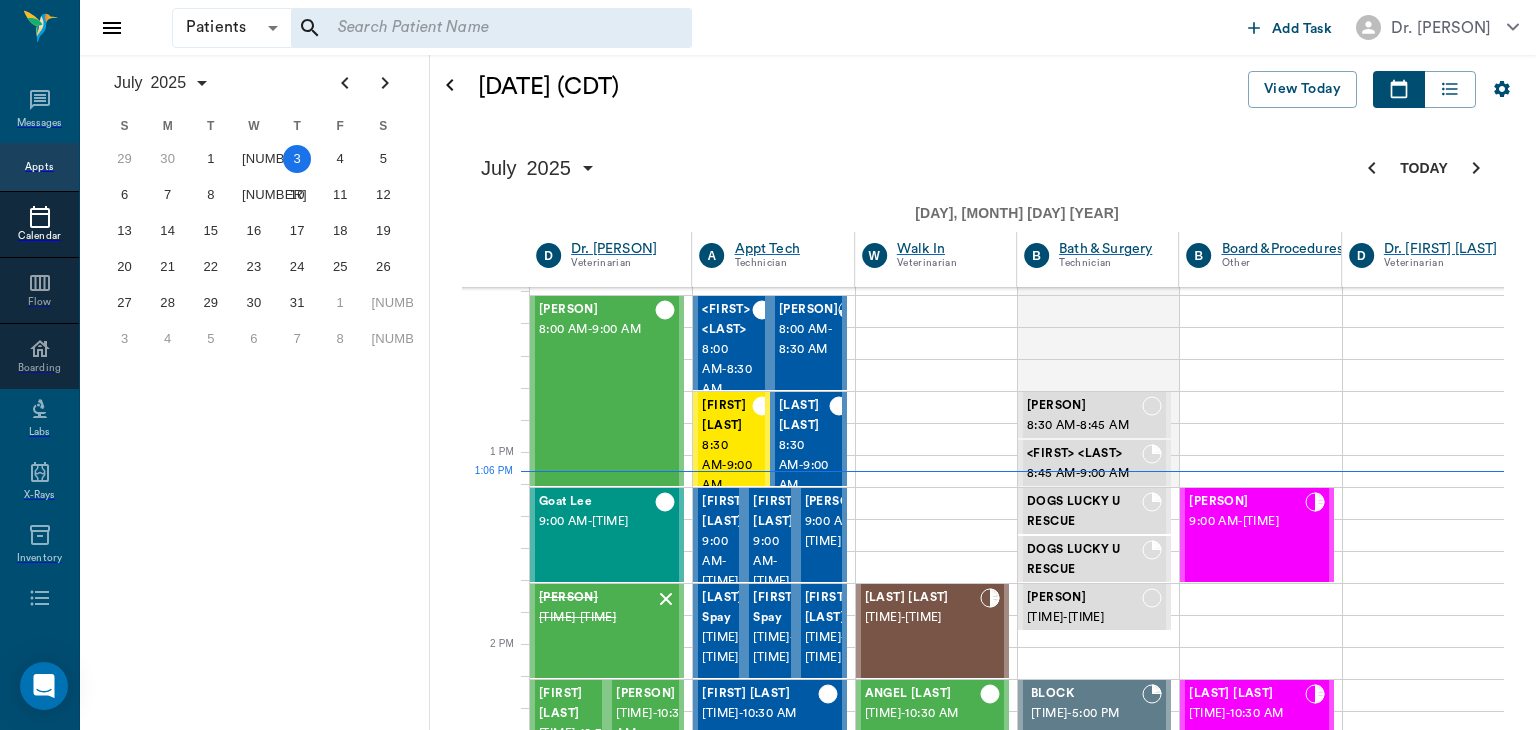 scroll, scrollTop: 804, scrollLeft: 0, axis: vertical 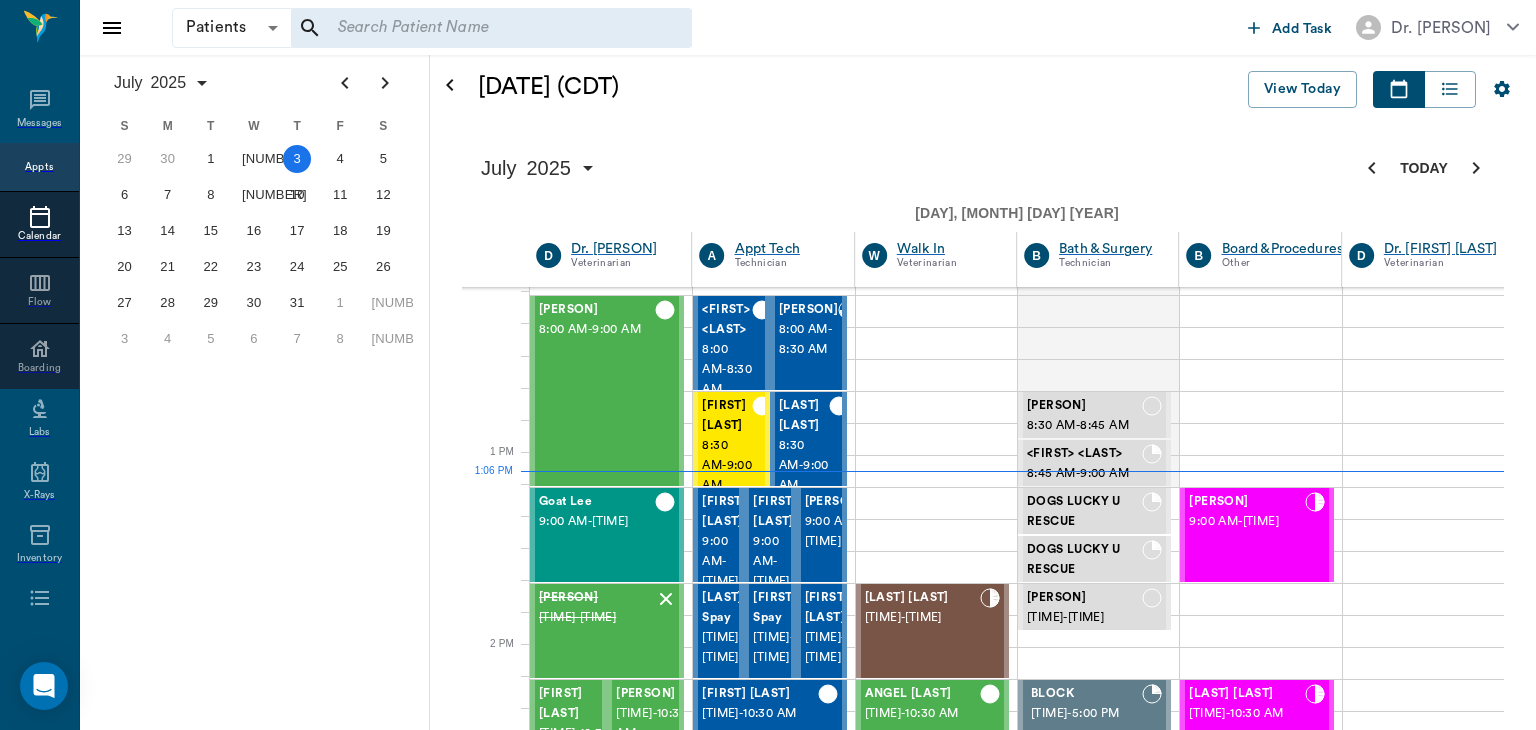 click on "12:30 PM  -  1:00 PM" at bounding box center [597, 1195] 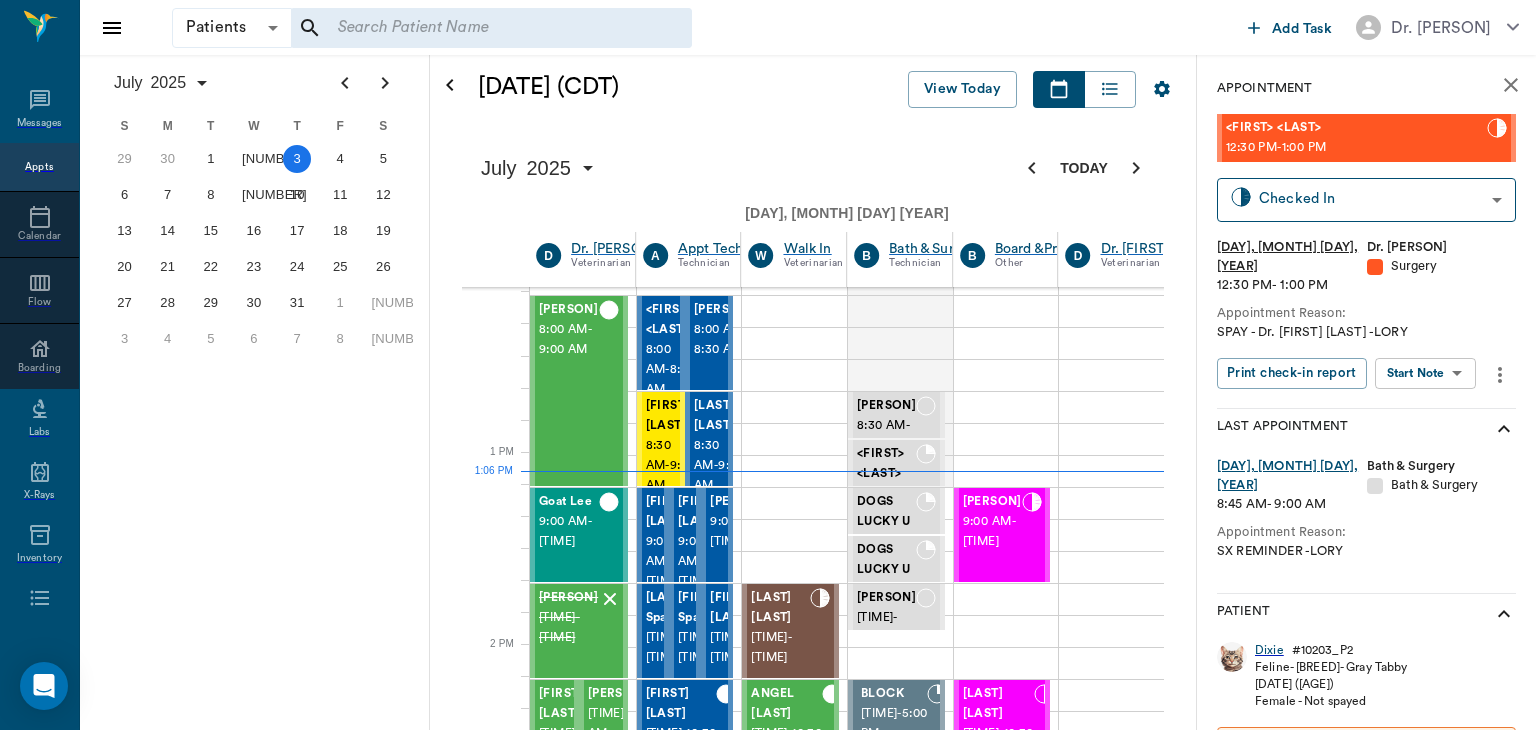 click on "Patients Patients ​ ​ Add Task Dr. Bert Ellsworth Nectar Messages Appts Calendar Flow Boarding Labs X-Rays Inventory Tasks Forms Staff Reports Lookup Settings July 2025 S M T W T F S Jun 1 2 3 4 5 6 7 8 9 10 11 12 13 14 15 16 17 18 19 20 21 22 23 24 25 26 27 28 29 30 Jul 1 2 3 4 5 6 7 8 9 10 11 12 S M T W T F S 29 30 Jul 1 2 3 4 5 6 7 8 9 10 11 12 13 14 15 16 17 18 19 20 21 22 23 24 25 26 27 28 29 30 31 Aug 1 2 3 4 5 6 7 8 9 S M T W T F S 27 28 29 30 31 Aug 1 2 3 4 5 6 7 8 9 10 11 12 13 14 15 16 17 18 19 20 21 22 23 24 25 26 27 28 29 30 31 Sep 1 2 3 4 5 6 July 3, 2025 (CDT) View Today July 2025 Today 3 Thu Jul 2025 D Dr. Bert Ellsworth Veterinarian A Appt Tech Technician W Walk In Veterinarian B Bath & Surgery Technician B Board &Procedures Other D Dr. Kindall Jones Veterinarian 8 AM 9 AM 10 AM 11 AM 12 PM 1 PM 2 PM 3 PM 4 PM 5 PM 6 PM 7 PM 8 PM 1:06 PM Cattle Clark 8:00 AM  -  9:00 AM Goat Lee 9:00 AM  -  9:30 AM ANNIE Blankenship 9:30 AM  -  10:00 AM MAJESTIC Jacobs 10:00 AM  -  10:30 AM Busa Jacobs  -" at bounding box center (768, 1319) 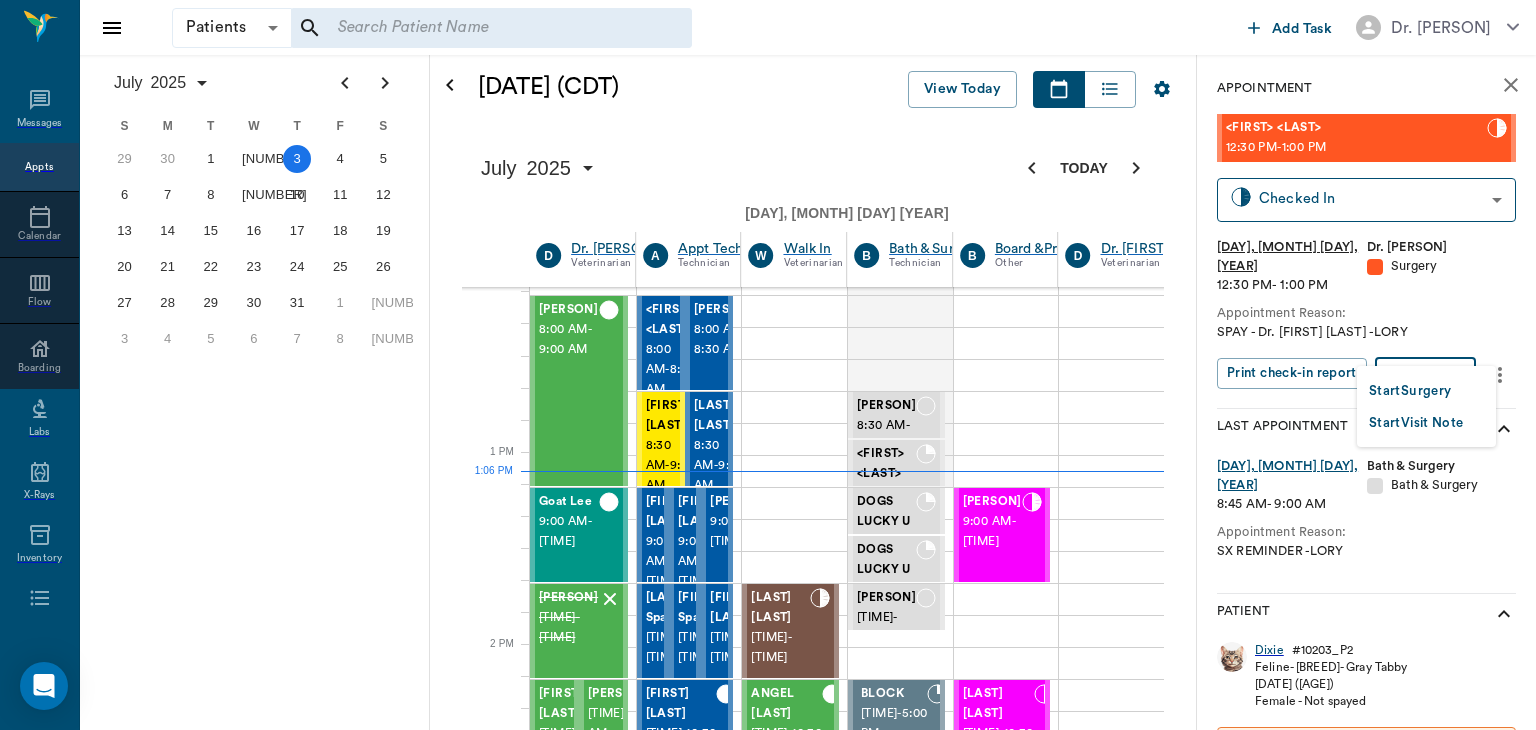 click on "Start  Surgery" at bounding box center (1410, 391) 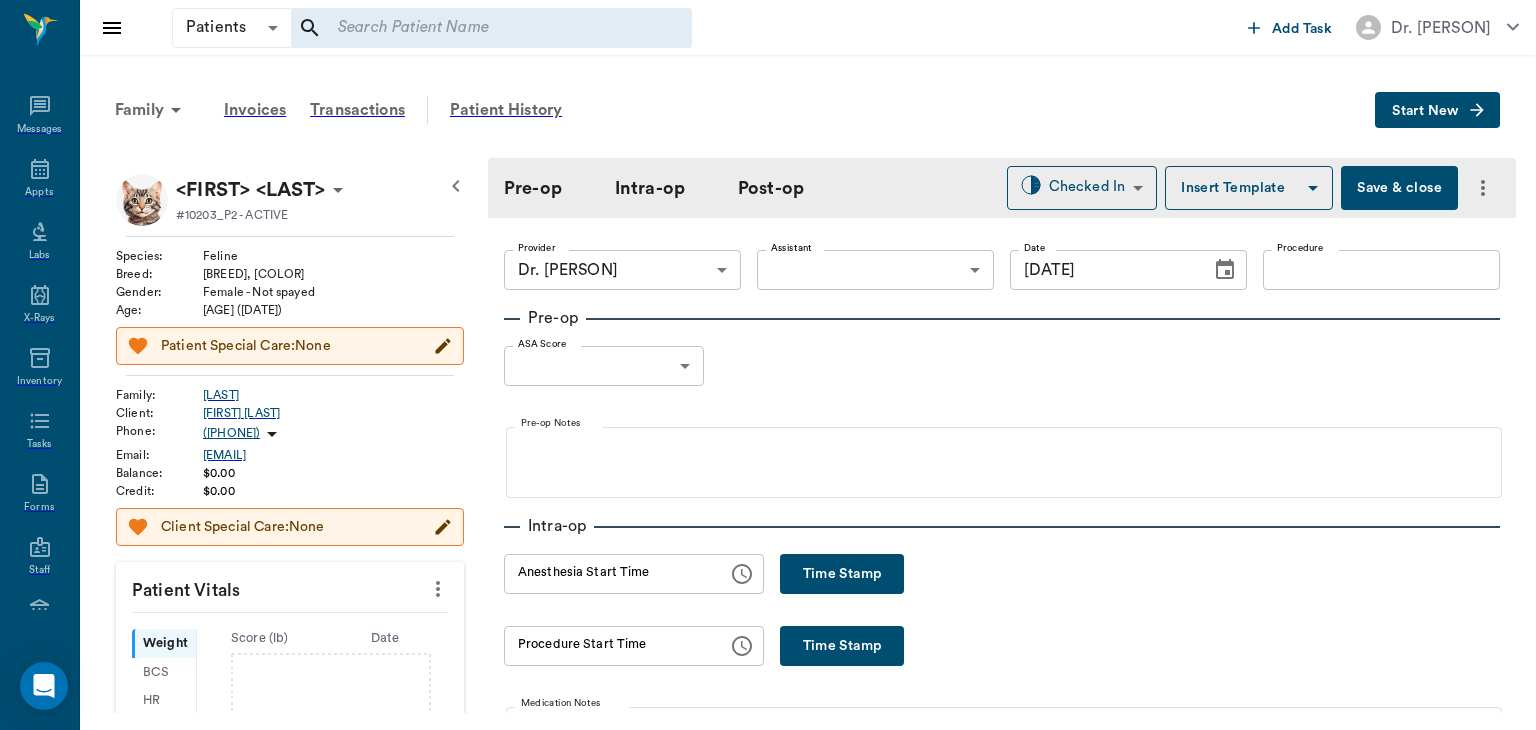 click at bounding box center (438, 589) 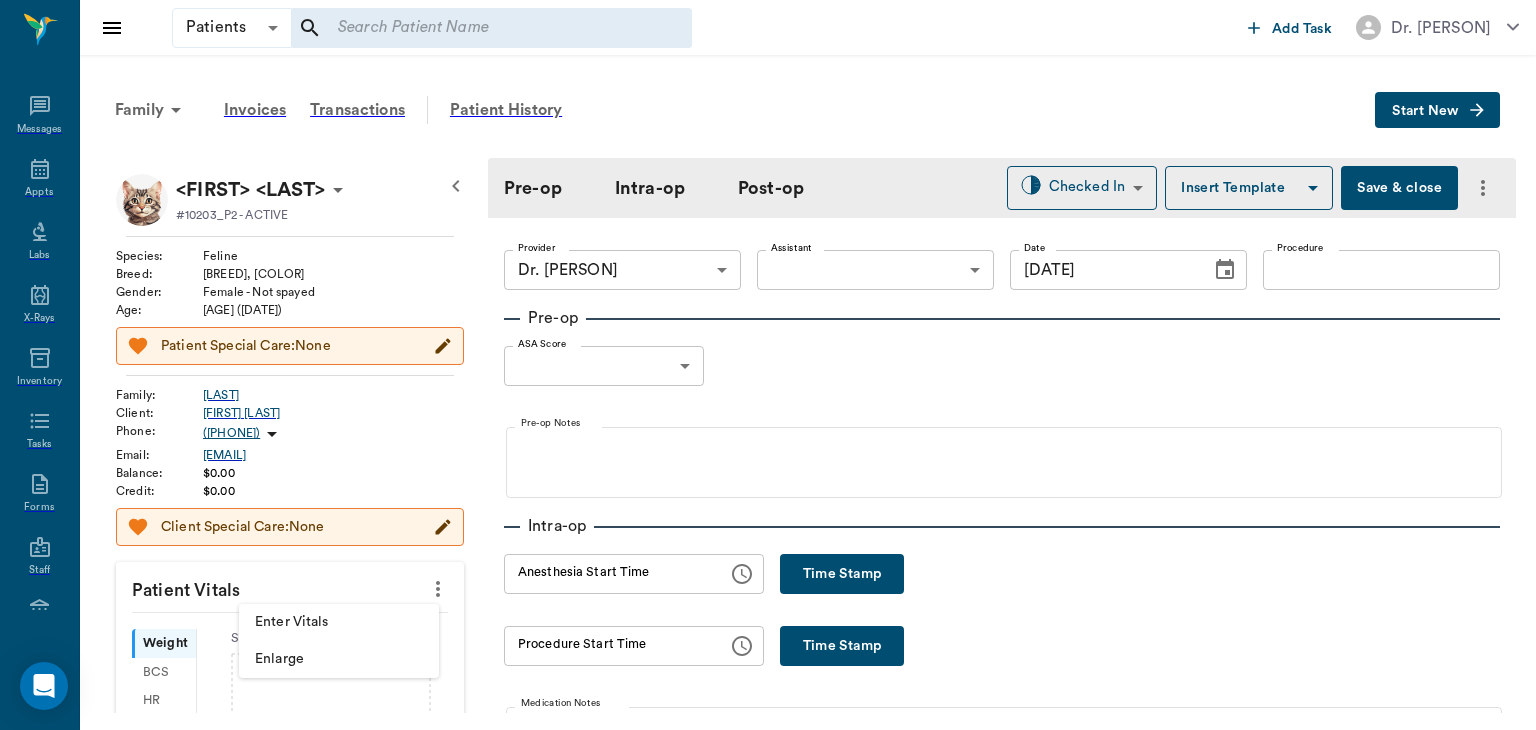 click on "••••• ••••••" at bounding box center (339, 622) 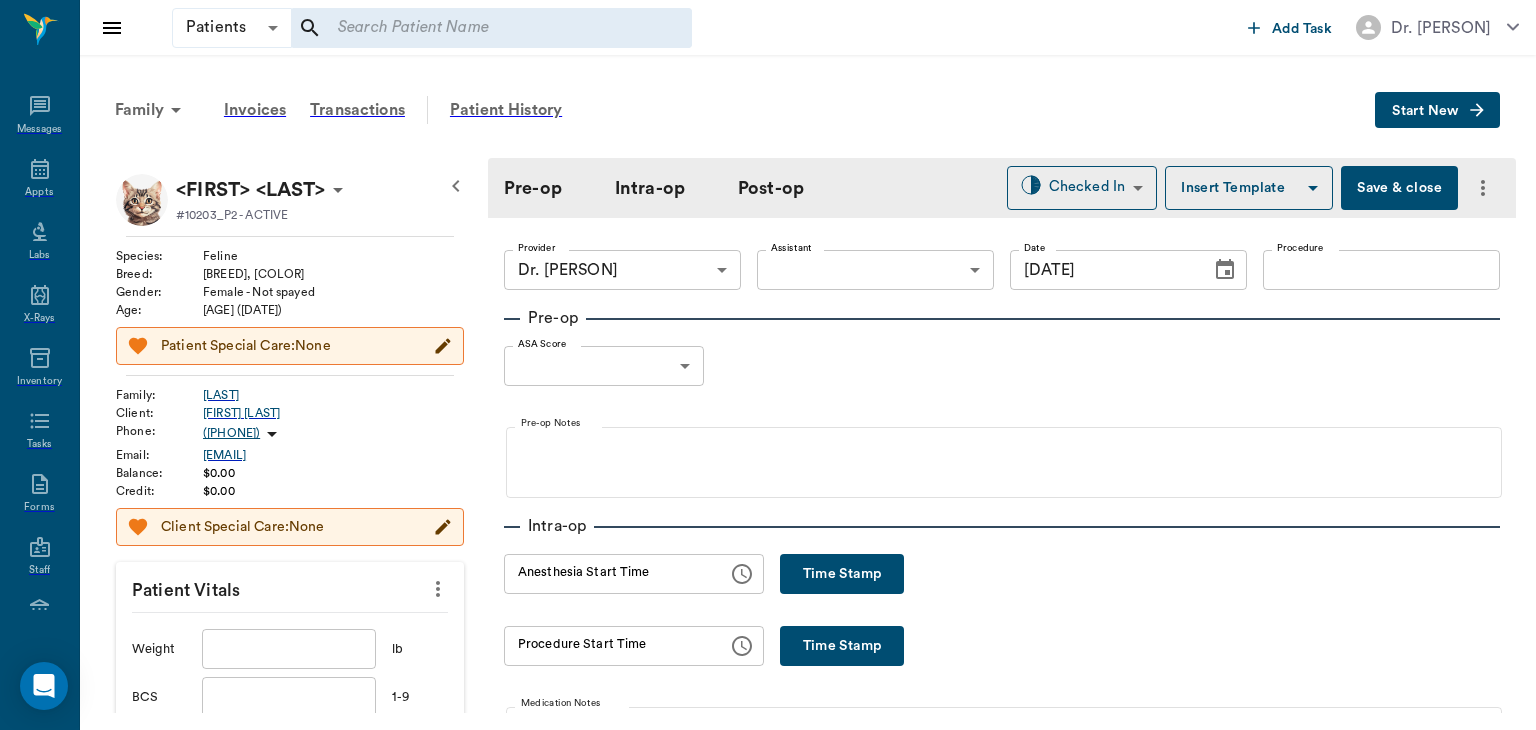 click at bounding box center (289, 649) 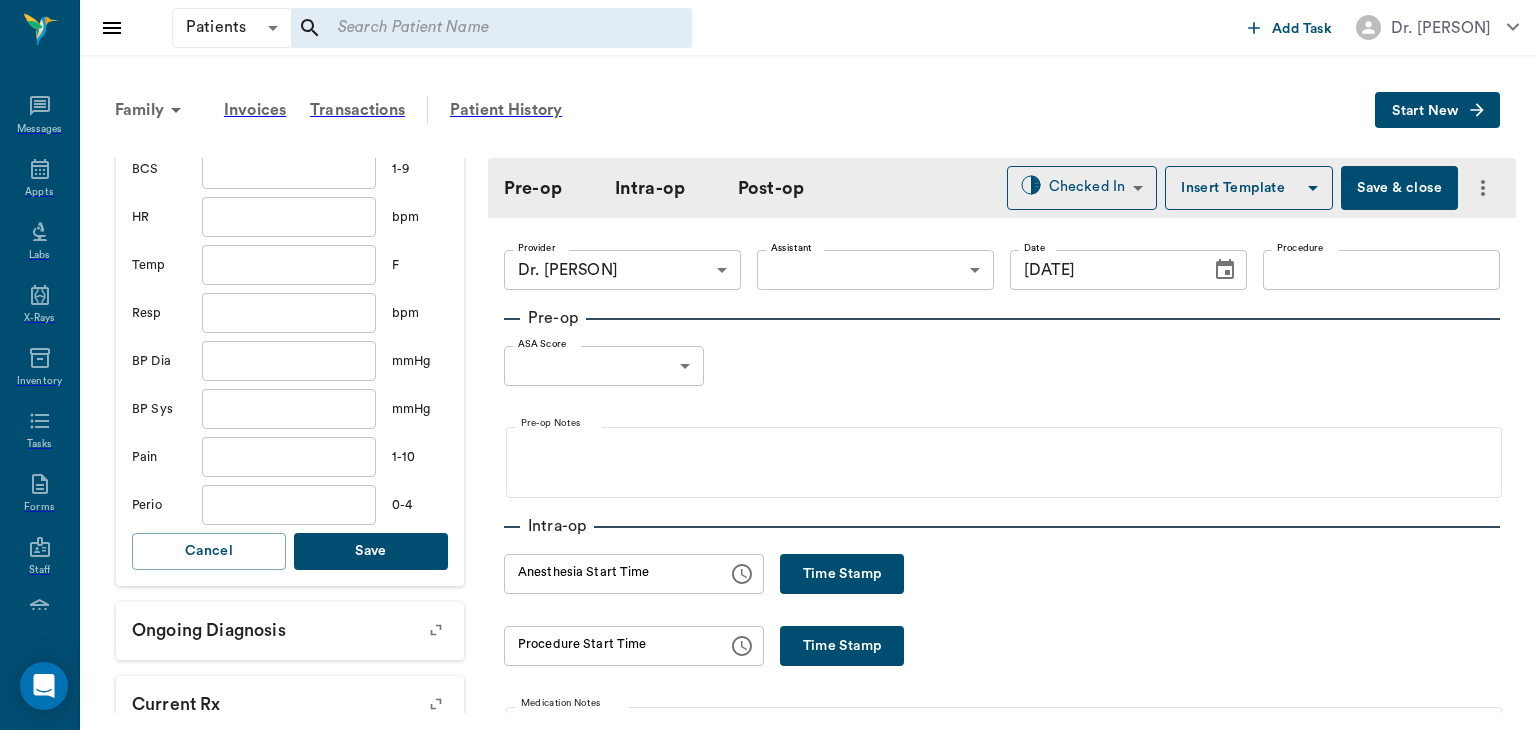 type on "•" 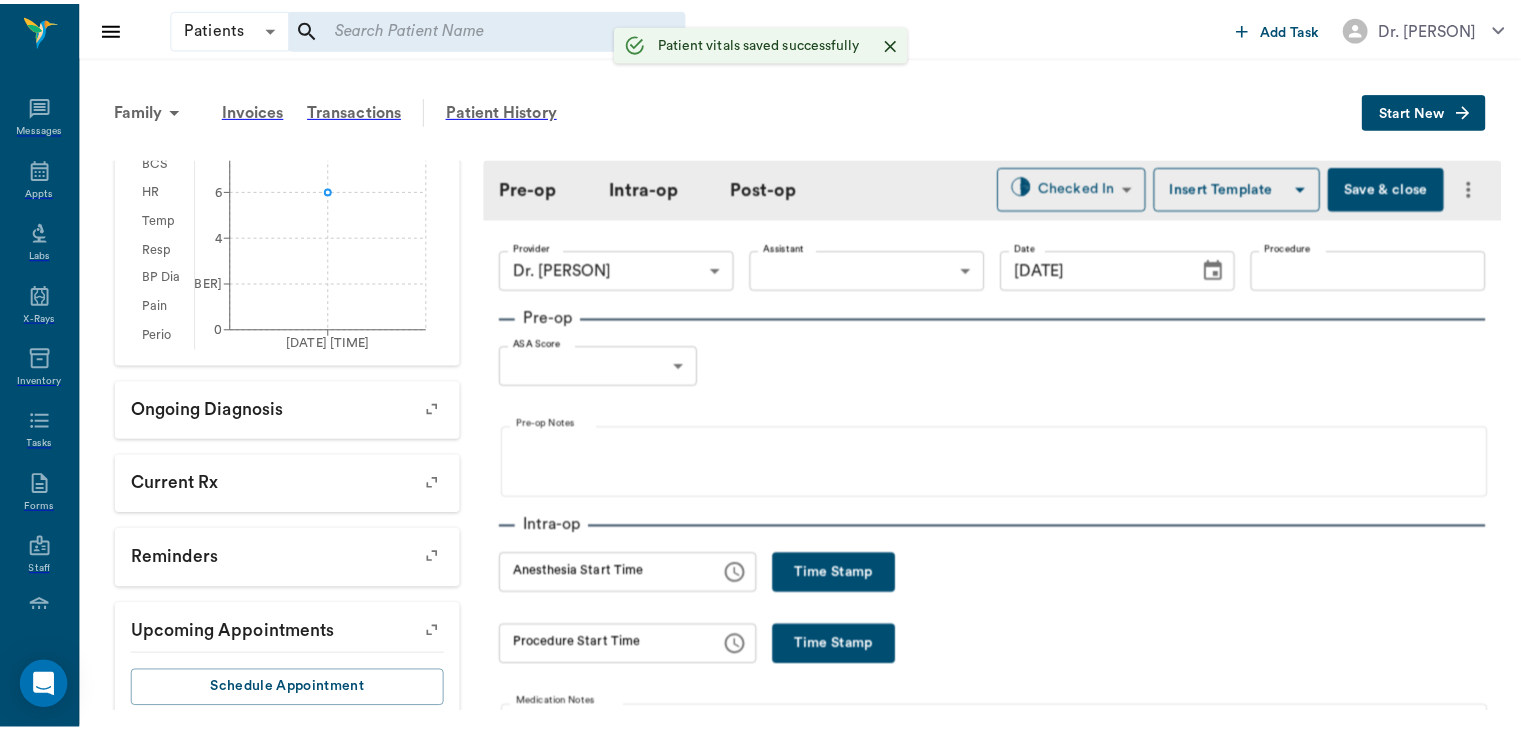 scroll, scrollTop: 545, scrollLeft: 0, axis: vertical 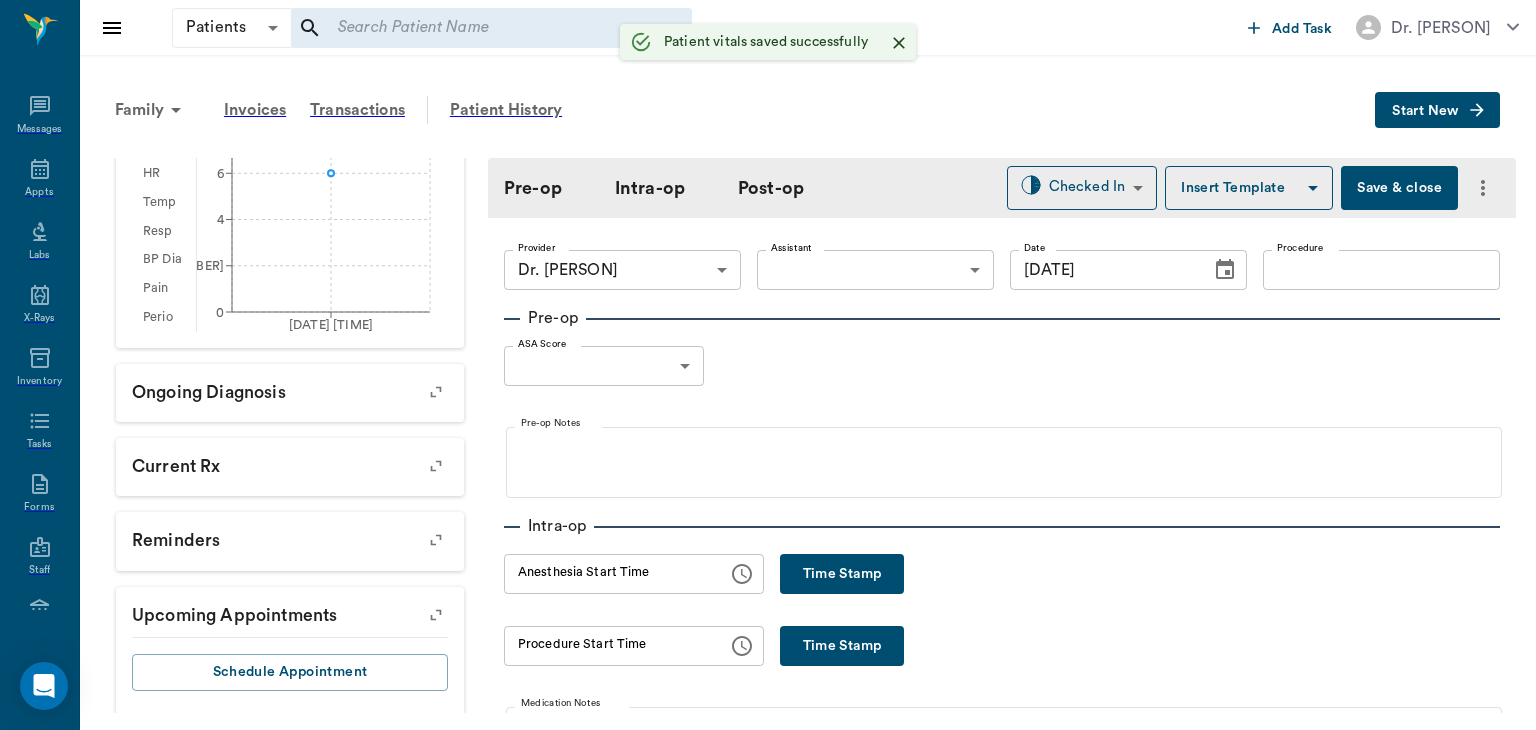 click on "Patients Patients ​ ​ Add Task Dr. Bert Ellsworth Nectar Messages Appts Labs X-Rays Inventory Tasks Forms Staff Reports Lookup Settings Family Invoices Transactions Patient History Start New Dixie COLLINS #10203_P2    -    ACTIVE   Species : Feline Breed : American Medium Hair, Gray Tabby Gender : Female - Not spayed Age : 1 yr 4 mo (02/14/2024) Weight : 6 lbs / 2.7216 kg Patient Special Care:  None Family : COLLINS Client : ASHLEY COLLINS Phone : (318) 780-0333 Email : ASHLEYDCOLLINS86@yahoo.comcom Balance : $0.00 Credit : $0.00 Client Special Care:  None Patient Vitals Weight BCS HR Temp Resp BP Dia Pain Perio Score ( lb ) Date 07/03/25 1PM 0 2 4 6 8 Ongoing diagnosis Current Rx Reminders Upcoming appointments Schedule Appointment Pre-op Intra-op Post-op Checked In CHECKED_IN ​ Insert Template  Save & close Provider Dr. Bert Ellsworth 63ec2f075fda476ae8351a4d Provider Assistant ​ Assistant Date 07/03/2025 Date Procedure Procedure Pre-op ASA Score ​ null ASA Score Pre-op Notes Intra-op Time HR" at bounding box center (768, 364) 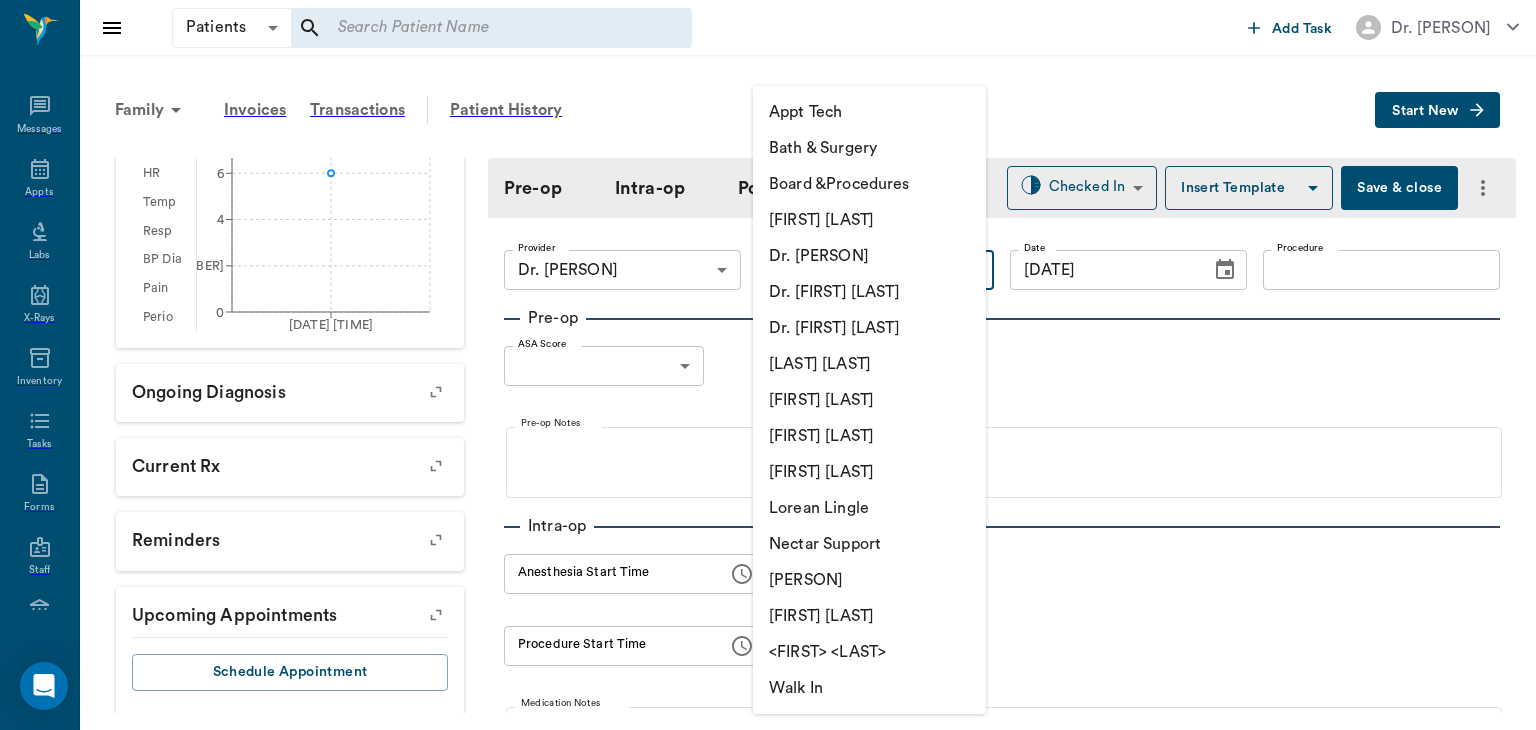 click on "••••• •••••••••" at bounding box center [869, 436] 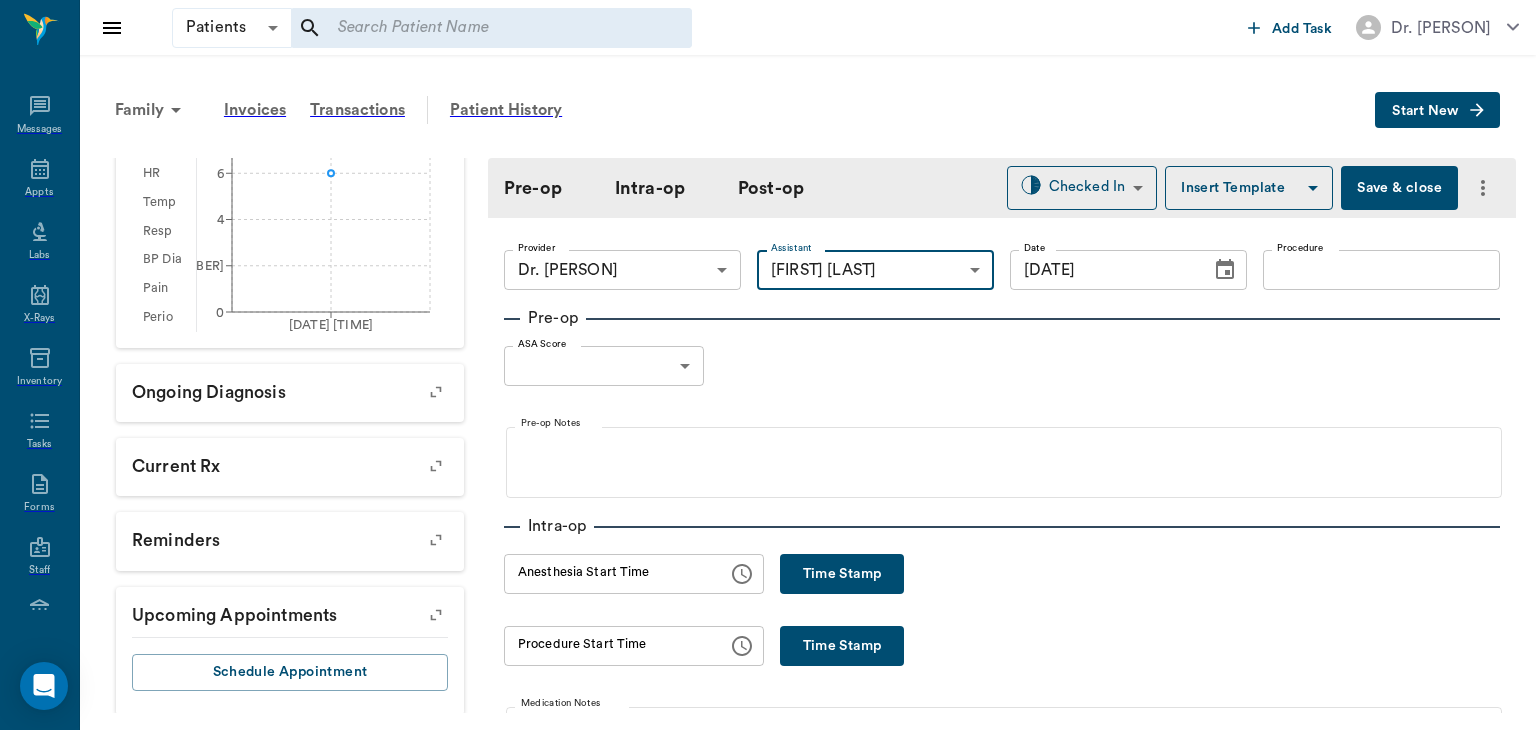 click on "•••••••••" at bounding box center [1381, 270] 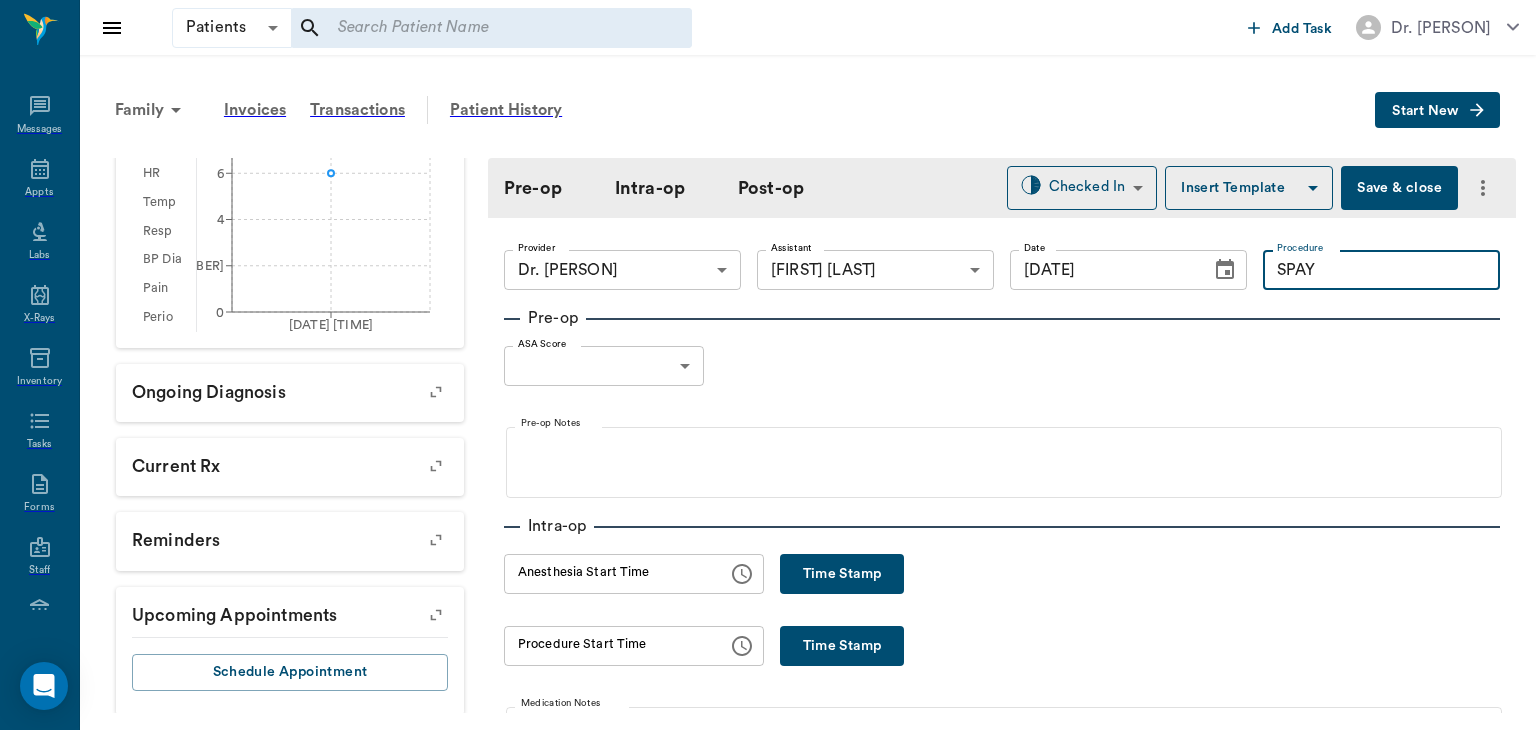 type on "SPAY" 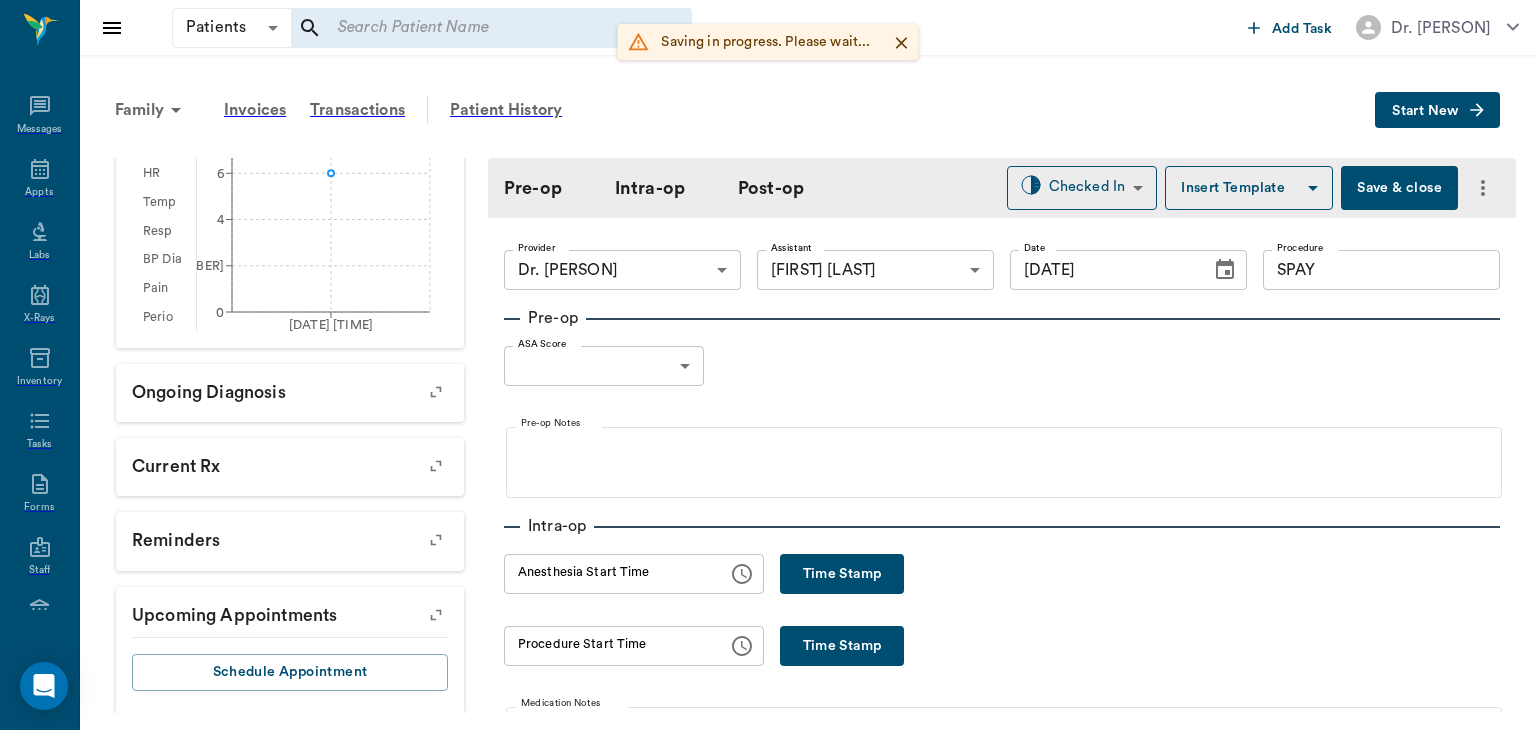 click on "Family Invoices Transactions Patient History" at bounding box center [739, 110] 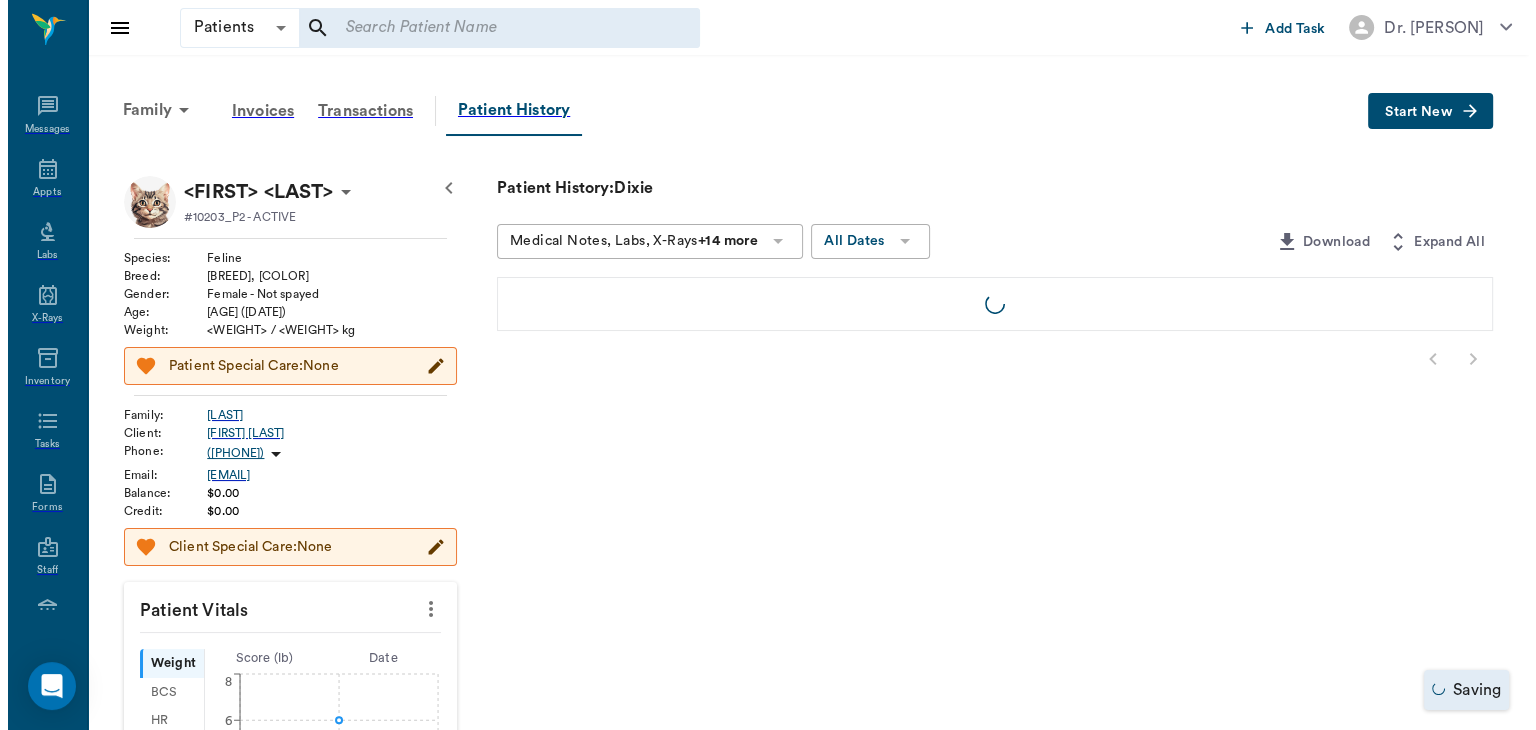 scroll, scrollTop: 0, scrollLeft: 0, axis: both 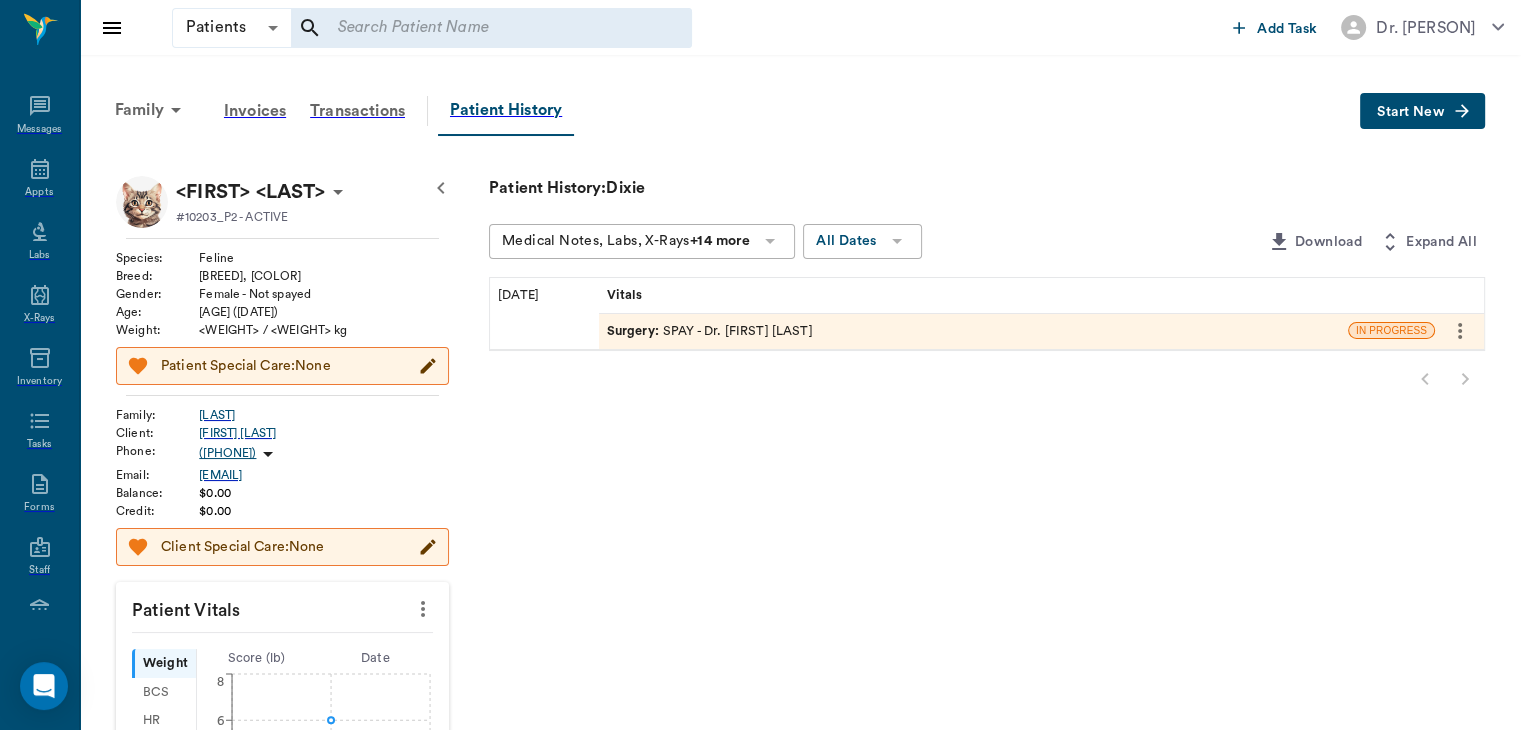 click on "Surgery :" at bounding box center (635, 331) 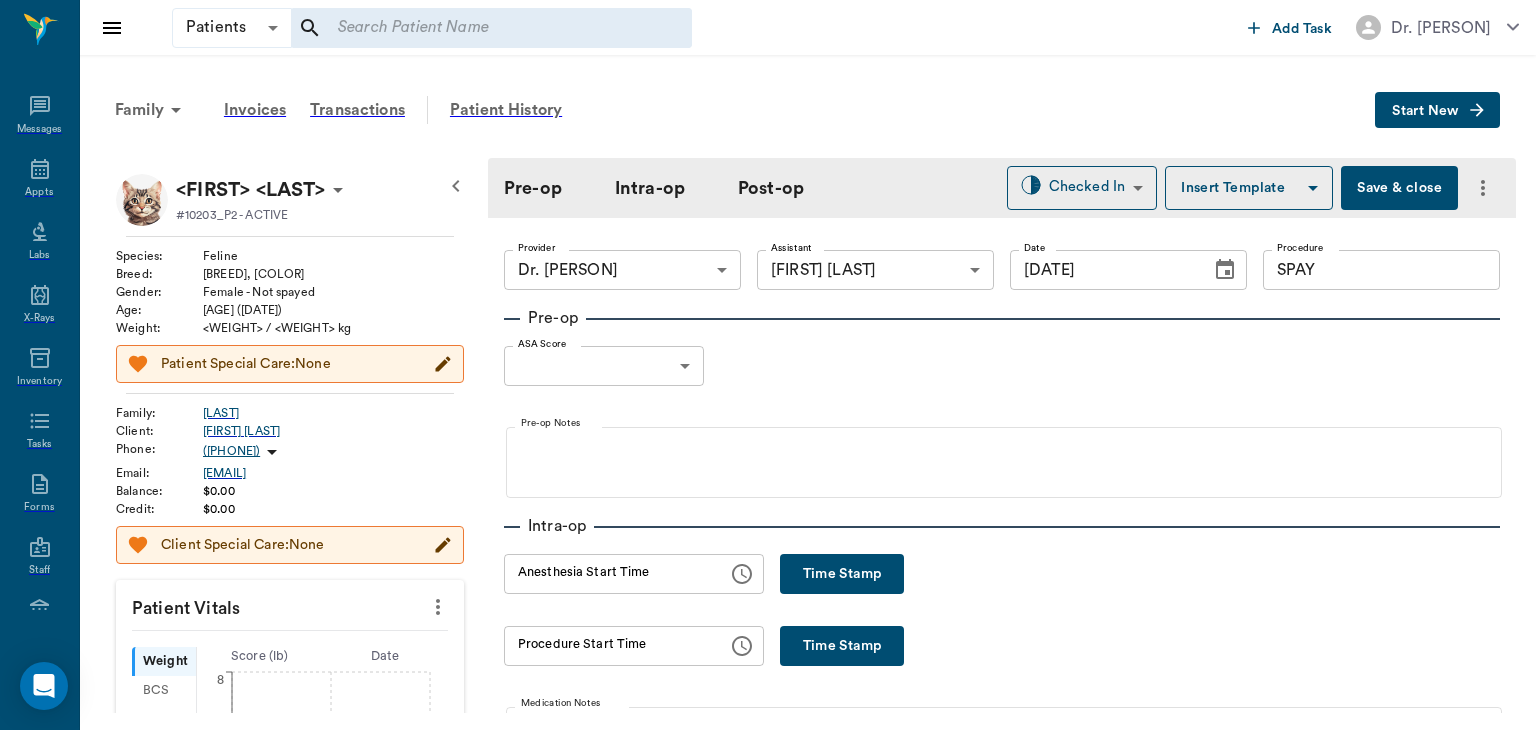 click on "Insert Template" at bounding box center (1249, 188) 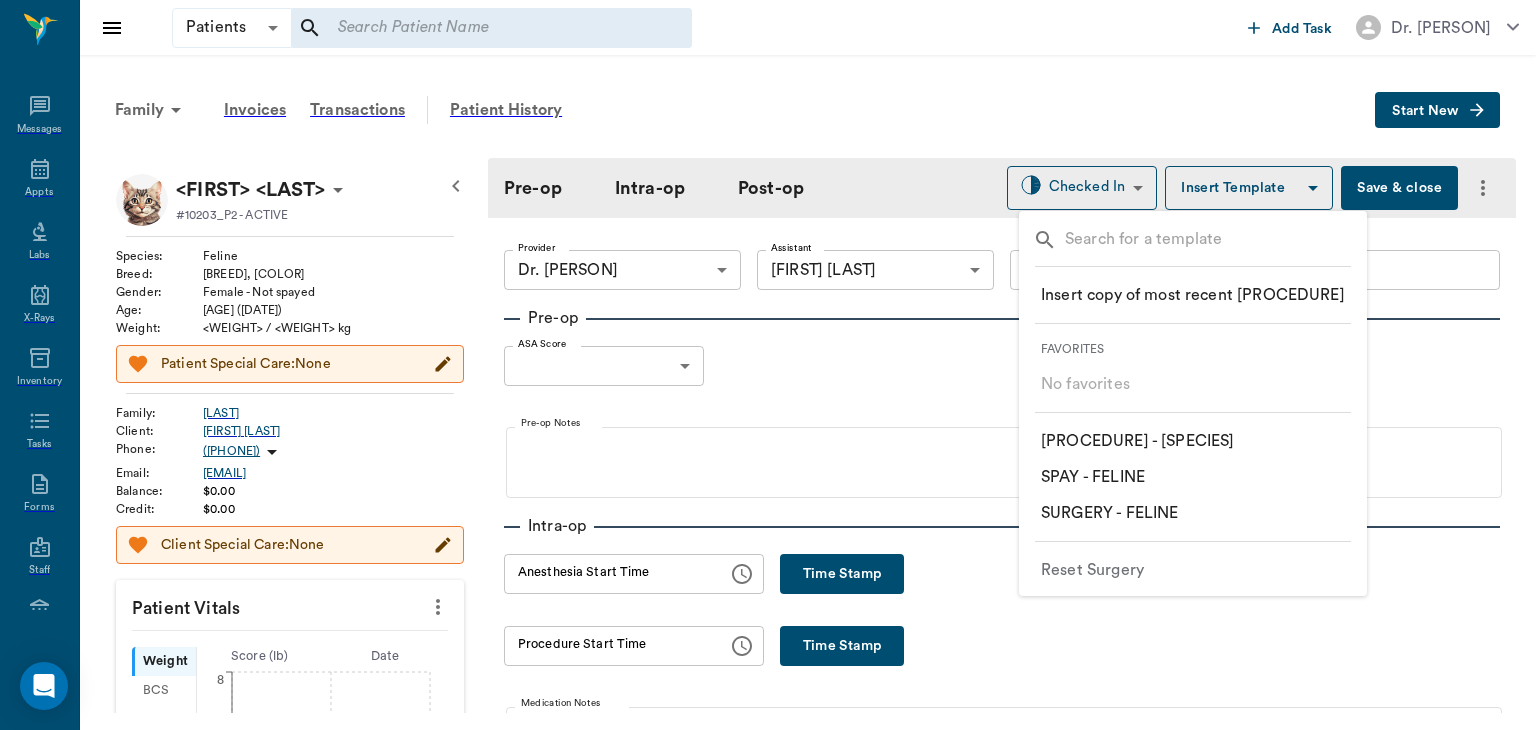 click on "​ SPAY - FELINE" at bounding box center [1093, 477] 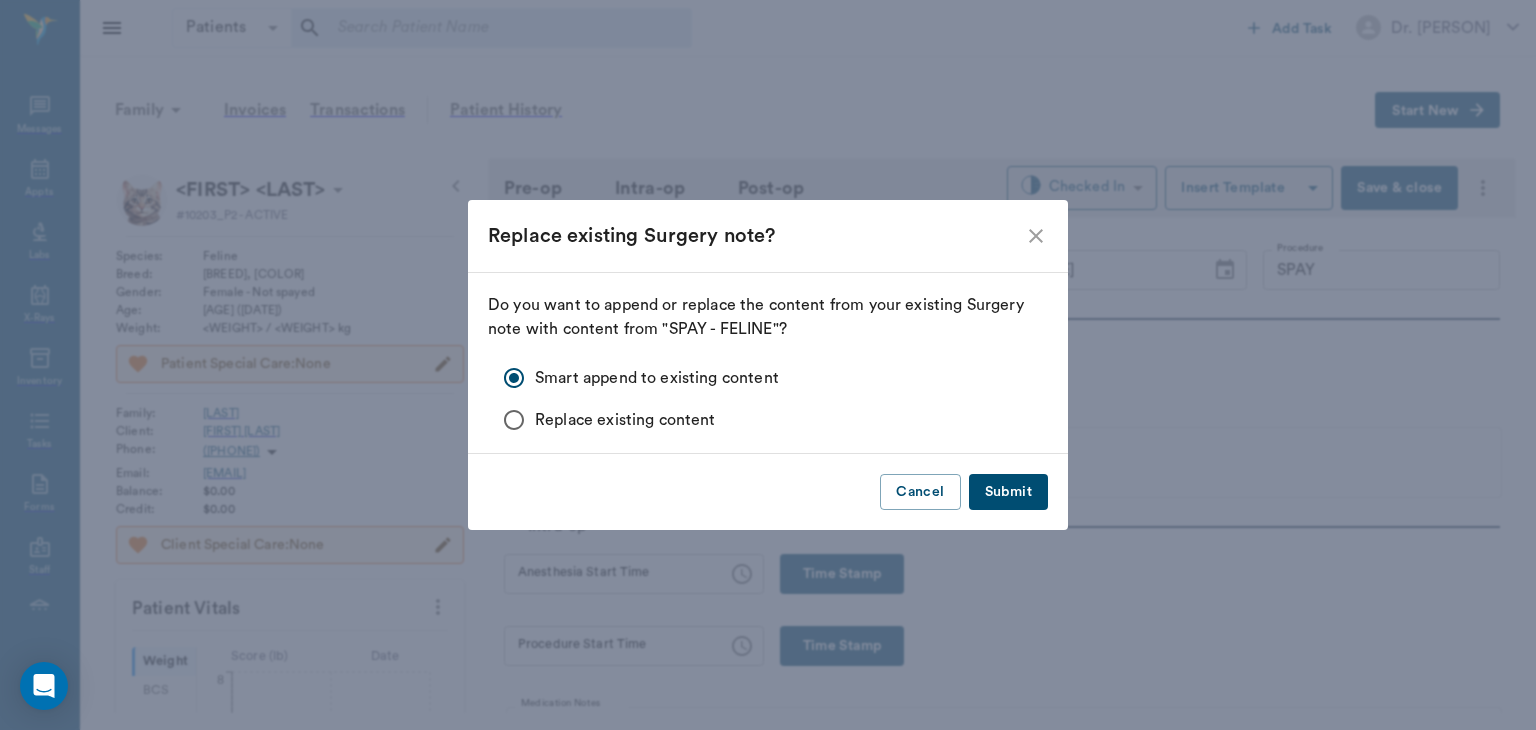 click on "Submit" at bounding box center [1008, 492] 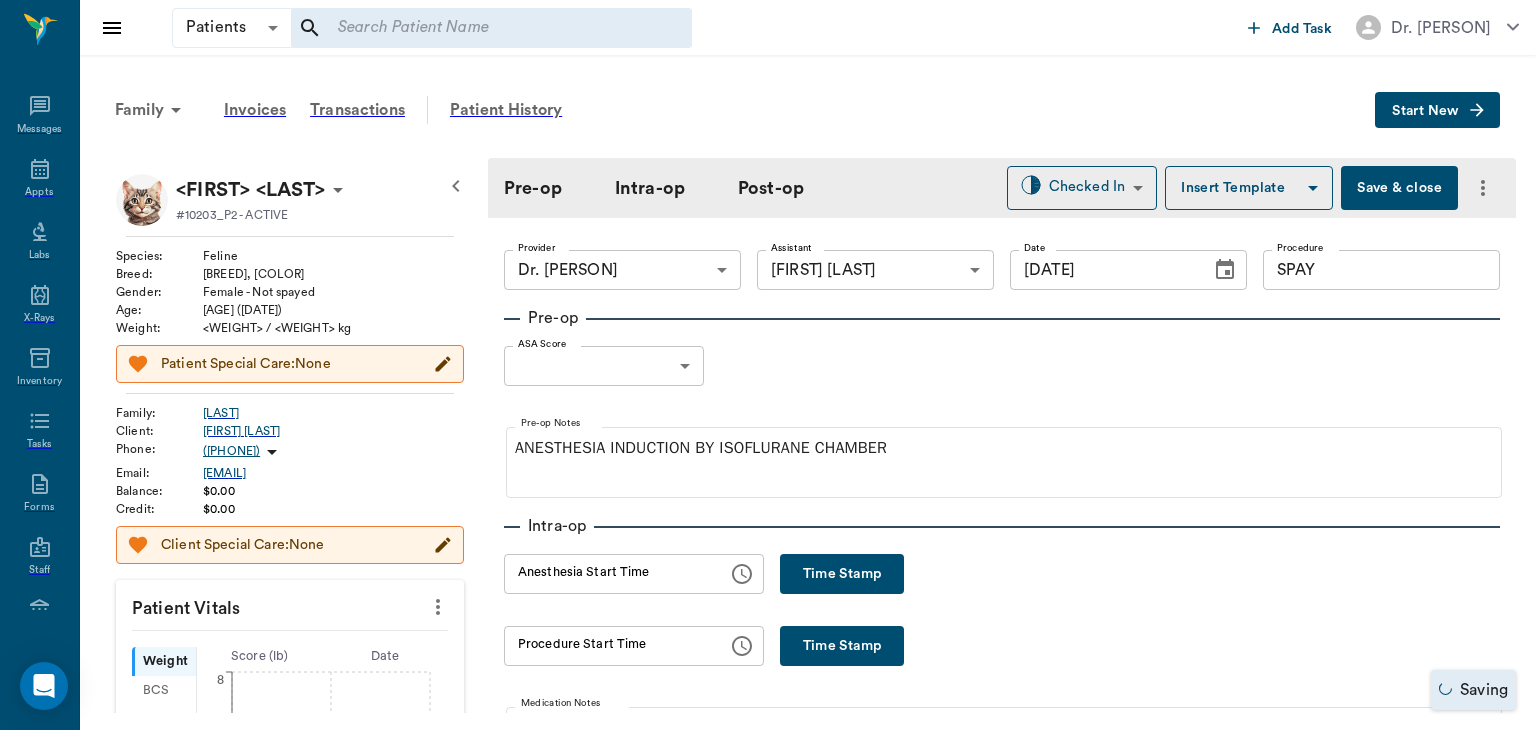 click on "Patients Patients ​ ​ Add Task Dr. Bert Ellsworth Nectar Messages Appts Labs X-Rays Inventory Tasks Forms Staff Reports Lookup Settings Family Invoices Transactions Patient History Start New Dixie COLLINS #10203_P2    -    ACTIVE   Species : Feline Breed : American Medium Hair, Gray Tabby Gender : Female - Not spayed Age : 1 yr 4 mo (02/14/2024) Weight : 6 lbs / 2.7216 kg Patient Special Care:  None Family : COLLINS Client : ASHLEY COLLINS Phone : (318) 780-0333 Email : ASHLEYDCOLLINS86@yahoo.comcom Balance : $0.00 Credit : $0.00 Client Special Care:  None Patient Vitals Weight BCS HR Temp Resp BP Dia Pain Perio Score ( lb ) Date 07/03/25 1PM 0 2 4 6 8 Ongoing diagnosis Current Rx Reminders Upcoming appointments Schedule Appointment Pre-op Intra-op Post-op Checked In CHECKED_IN ​ Insert Template  Save & close Provider Dr. Bert Ellsworth 63ec2f075fda476ae8351a4d Provider Assistant Julie Dickerson 63ec2e7e52e12b0ba117b124 Assistant Date 07/03/2025 Date Procedure SPAY Procedure Pre-op ASA Score ​ null" at bounding box center (768, 364) 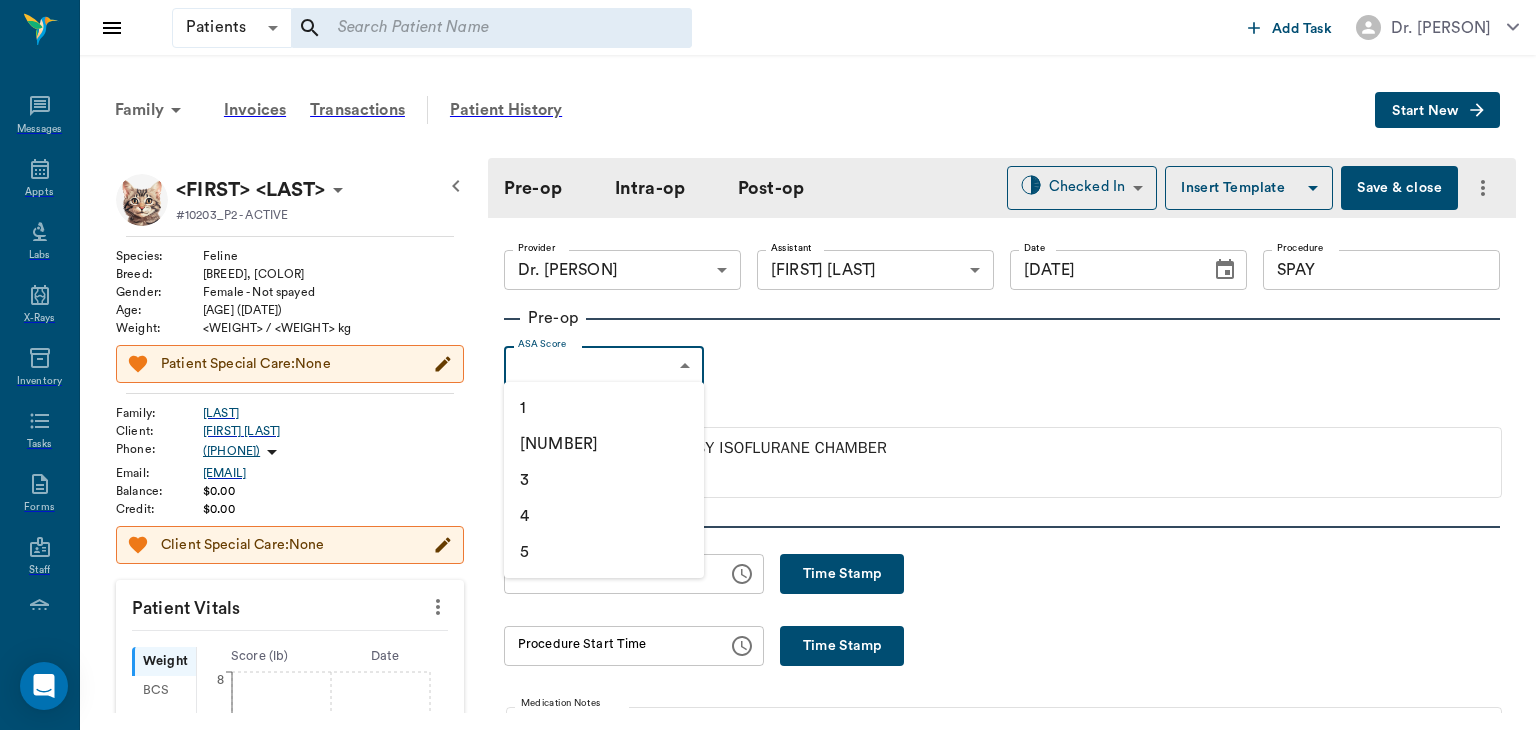 click on "•" at bounding box center (604, 408) 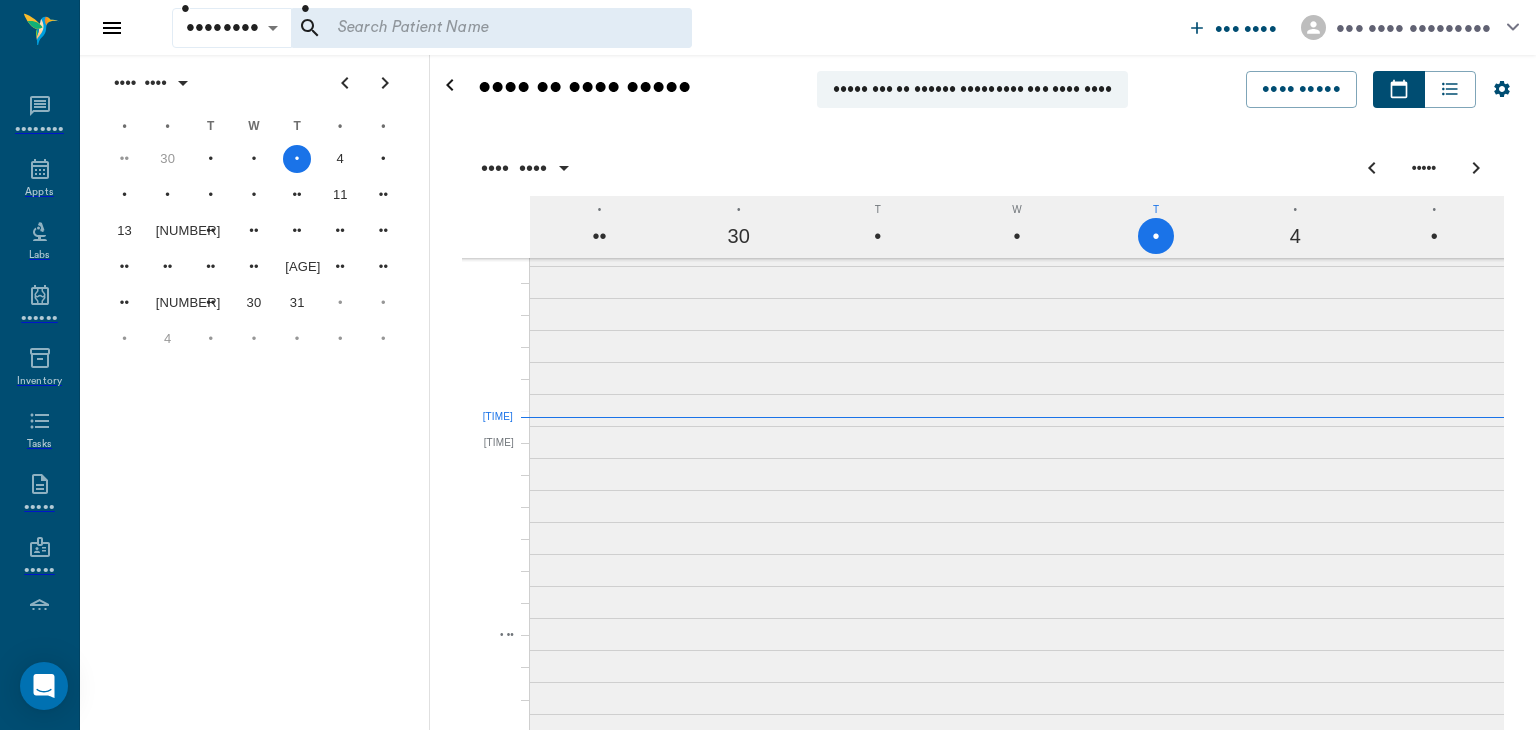 scroll, scrollTop: 0, scrollLeft: 0, axis: both 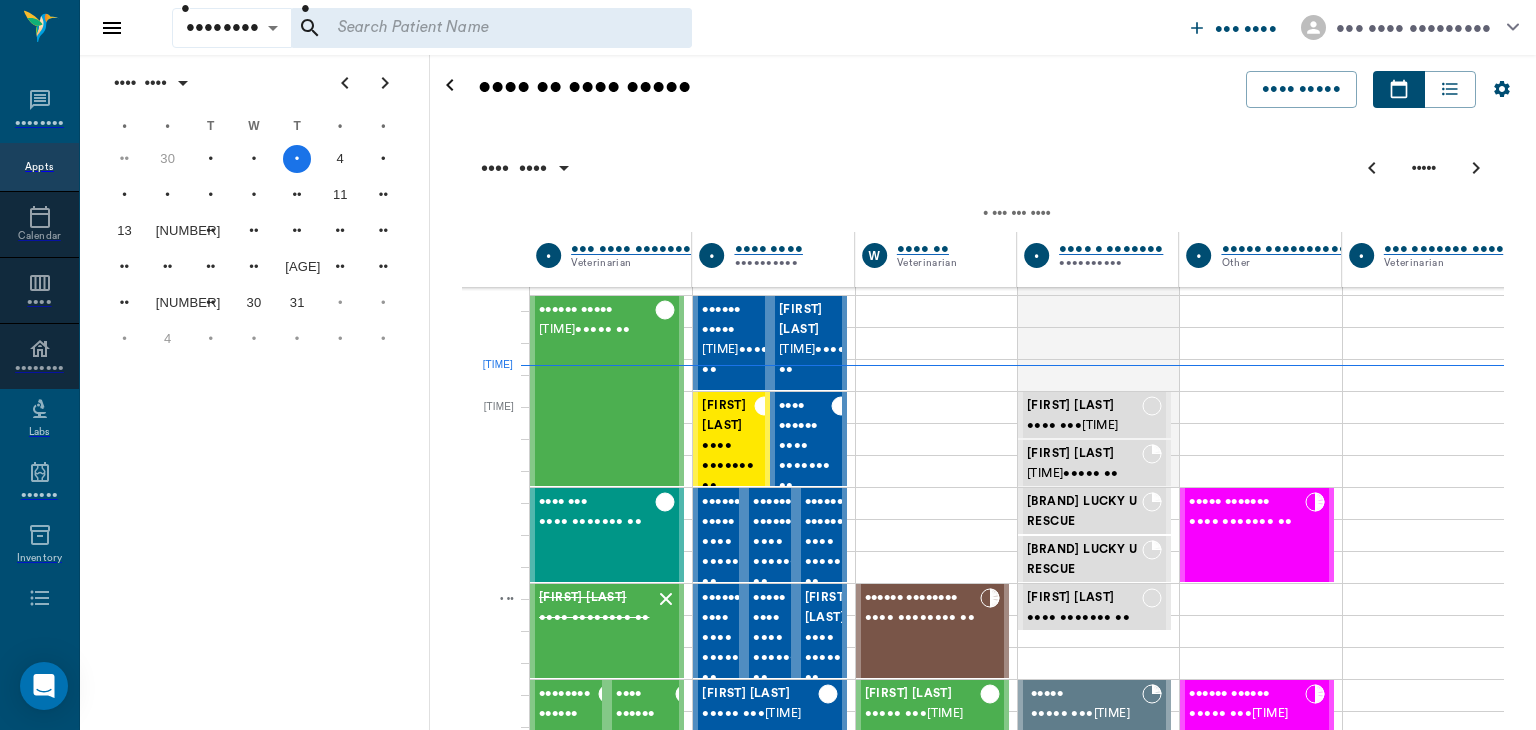 click on "•••••• ••••• • ••••••" at bounding box center [597, 1377] 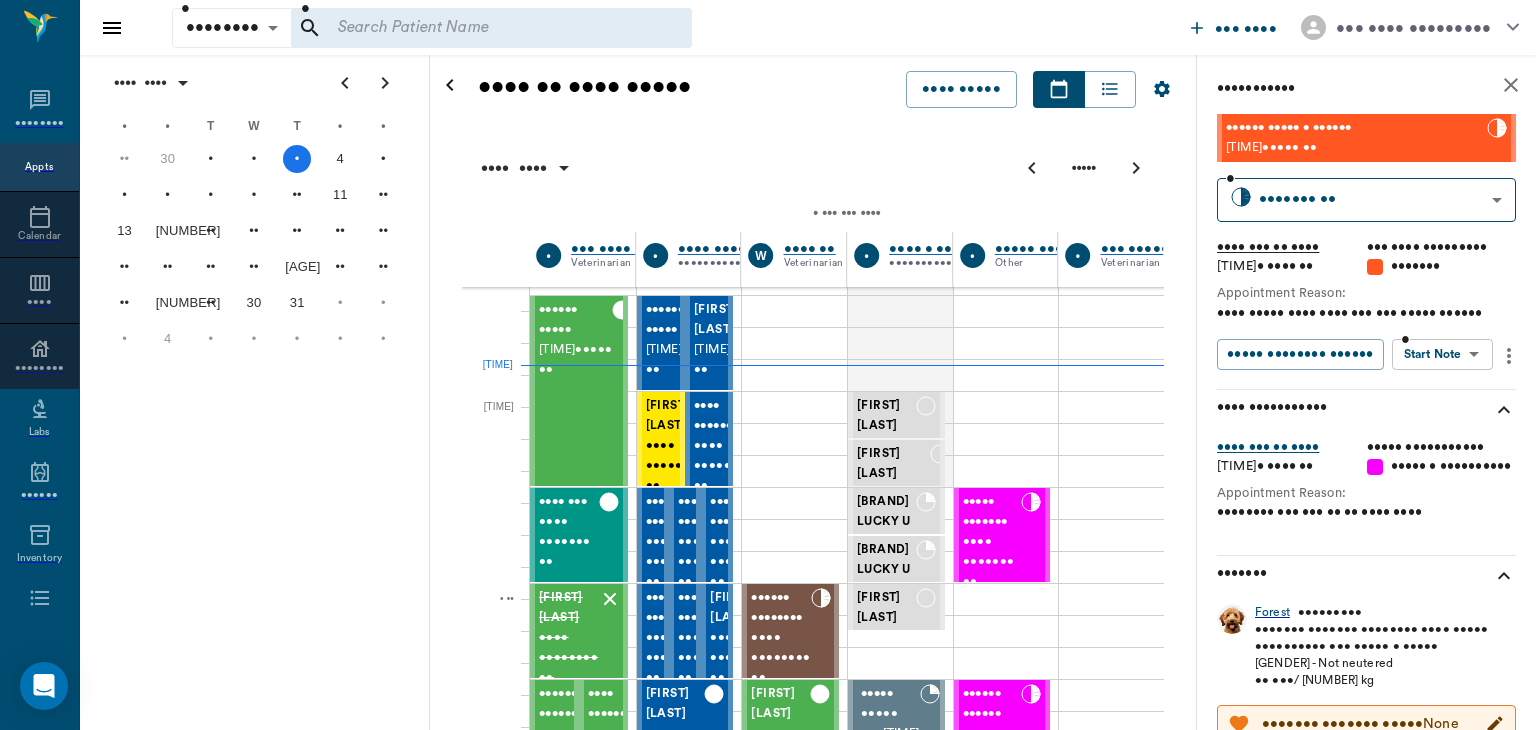 click on "•••••••• •••••••• • • ••• •••• ••• •••• ••••••••• •••••• •••••••• ••••• •••••••• •••• •••••••• •••• •••••• ••••••••• ••••• ••••• ••••• ••••••• •••••• •••••••• •••• •••• • • • • • • • ••• • • • • • • • • • •• •• •• •• •• •• •• •• •• •• •• •• •• •• •• •• •• •• •• •• •• ••• • • • • • • • • • •• •• •• • • • • • • • •• •• ••• • • • • • • • • • •• •• •• •• •• •• •• •• •• •• •• •• •• •• •• •• •• •• •• •• •• •• ••• • • • • • • • • • • • • • • • • •• •• •• •• •• ••• • • • • • • • • • •• •• •• •• •• •• •• •• •• •• •• •• •• •• •• •• •• •• •• •• •• •• ••• • • • • • • •••• •• •••• ••••• •••• ••••• •••• •••• ••••• • ••• ••• •••• • ••• •••• ••••••••• •••••••••••• • •••• •••• •••••••••• • •••• •• •••••••••••• • •••• • ••••••• •••••••••• • ••••• ••••••••••• ••••• • ••• ••••••• ••••• •••••••••••• • •• • •• •• •• •• •• •• •• • •• • •• • •• • •• • •• • •• • •• • •• ••••• •• •••••• ••••• •••• ••  •  •••• •• •••• ••• •••• ••  •  •••• •• ••••• ••••••••••• •••• ••  •  ••••• •• •••••••• •••••• ••••• ••  •  ••••• •• •••• ••••••  •" at bounding box center (768, 1319) 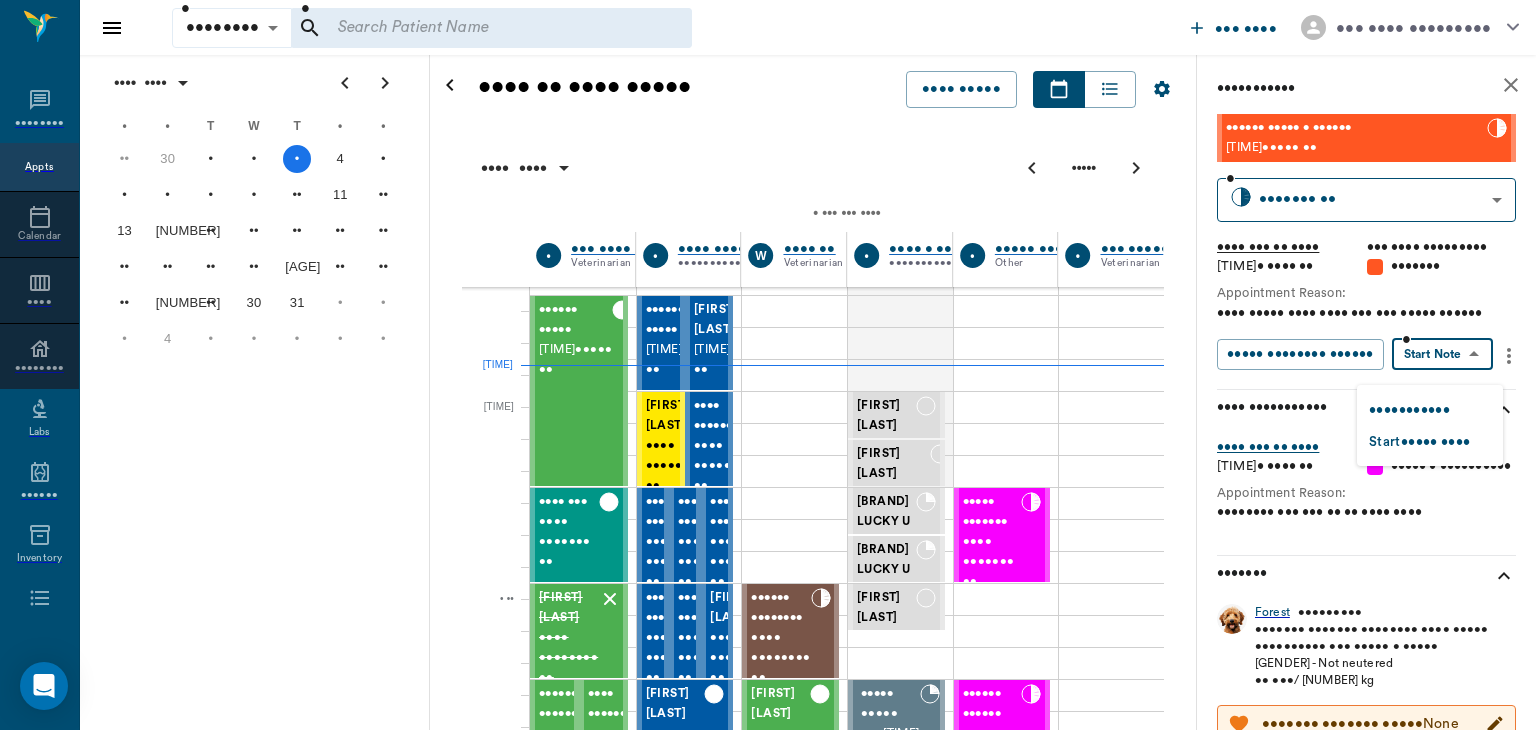 click on "••••  •••••••" at bounding box center [1409, 410] 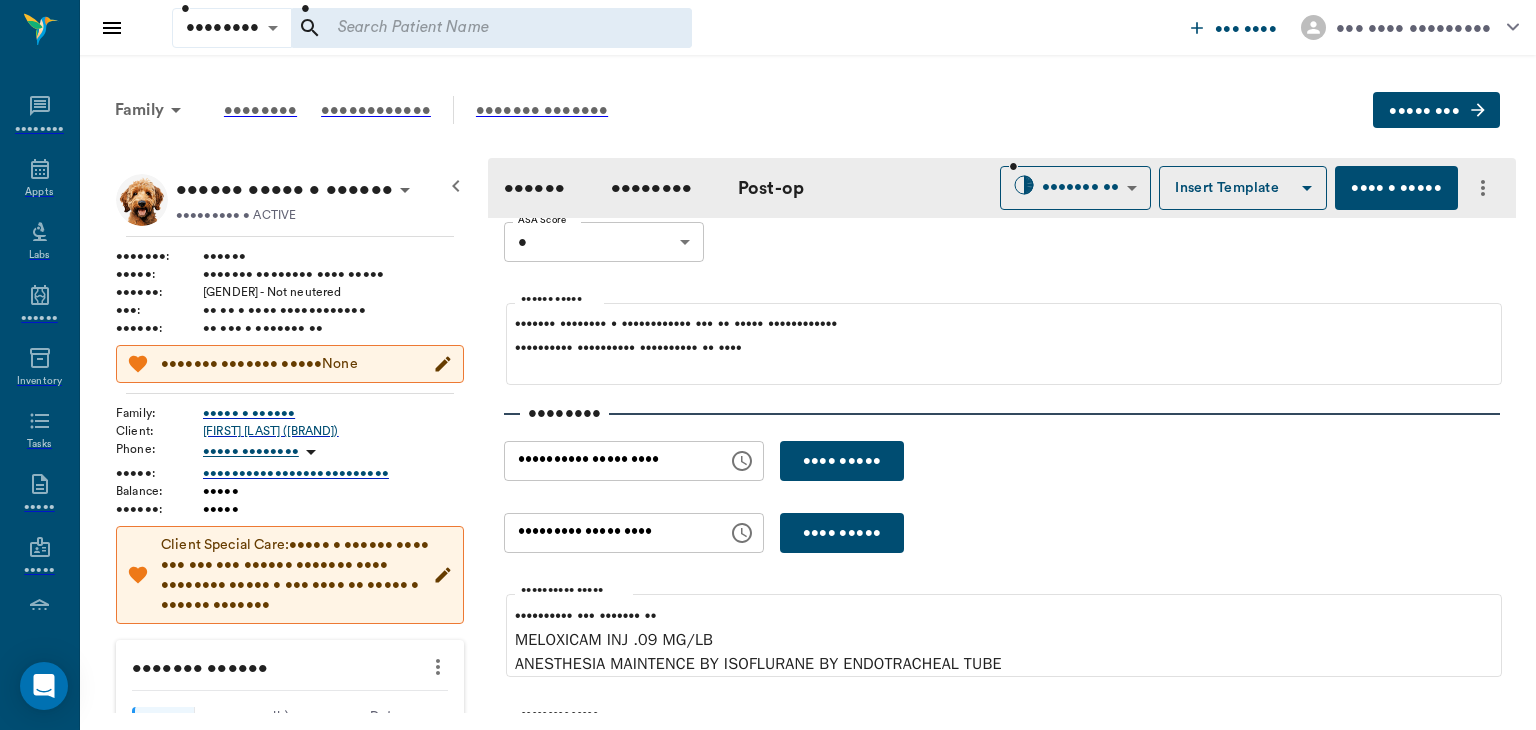 scroll, scrollTop: 130, scrollLeft: 0, axis: vertical 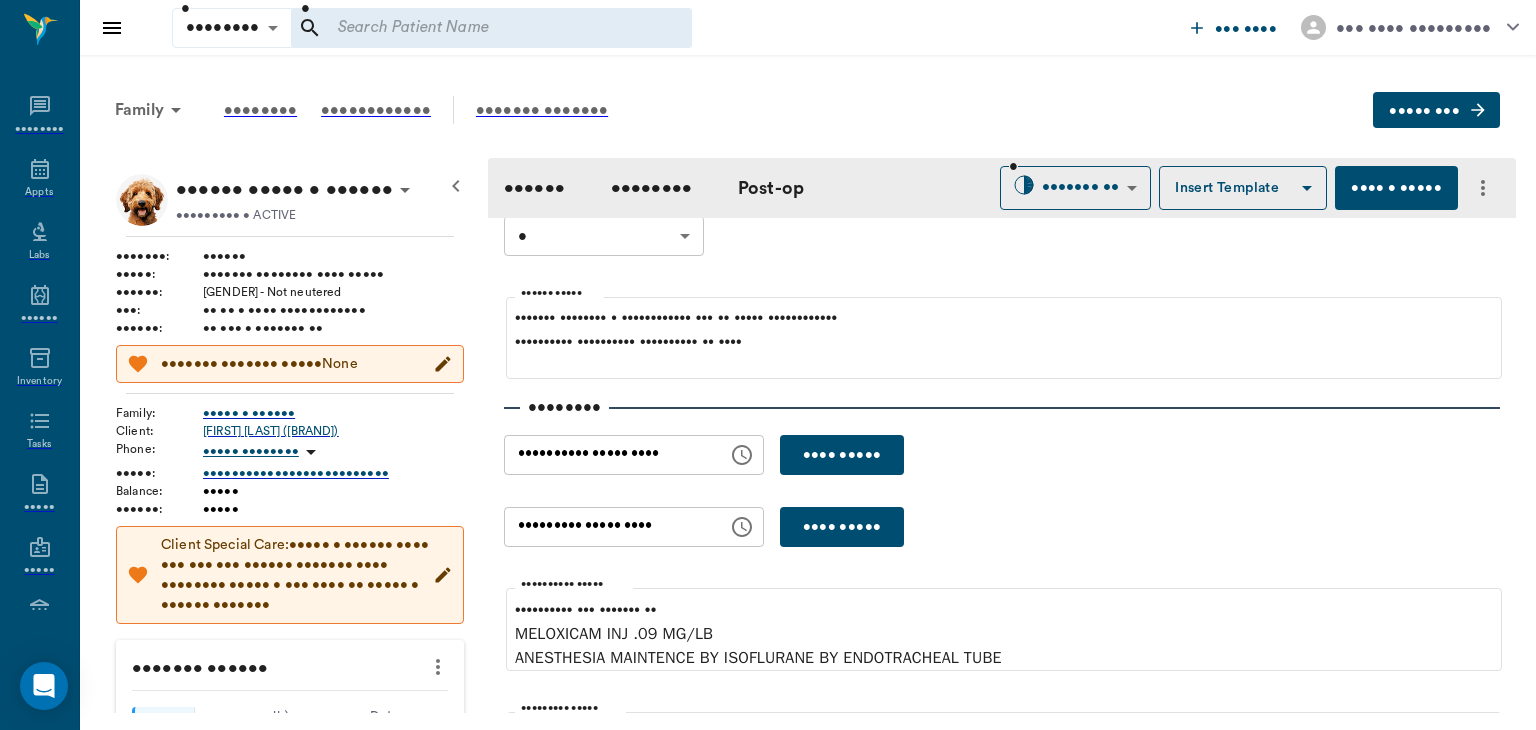 click on "•••••••••• ••••• ••••" at bounding box center (609, 455) 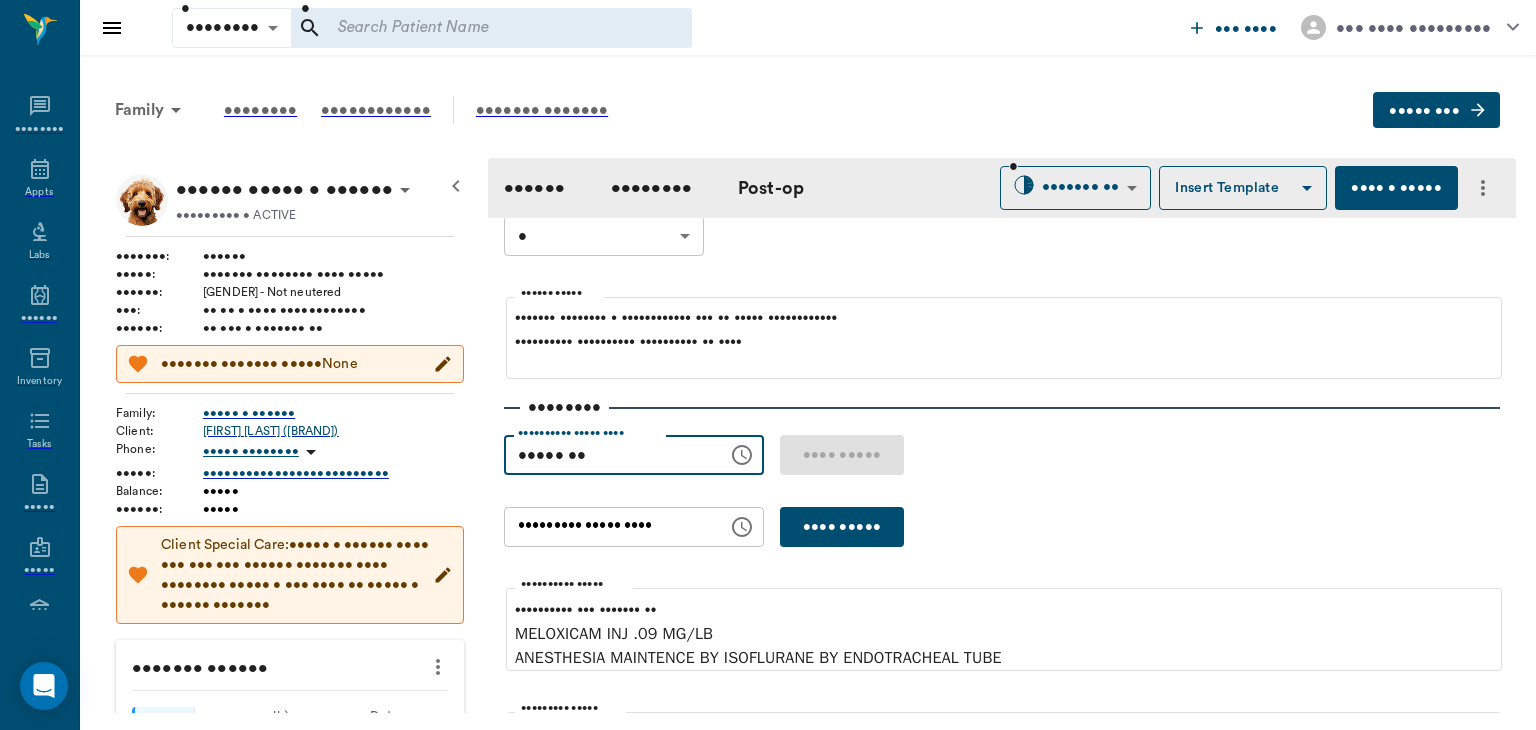 scroll, scrollTop: 0, scrollLeft: 0, axis: both 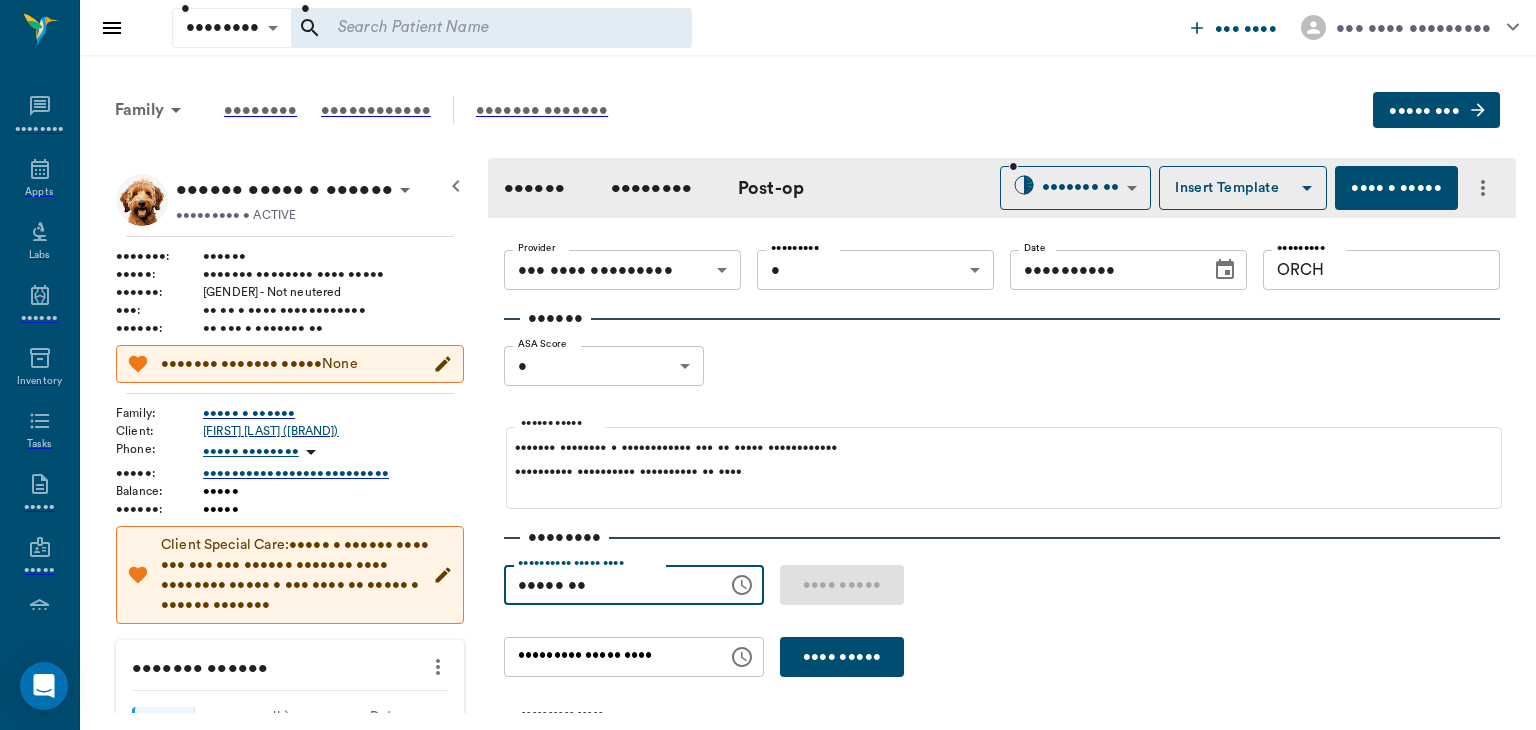 type on "••••• ••" 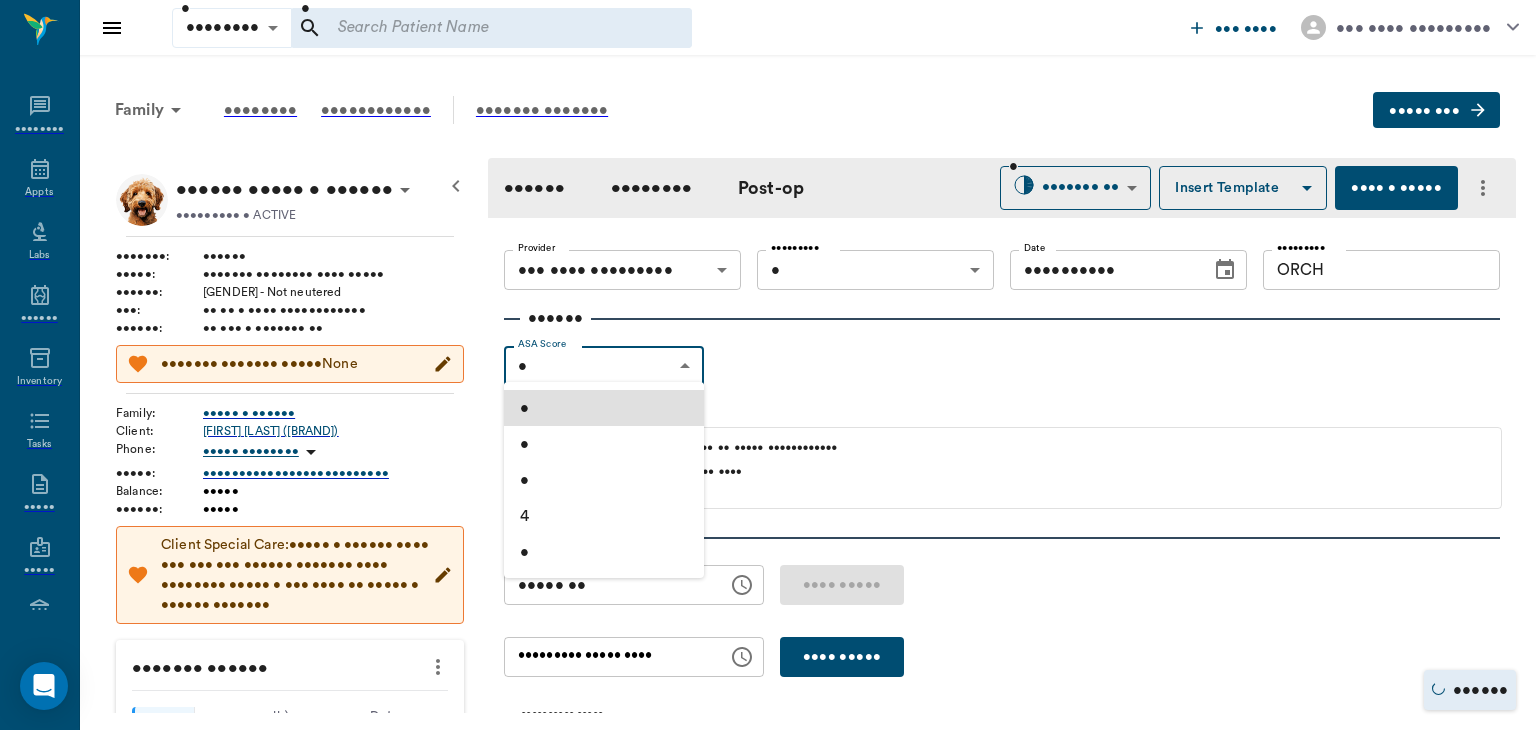click at bounding box center (768, 365) 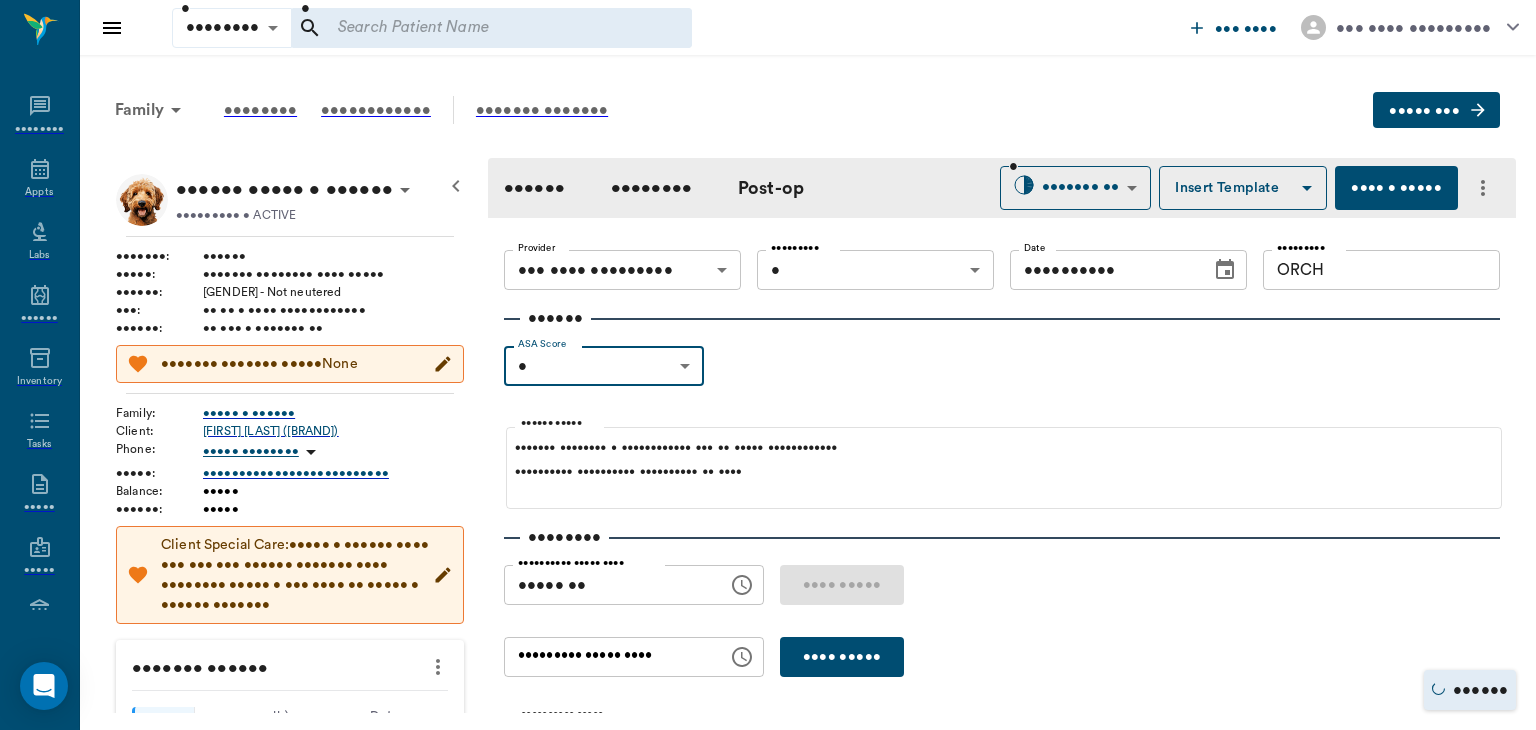 click on "•••••••• •••••••• • • ••• •••• ••• •••• ••••••••• •••••• •••••••• ••••• •••• •••••• ••••••••• ••••• ••••• ••••• ••••••• •••••• •••••••• •••••• •••••••• •••••••••••• ••••••• ••••••• ••••• ••• •••••• ••••• • •••••• •••••••••    •    ••••••   ••••••• • •••••• ••••• • ••••••• •••••••• •••• ••••• •••••• • •••• • ••• •••••••• ••• • •• •• • •••• •••••••••••• •••••• • •• ••• • ••••••• •• ••••••• ••••••• •••••  •••• •••••• • ••••• • •••••• •••••• • ••••••• ••••••••• •••••• •• ••••• • ••••• •••••••• ••••• • •••••••••••••••••••••••••• ••••••• • ••••• •••••• • ••••• •••••• ••••••• •••••  ••••• • •••••• •••• ••• ••• ••• •••••• •••••••
•••• •••••••• ••••• • ••• •••• •• ••••• • •••••• ••••••• ••••••• •••••• •••••• ••• •• •••• •••• •• ••• •••• ••••• ••••• • •• • •••• •••••••• •••• • • •• •• •• ••••••• ••••••••• ••••••• •• ••••••••• •••••••• •••••••••••• ••••••• •••••••• •••••••• ••••••••••• •••••• •••••••• ••••••• ••••••• •• •••••••••• • •••••• ••••••••  •••• • ••••• •••••••• ••• •••• ••••••••• •••••••• ••••••••• •" at bounding box center (768, 364) 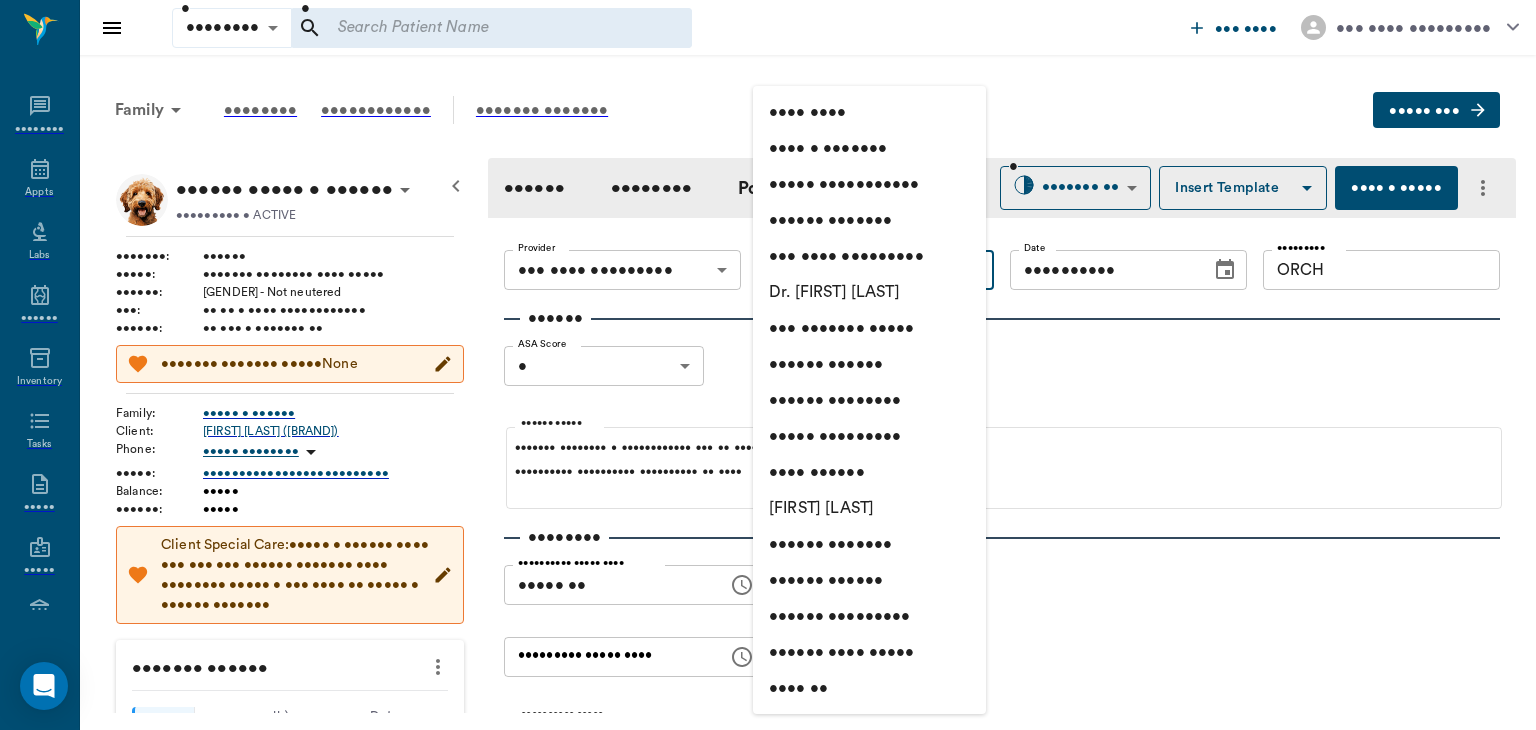 click on "•••••• ••••••" at bounding box center (869, 364) 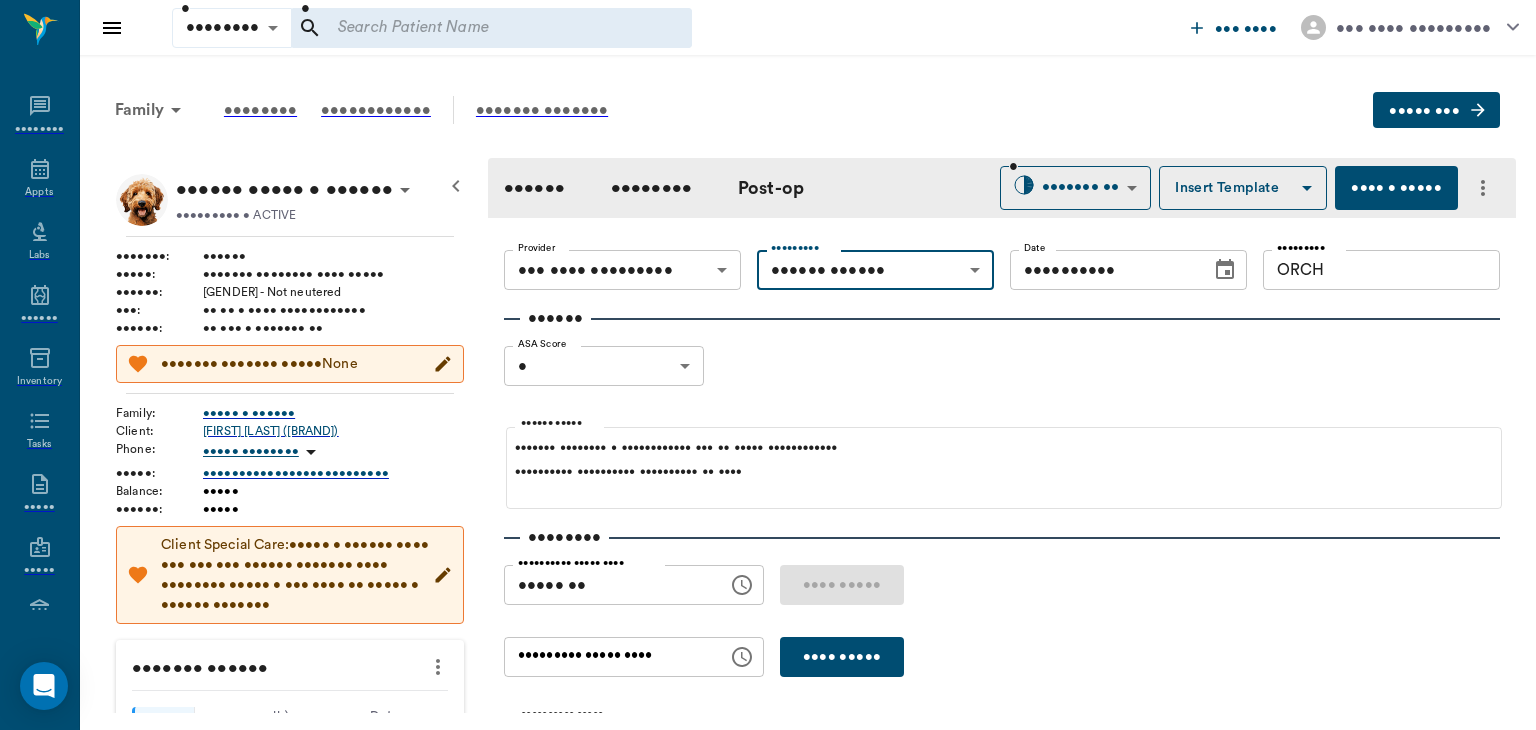 click on "•••••••• •••••••• • • ••• •••• ••• •••• ••••••••• •••••• •••••••• ••••• •••• •••••• ••••••••• ••••• ••••• ••••• ••••••• •••••• •••••••• •••••• •••••••• •••••••••••• ••••••• ••••••• ••••• ••• •••••• ••••• • •••••• •••••••••    •    ••••••   ••••••• • •••••• ••••• • ••••••• •••••••• •••• ••••• •••••• • •••• • ••• •••••••• ••• • •• •• • •••• •••••••••••• •••••• • •• ••• • ••••••• •• ••••••• ••••••• •••••  •••• •••••• • ••••• • •••••• •••••• • ••••••• ••••••••• •••••• •• ••••• • ••••• •••••••• ••••• • •••••••••••••••••••••••••• ••••••• • ••••• •••••• • ••••• •••••• ••••••• •••••  ••••• • •••••• •••• ••• ••• ••• •••••• •••••••
•••• •••••••• ••••• • ••• •••• •• ••••• • •••••• ••••••• ••••••• •••••• •••••• ••• •• •••• •••• •• ••• •••• ••••• ••••• • •• • •••• •••••••• •••• • • •• •• •• ••••••• ••••••••• ••••••• •• ••••••••• •••••••• •••••••••••• ••••••• •••••••• •••••••• ••••••••••• •••••• •••••••• ••••••• ••••••• •• •••••••••• • •••••• ••••••••  •••• • ••••• •••••••• ••• •••• ••••••••• •••••••• ••••••••• •" at bounding box center (768, 364) 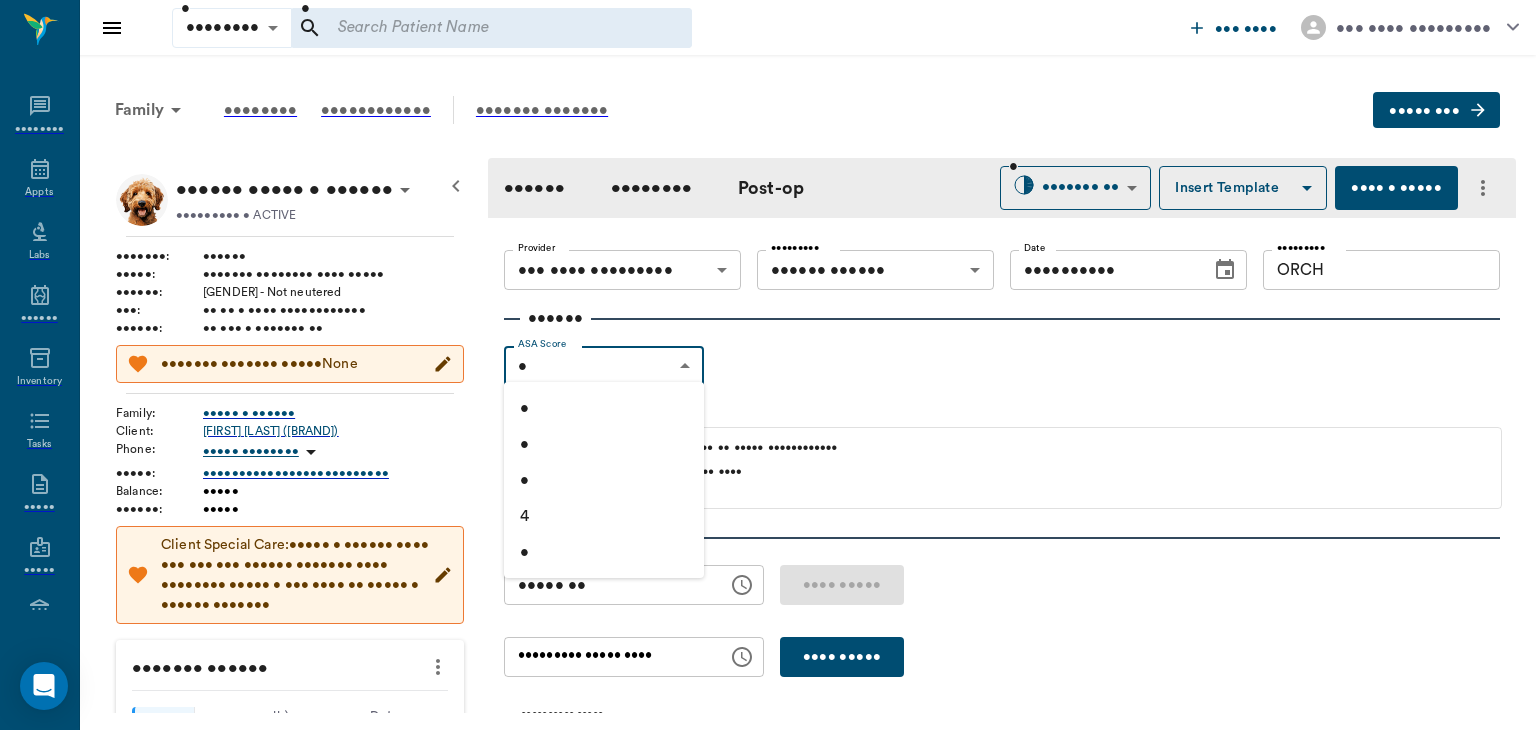 click on "•" at bounding box center (604, 408) 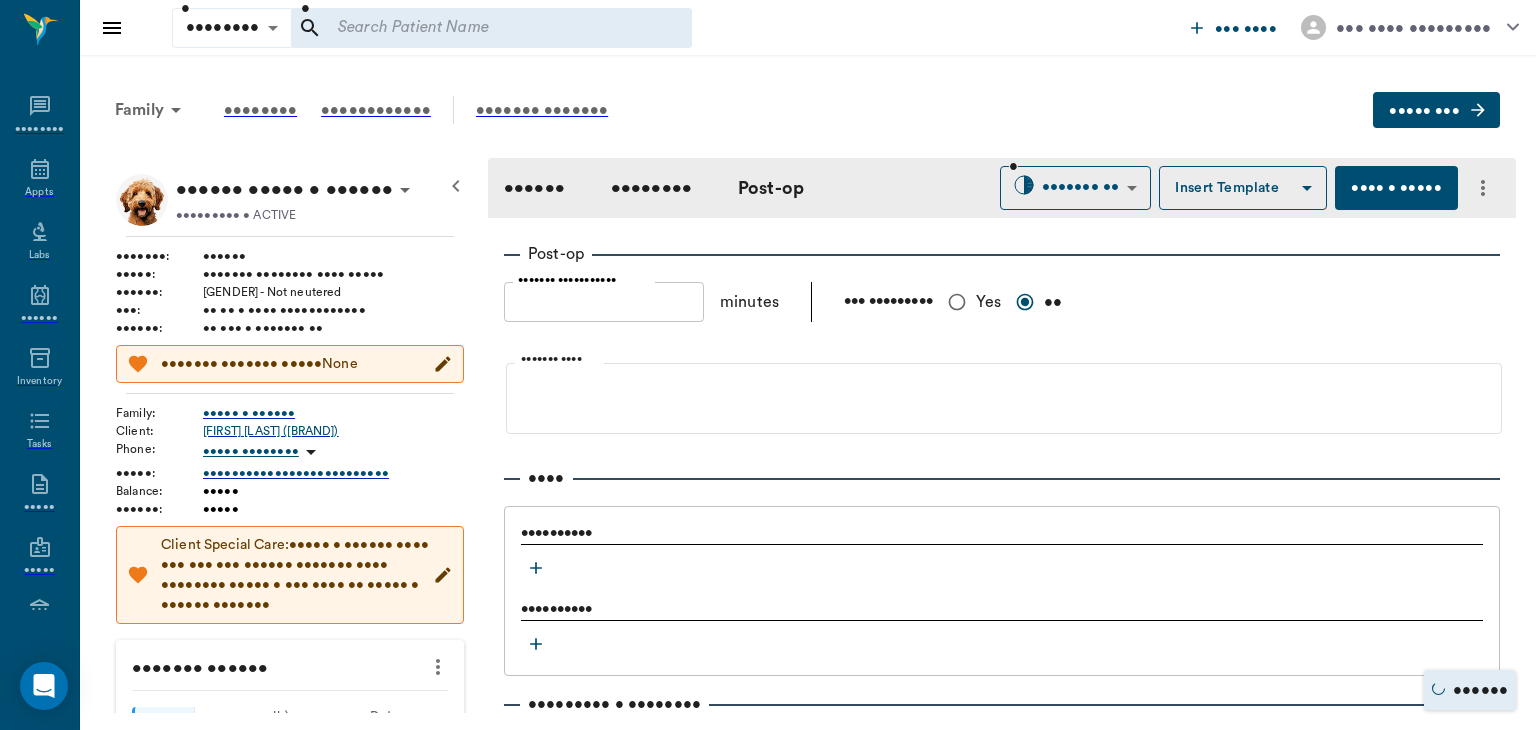 scroll, scrollTop: 1592, scrollLeft: 0, axis: vertical 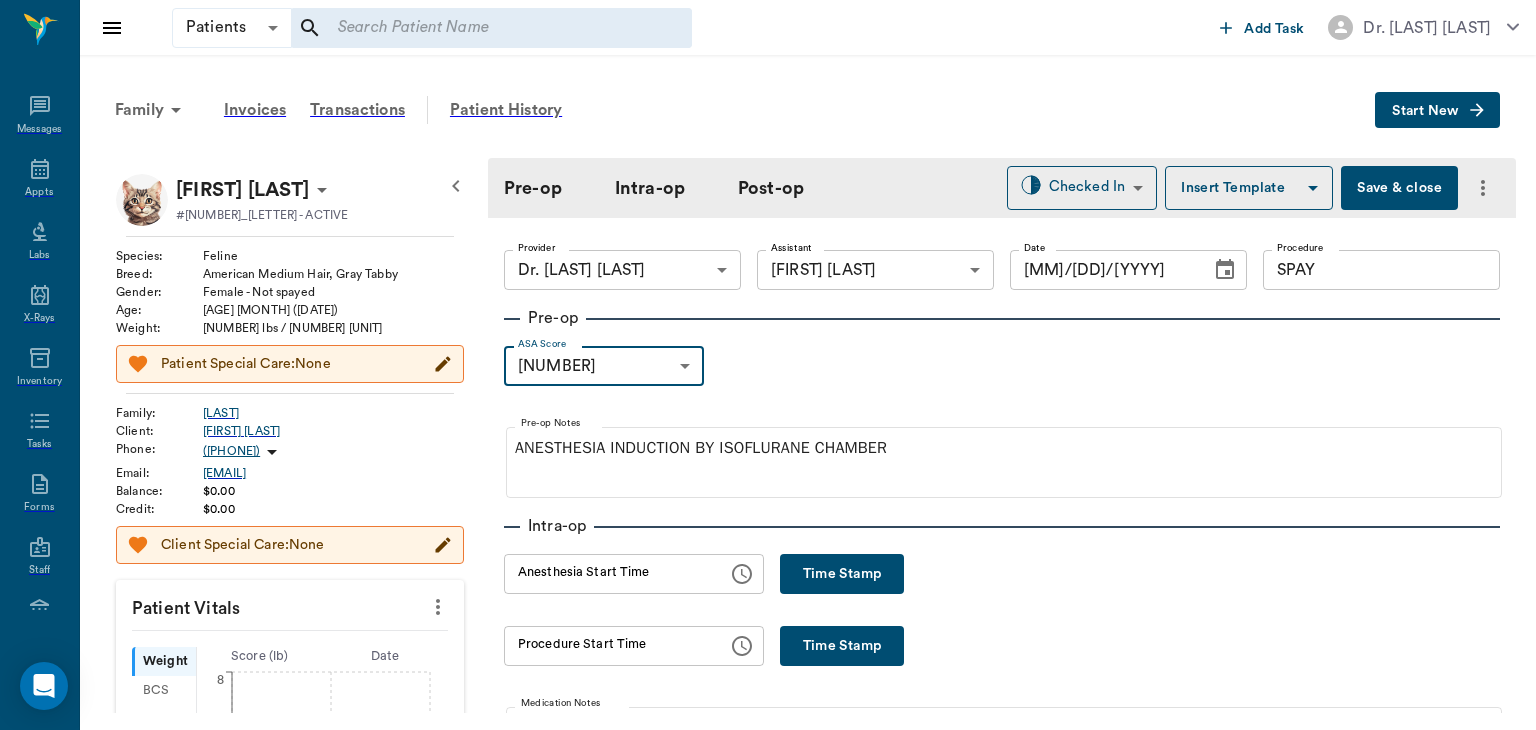click at bounding box center (1002, 527) 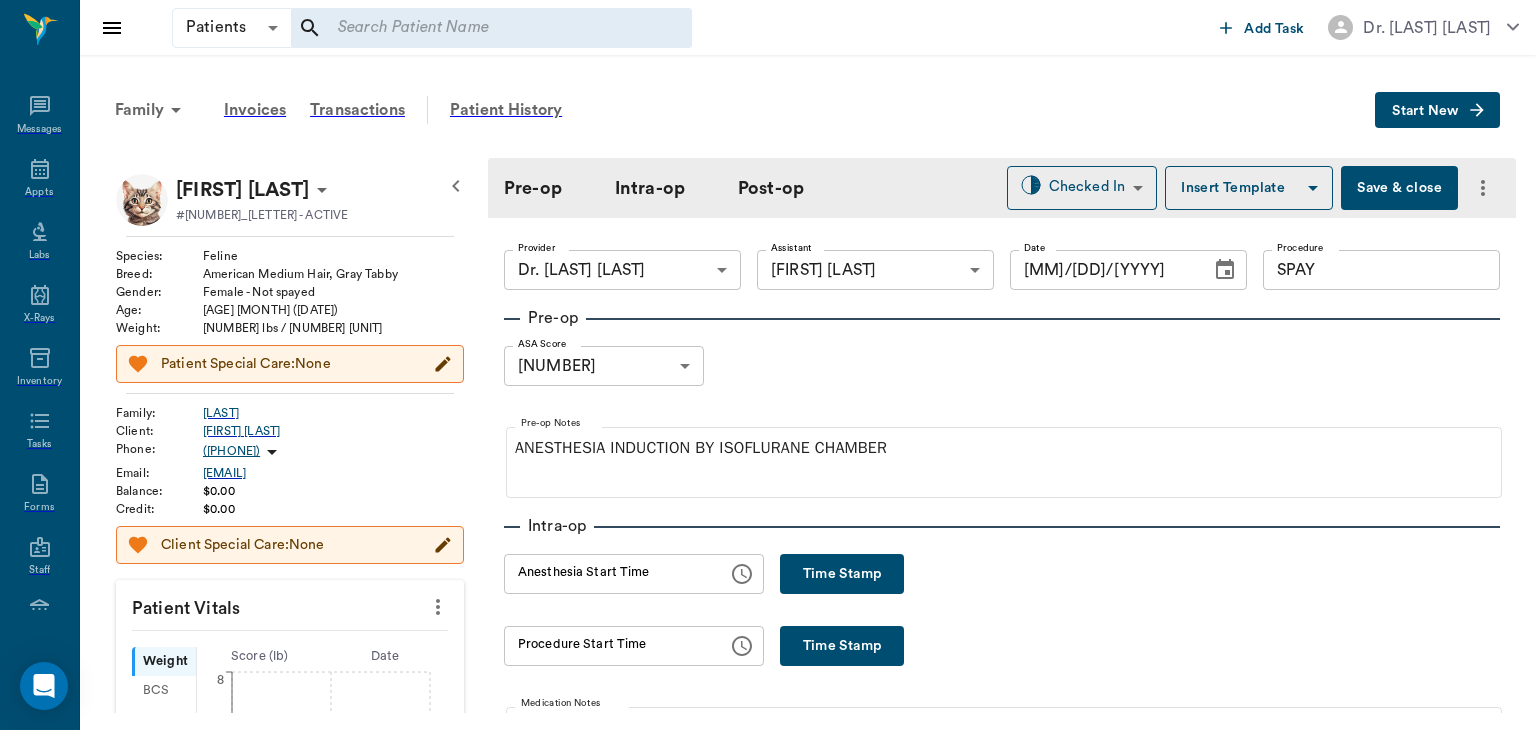 click on "Time Stamp" at bounding box center (842, 574) 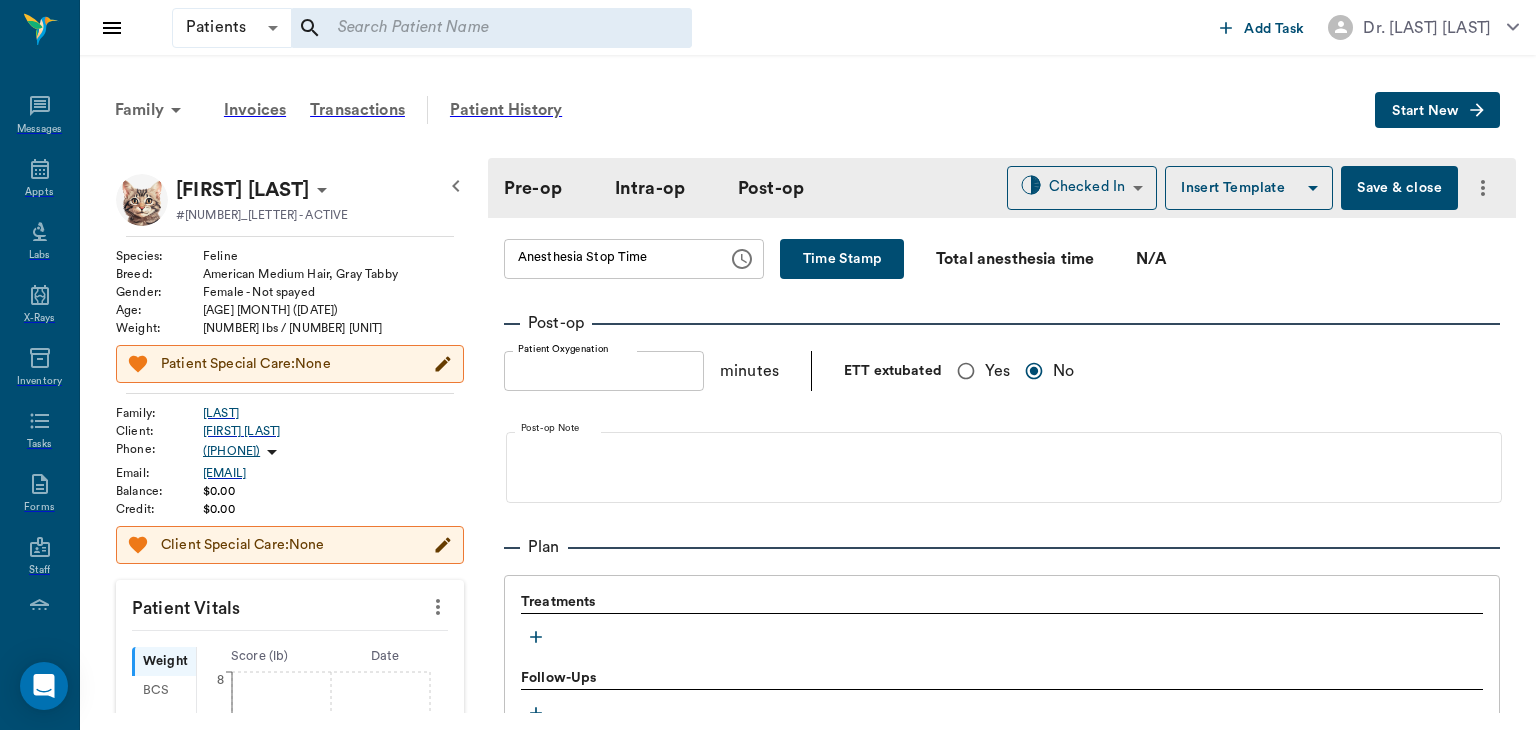 scroll, scrollTop: 1387, scrollLeft: 0, axis: vertical 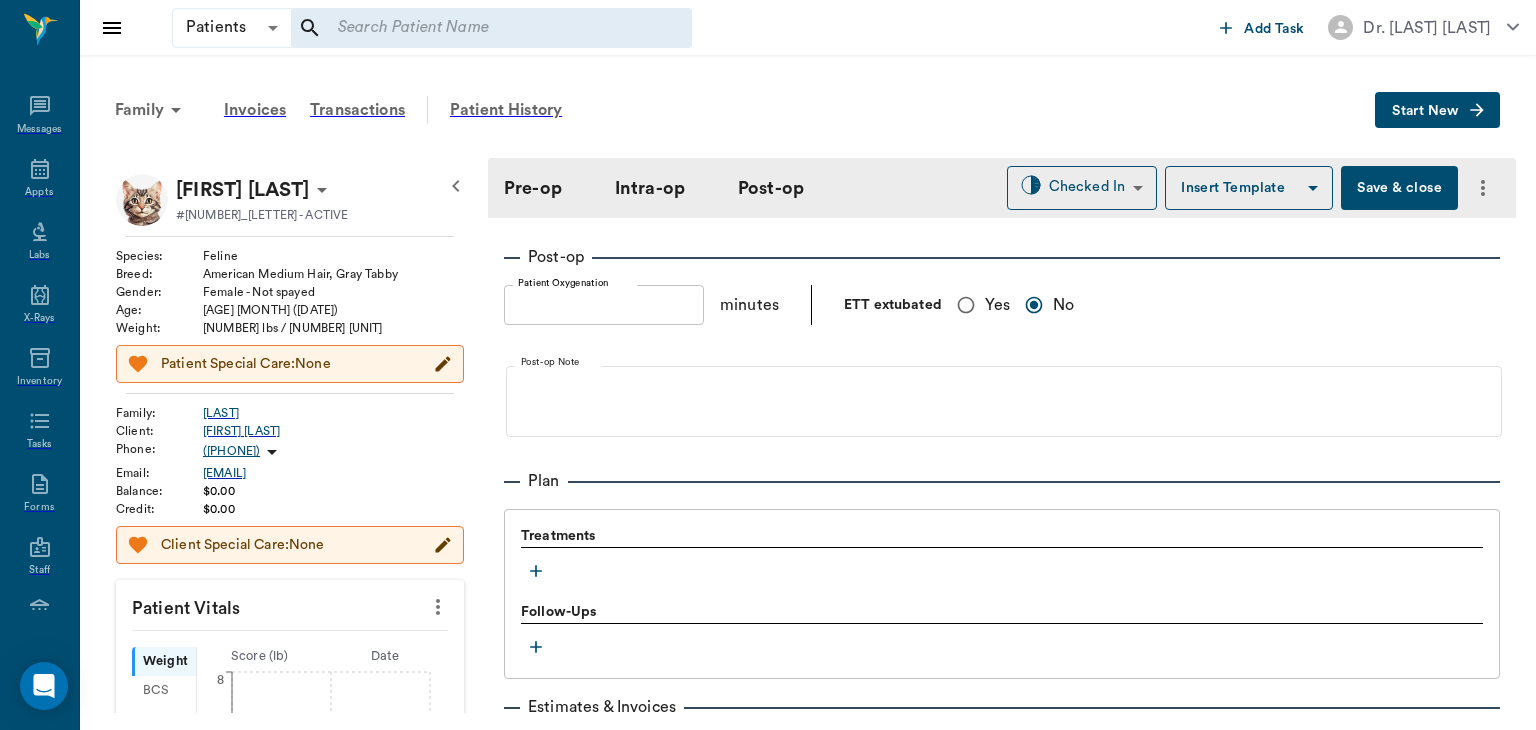 click at bounding box center (536, 571) 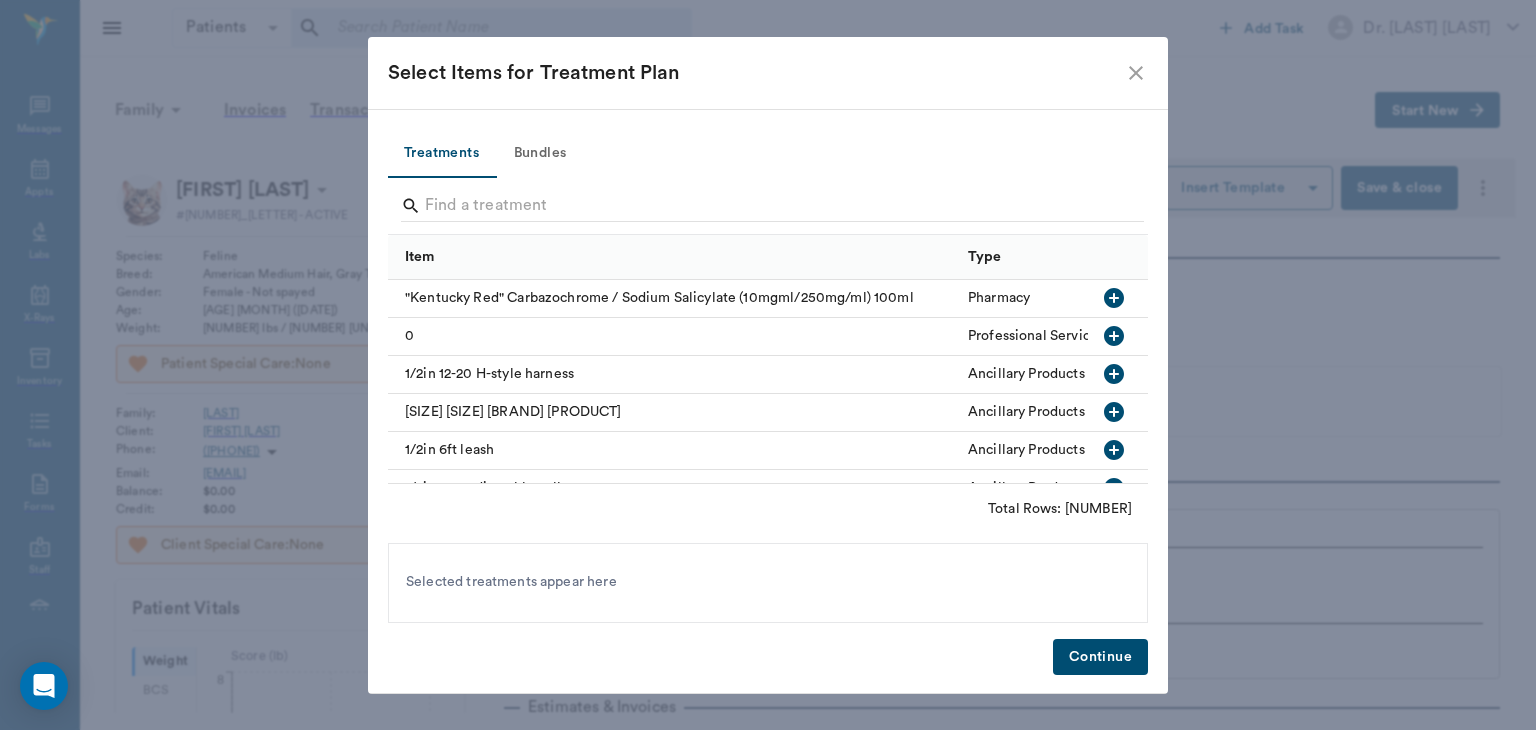 click on "Bundles" at bounding box center (540, 154) 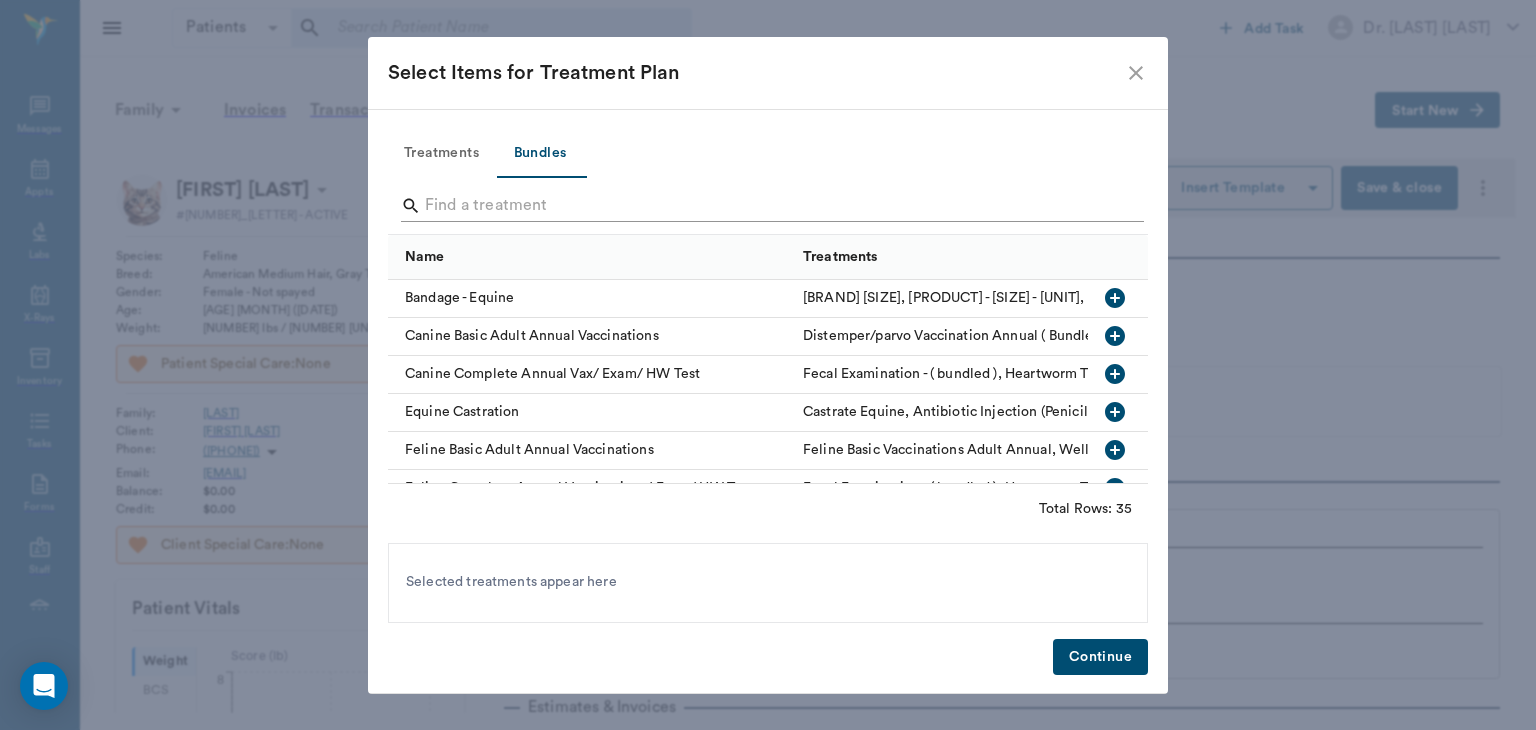 click at bounding box center [769, 206] 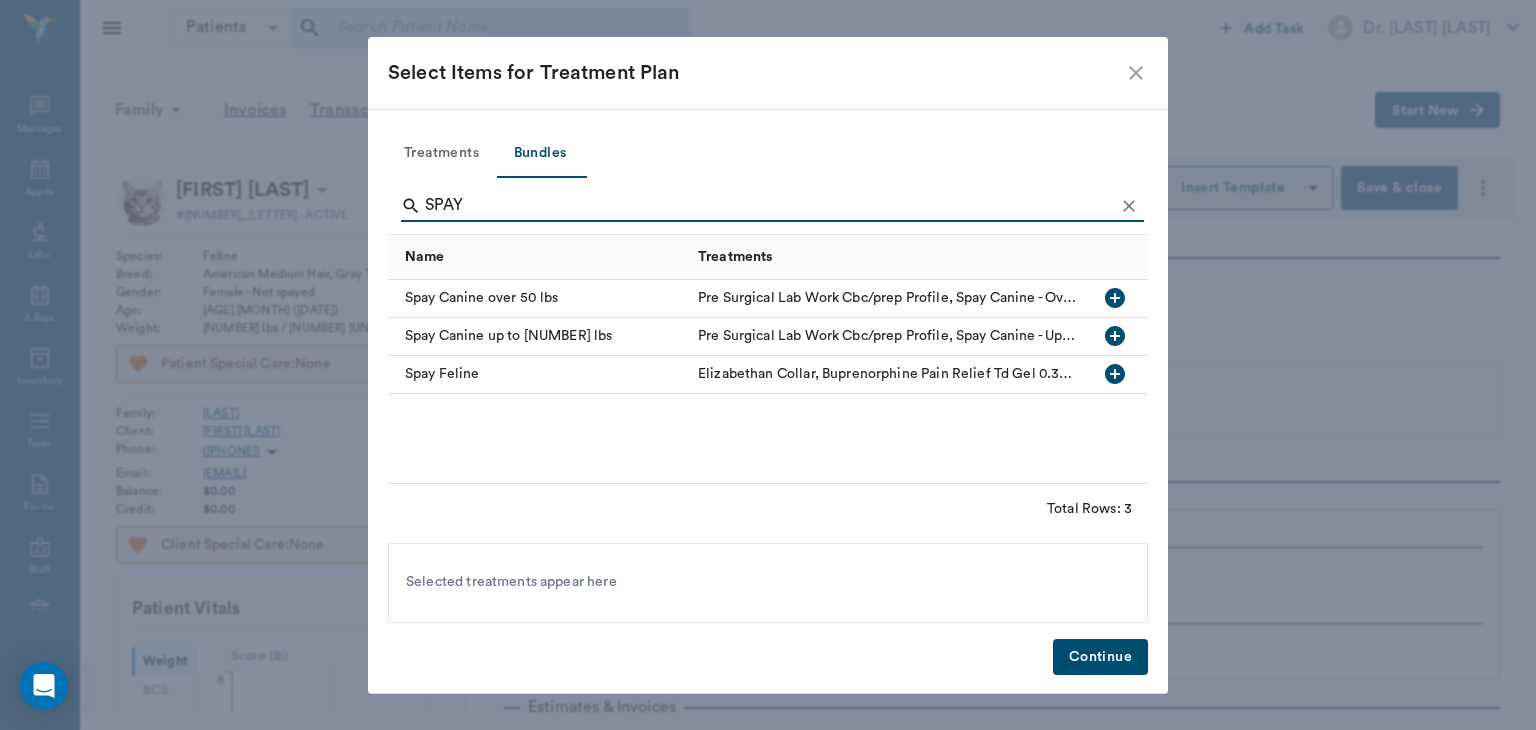 type on "SPAY" 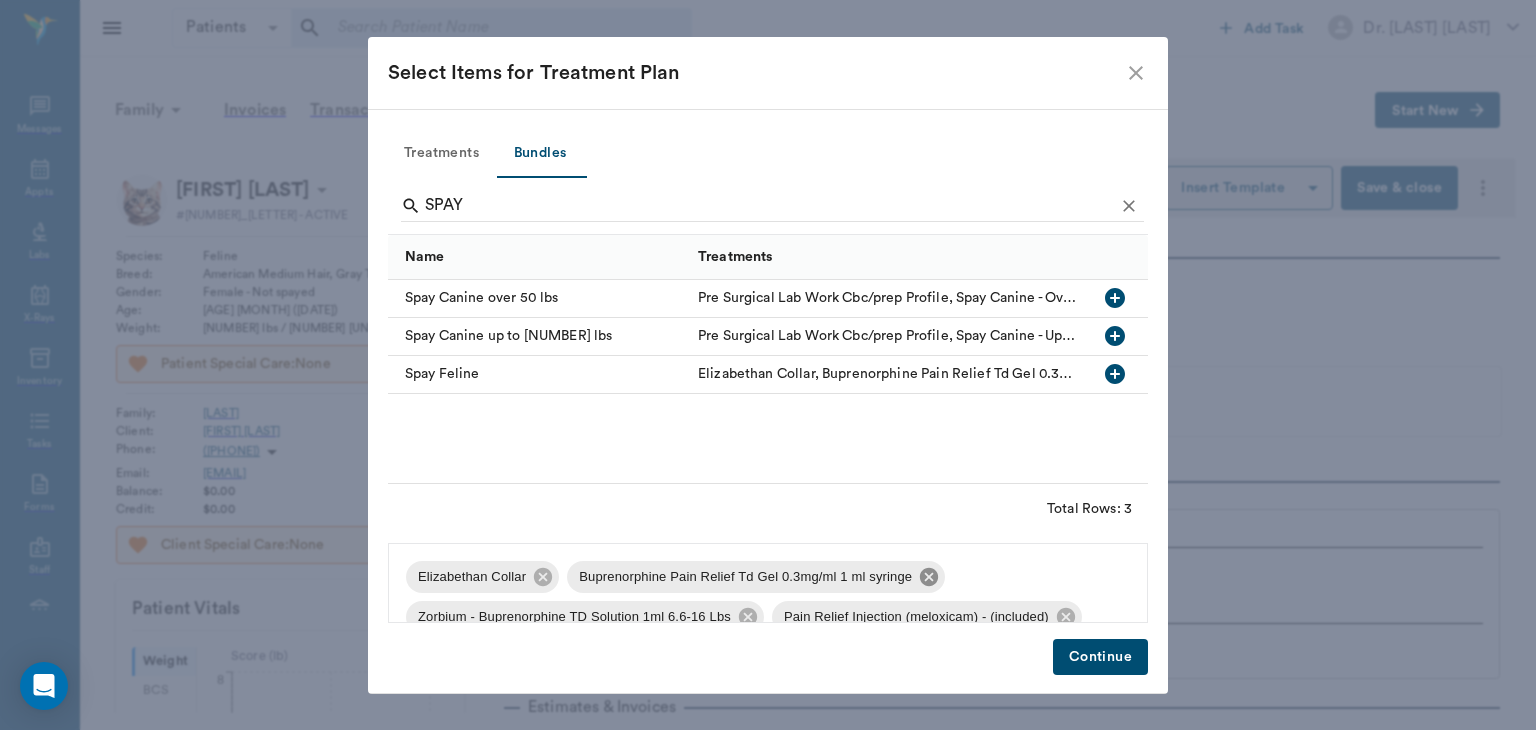 click at bounding box center [543, 576] 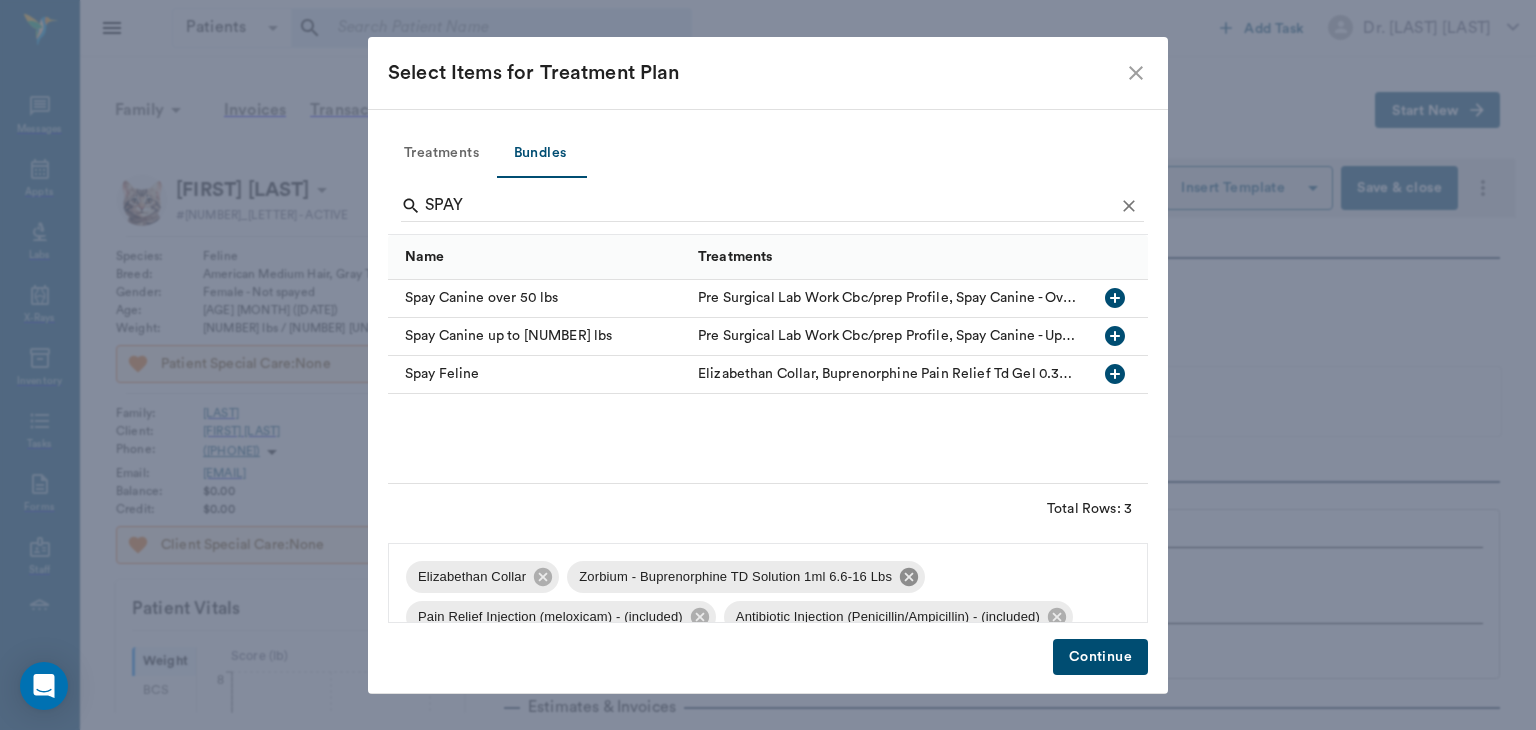 click at bounding box center [543, 576] 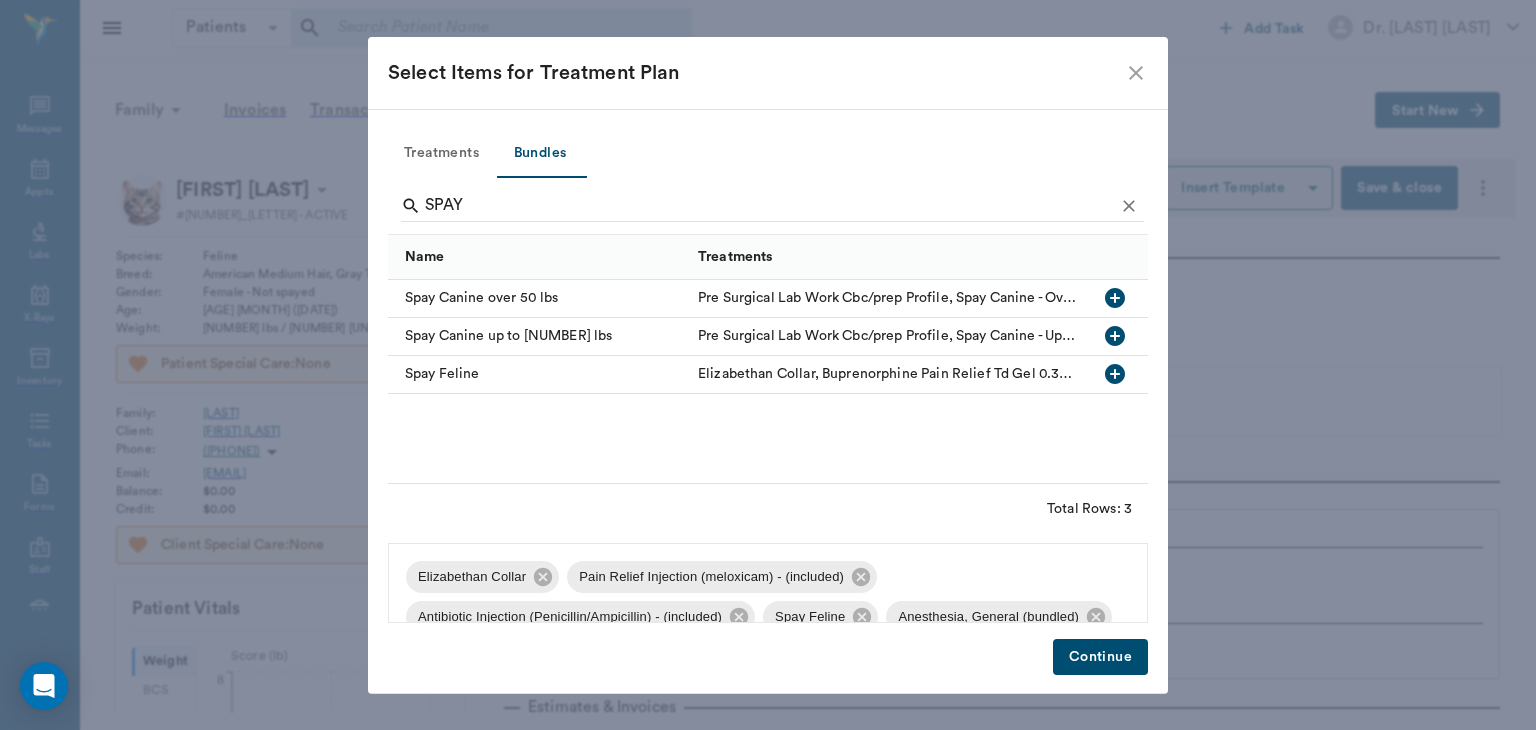 scroll, scrollTop: 27, scrollLeft: 0, axis: vertical 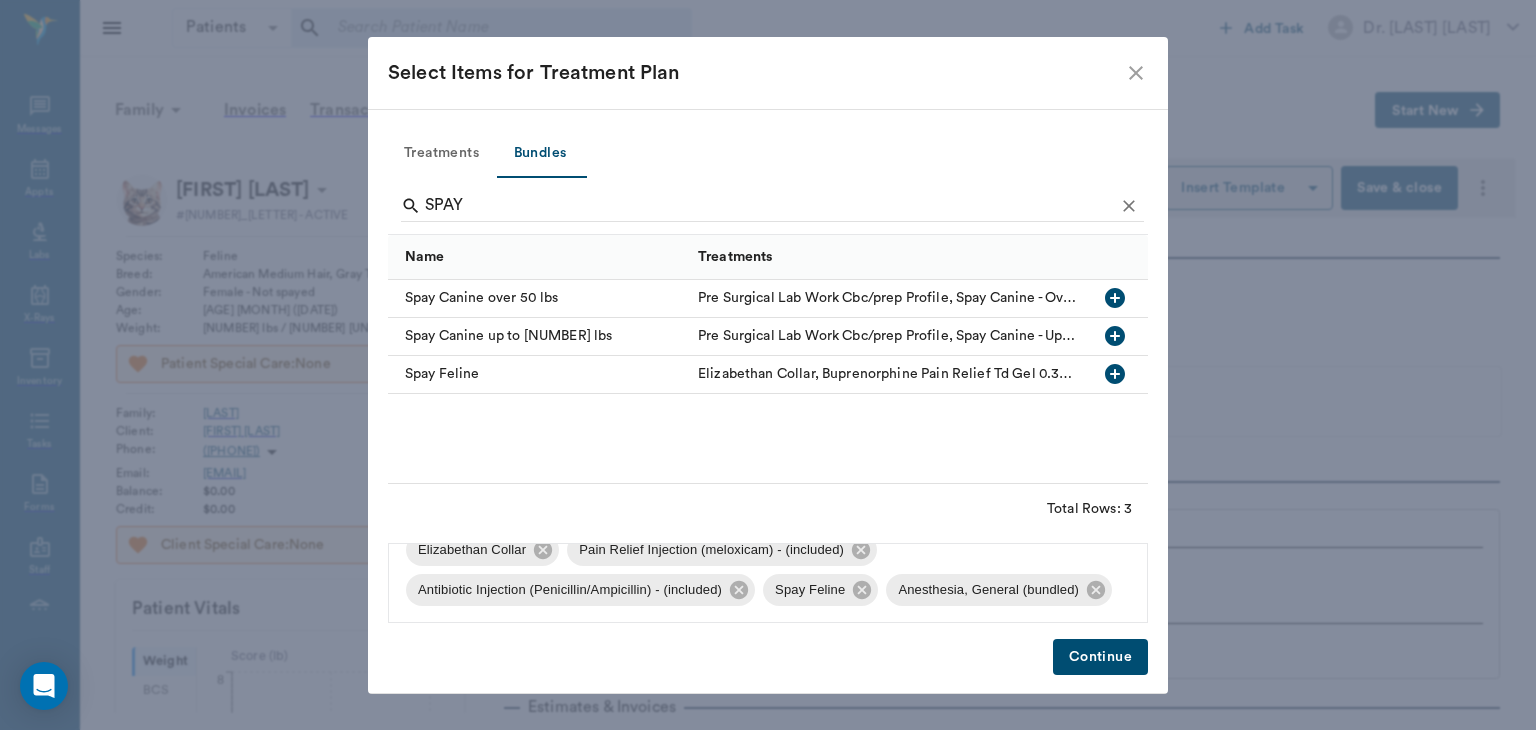 click on "Continue" at bounding box center [1100, 657] 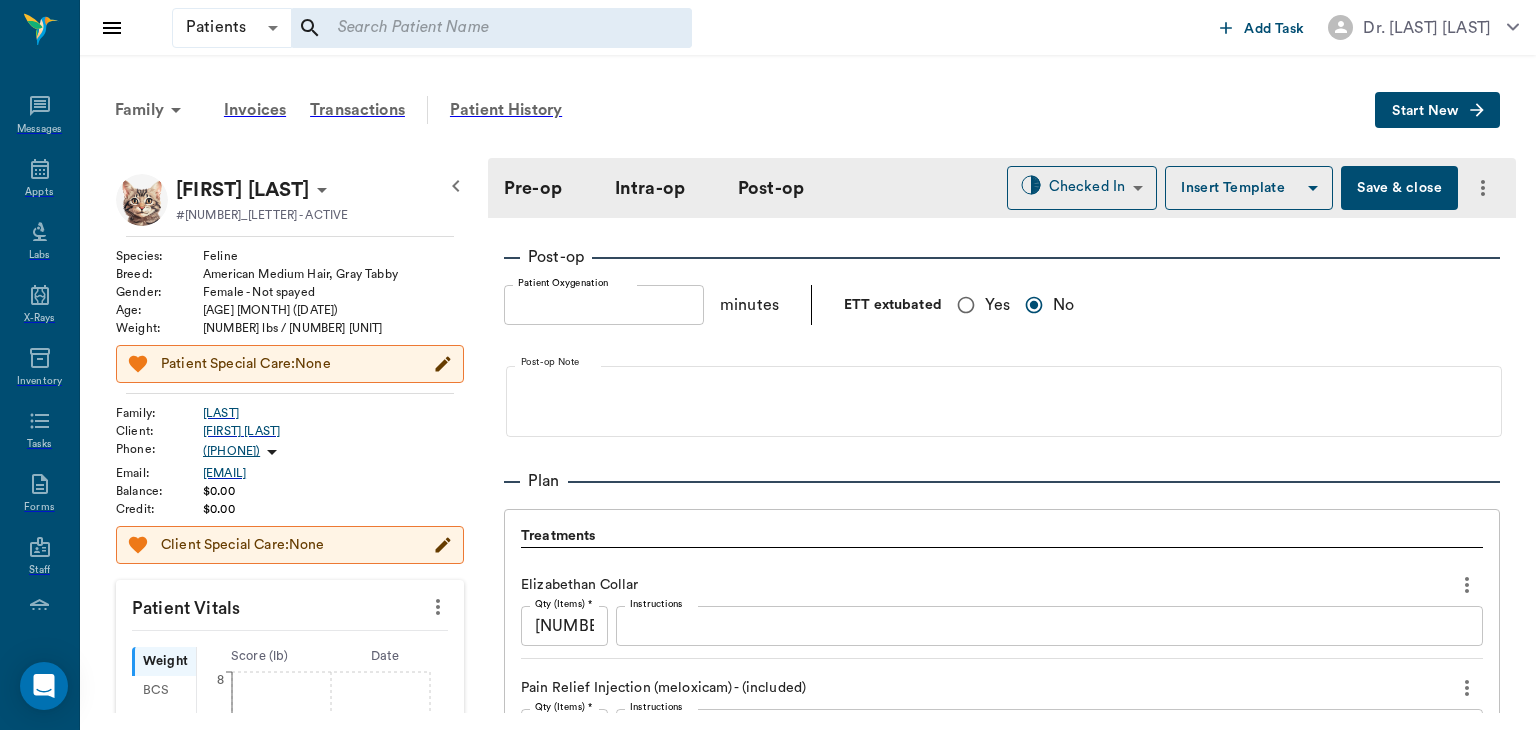scroll, scrollTop: 2040, scrollLeft: 0, axis: vertical 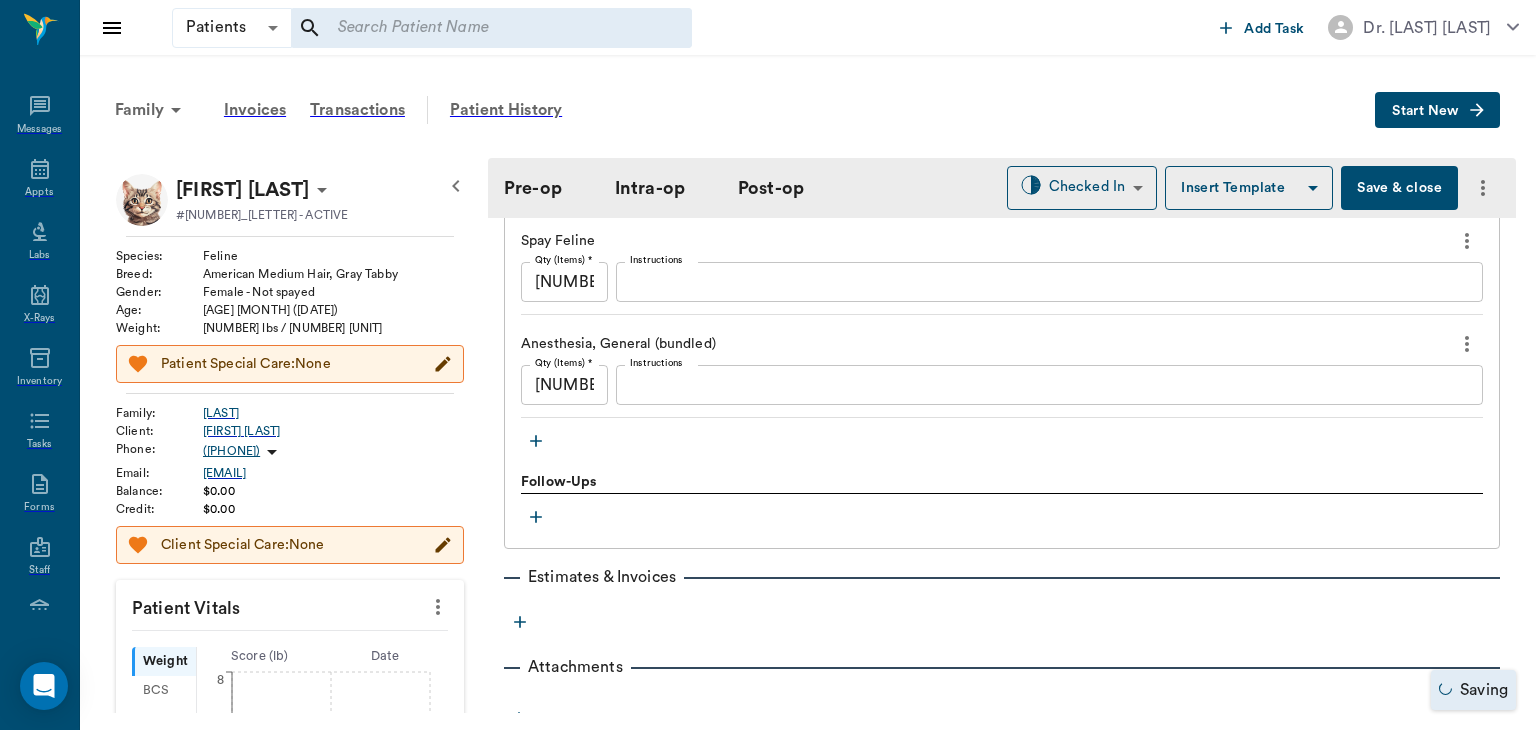 click at bounding box center (536, 441) 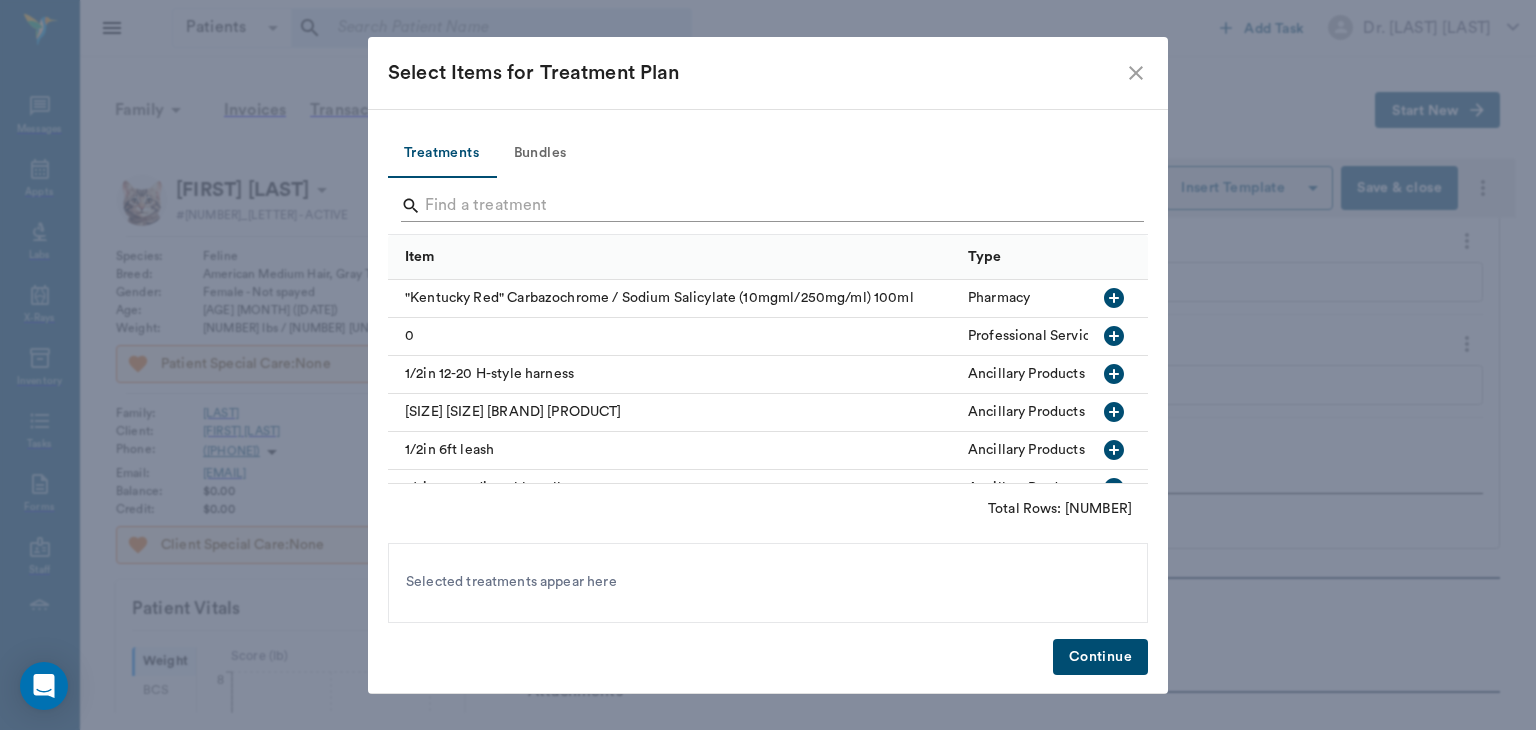 click at bounding box center [769, 206] 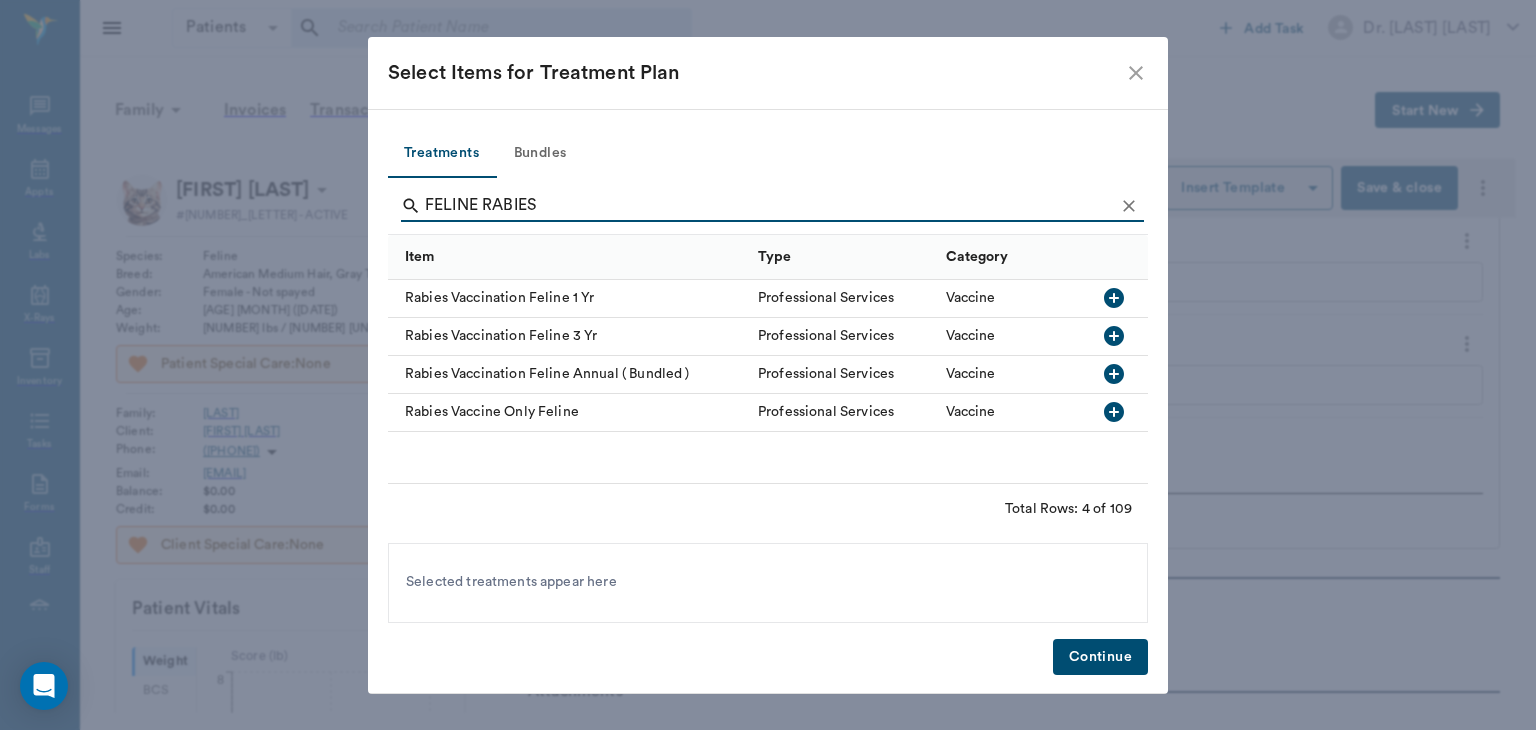 type on "FELINE RABIES" 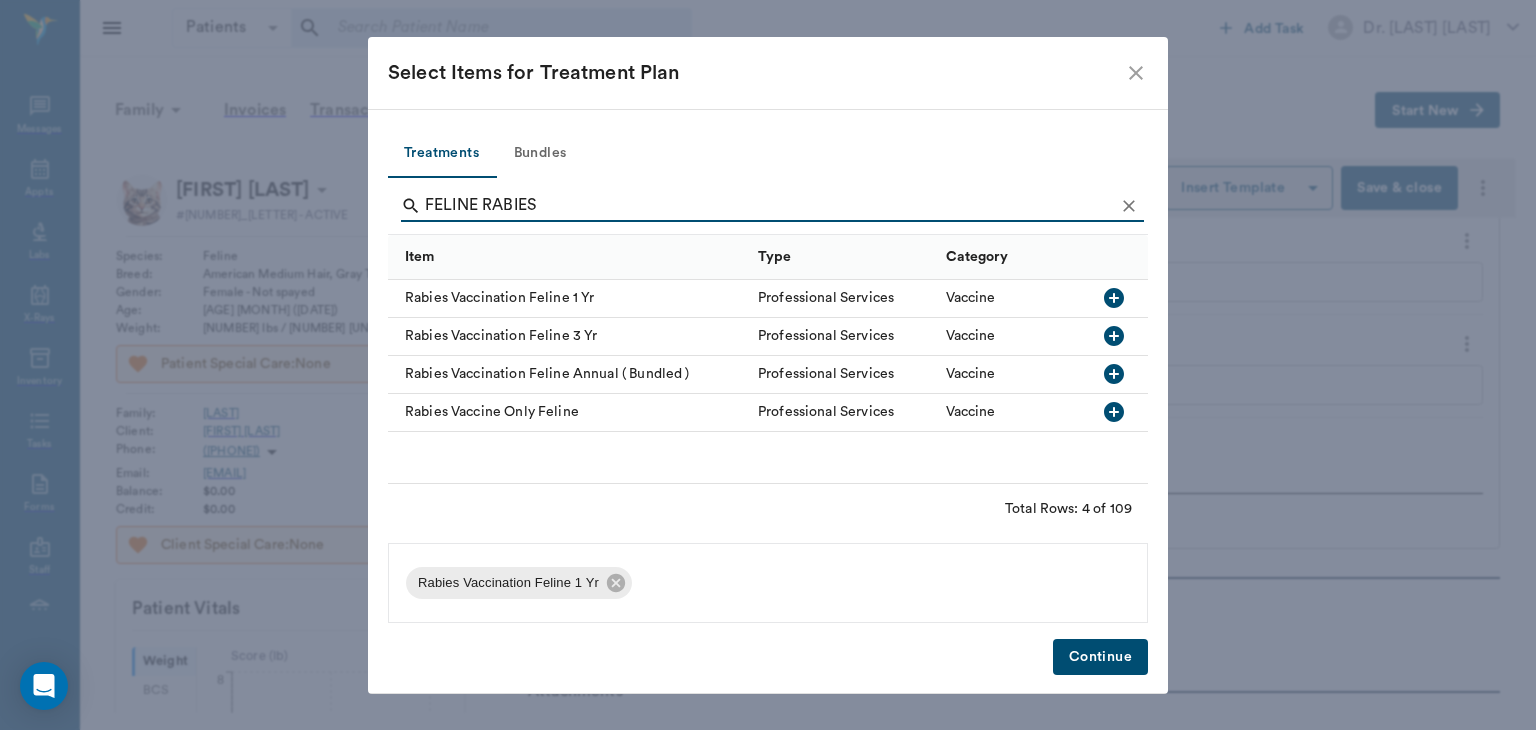 click on "Continue" at bounding box center (1100, 657) 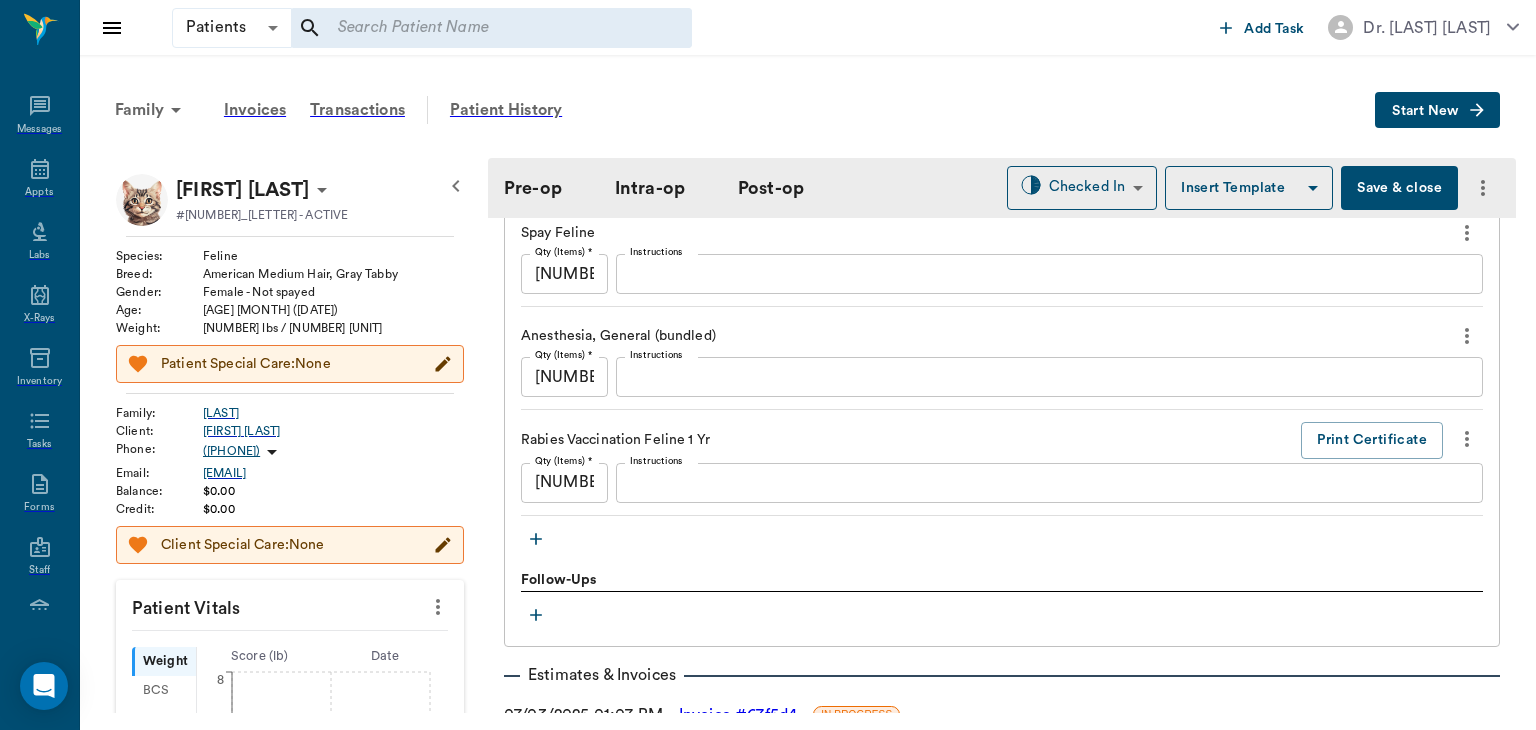 scroll, scrollTop: 2043, scrollLeft: 0, axis: vertical 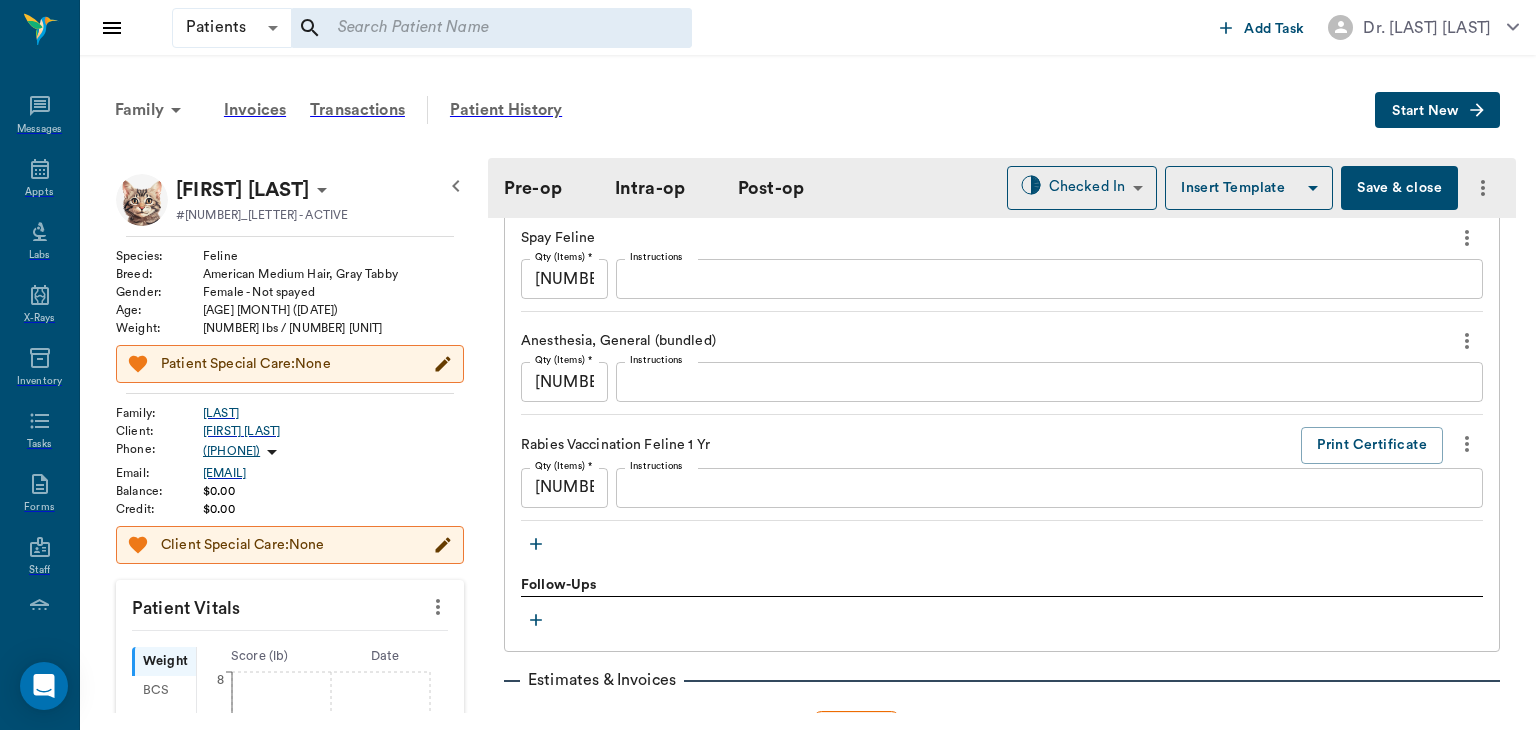 click on "•••• • •••••" at bounding box center (1399, 188) 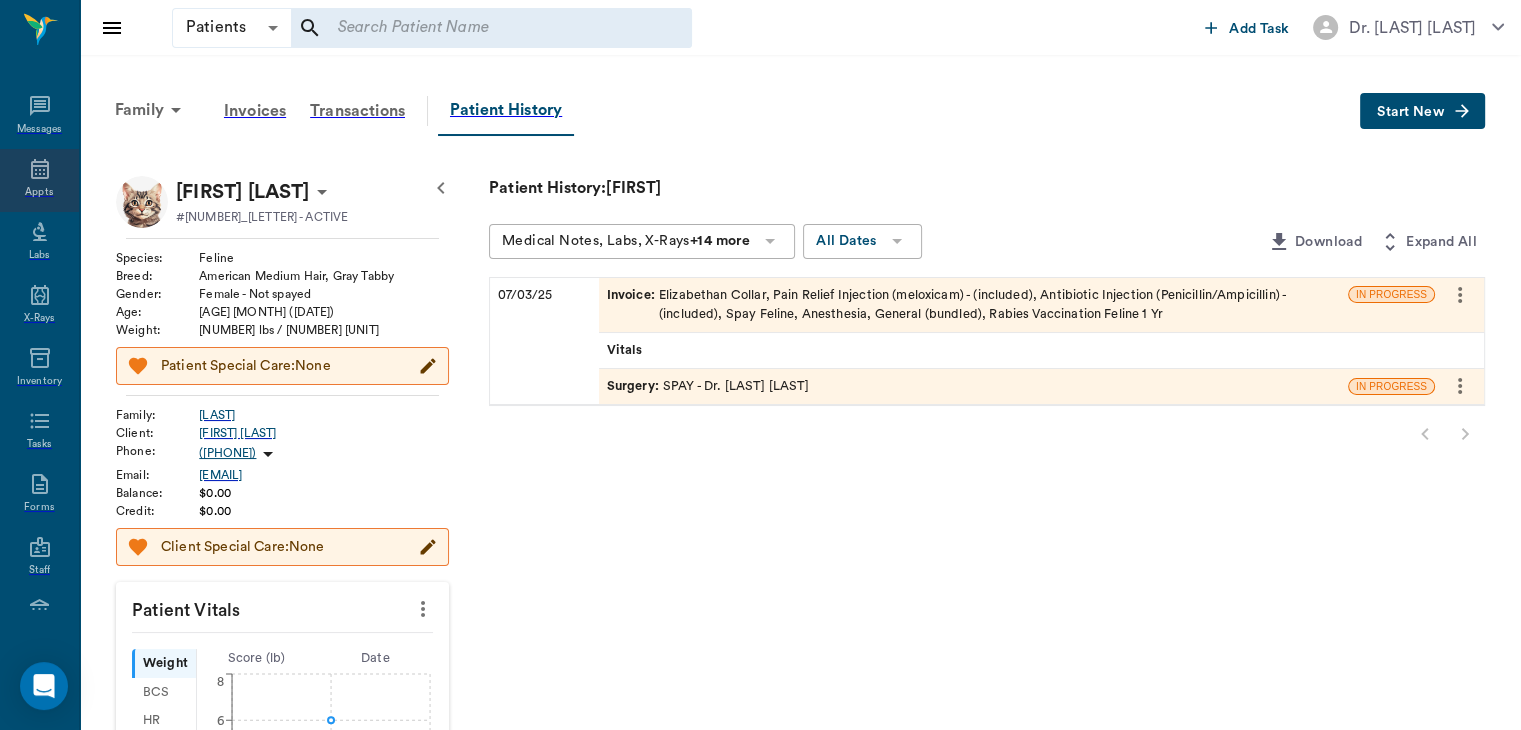 click at bounding box center (40, 169) 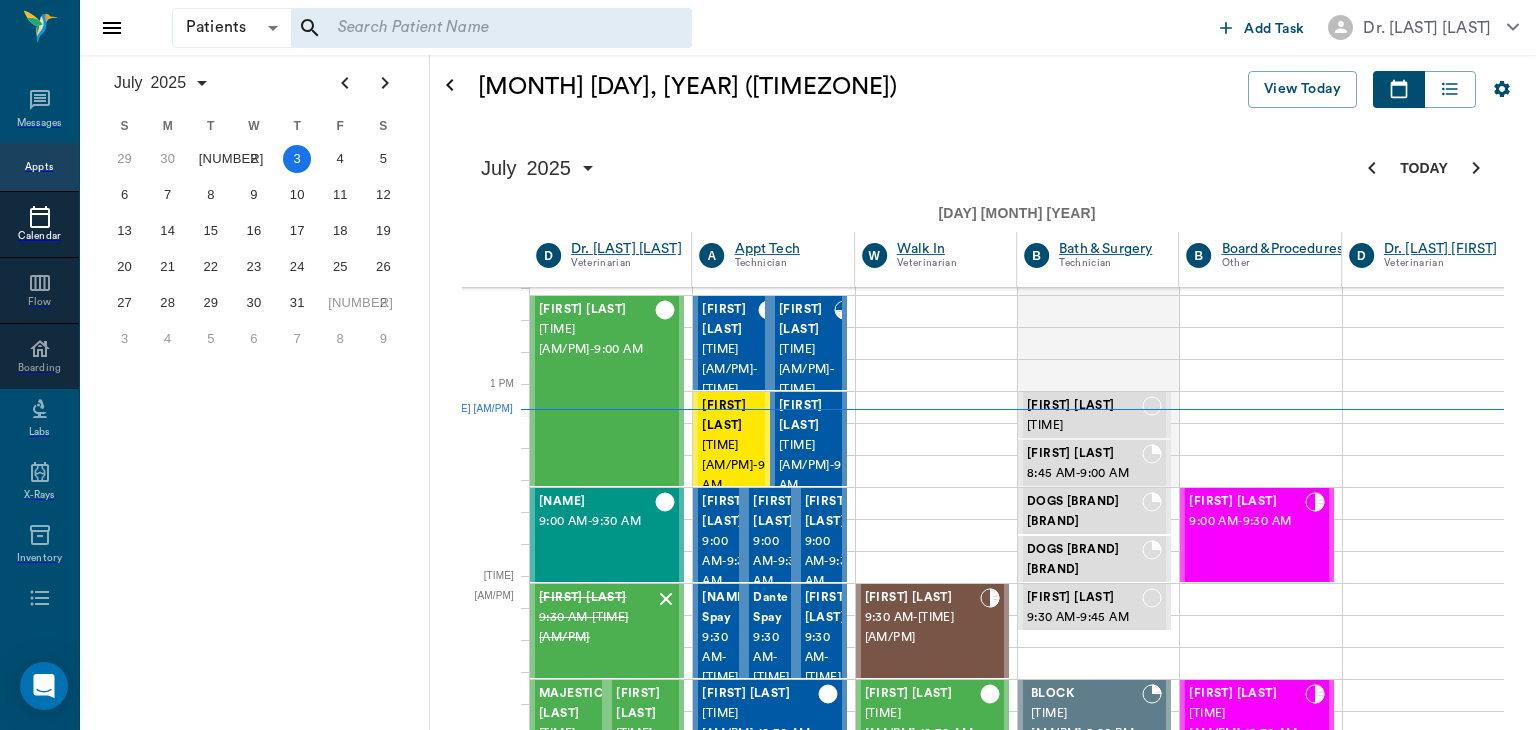 scroll, scrollTop: 868, scrollLeft: 0, axis: vertical 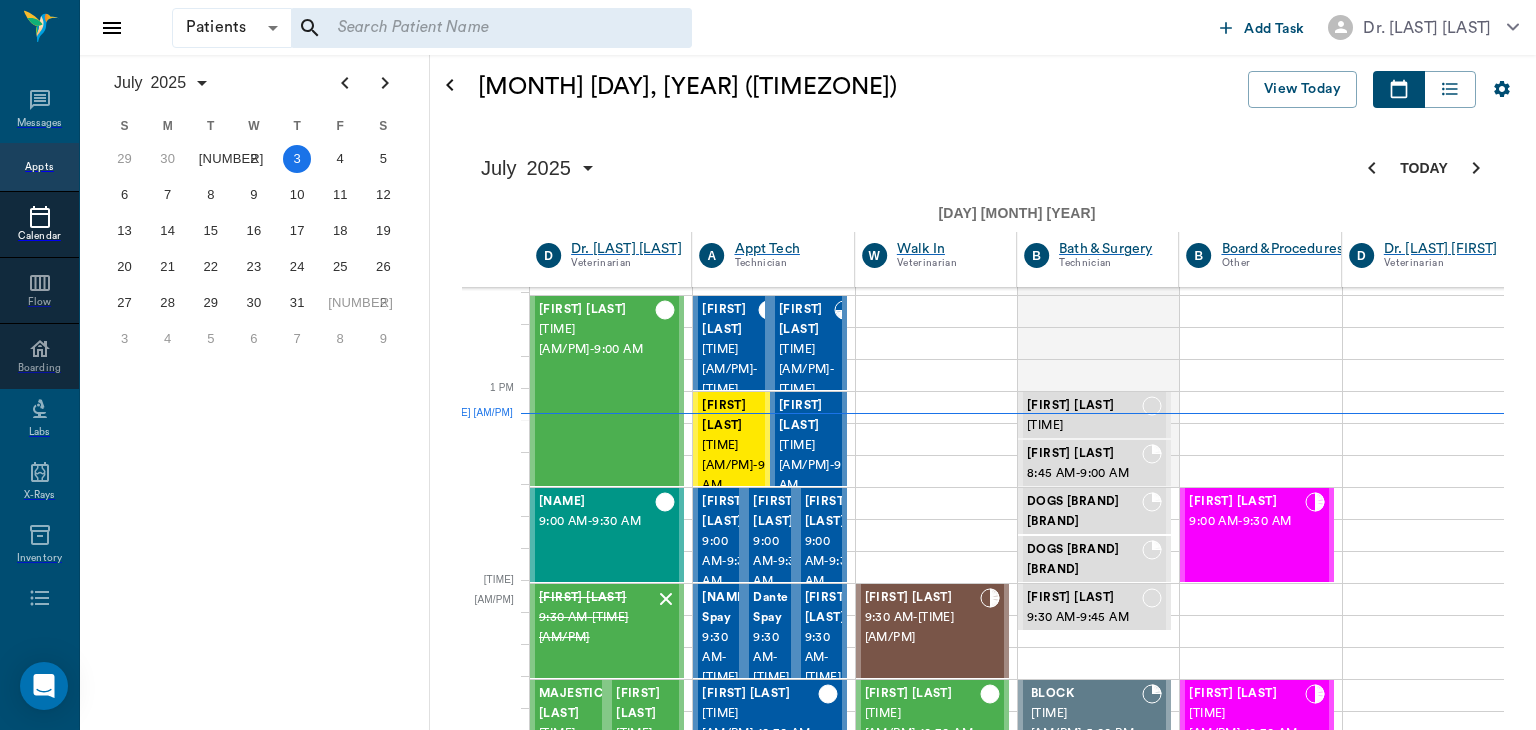 click on "1:30 PM  -  2:00 PM" at bounding box center [597, 1407] 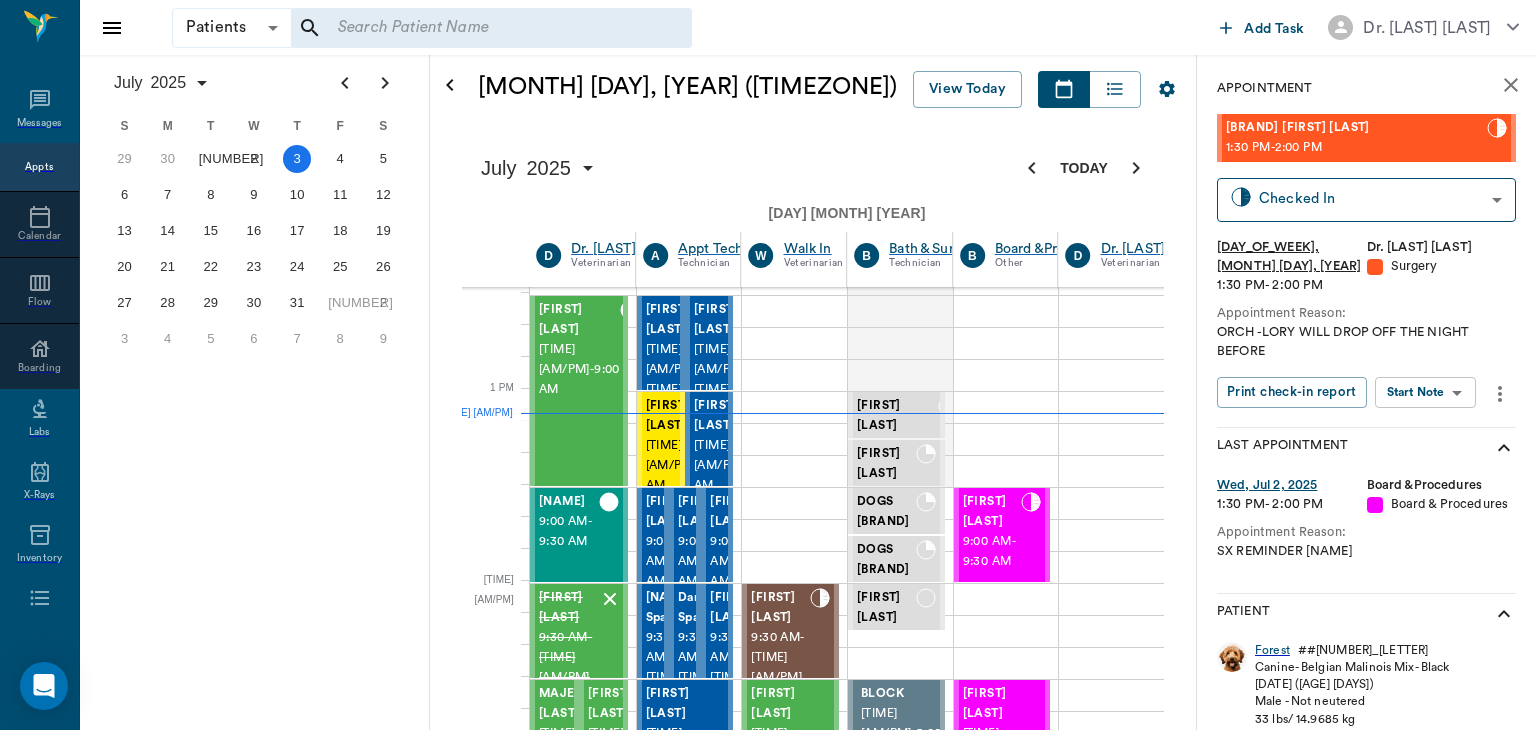 click on "Patients Patients ​ ​ Add Task Dr. Bert Ellsworth Nectar Messages Appts Calendar Flow Boarding Labs X-Rays Inventory Tasks Forms Staff Reports Lookup Settings July 2025 S M T W T F S Jun 1 2 3 4 5 6 7 8 9 10 11 12 13 14 15 16 17 18 19 20 21 22 23 24 25 26 27 28 29 30 Jul 1 2 3 4 5 6 7 8 9 10 11 12 S M T W T F S 29 30 Jul 1 2 3 4 5 6 7 8 9 10 11 12 13 14 15 16 17 18 19 20 21 22 23 24 25 26 27 28 29 30 31 Aug 1 2 3 4 5 6 7 8 9 S M T W T F S 27 28 29 30 31 Aug 1 2 3 4 5 6 7 8 9 10 11 12 13 14 15 16 17 18 19 20 21 22 23 24 25 26 27 28 29 30 31 Sep 1 2 3 4 5 6 July 3, 2025 (CDT) View Today July 2025 Today 3 Thu Jul 2025 D Dr. Bert Ellsworth Veterinarian A Appt Tech Technician W Walk In Veterinarian B Bath & Surgery Technician B Board &Procedures Other D Dr. Kindall Jones Veterinarian 8 AM 9 AM 10 AM 11 AM 12 PM 1 PM 2 PM 3 PM 4 PM 5 PM 6 PM 7 PM 8 PM 1:08 PM Cattle Clark 8:00 AM  -  9:00 AM Goat Lee 9:00 AM  -  9:30 AM ANNIE Blankenship 9:30 AM  -  10:00 AM MAJESTIC Jacobs 10:00 AM  -  10:30 AM Busa Jacobs  -" at bounding box center [768, 1319] 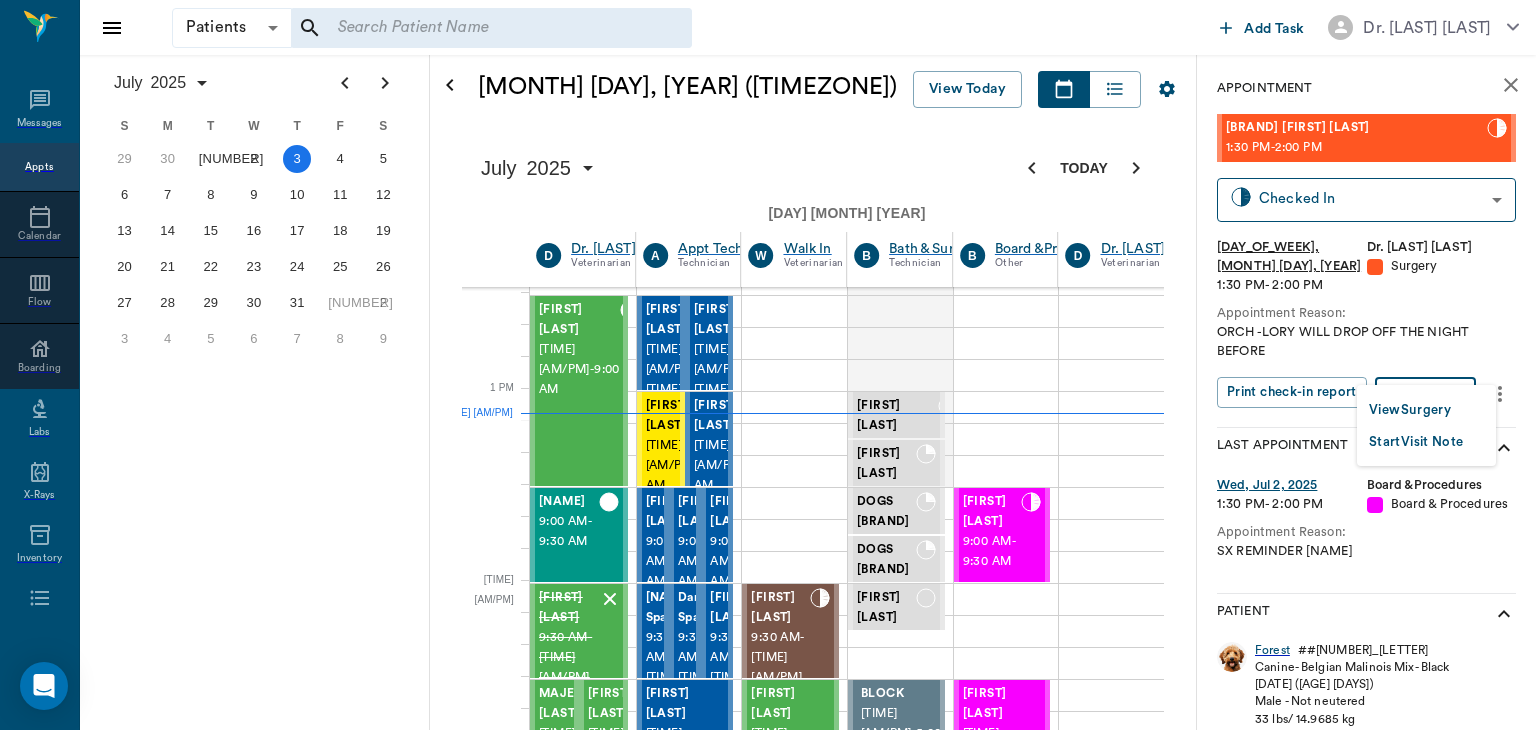 click on "••••  •••••••" at bounding box center [1410, 410] 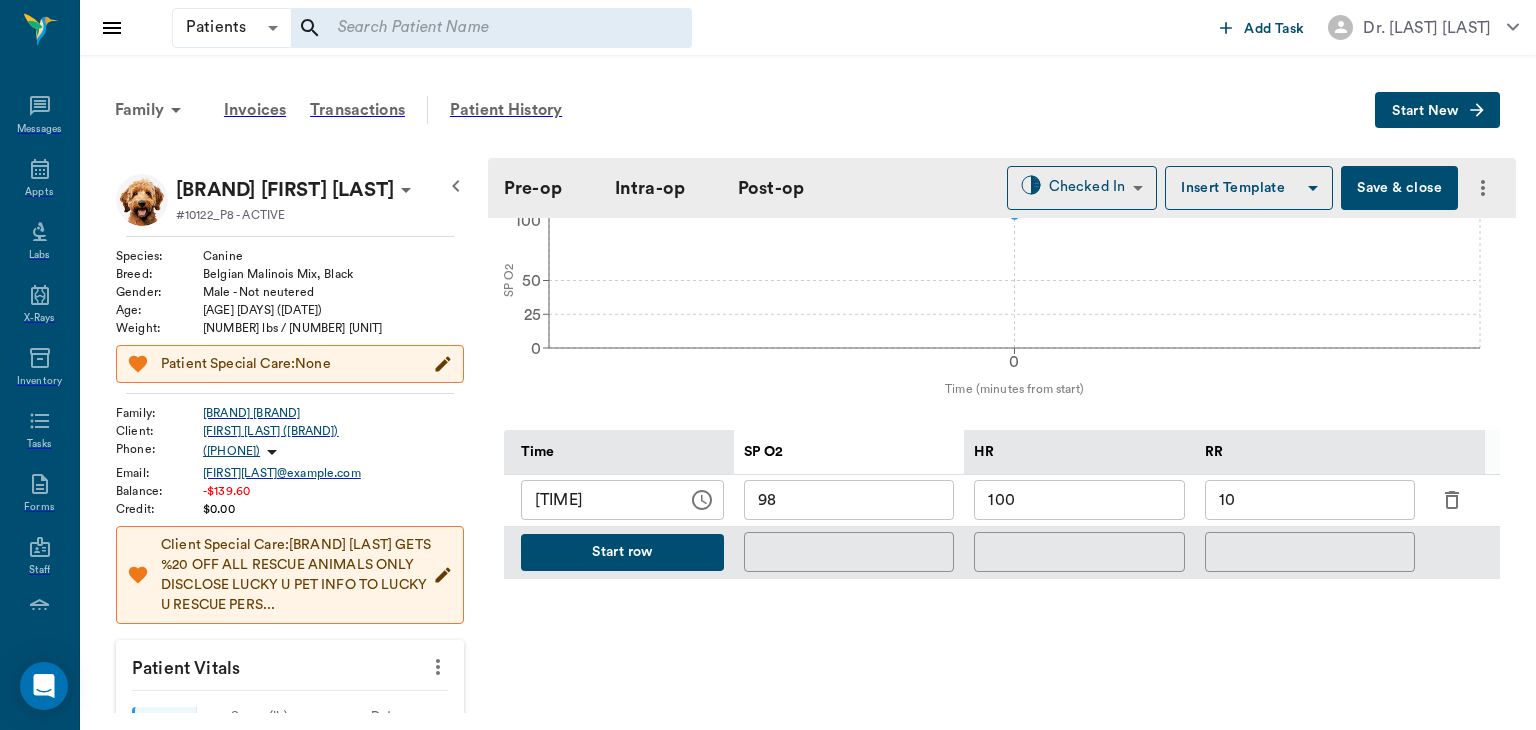 scroll, scrollTop: 783, scrollLeft: 0, axis: vertical 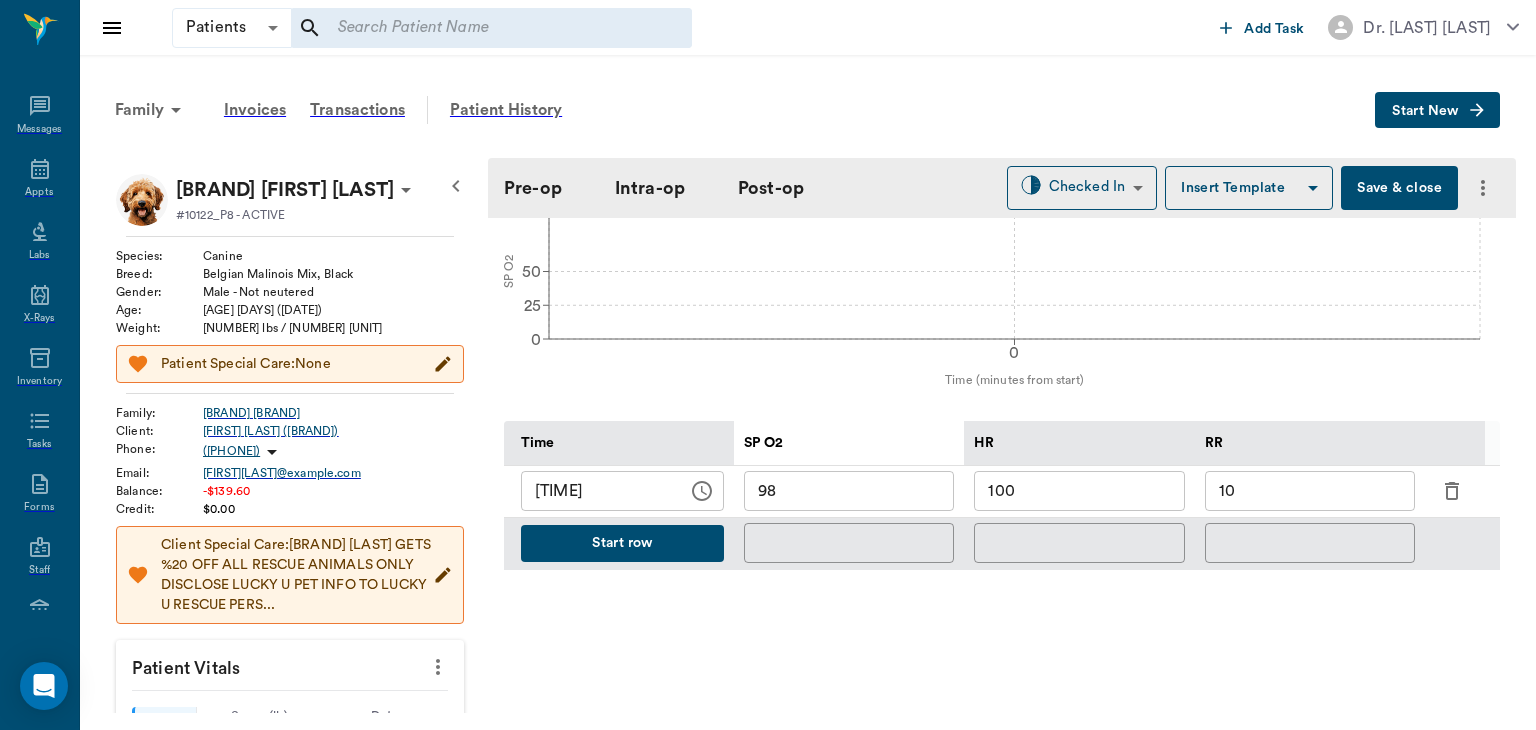 click on "Start row" at bounding box center [622, 543] 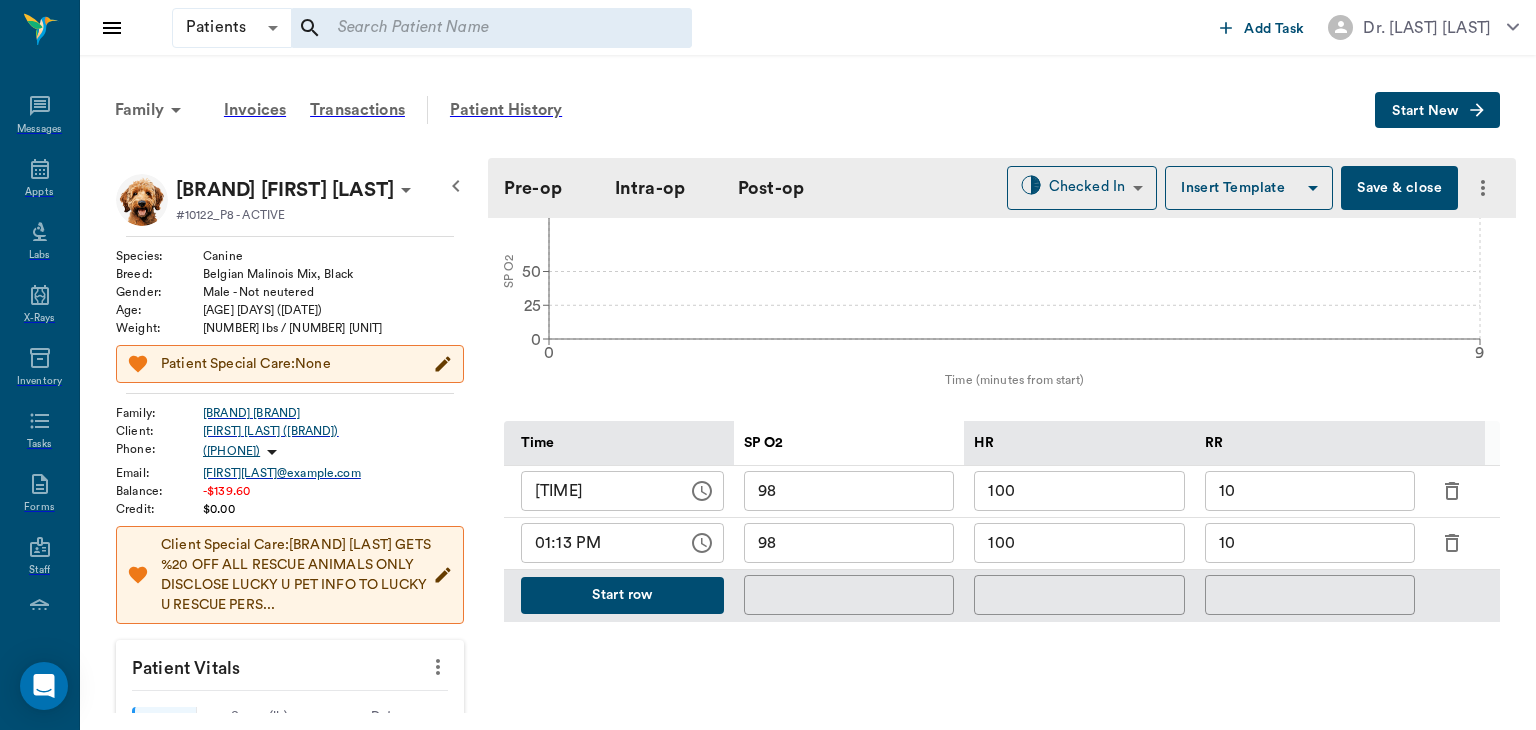 click on "100" at bounding box center [1079, 543] 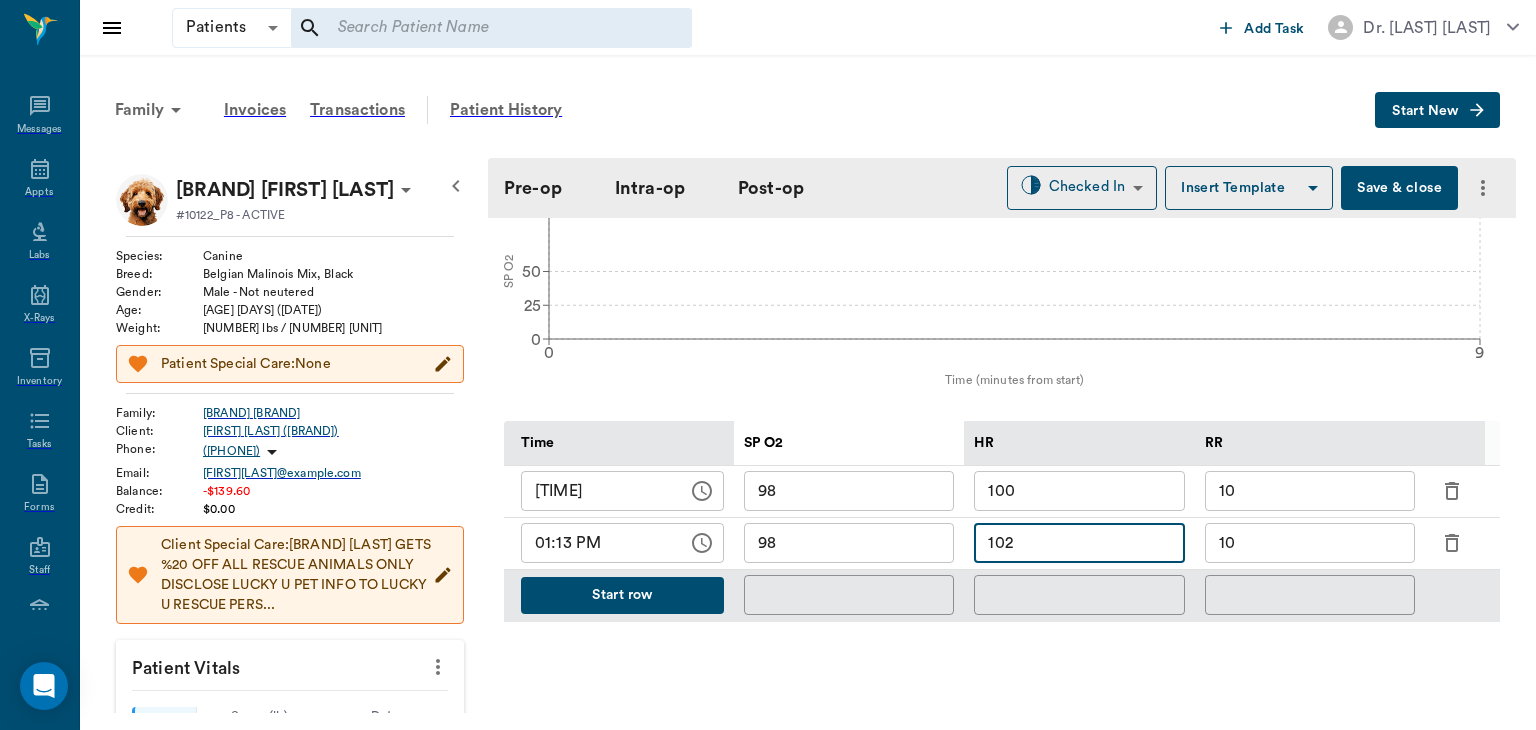 type on "102" 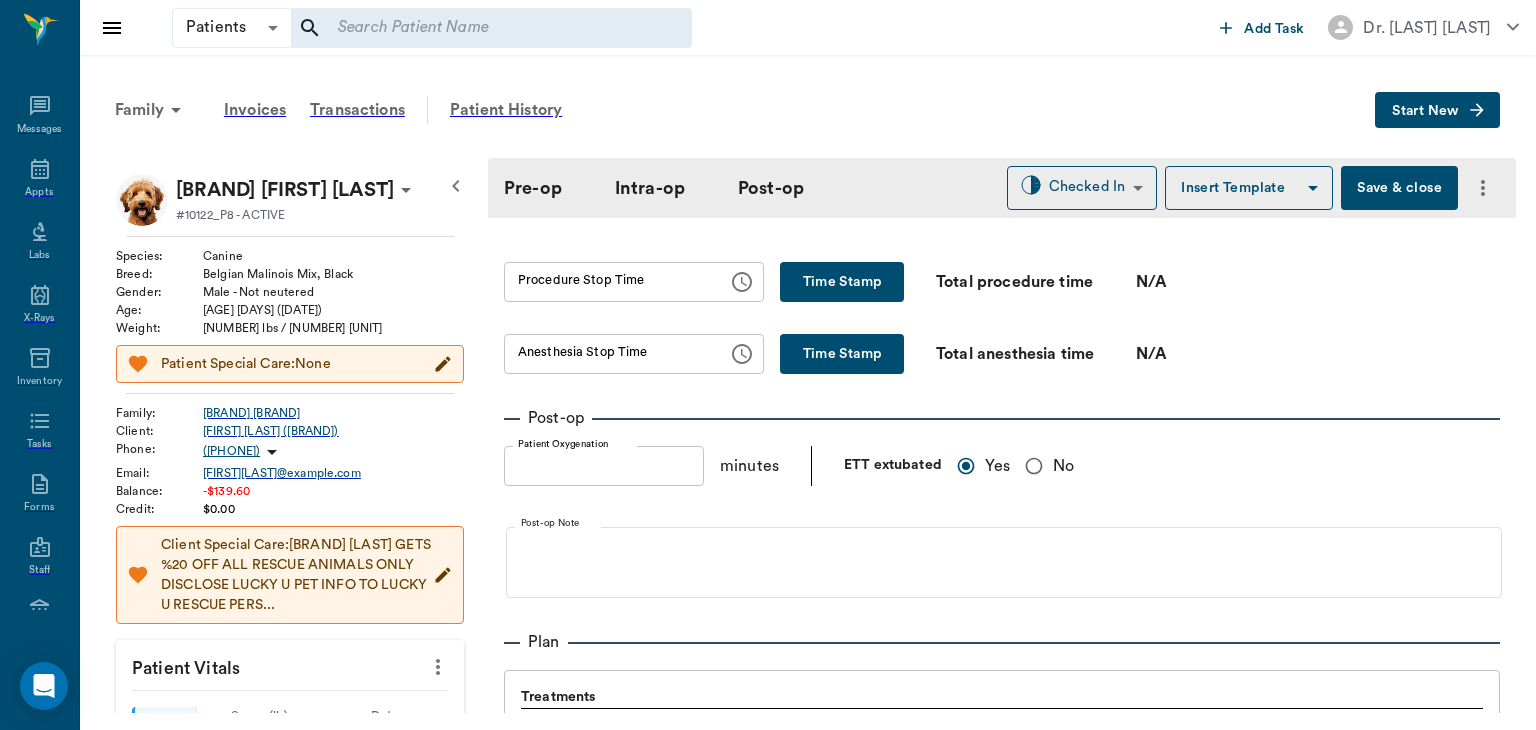 scroll, scrollTop: 1240, scrollLeft: 0, axis: vertical 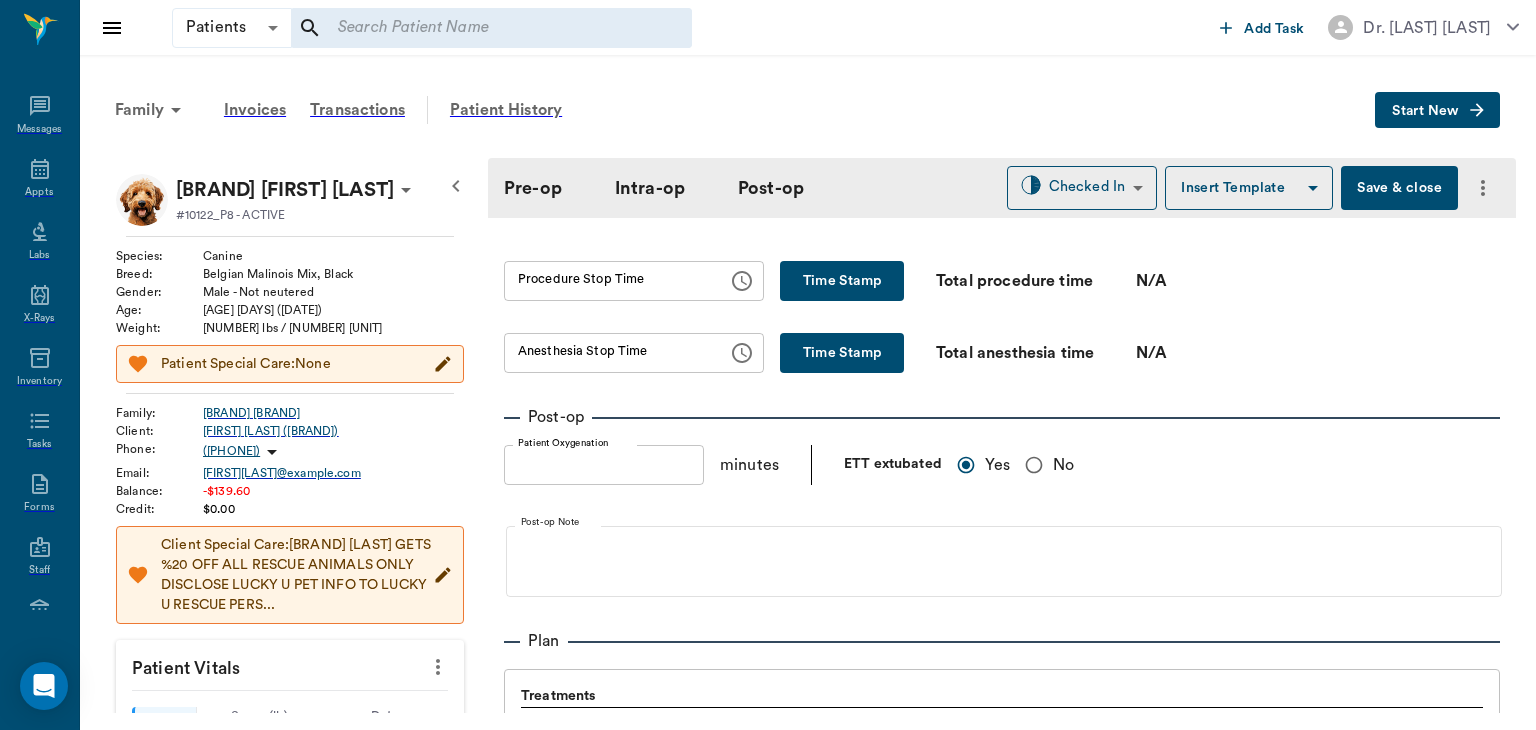 type on "96" 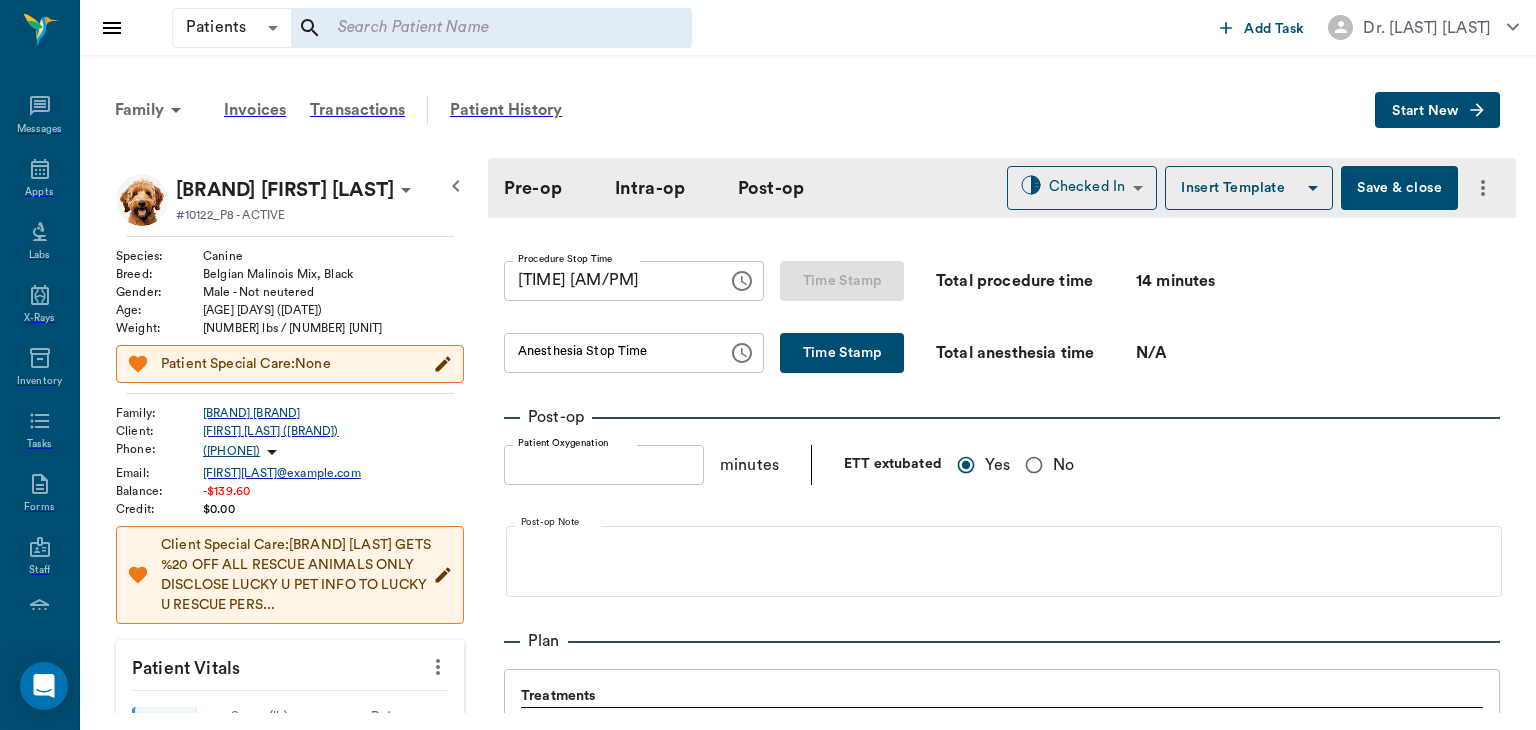 click on "•••• •••••" at bounding box center (842, 353) 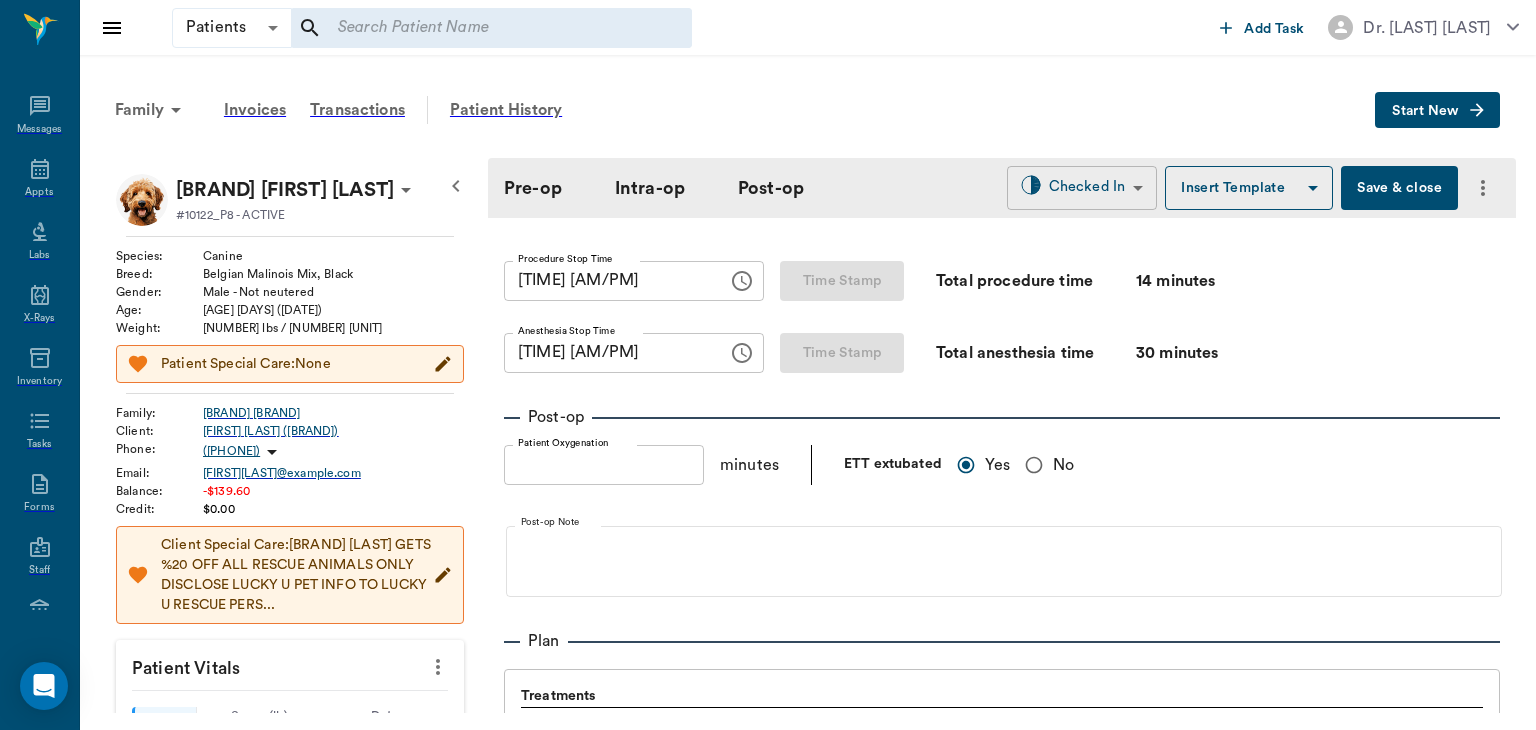 click on "Patients Patients ​ ​ Add Task Dr. Bert Ellsworth Nectar Messages Appts Labs X-Rays Inventory Tasks Forms Staff Reports Lookup Settings Family Invoices Transactions Patient History Start New Forest LUCKY U RESCUE #10122_P8    -    ACTIVE   Species : Canine Breed : Belgian Malinois Mix, Black Gender : Male - Not neutered Age : 24 wk 1 days (01/15/2025) Weight : 33 lbs / 14.9685 kg Patient Special Care:  None Family : LUCKY U RESCUE Client : BRITTNY CIGAINERO (LUCKY U) Phone : (903) 706-8581 Email : BRITTNYPICKERING@gmail.com Balance : -$139.60 Credit : $0.00 Client Special Care:  LUCKY U RESCUE GETS %20 OFF ALL RESCUE ANIMALS
ONLY DISCLOSE LUCKY U PET INFO TO LUCKY U RESCUE PERS... Patient Vitals Weight BCS HR Temp Resp BP Dia Pain Perio Score ( lb ) Date 07/03/25 12PM 0 9 18 27 36 Ongoing diagnosis Current Rx Reminders Upcoming appointments Surgery 07/03/25 Schedule Appointment Pre-op Intra-op Post-op Checked In CHECKED_IN ​ Insert Template  Save & close Provider Dr. Bert Ellsworth Provider Assistant" at bounding box center [768, 364] 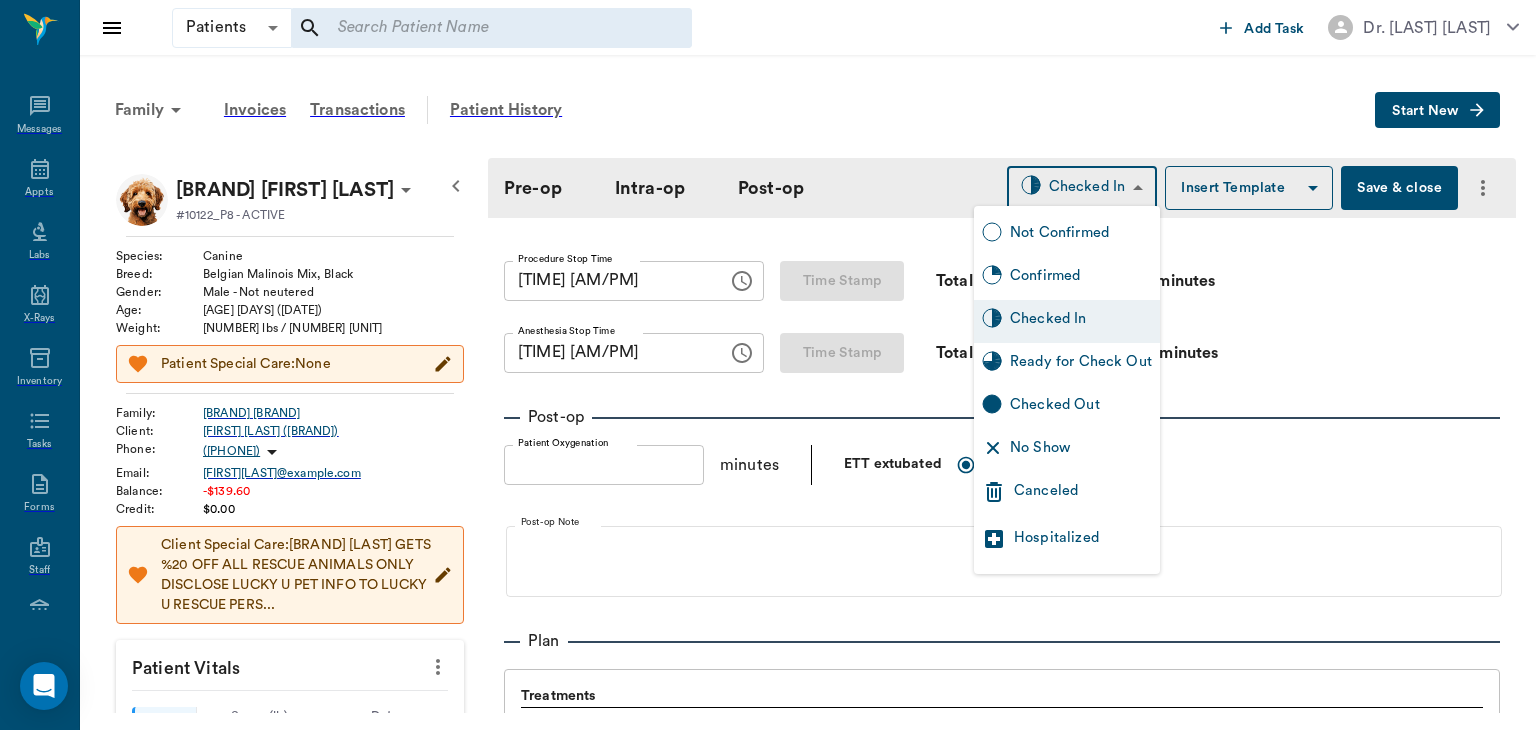 click on "Ready for Check Out" at bounding box center (1081, 364) 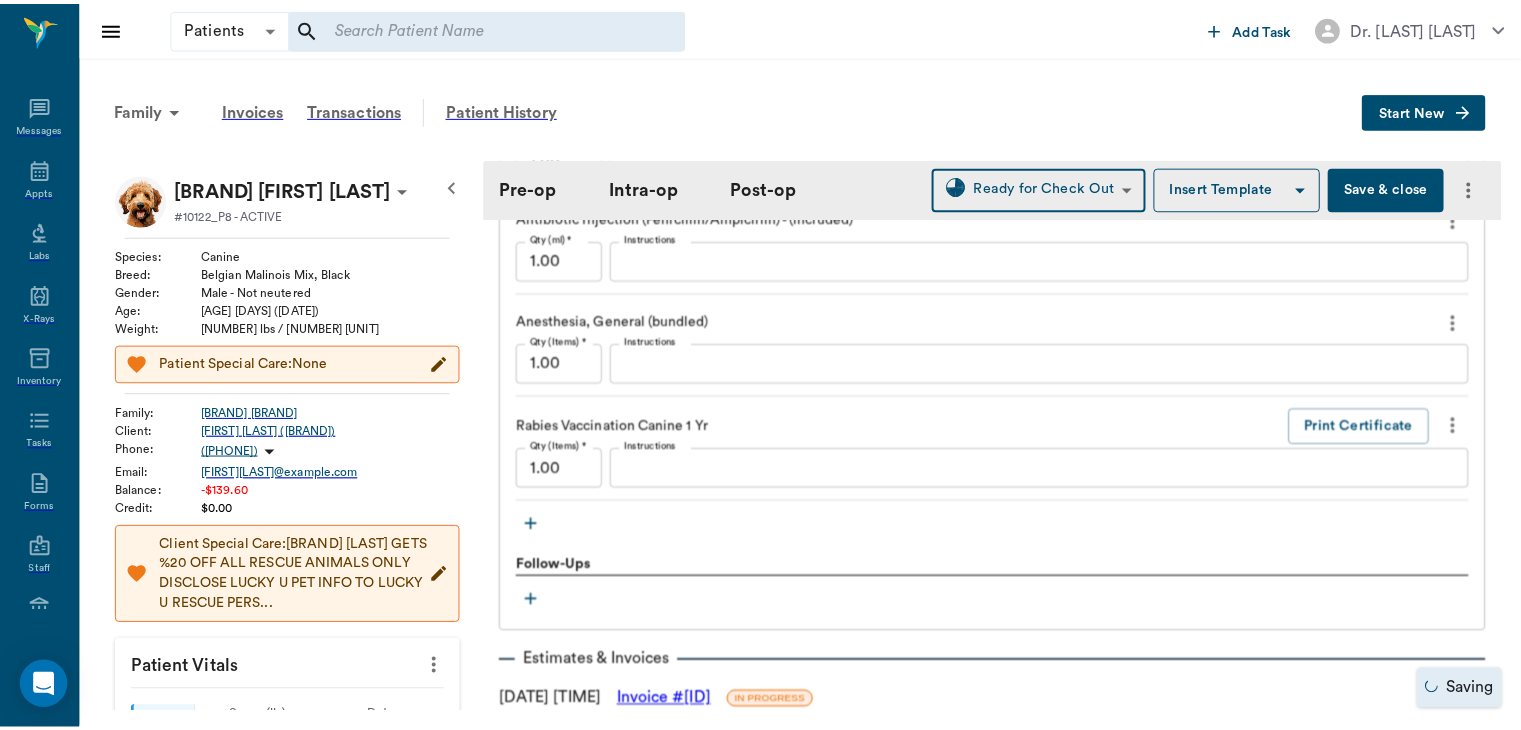scroll, scrollTop: 2140, scrollLeft: 0, axis: vertical 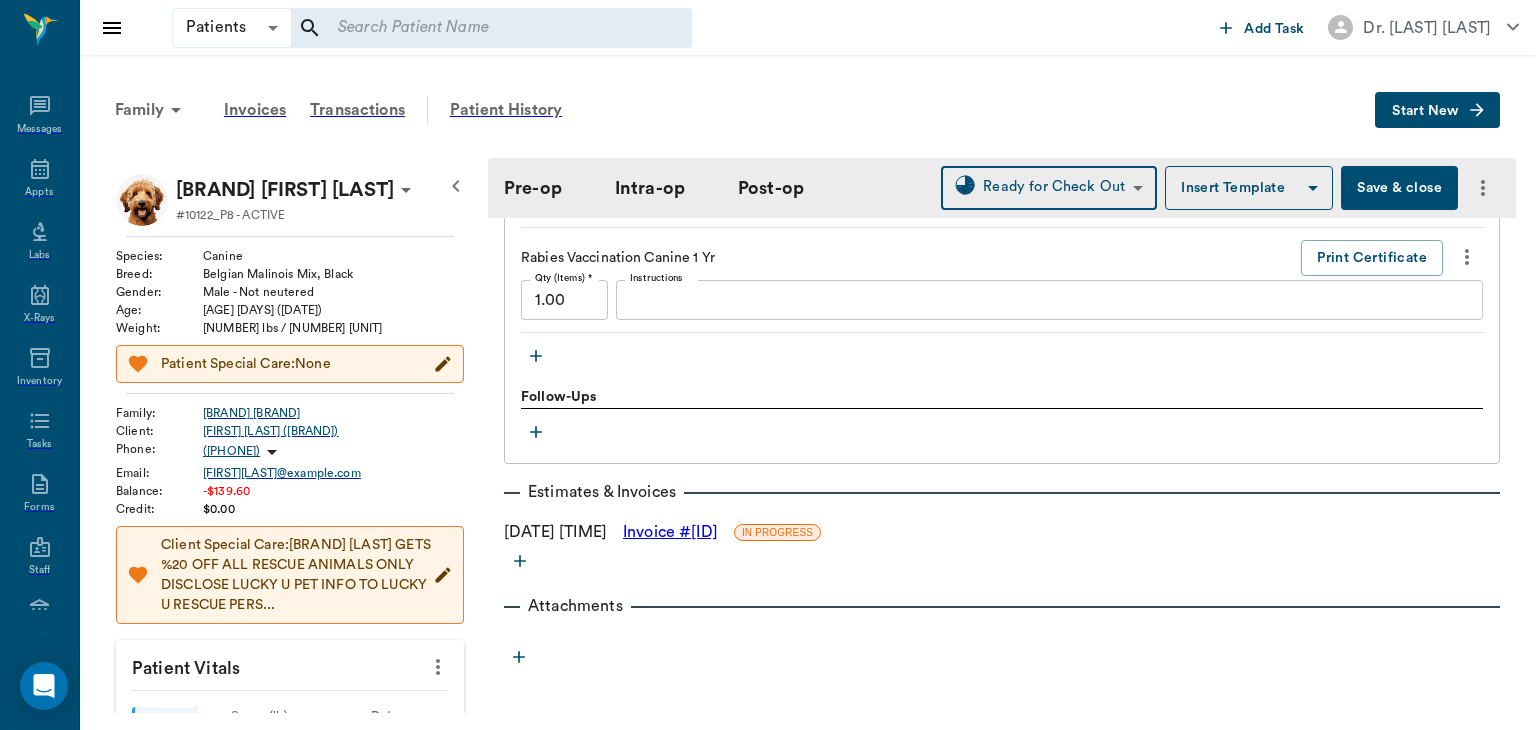 click on "Invoice # 67f548" at bounding box center (670, 532) 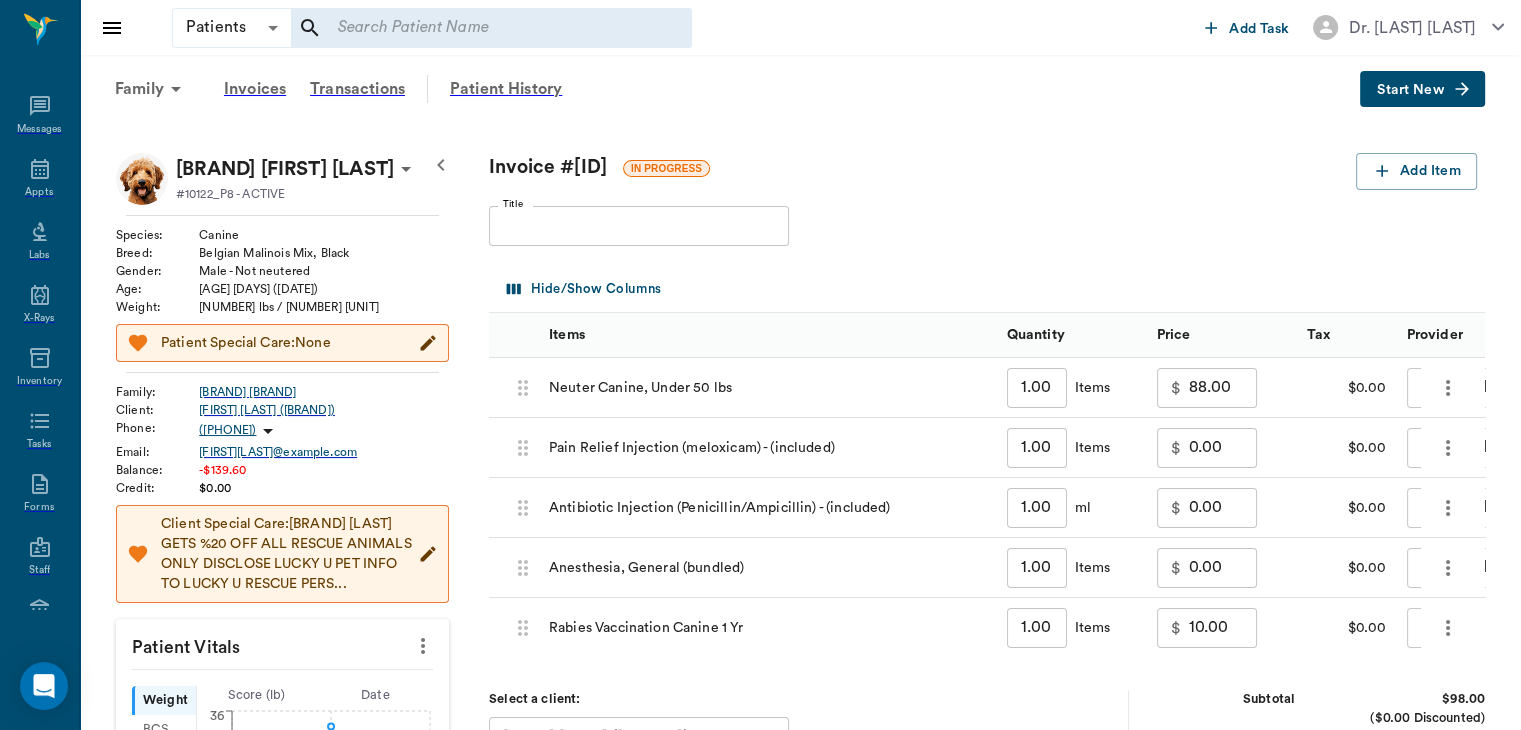 scroll, scrollTop: 20, scrollLeft: 0, axis: vertical 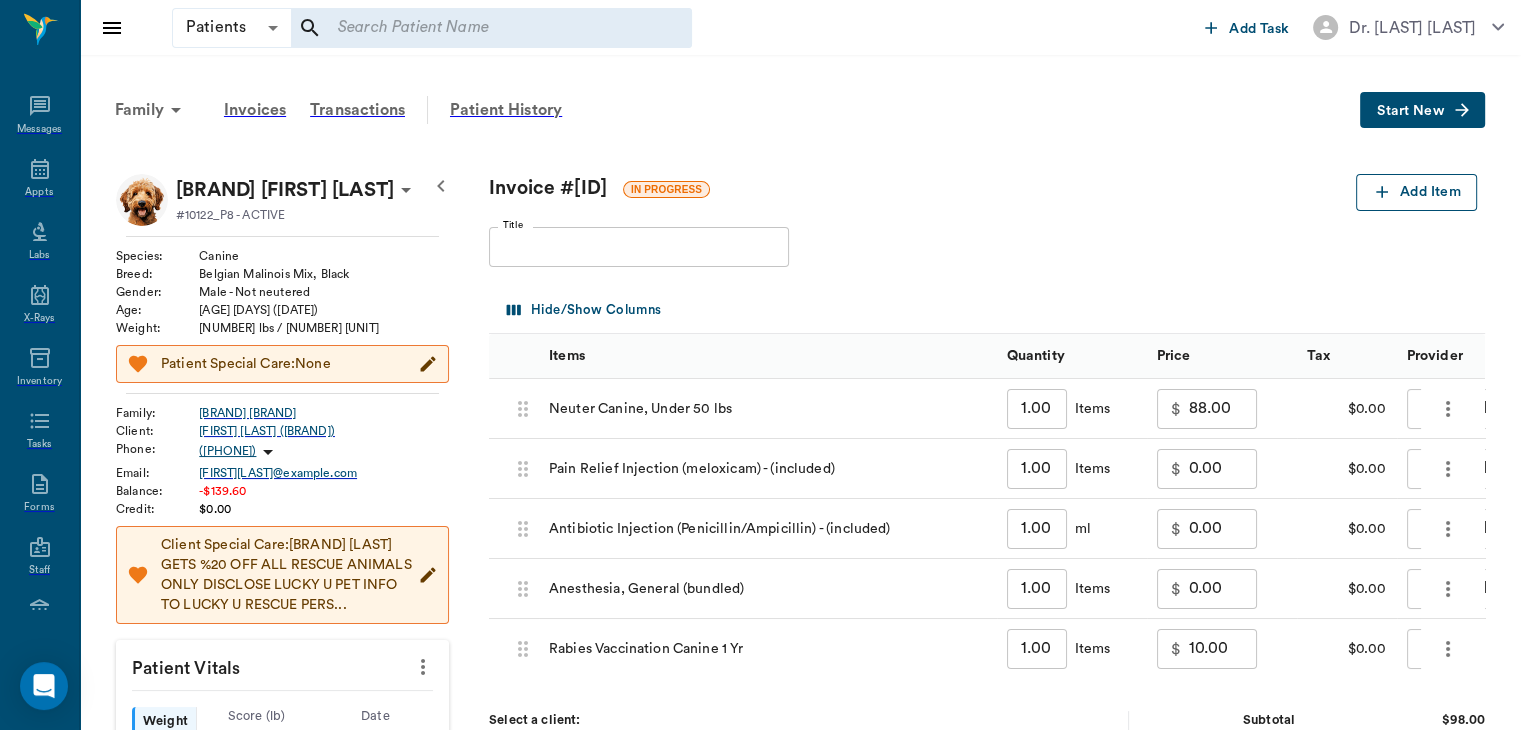 click on "Add Item" at bounding box center [1416, 192] 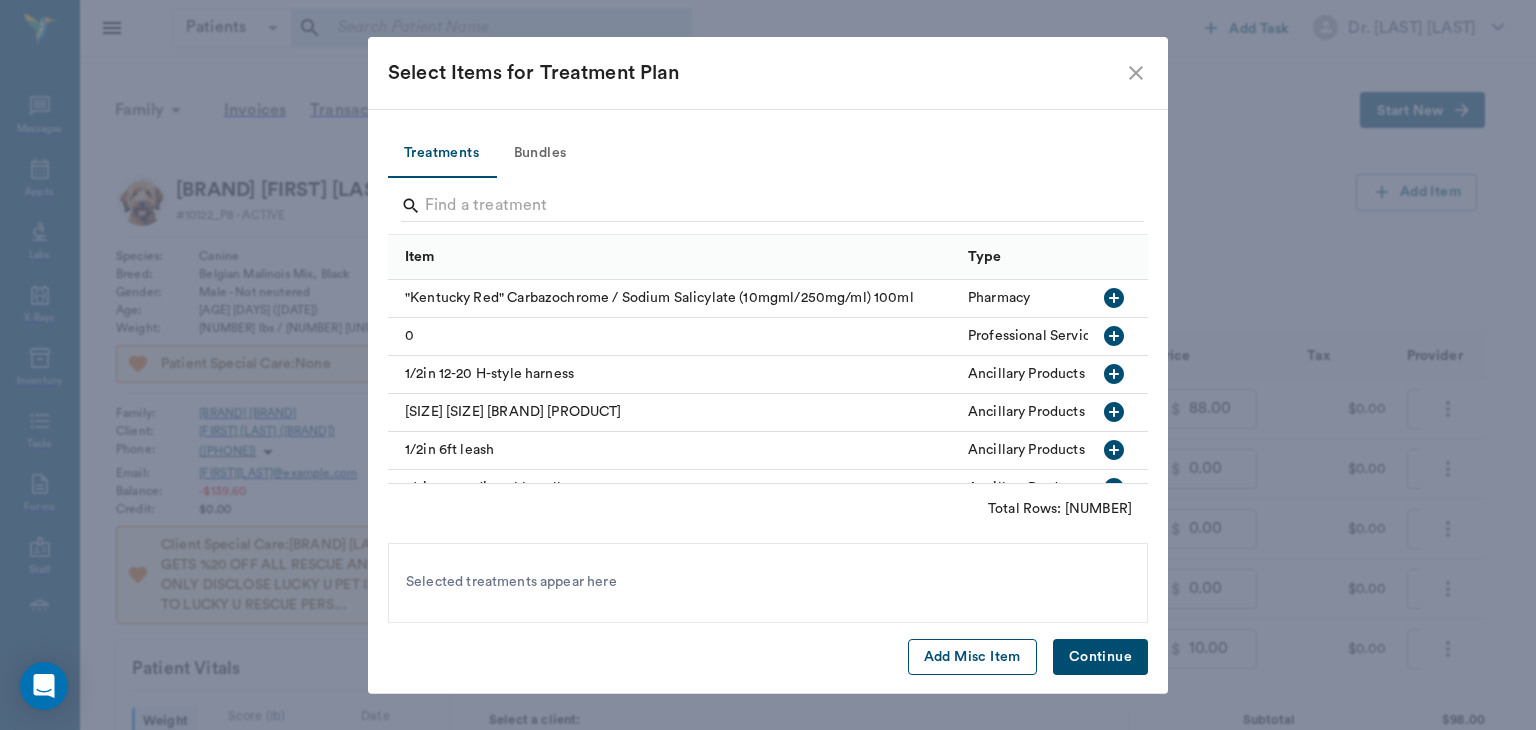 click on "Add Misc Item" at bounding box center [972, 657] 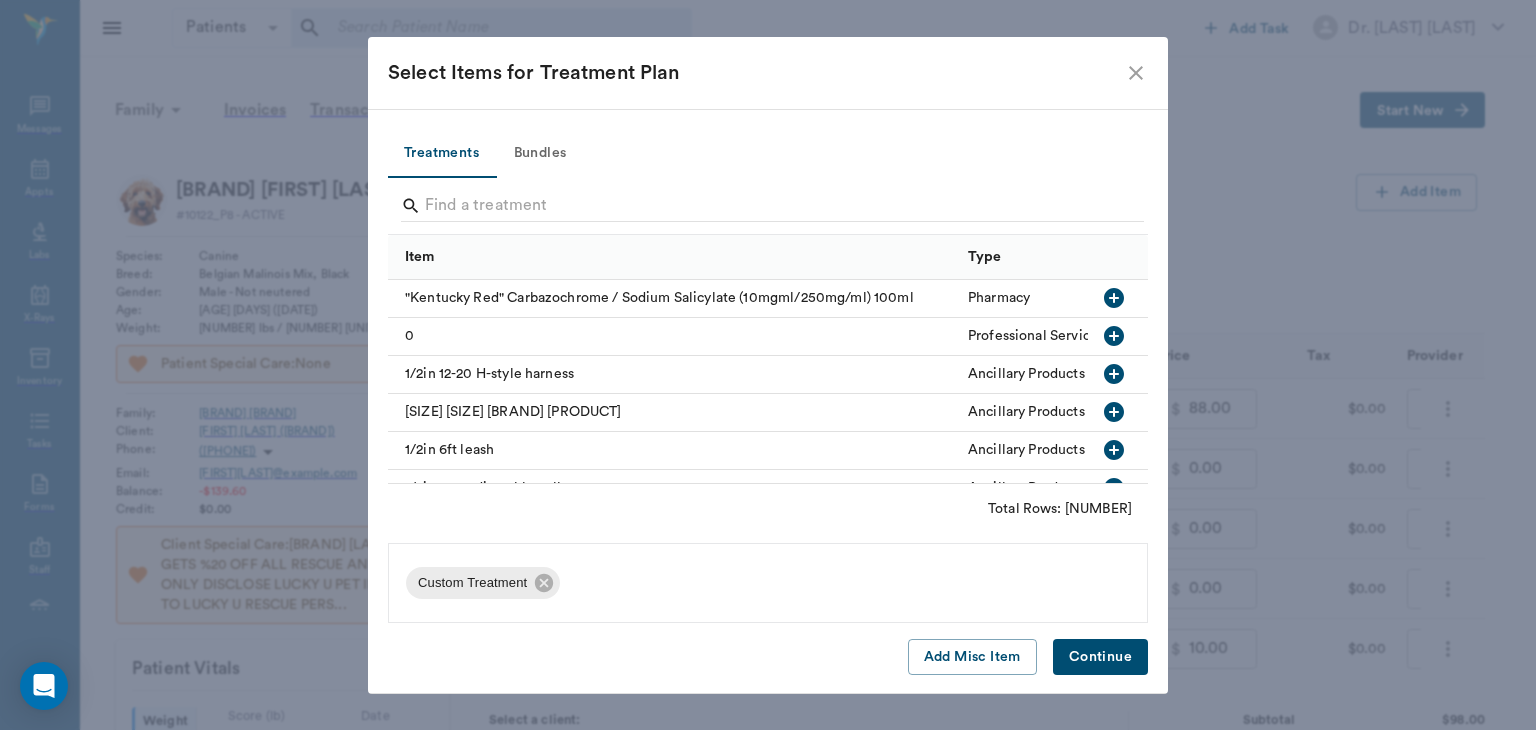 click on "Continue" at bounding box center (1100, 657) 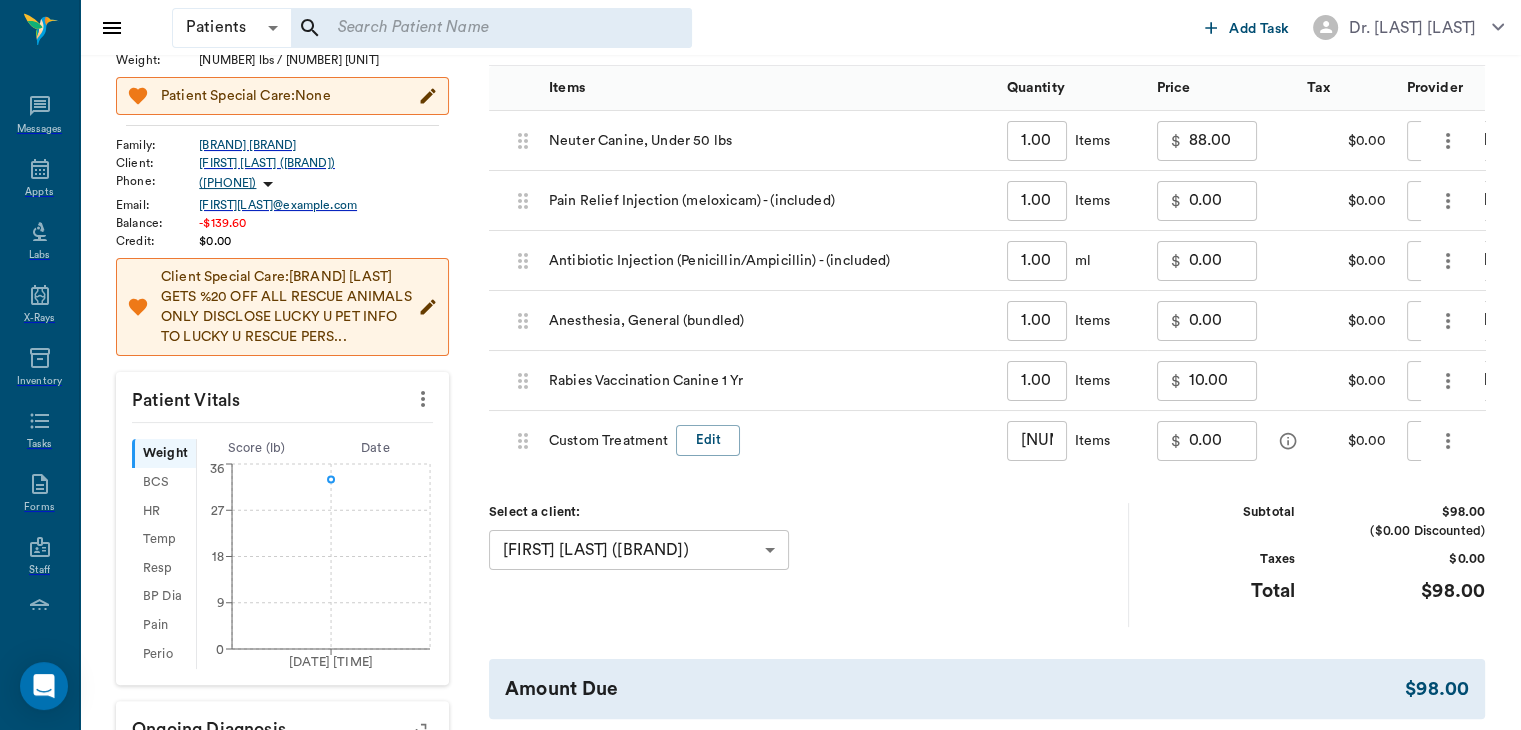 scroll, scrollTop: 264, scrollLeft: 0, axis: vertical 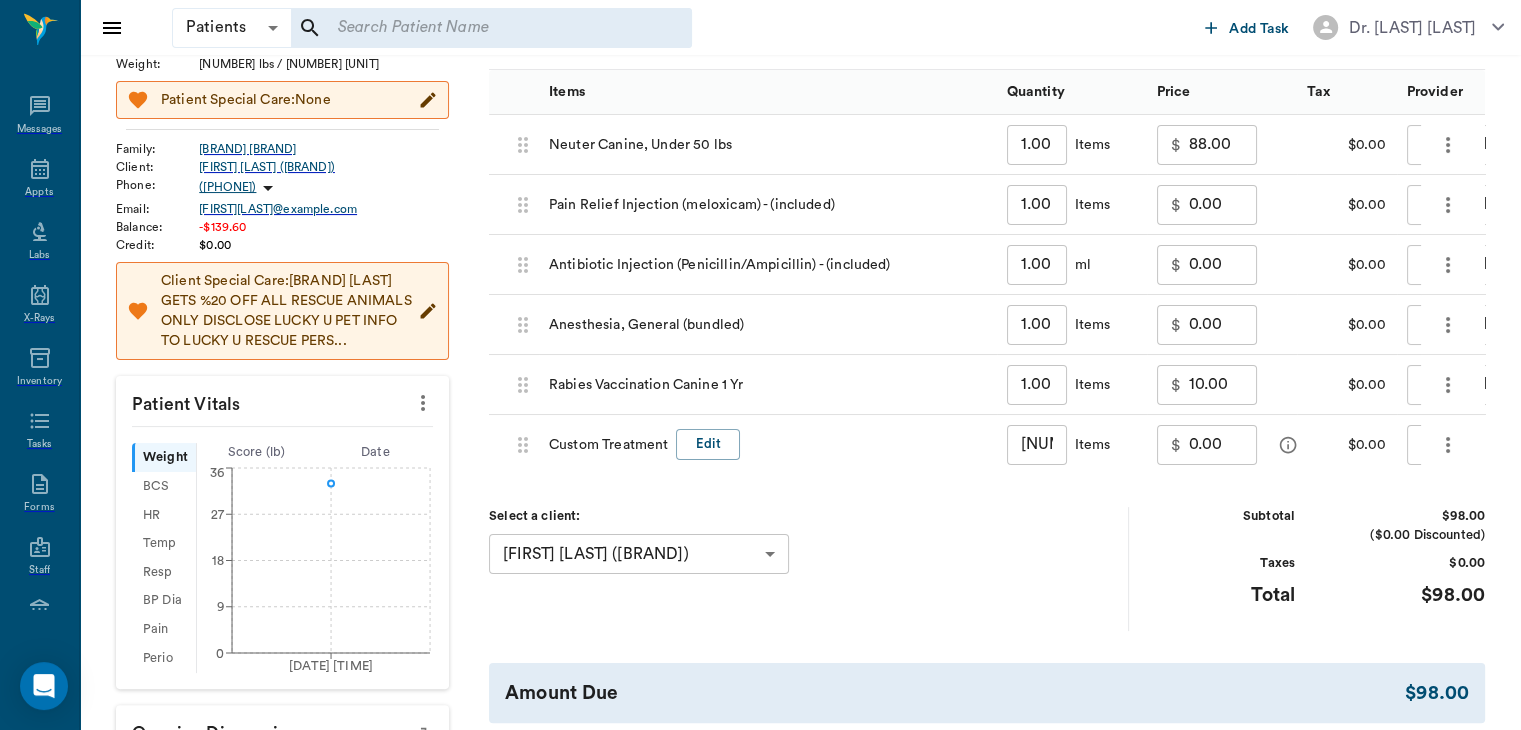 click on "0.00" at bounding box center [1223, 445] 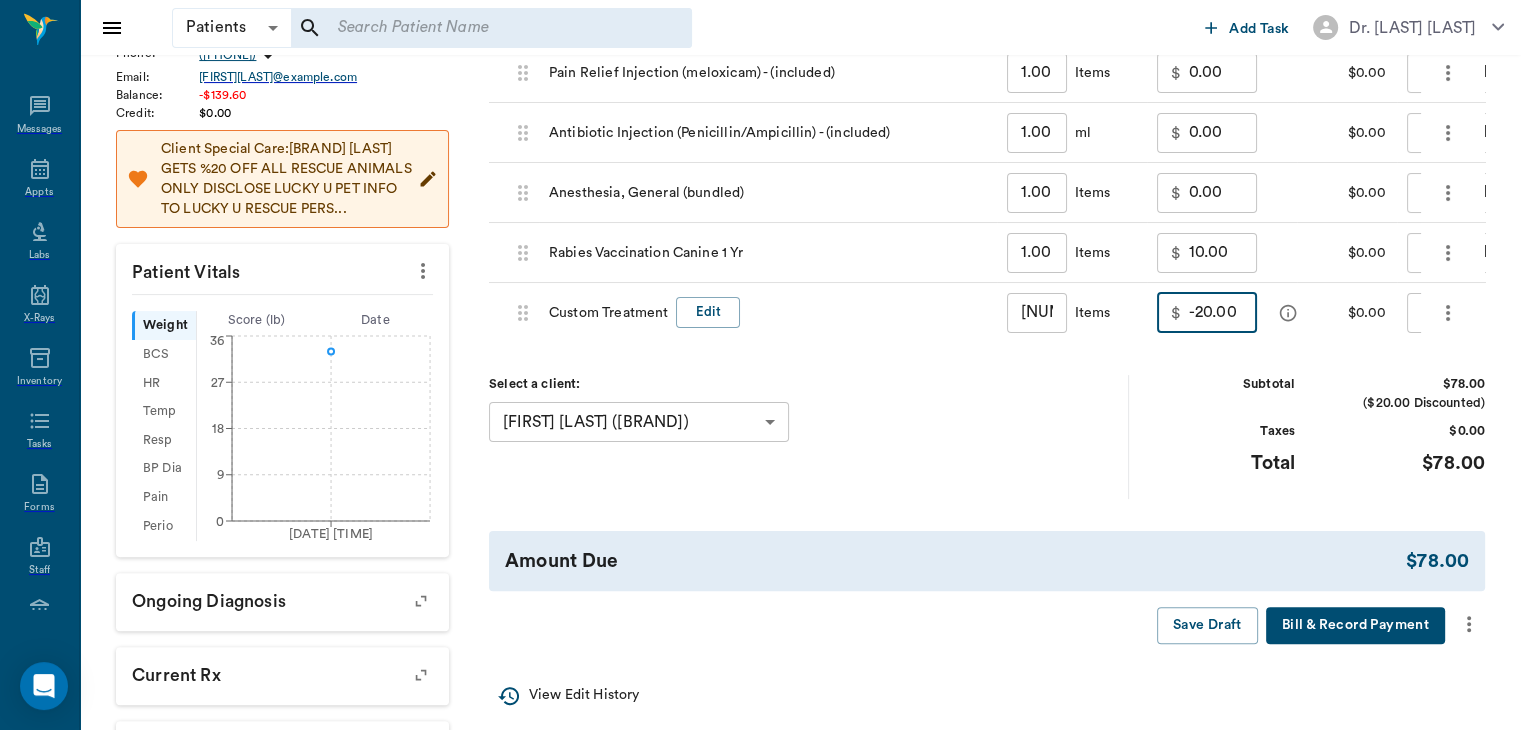 scroll, scrollTop: 440, scrollLeft: 0, axis: vertical 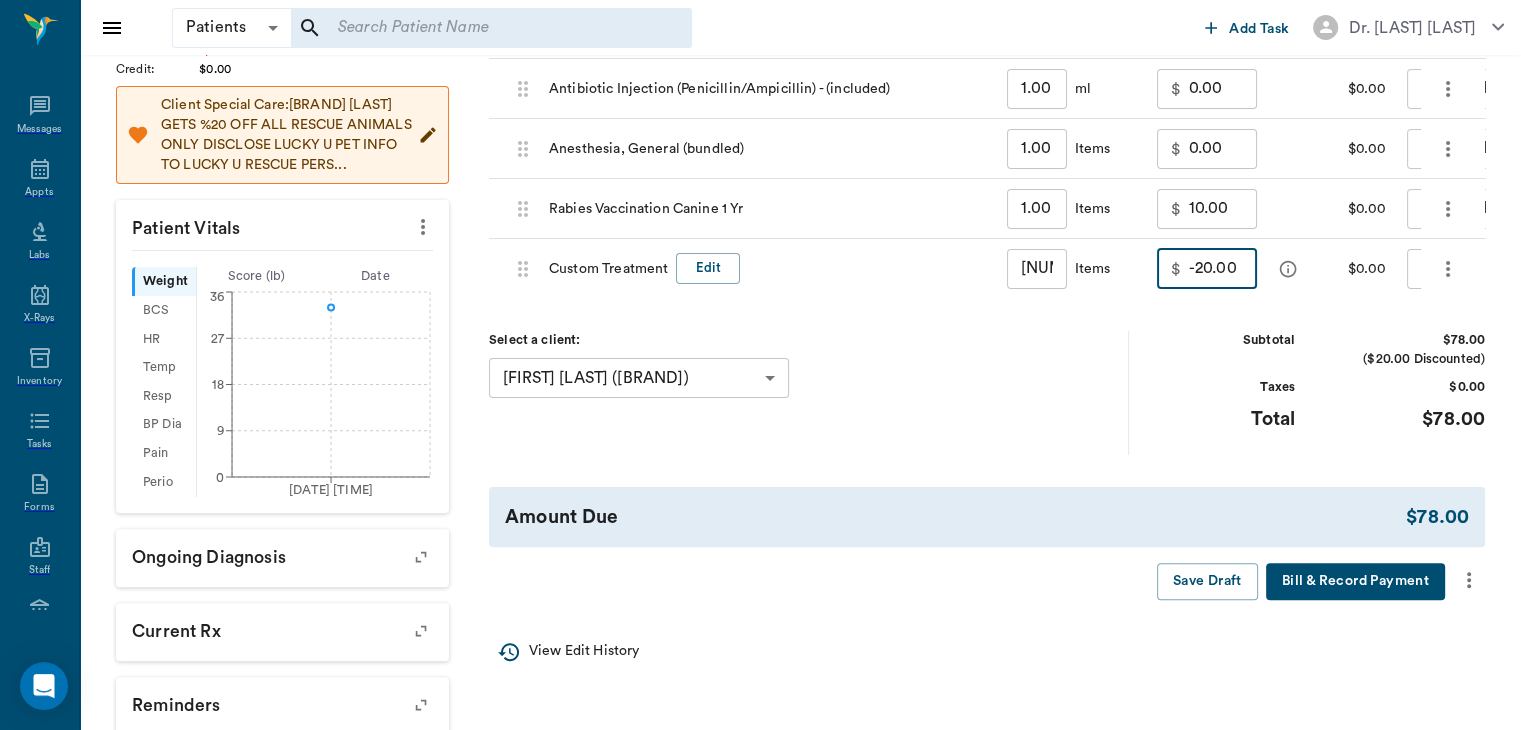 type on "-20.00" 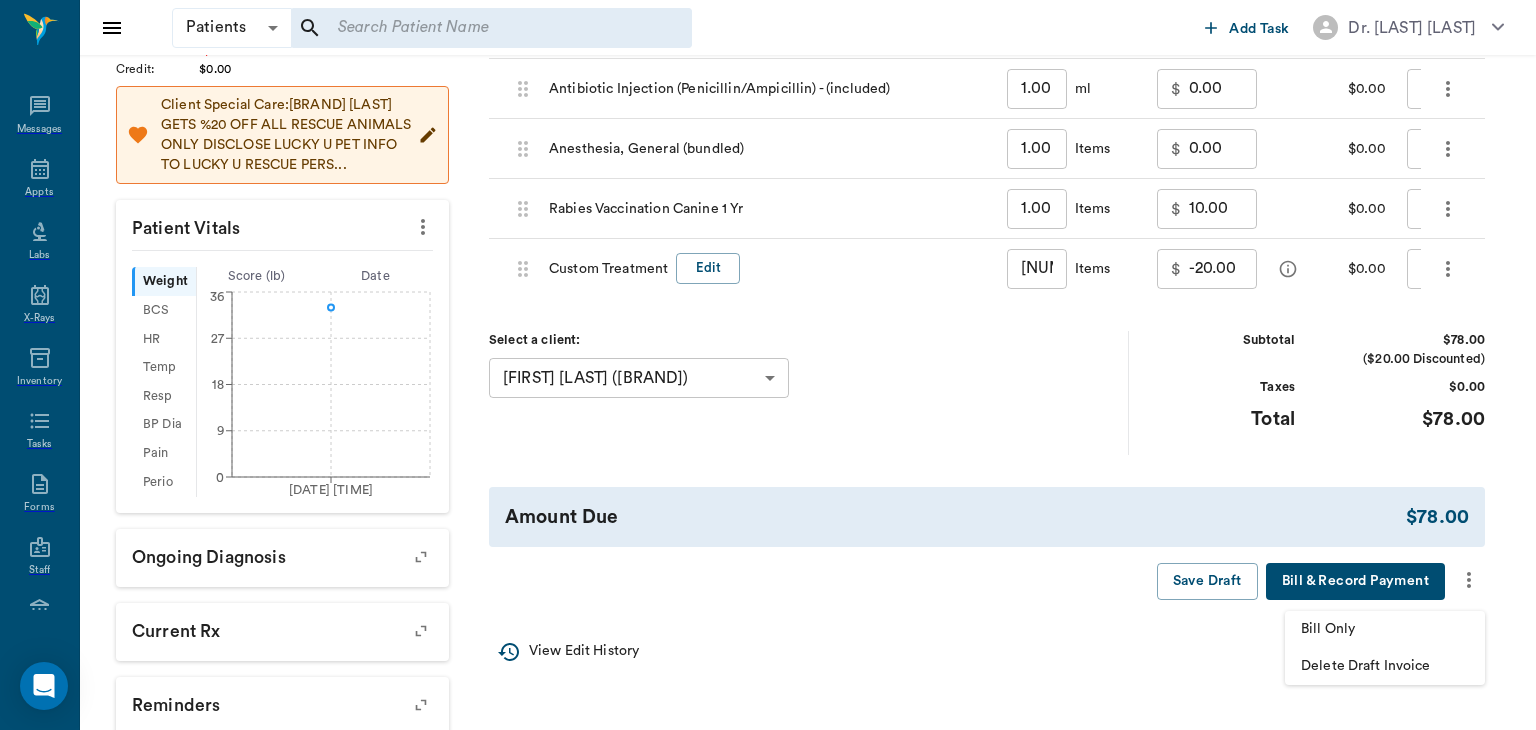 click on "Bill Only" at bounding box center [1385, 629] 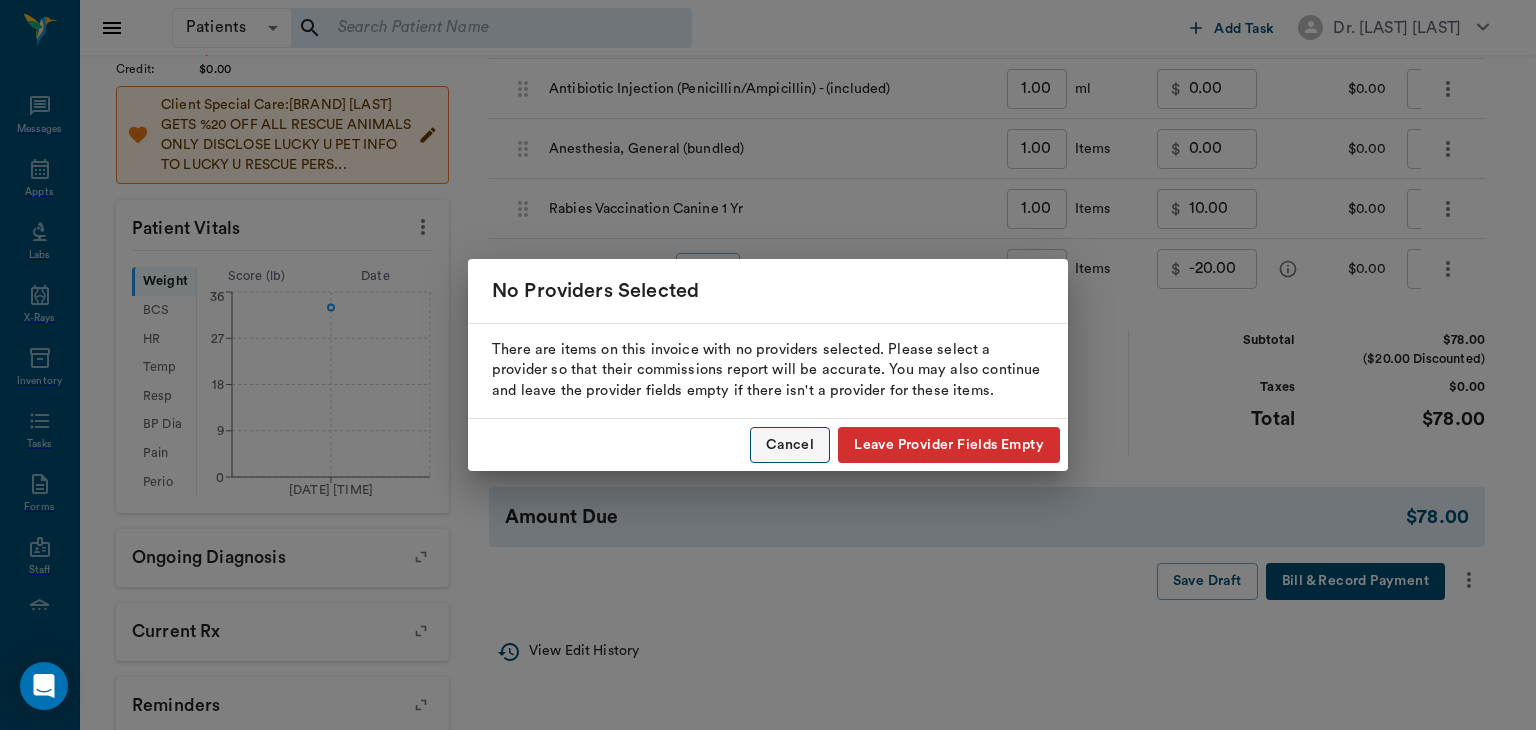 click on "Cancel" at bounding box center (790, 445) 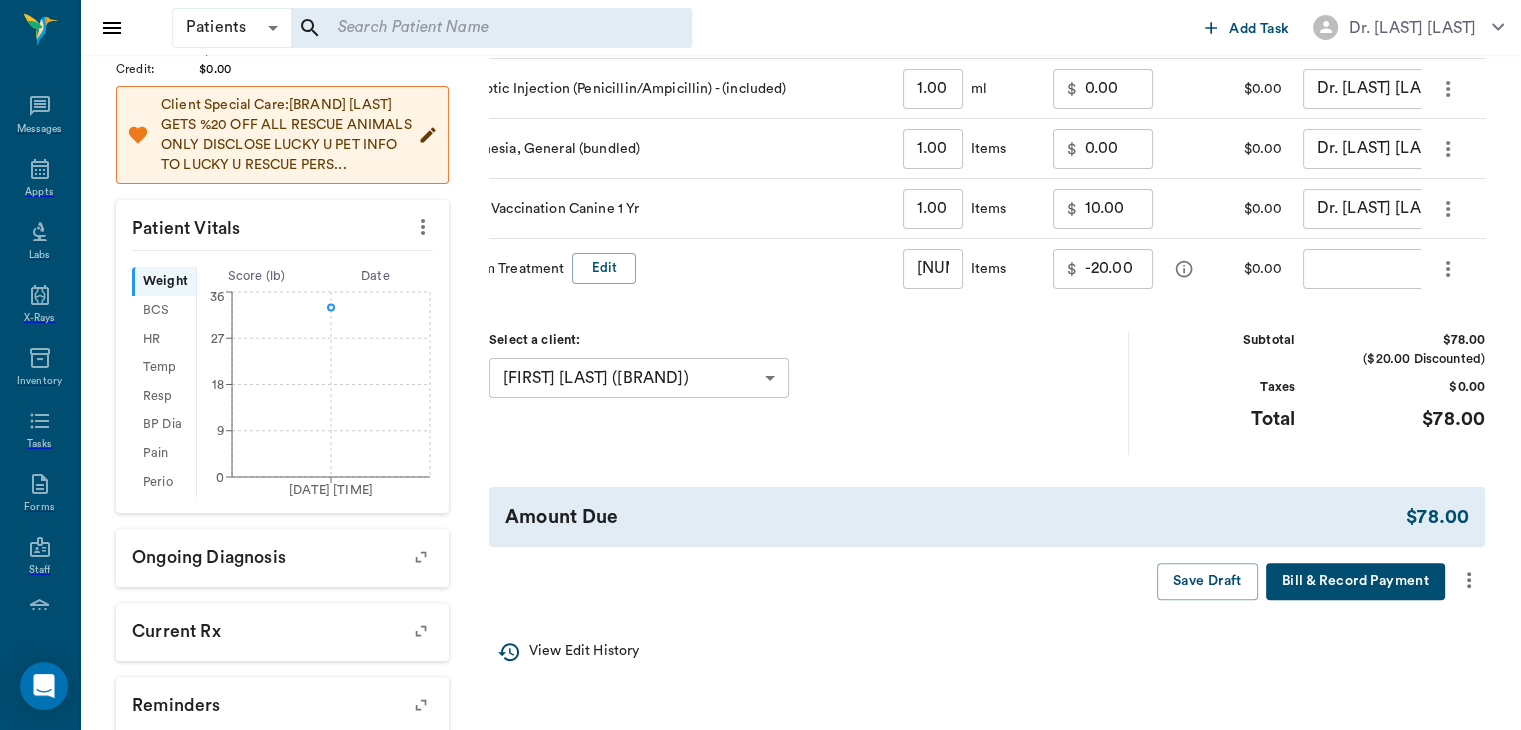 scroll, scrollTop: 0, scrollLeft: 208, axis: horizontal 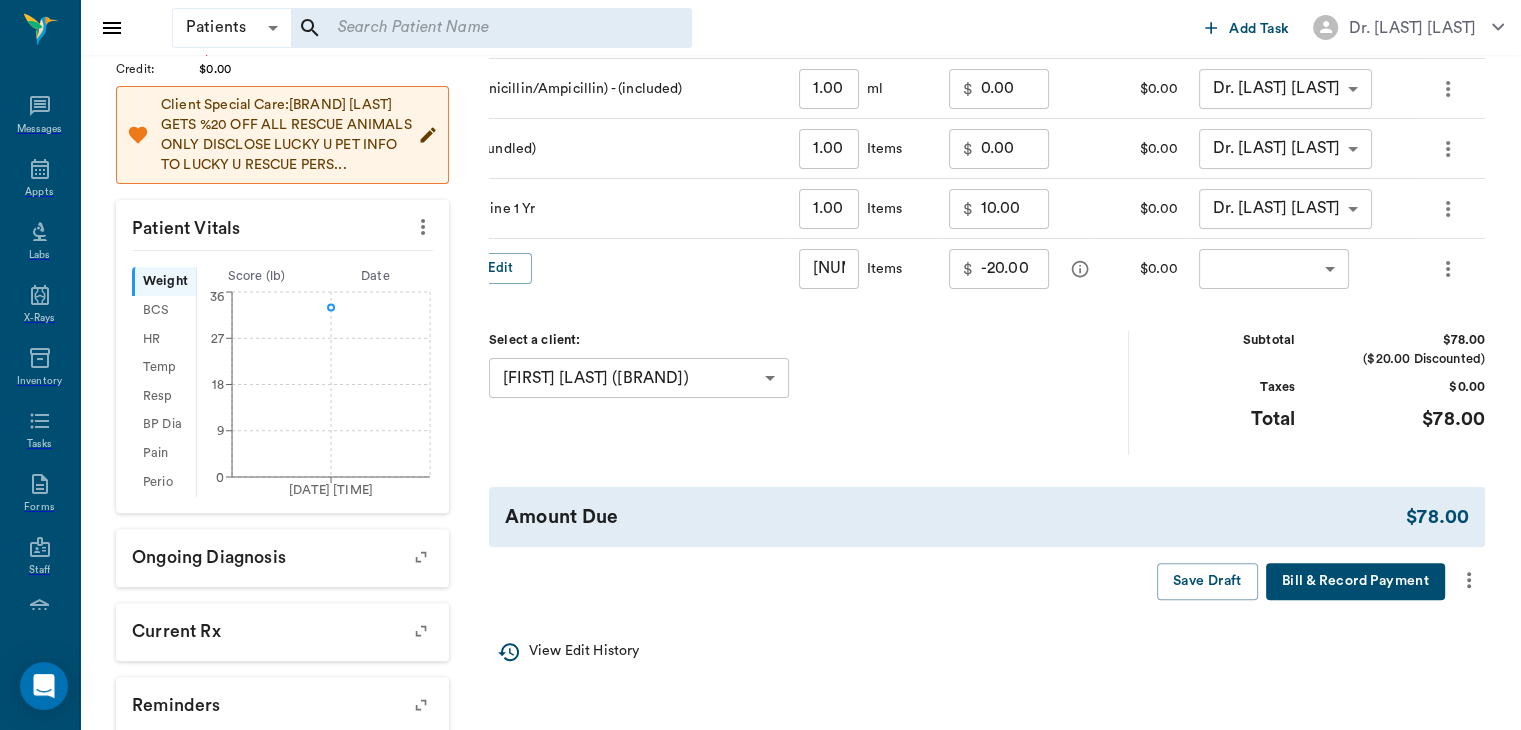 click on "Patients Patients ​ ​ Add Task Dr. Bert Ellsworth Nectar Messages Appts Labs X-Rays Inventory Tasks Forms Staff Reports Lookup Settings Family Invoices Transactions Patient History Start New Forest LUCKY U RESCUE #10122_P8    -    ACTIVE   Species : Canine Breed : Belgian Malinois Mix, Black Gender : Male - Not neutered Age : 24 wk 1 days (01/15/2025) Weight : 33 lbs / 14.9685 kg Patient Special Care:  None Family : LUCKY U RESCUE Client : BRITTNY CIGAINERO (LUCKY U) Phone : (903) 706-8581 Email : BRITTNYPICKERING@gmail.com Balance : -$139.60 Credit : $0.00 Client Special Care:  LUCKY U RESCUE GETS %20 OFF ALL RESCUE ANIMALS
ONLY DISCLOSE LUCKY U PET INFO TO LUCKY U RESCUE PERS... Patient Vitals Weight BCS HR Temp Resp BP Dia Pain Perio Score ( lb ) Date 07/03/25 12PM 0 9 18 27 36 Ongoing diagnosis Current Rx Reminders Upcoming appointments Surgery 07/03/25 Schedule Appointment Invoice # 67f548 IN PROGRESS Add Item Title Title Hide/Show Columns   Items Quantity Price Tax Provider 6866c46c7b343e36b02299f7" at bounding box center [760, 257] 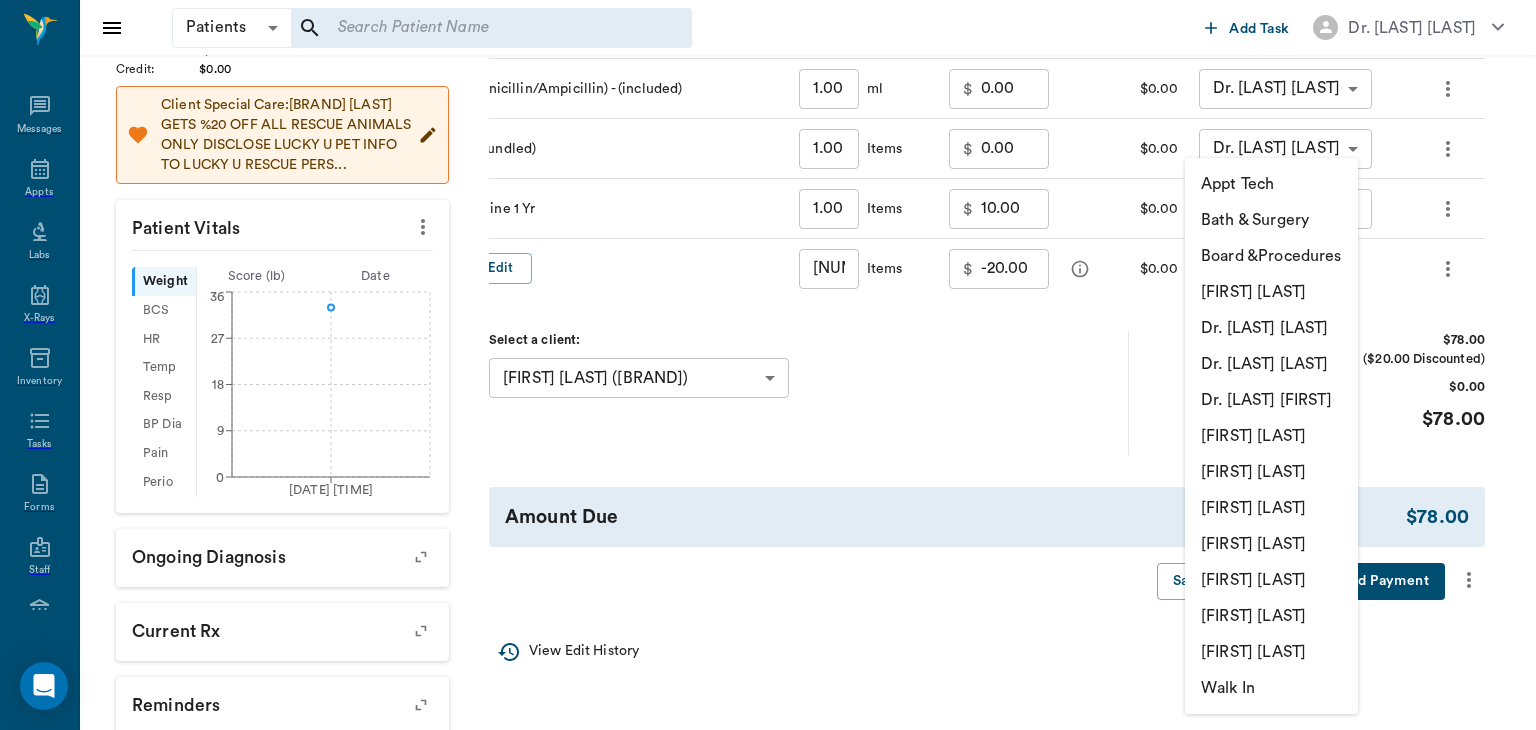 click on "••• •••• •••••••••" at bounding box center (1271, 328) 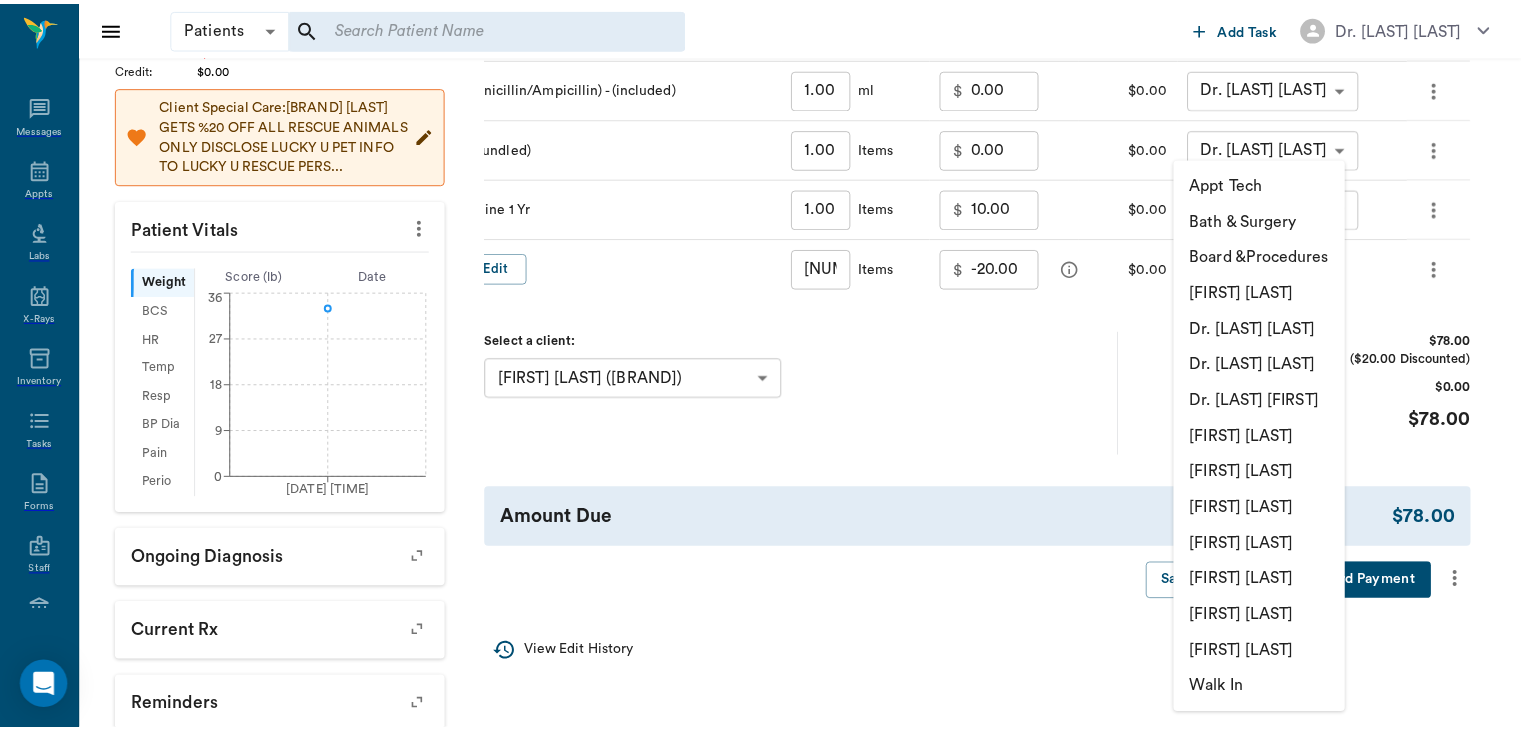 scroll, scrollTop: 0, scrollLeft: 192, axis: horizontal 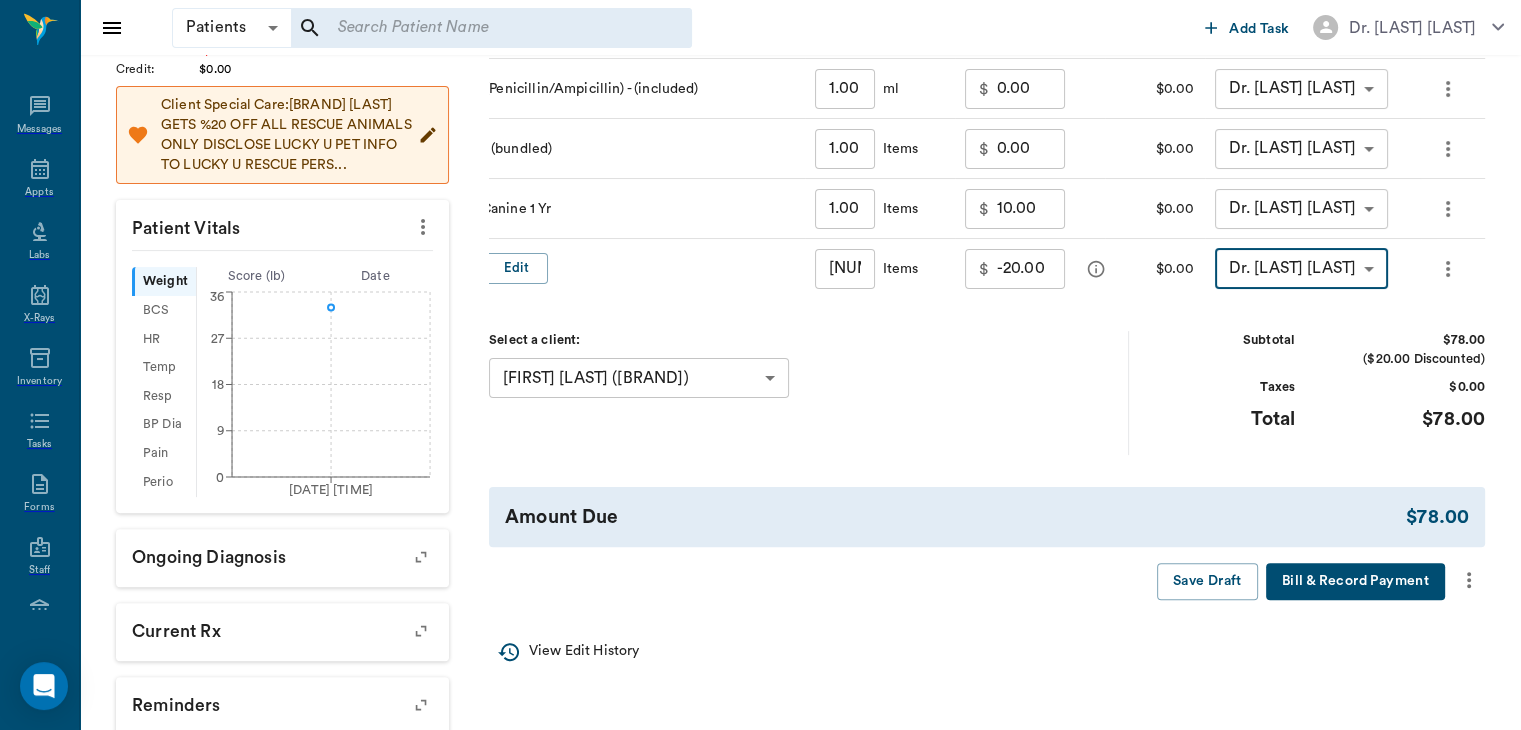 click at bounding box center [1469, 580] 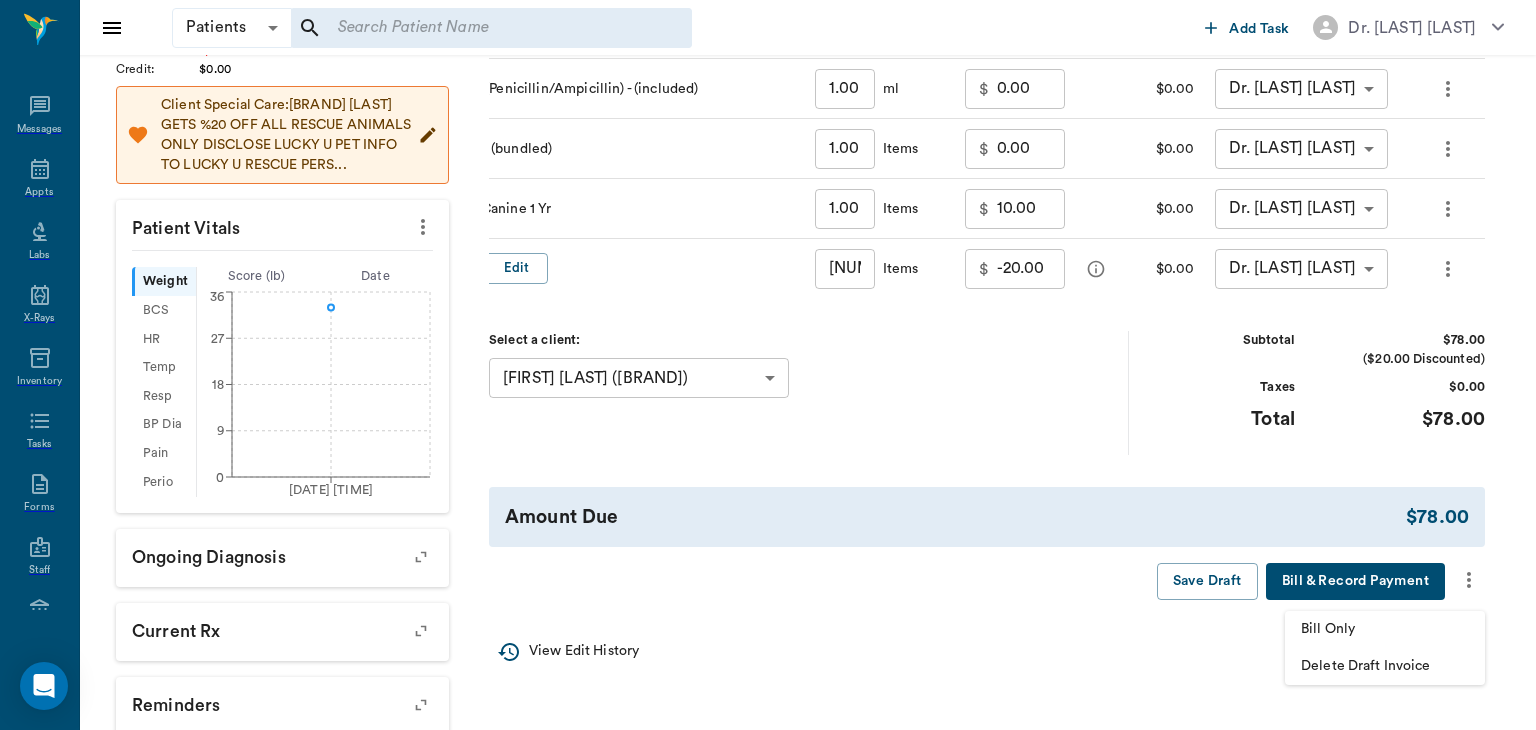click on "Bill Only" at bounding box center [1385, 629] 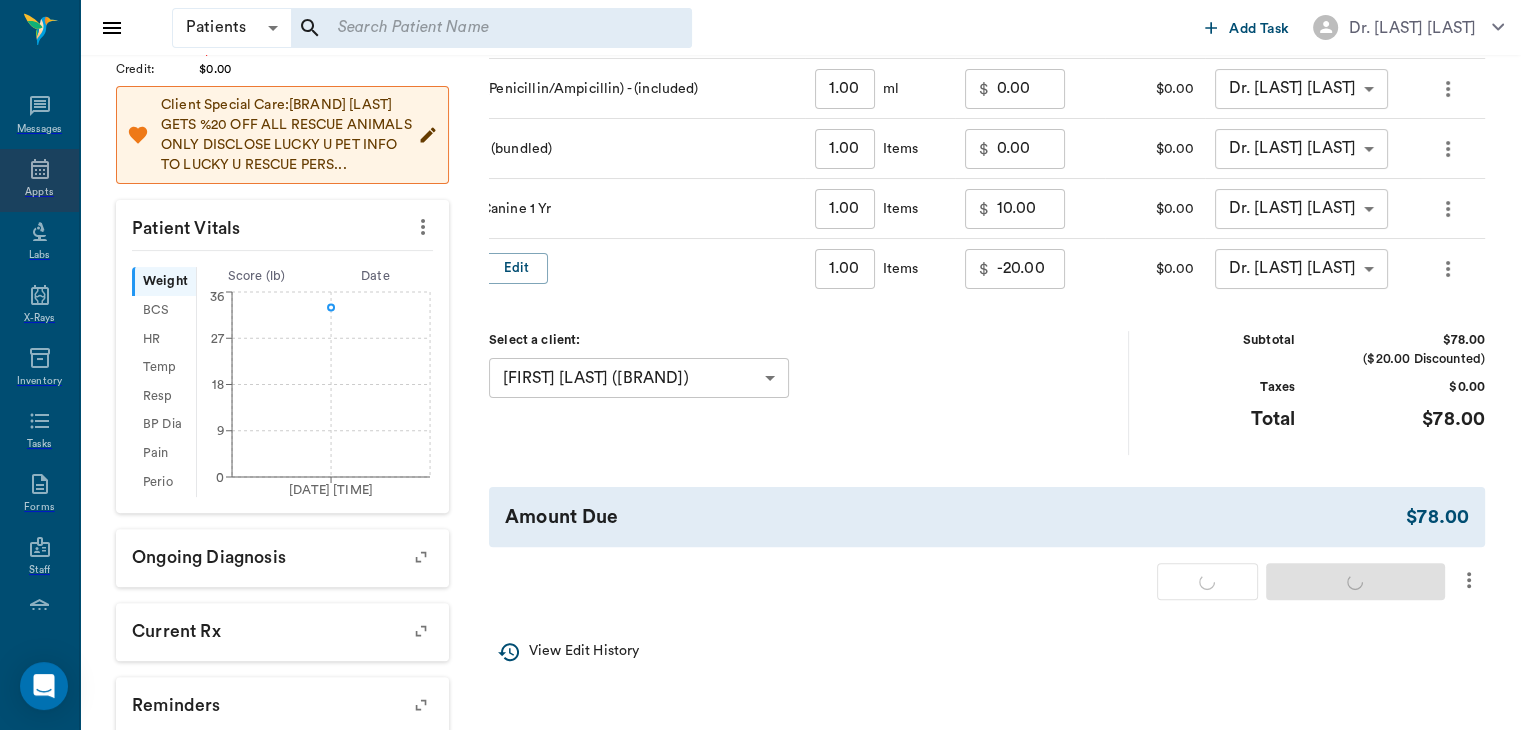 click at bounding box center [40, 169] 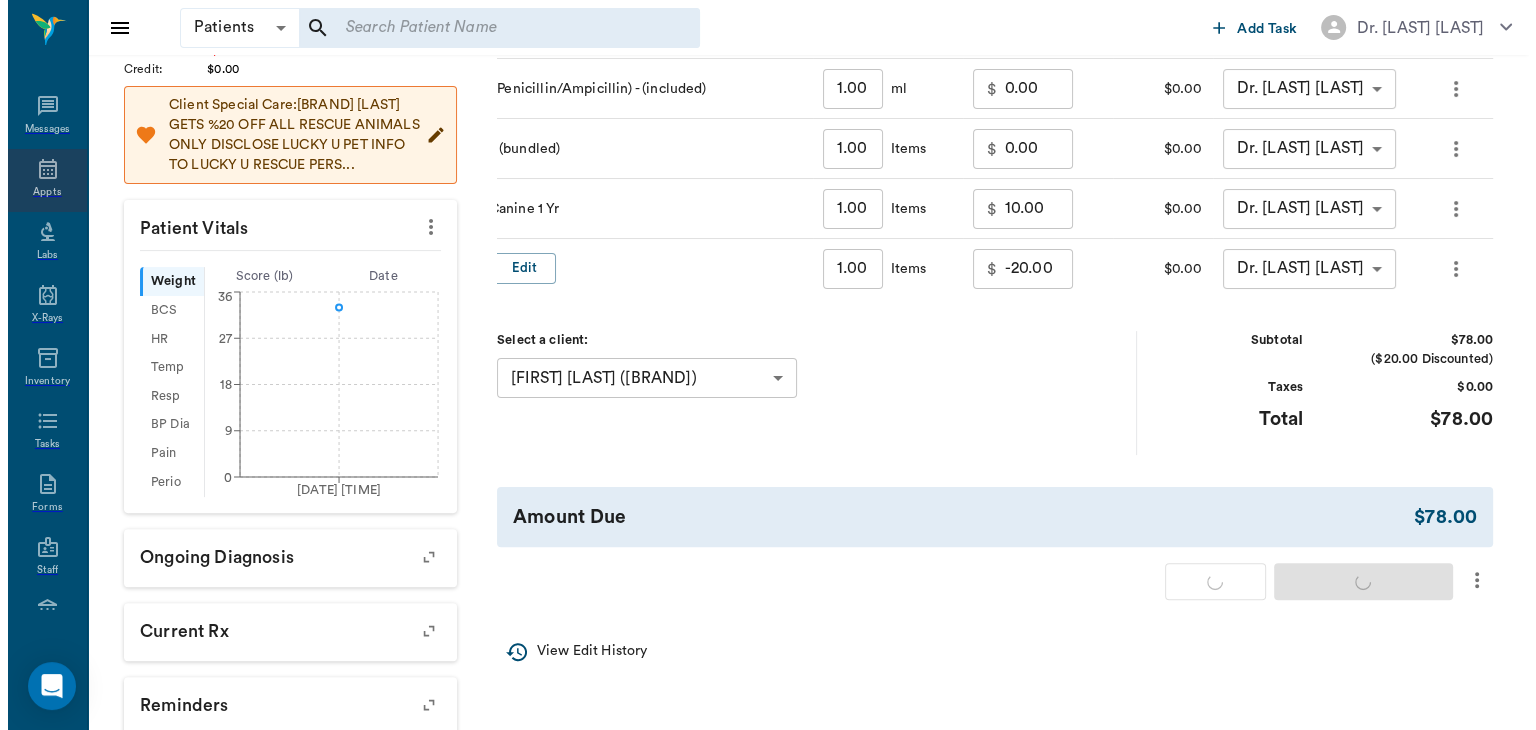 scroll, scrollTop: 0, scrollLeft: 0, axis: both 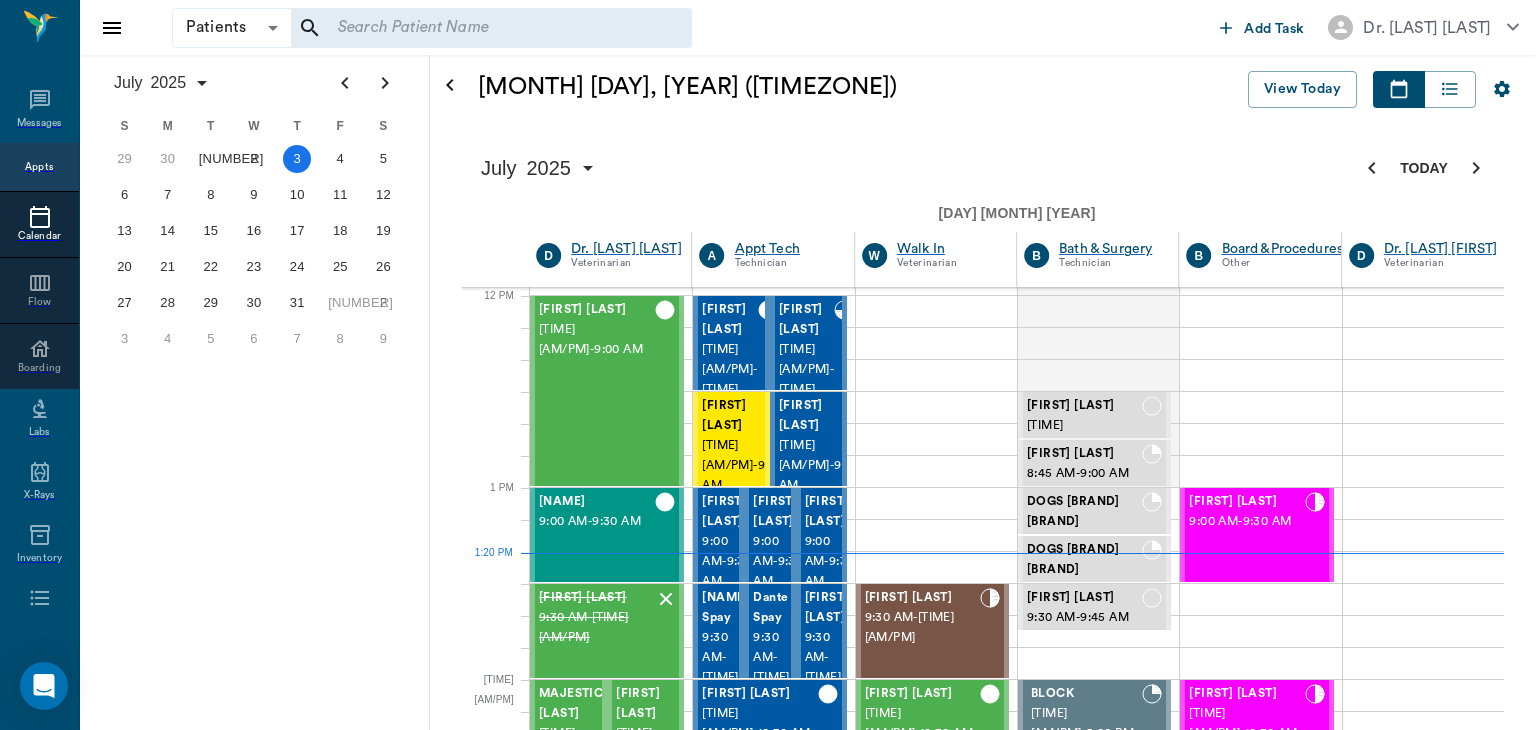 click on "12:30 PM  -  1:00 PM" at bounding box center (597, 1195) 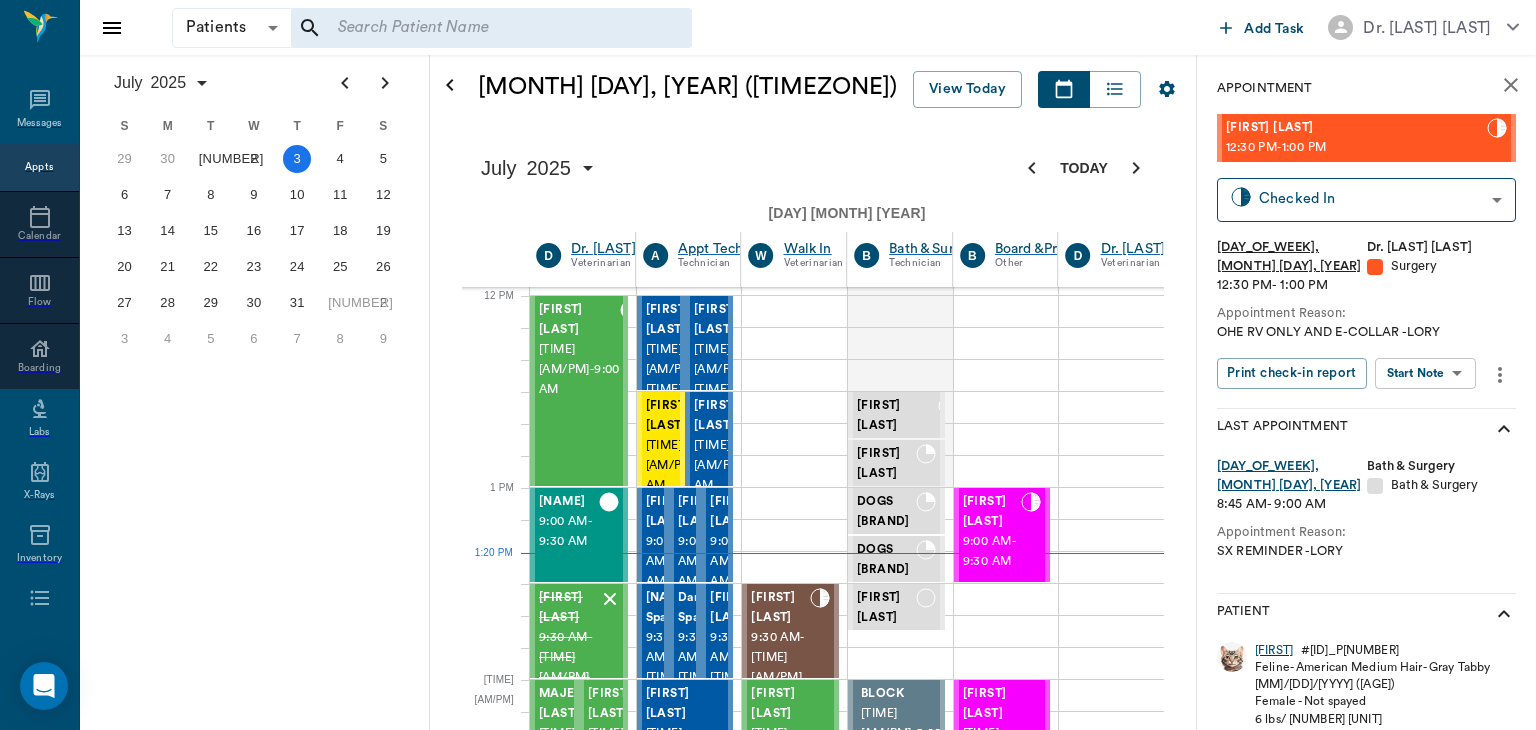 click on "Patients Patients ​ ​ Add Task Dr. Bert Ellsworth Nectar Messages Appts Calendar Flow Boarding Labs X-Rays Inventory Tasks Forms Staff Reports Lookup Settings July 2025 S M T W T F S Jun 1 2 3 4 5 6 7 8 9 10 11 12 13 14 15 16 17 18 19 20 21 22 23 24 25 26 27 28 29 30 Jul 1 2 3 4 5 6 7 8 9 10 11 12 S M T W T F S 29 30 Jul 1 2 3 4 5 6 7 8 9 10 11 12 13 14 15 16 17 18 19 20 21 22 23 24 25 26 27 28 29 30 31 Aug 1 2 3 4 5 6 7 8 9 S M T W T F S 27 28 29 30 31 Aug 1 2 3 4 5 6 7 8 9 10 11 12 13 14 15 16 17 18 19 20 21 22 23 24 25 26 27 28 29 30 31 Sep 1 2 3 4 5 6 July 3, 2025 (CDT) View Today July 2025 Today 3 Thu Jul 2025 D Dr. Bert Ellsworth Veterinarian A Appt Tech Technician W Walk In Veterinarian B Bath & Surgery Technician B Board &Procedures Other D Dr. Kindall Jones Veterinarian 8 AM 9 AM 10 AM 11 AM 12 PM 1 PM 2 PM 3 PM 4 PM 5 PM 6 PM 7 PM 8 PM 1:20 PM Cattle Clark 8:00 AM  -  9:00 AM Goat Lee 9:00 AM  -  9:30 AM ANNIE Blankenship 9:30 AM  -  10:00 AM MAJESTIC Jacobs 10:00 AM  -  10:30 AM Busa Jacobs  -" at bounding box center [768, 1319] 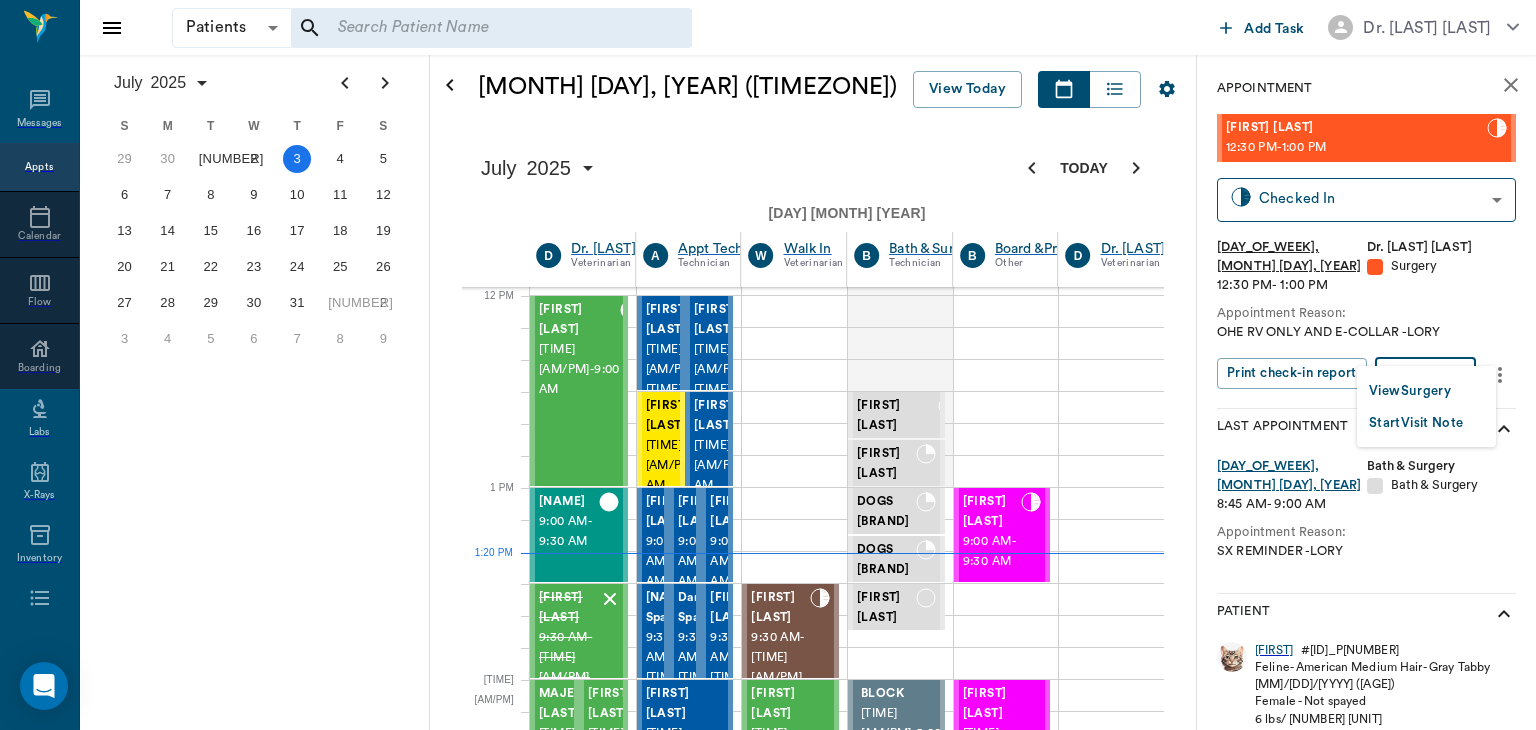 click on "••••  •••••••" at bounding box center (1410, 391) 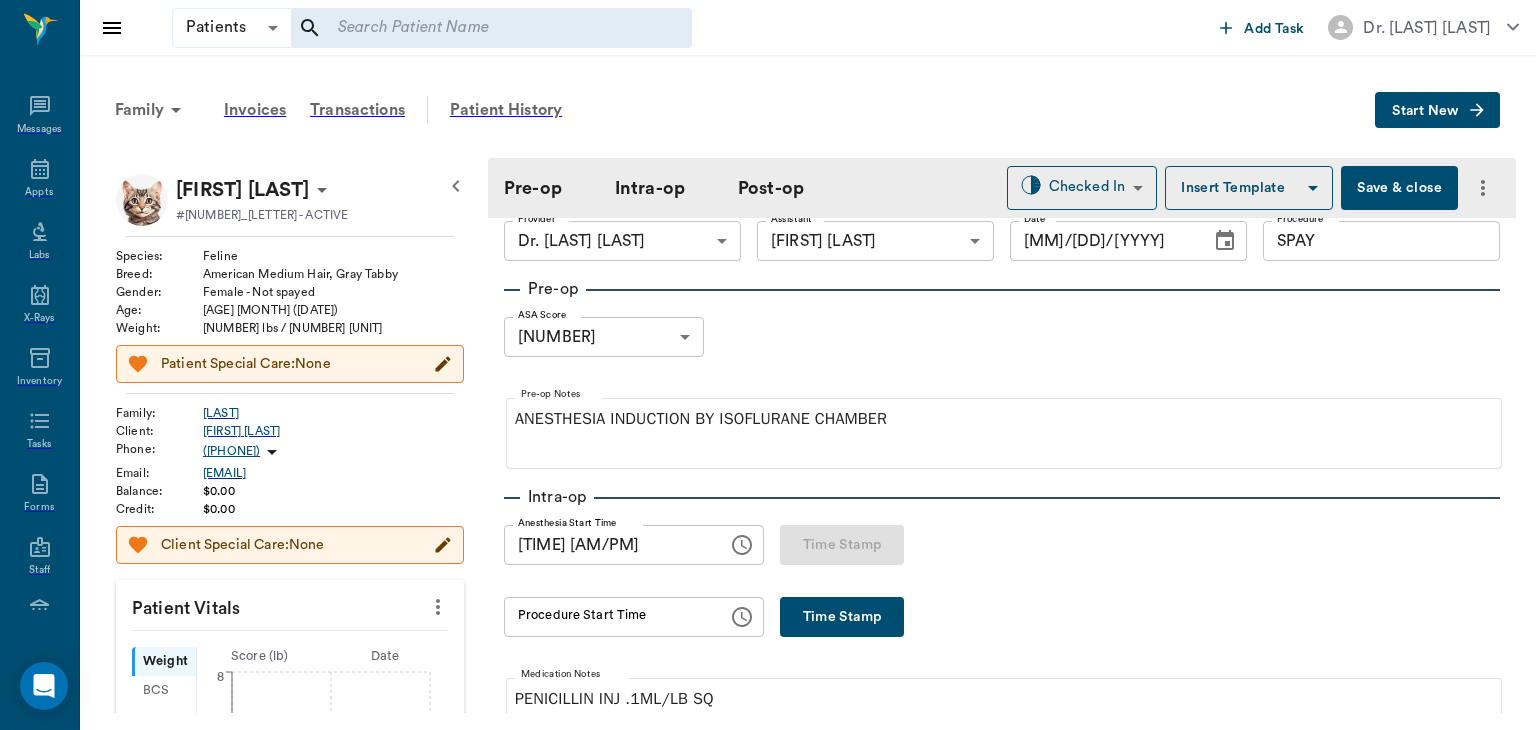scroll, scrollTop: 30, scrollLeft: 0, axis: vertical 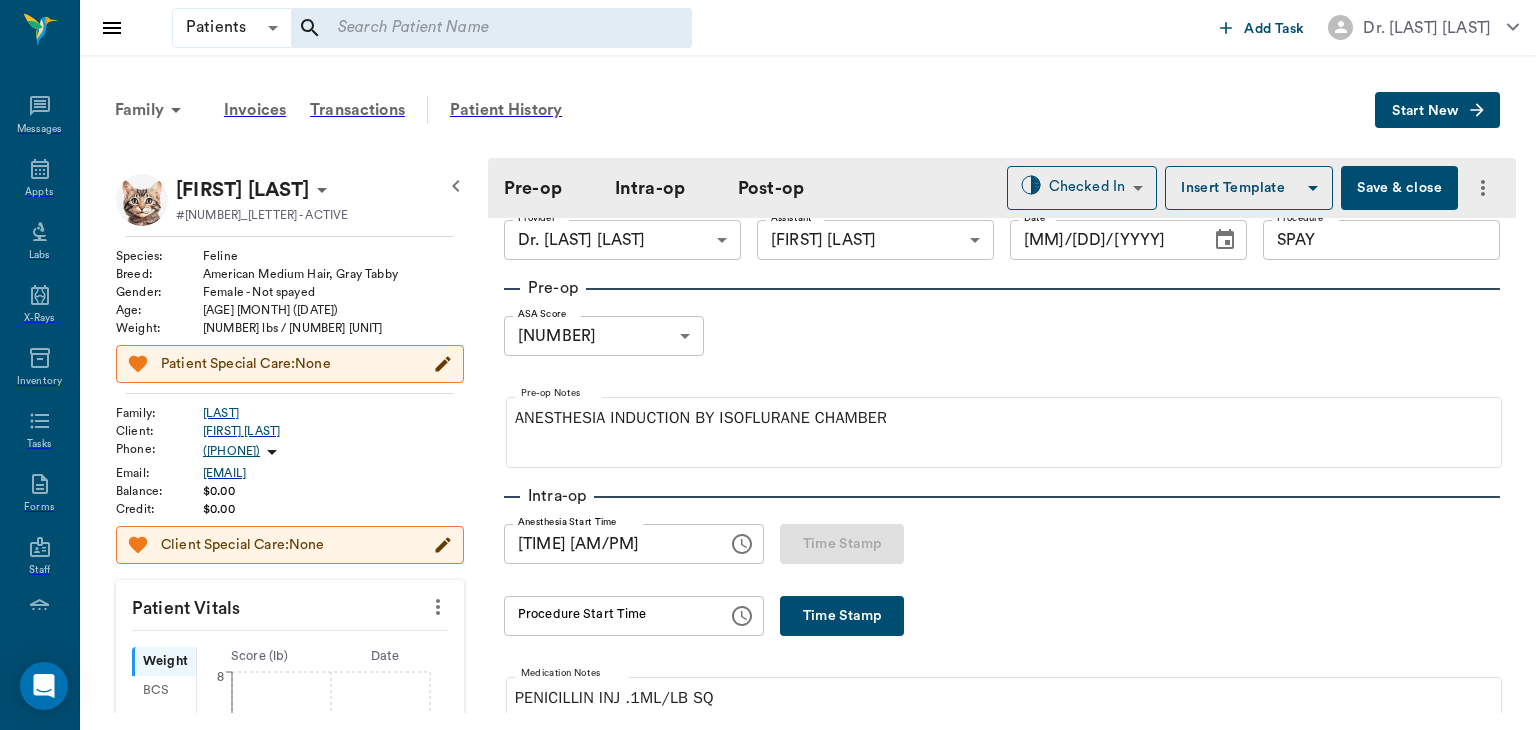 click on "•••• •••••" at bounding box center (842, 616) 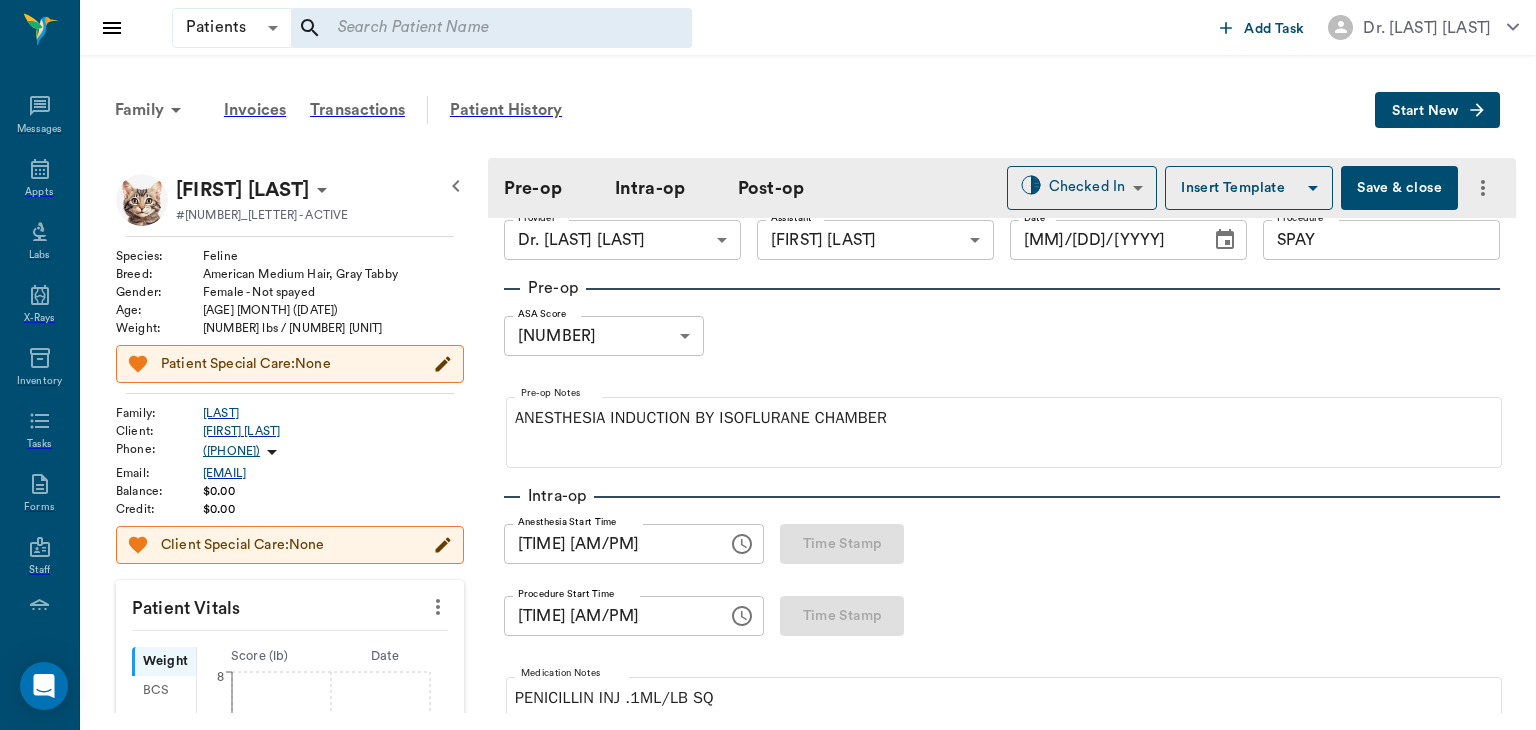 click on "01:26 PM" at bounding box center [609, 616] 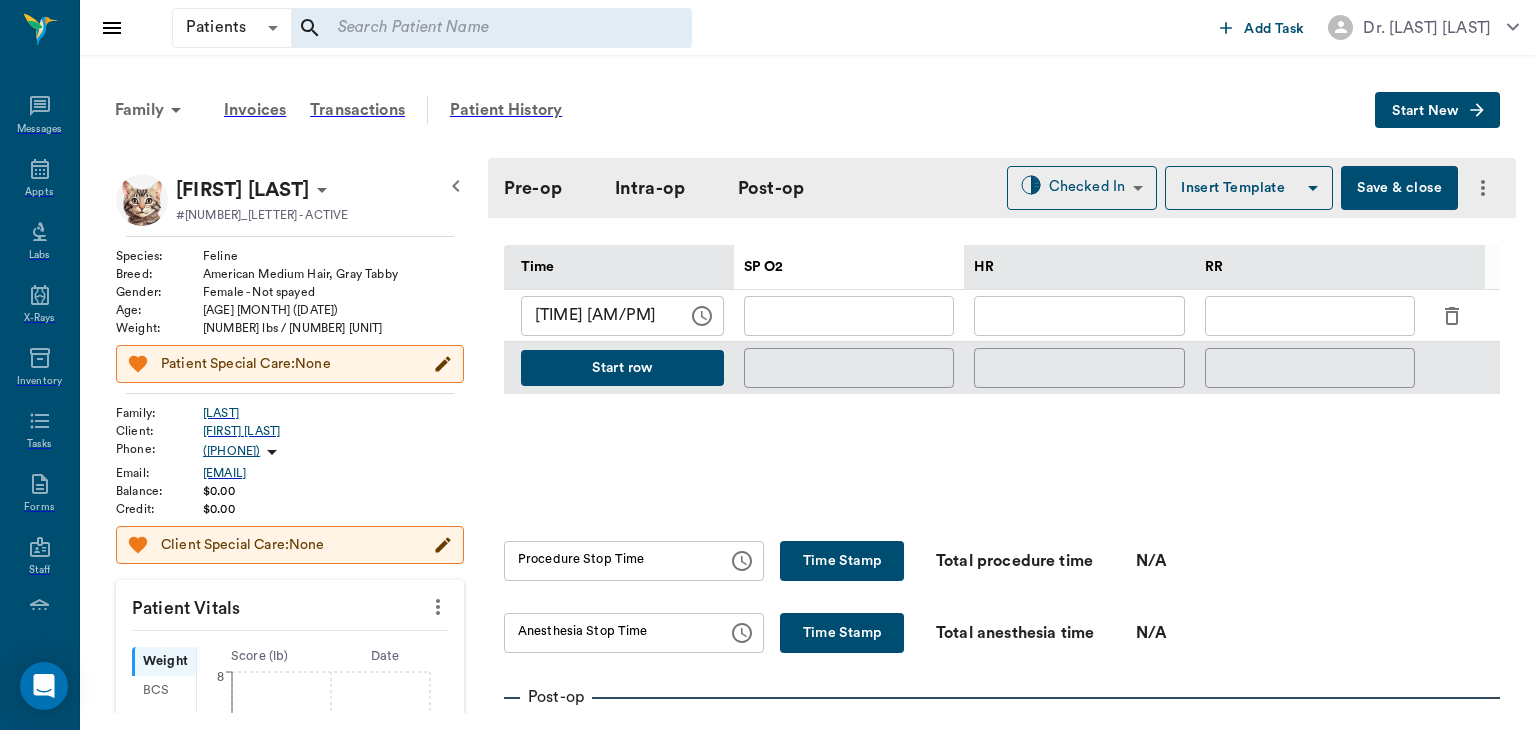 scroll, scrollTop: 957, scrollLeft: 0, axis: vertical 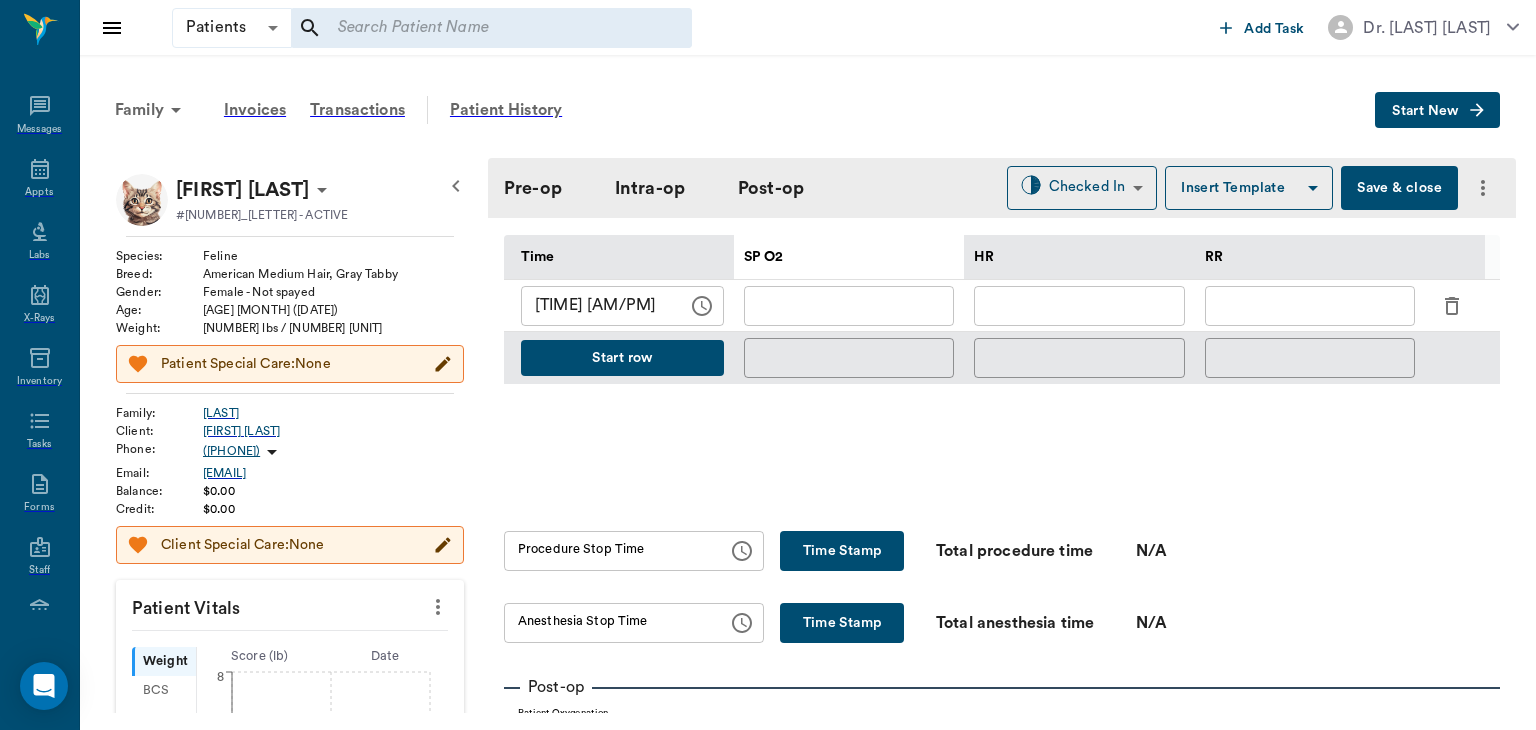 type on "01:18 PM" 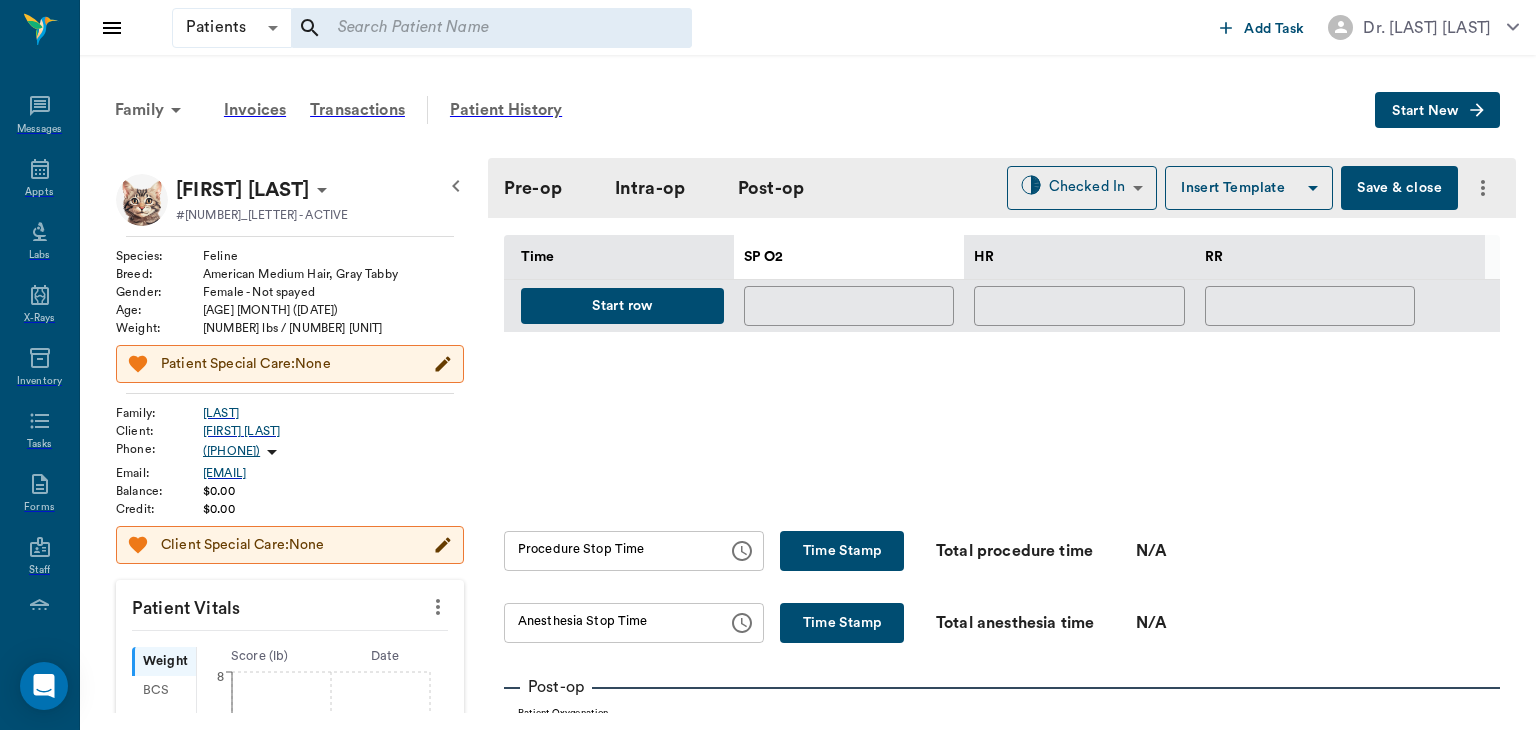 click on "Start row" at bounding box center [622, 306] 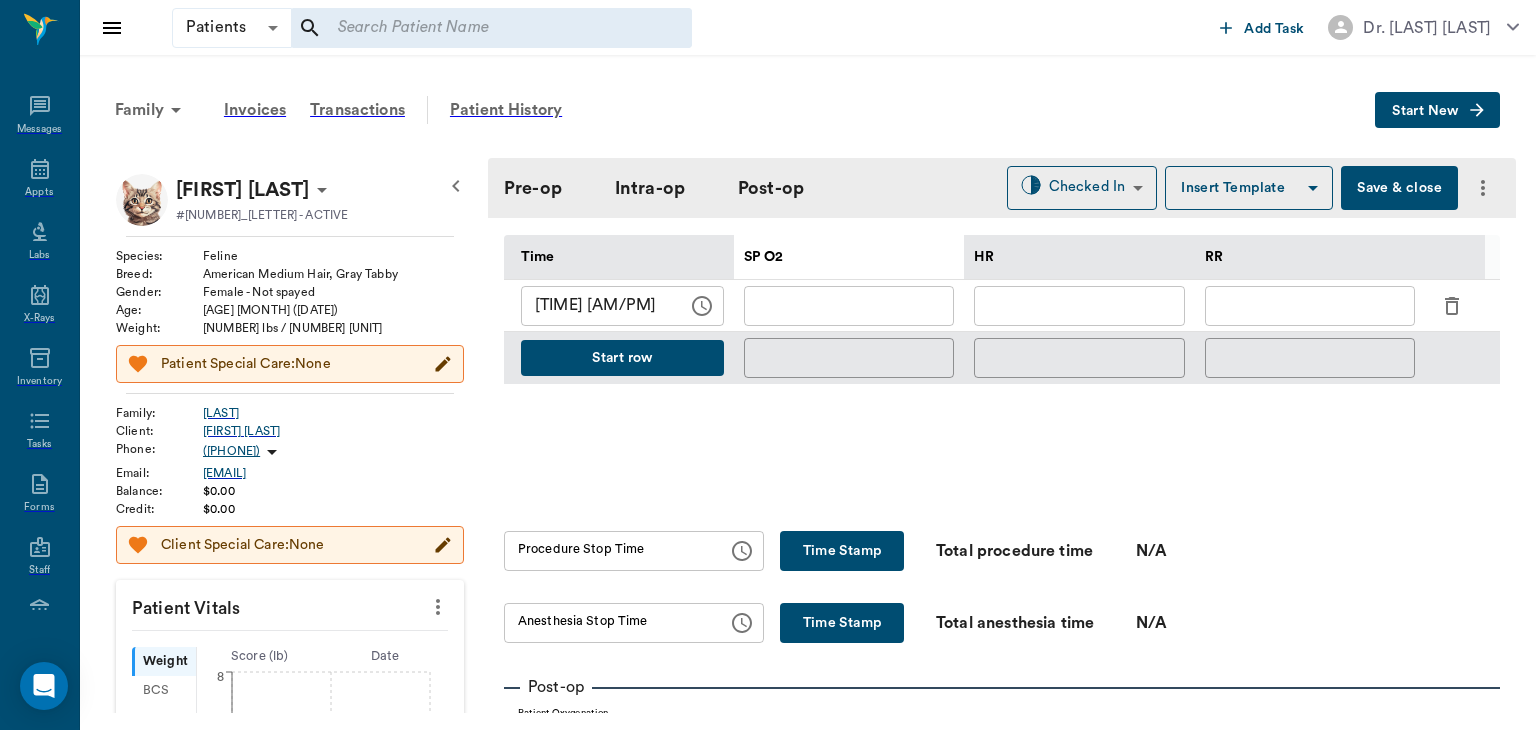 click at bounding box center (1079, 306) 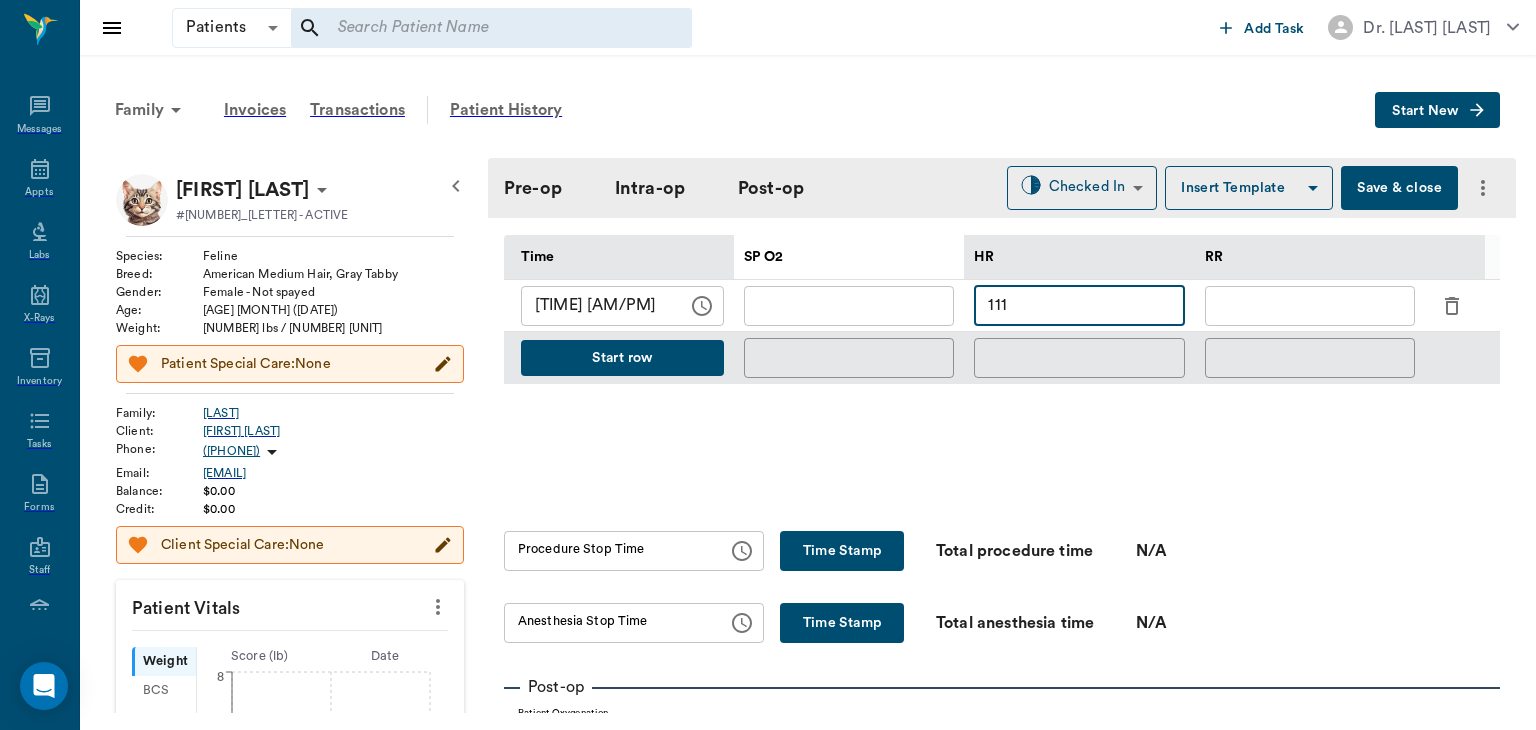 type on "111" 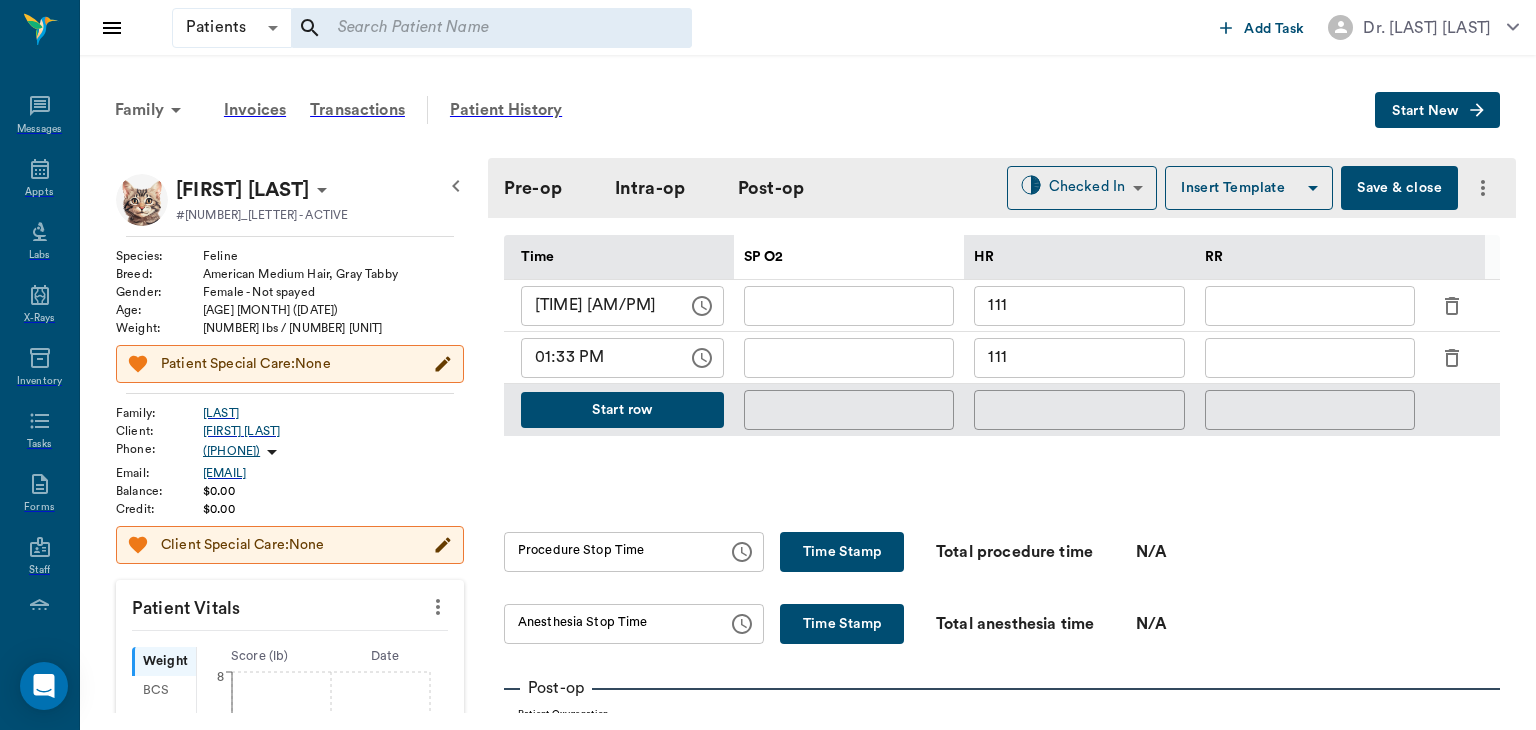 click on "111" at bounding box center [1079, 358] 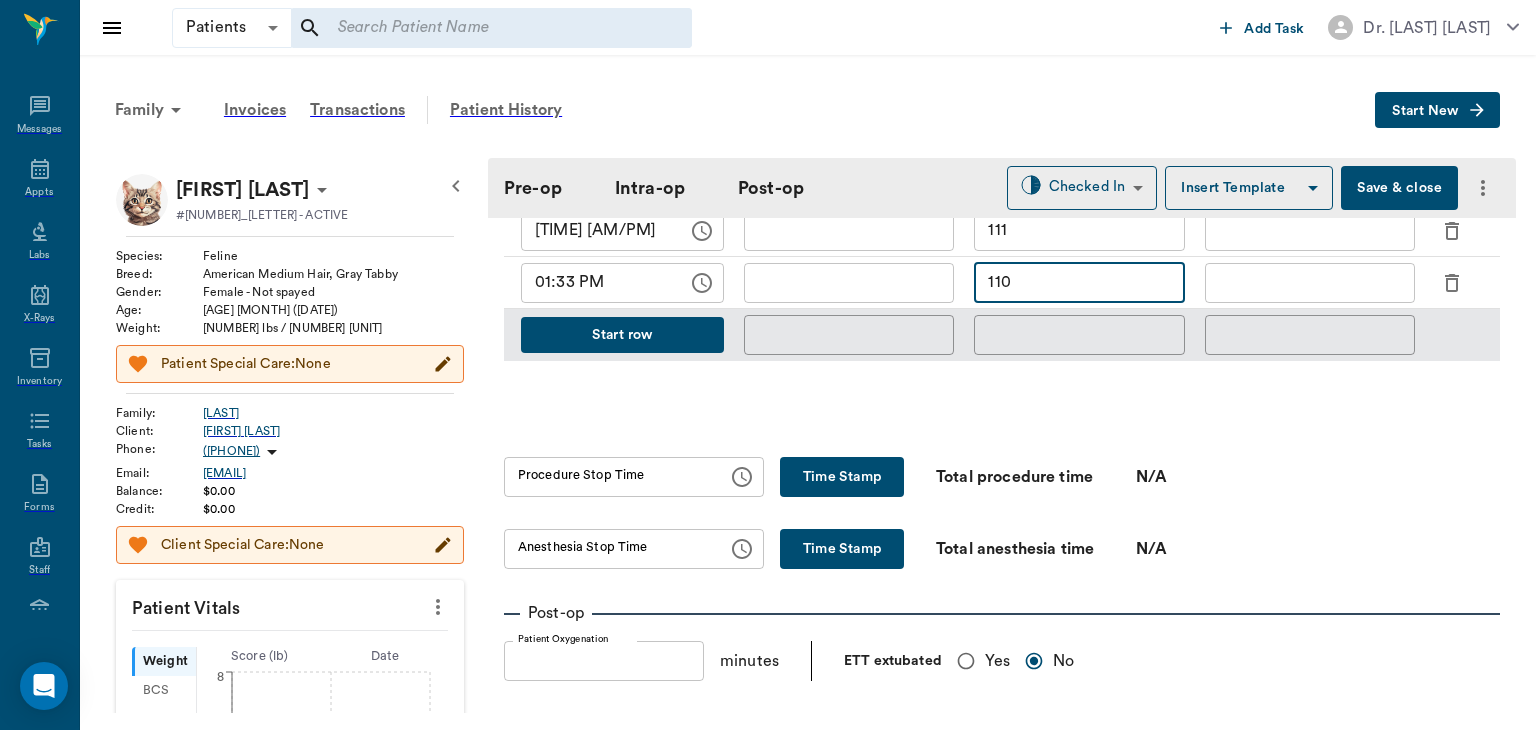 scroll, scrollTop: 958, scrollLeft: 0, axis: vertical 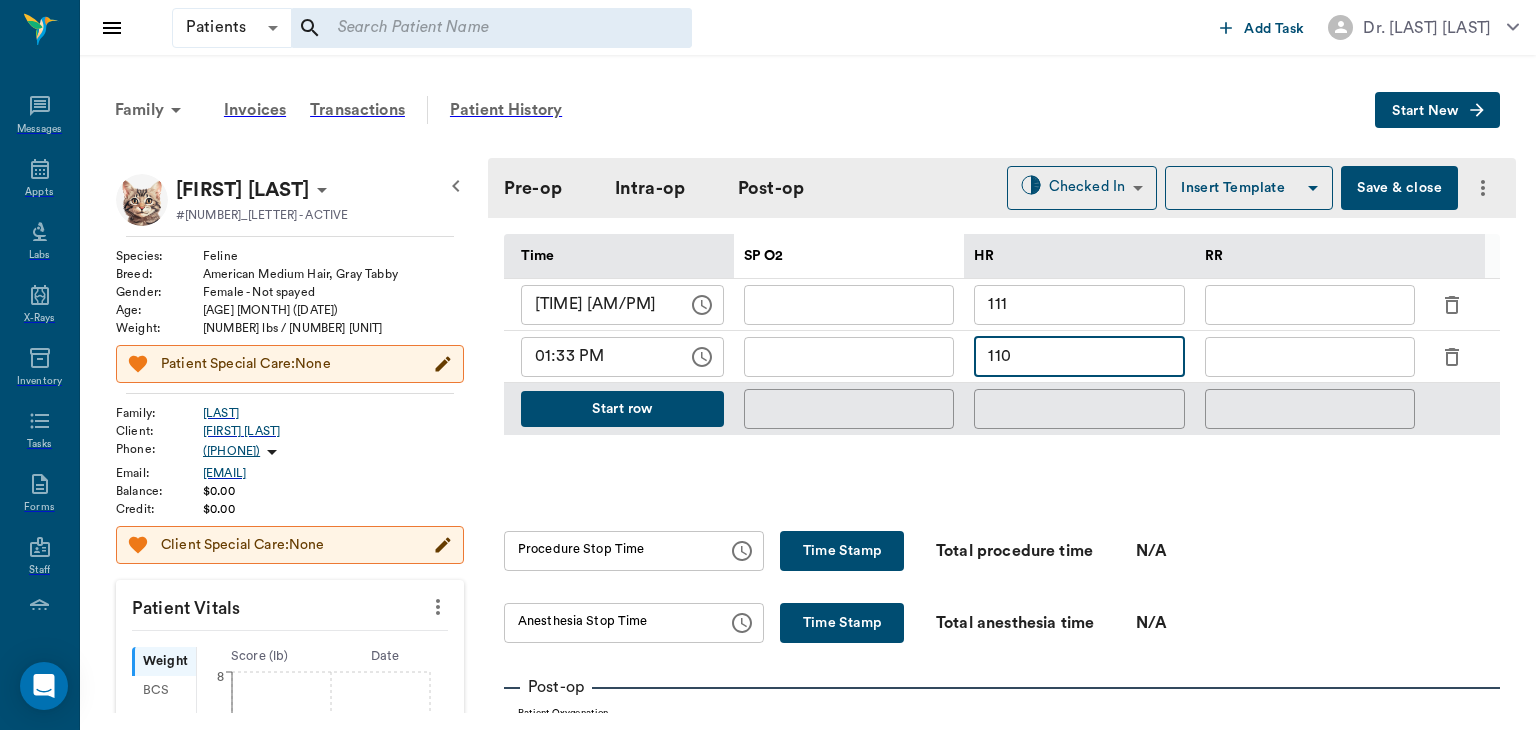 type on "110" 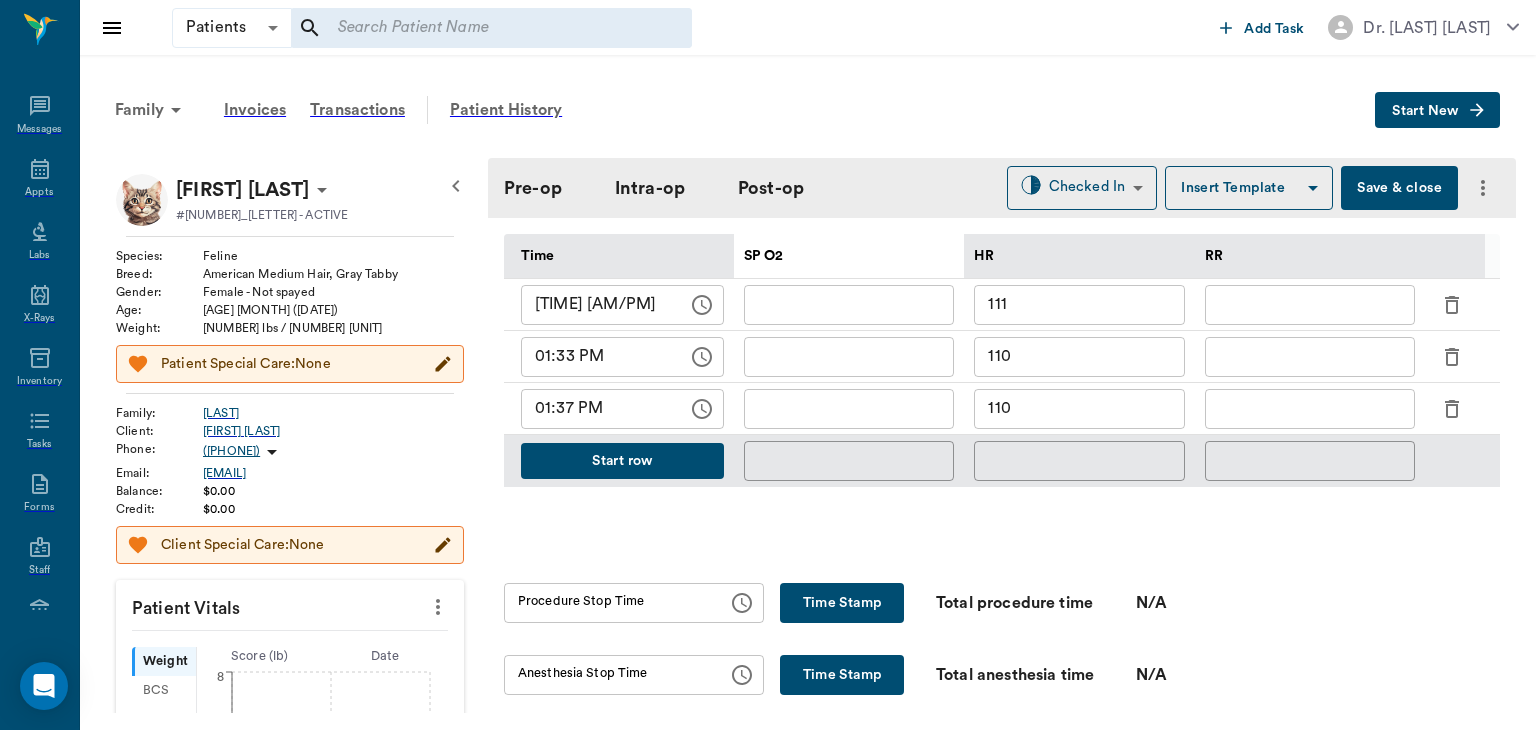 click on "110" at bounding box center [1079, 409] 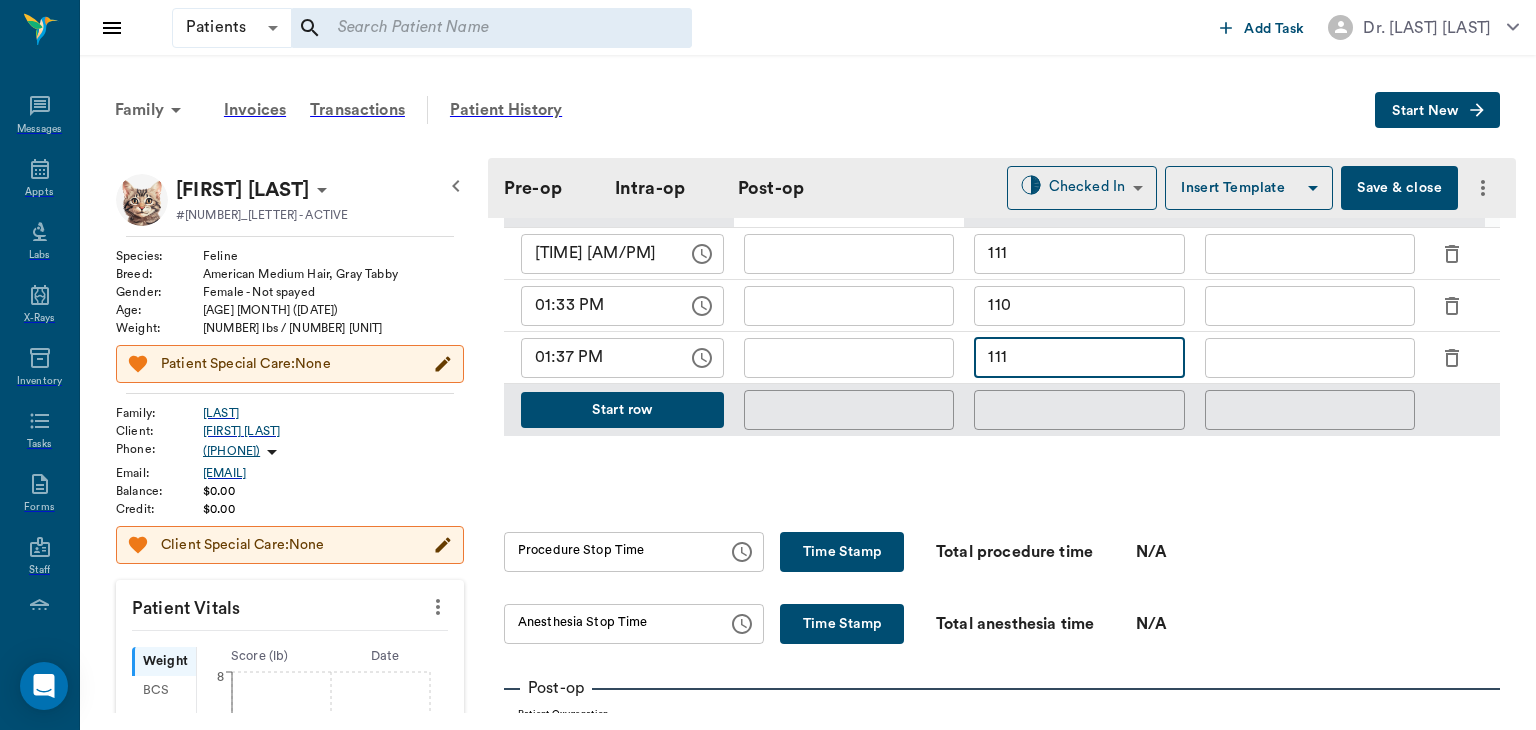 scroll, scrollTop: 1012, scrollLeft: 0, axis: vertical 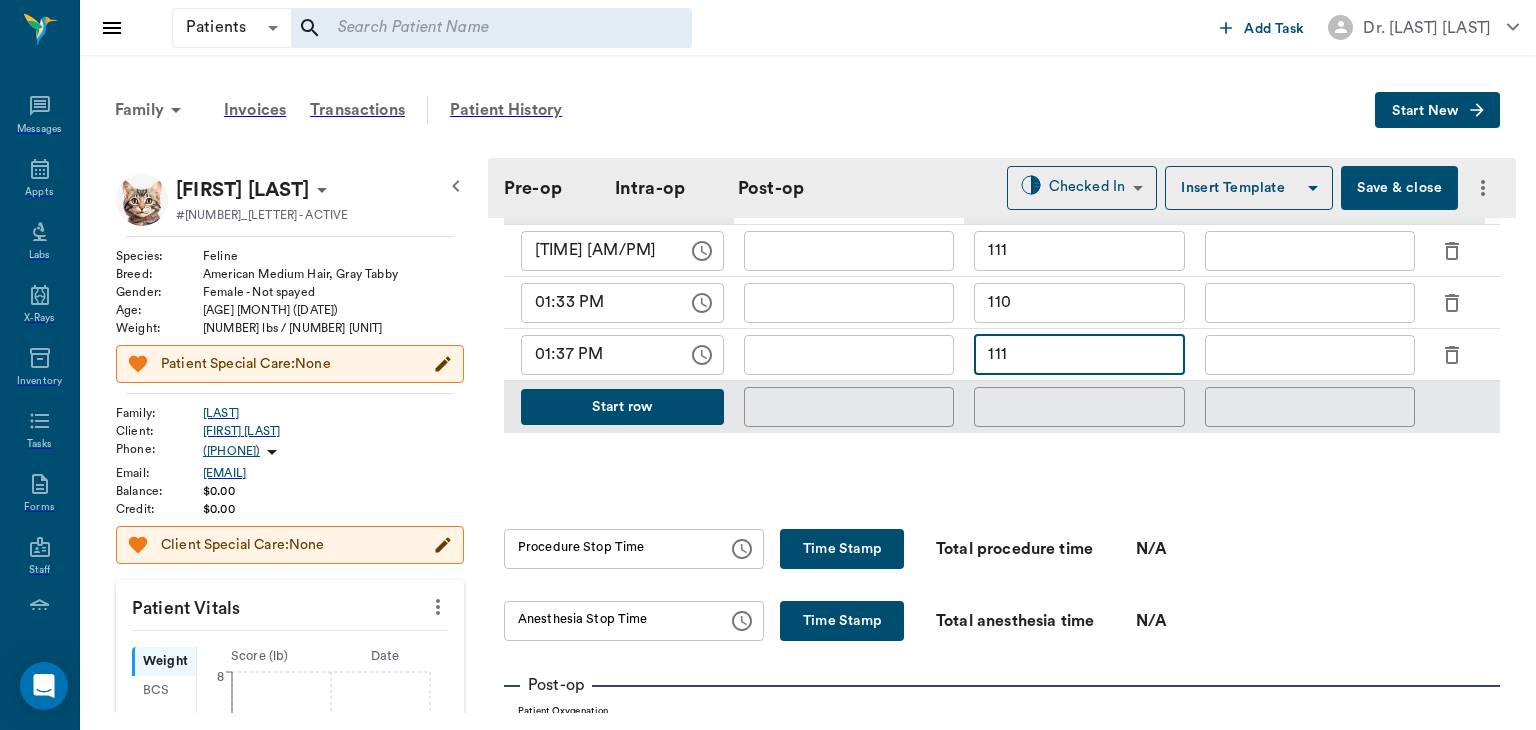 type on "111" 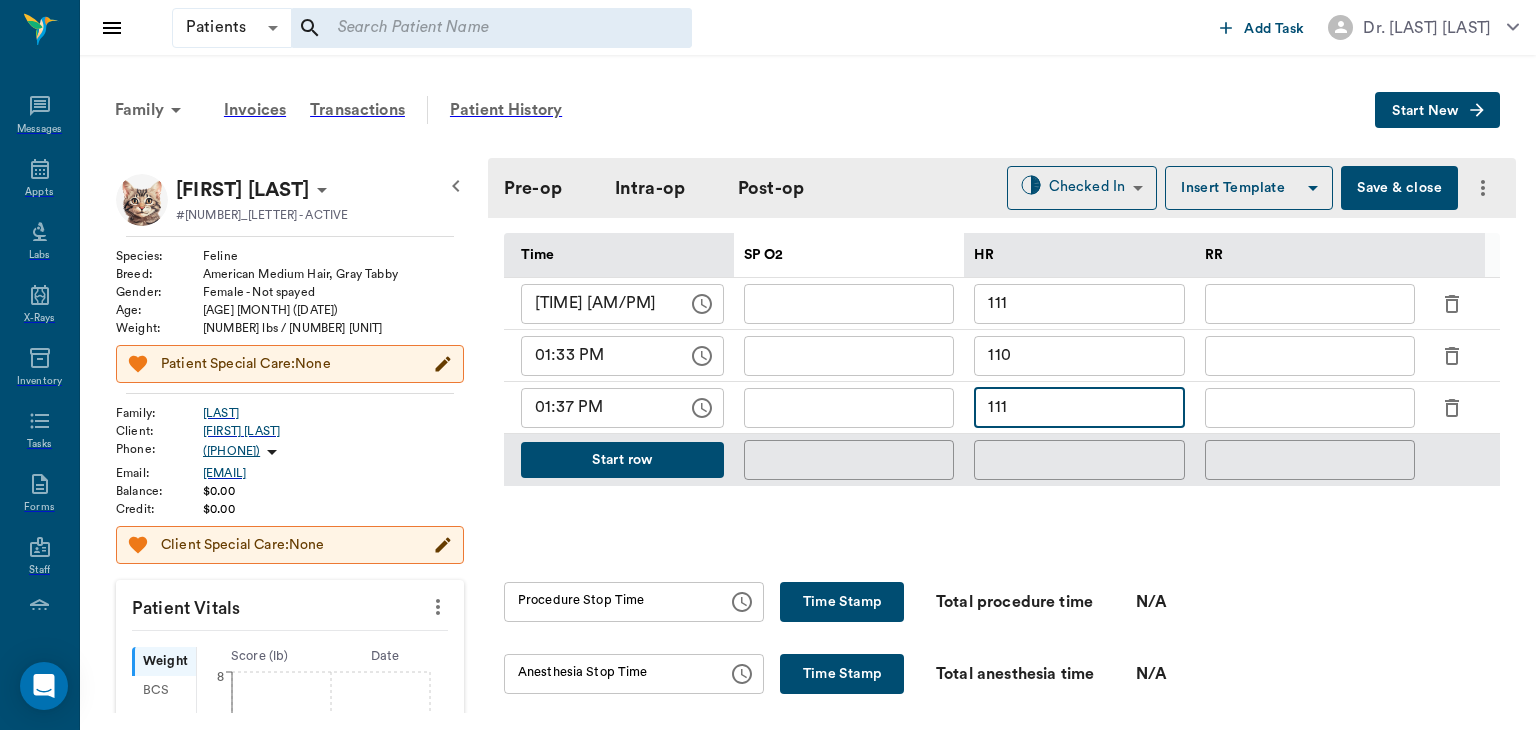 click on "Procedure Stop Time Procedure Stop Time Time Stamp Total procedure time N/A" at bounding box center [1002, 602] 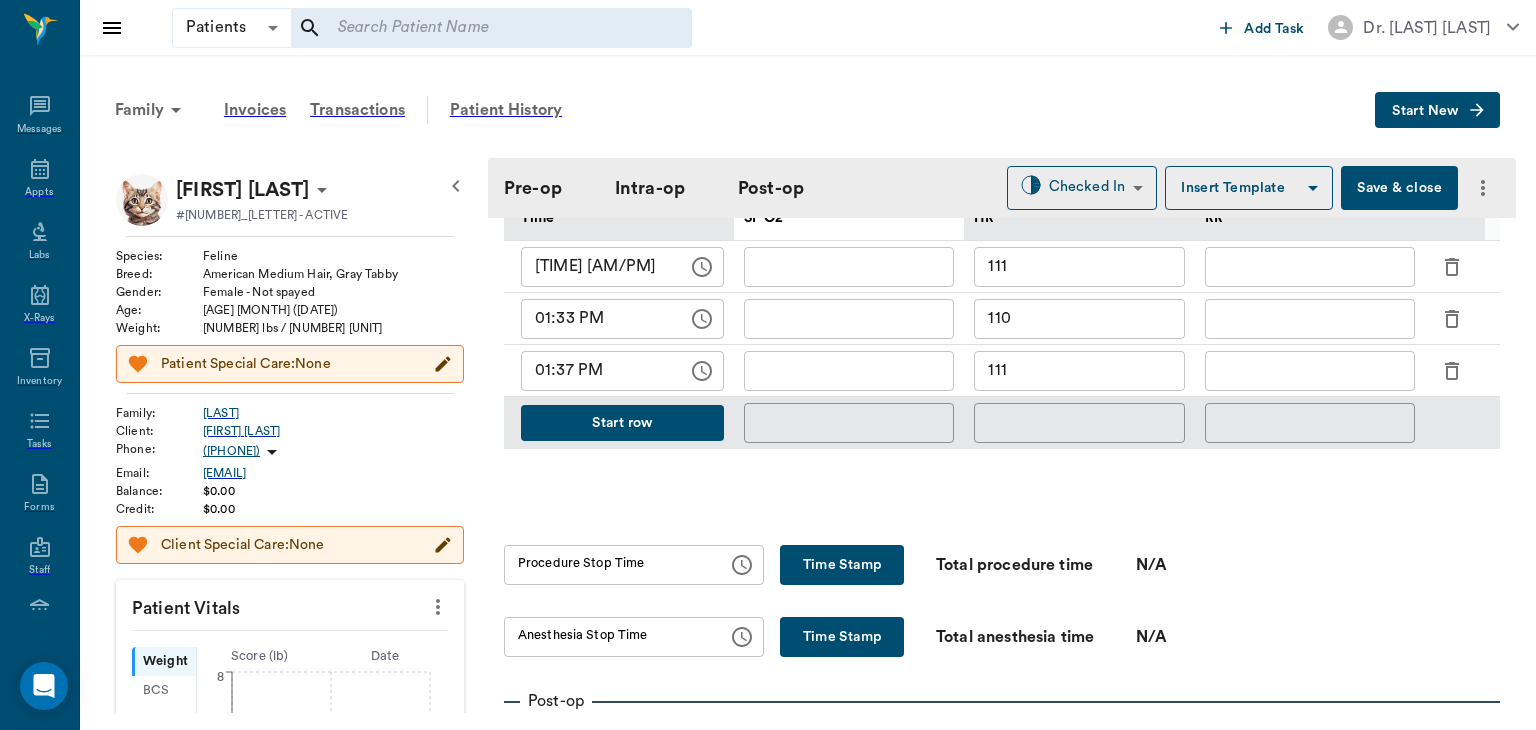 scroll, scrollTop: 1008, scrollLeft: 0, axis: vertical 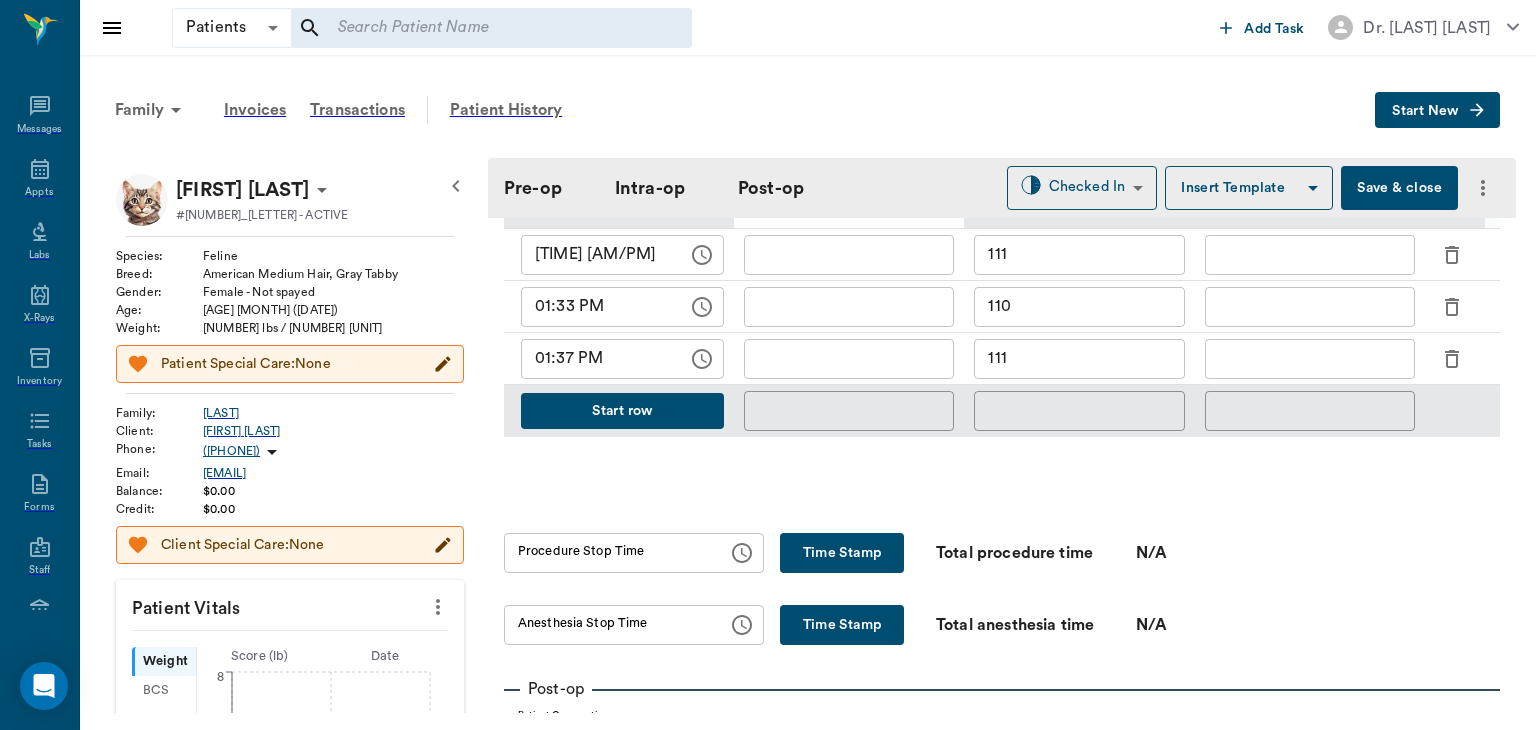 click on "•••• •••••" at bounding box center (842, 553) 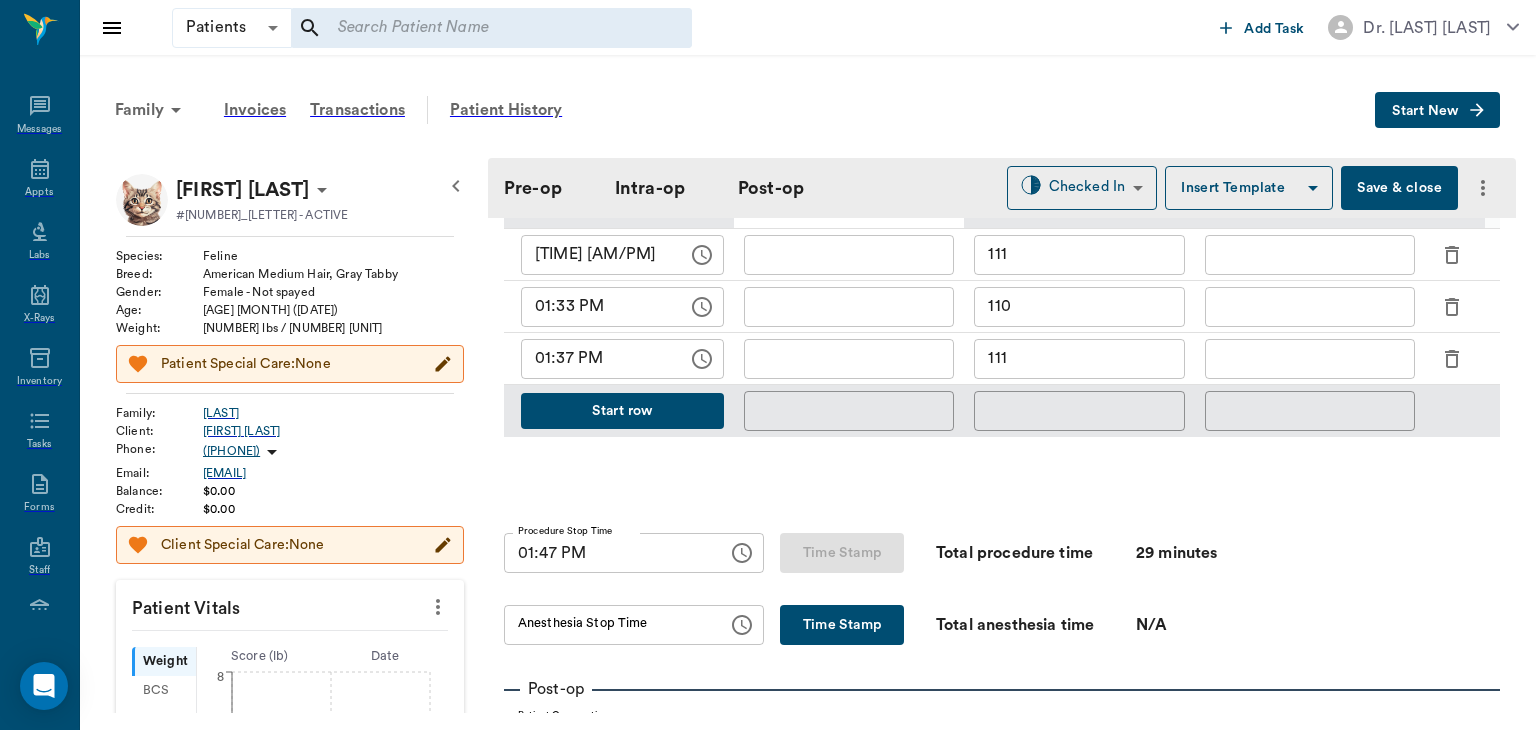click on "•••• •••••" at bounding box center (842, 625) 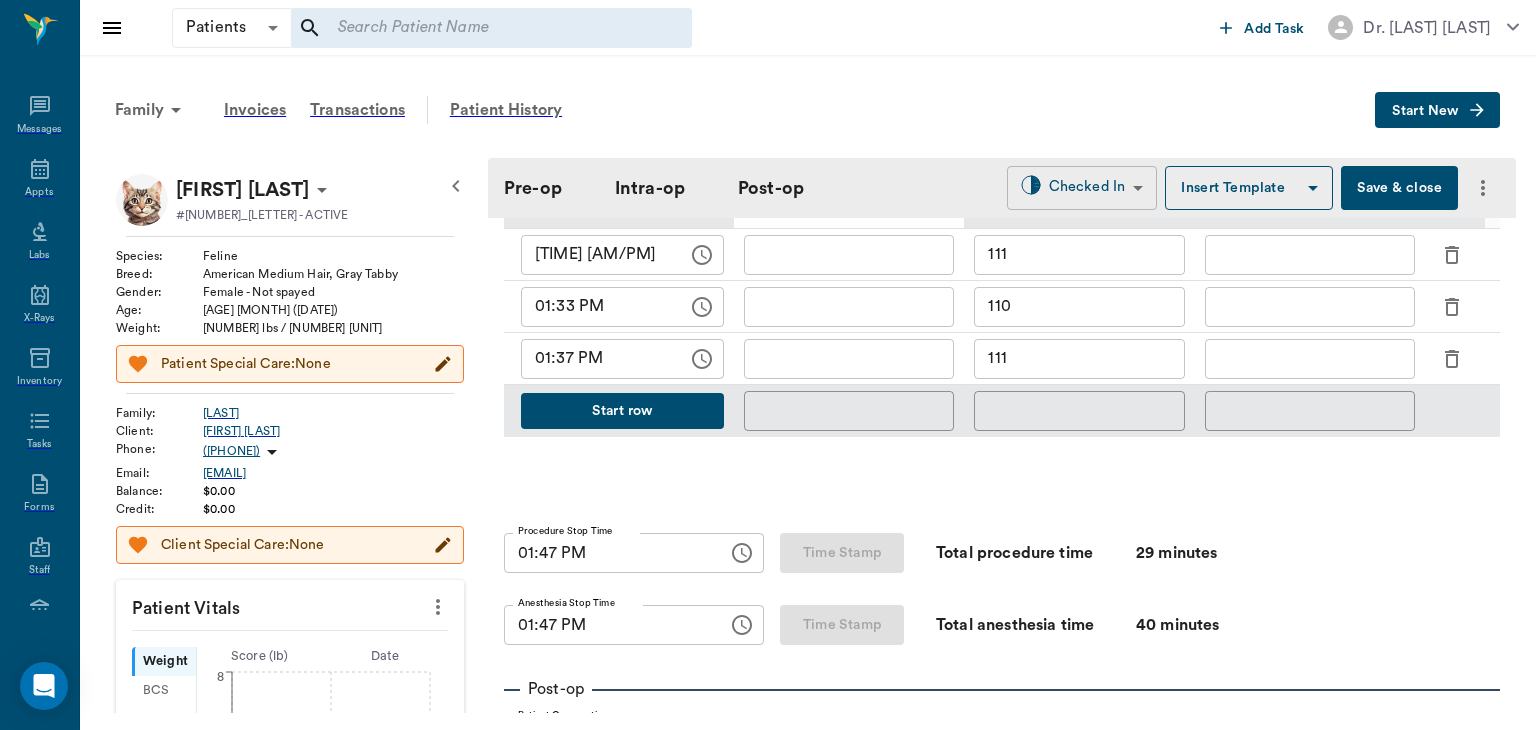 click on "Patients Patients ​ ​ Add Task Dr. Bert Ellsworth Nectar Messages Appts Labs X-Rays Inventory Tasks Forms Staff Reports Lookup Settings Family Invoices Transactions Patient History Start New Dixie COLLINS #10203_P2    -    ACTIVE   Species : Feline Breed : American Medium Hair, Gray Tabby Gender : Female - Not spayed Age : 1 yr 4 mo (02/14/2024) Weight : 6 lbs / 2.7216 kg Patient Special Care:  None Family : COLLINS Client : ASHLEY COLLINS Phone : (318) 780-0333 Email : ASHLEYDCOLLINS86@yahoo.comcom Balance : $0.00 Credit : $0.00 Client Special Care:  None Patient Vitals Weight BCS HR Temp Resp BP Dia Pain Perio Score ( lb ) Date 07/03/25 1PM 0 2 4 6 8 Ongoing diagnosis Current Rx Reminders Upcoming appointments Schedule Appointment Pre-op Intra-op Post-op Checked In CHECKED_IN ​ Insert Template  Save & close Provider Dr. Bert Ellsworth 63ec2f075fda476ae8351a4d Provider Assistant Julie Dickerson 63ec2e7e52e12b0ba117b124 Assistant Date 07/03/2025 Date Procedure SPAY Procedure Pre-op ASA Score 1 1 0 4" at bounding box center (768, 364) 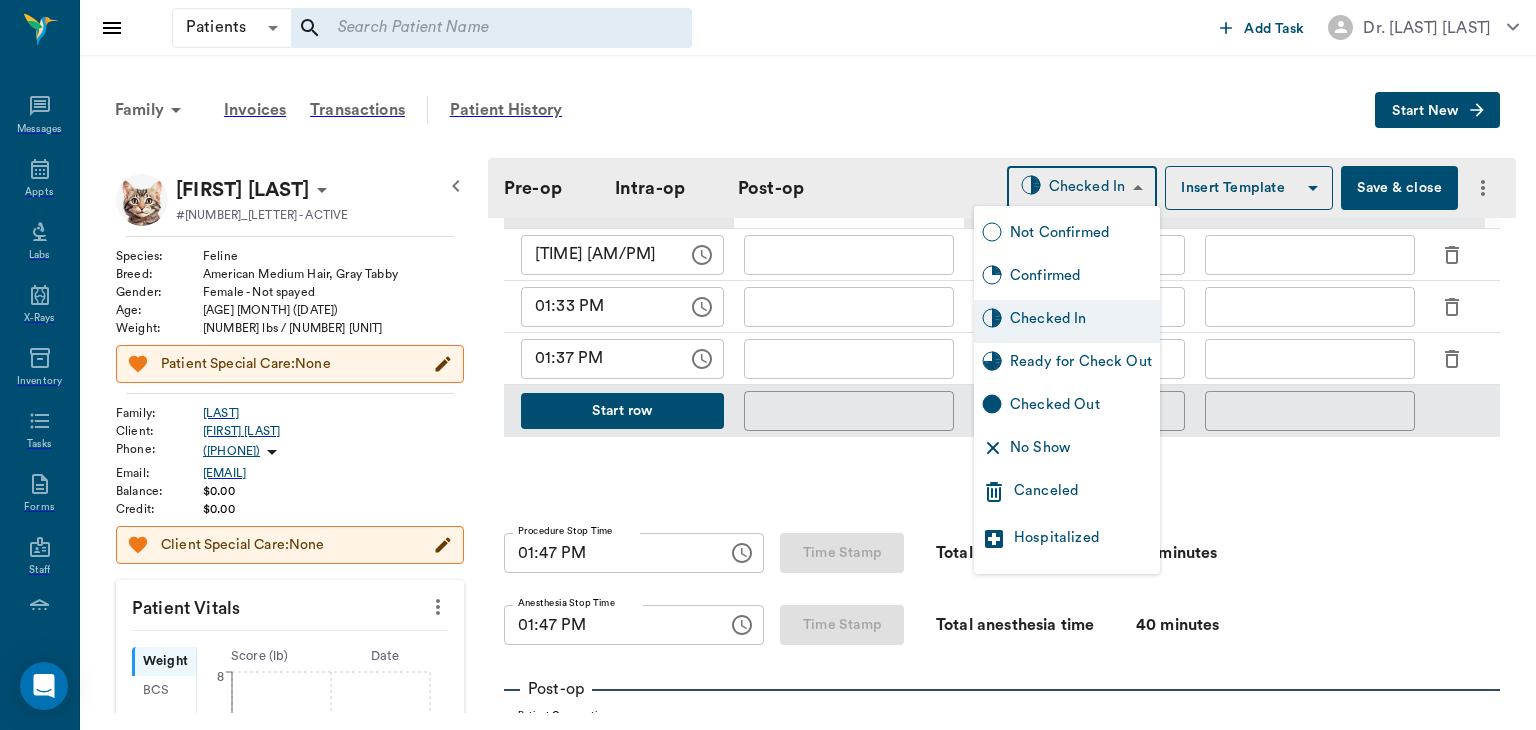 click on "Ready for Check Out" at bounding box center (1081, 364) 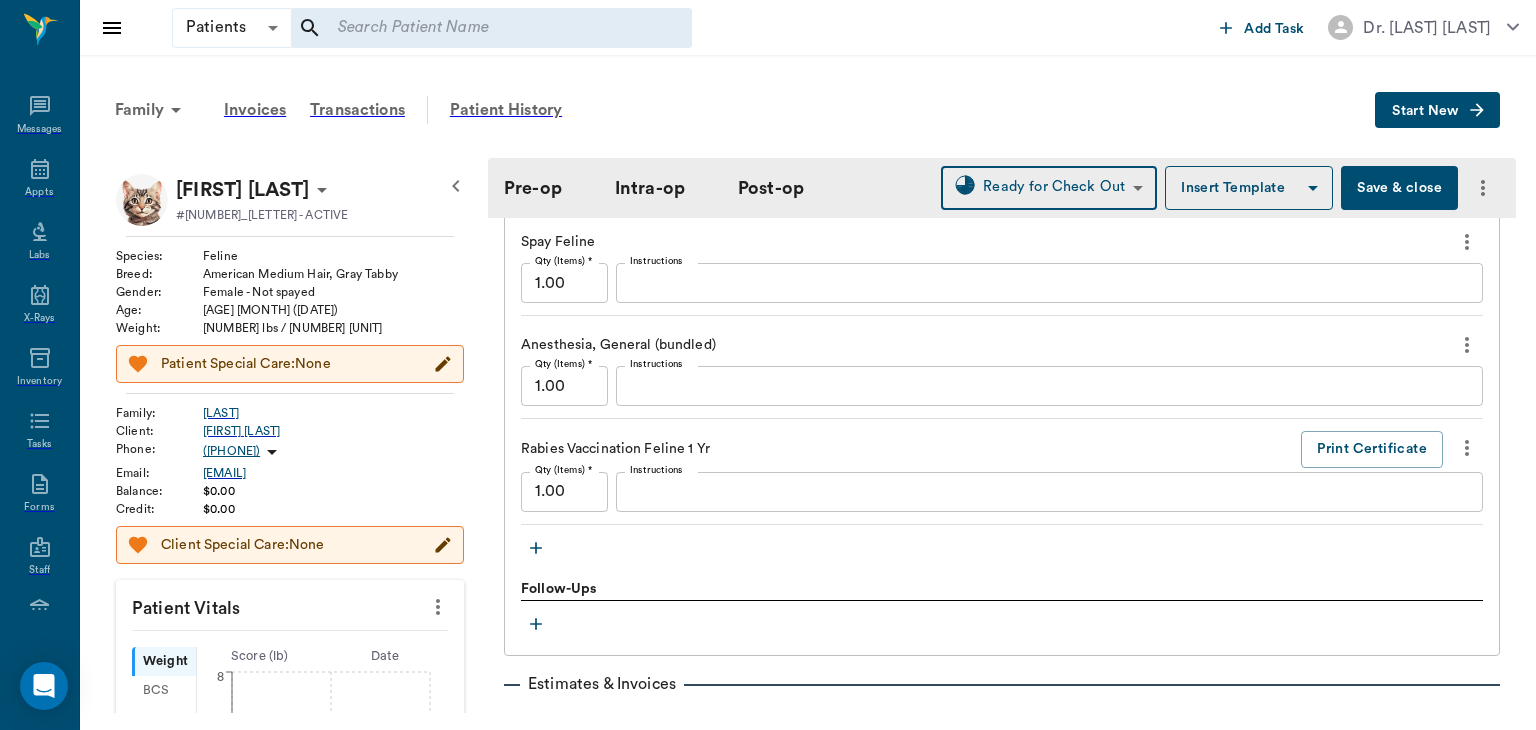 scroll, scrollTop: 2064, scrollLeft: 0, axis: vertical 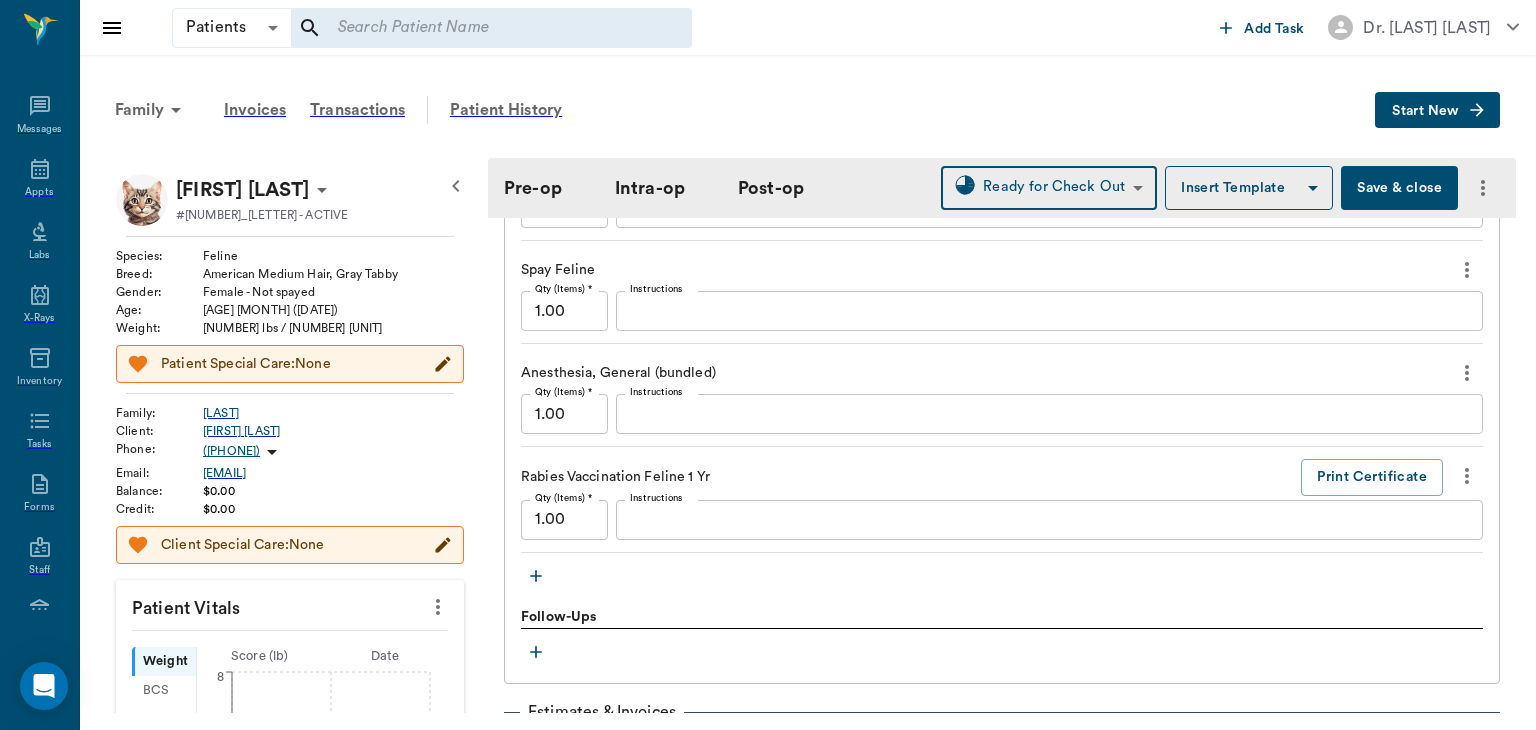 click on "•••• • •••••" at bounding box center (1399, 188) 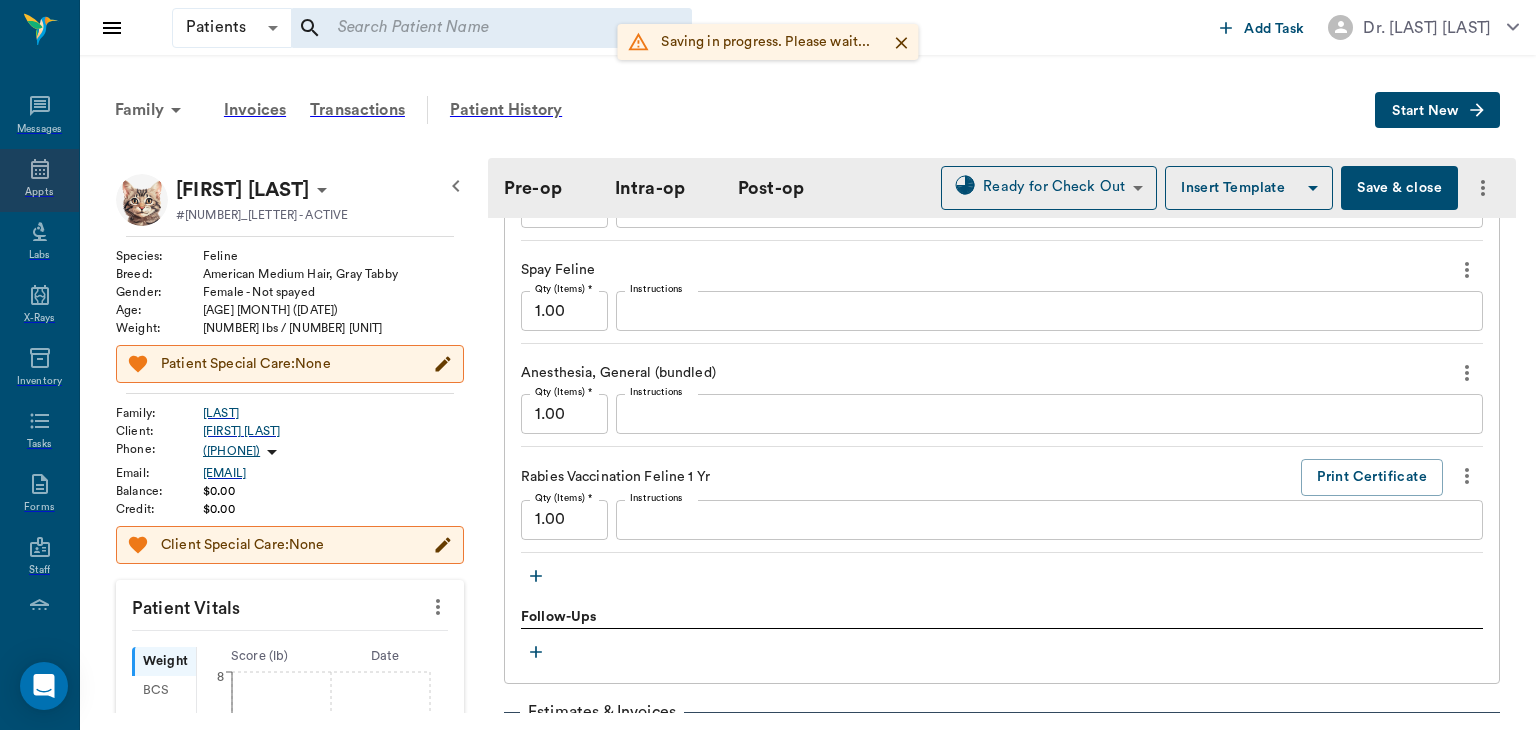 click at bounding box center [40, 169] 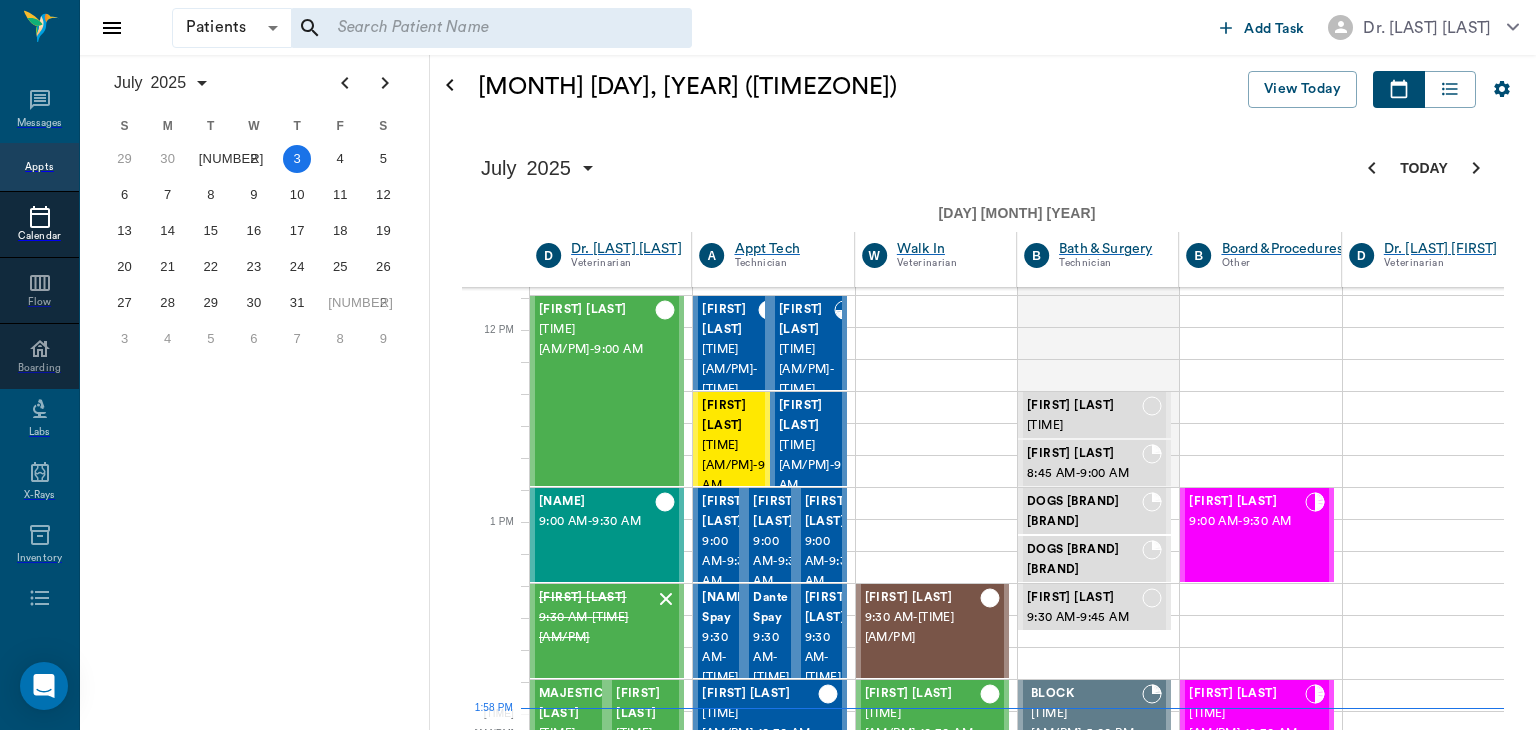 scroll, scrollTop: 733, scrollLeft: 0, axis: vertical 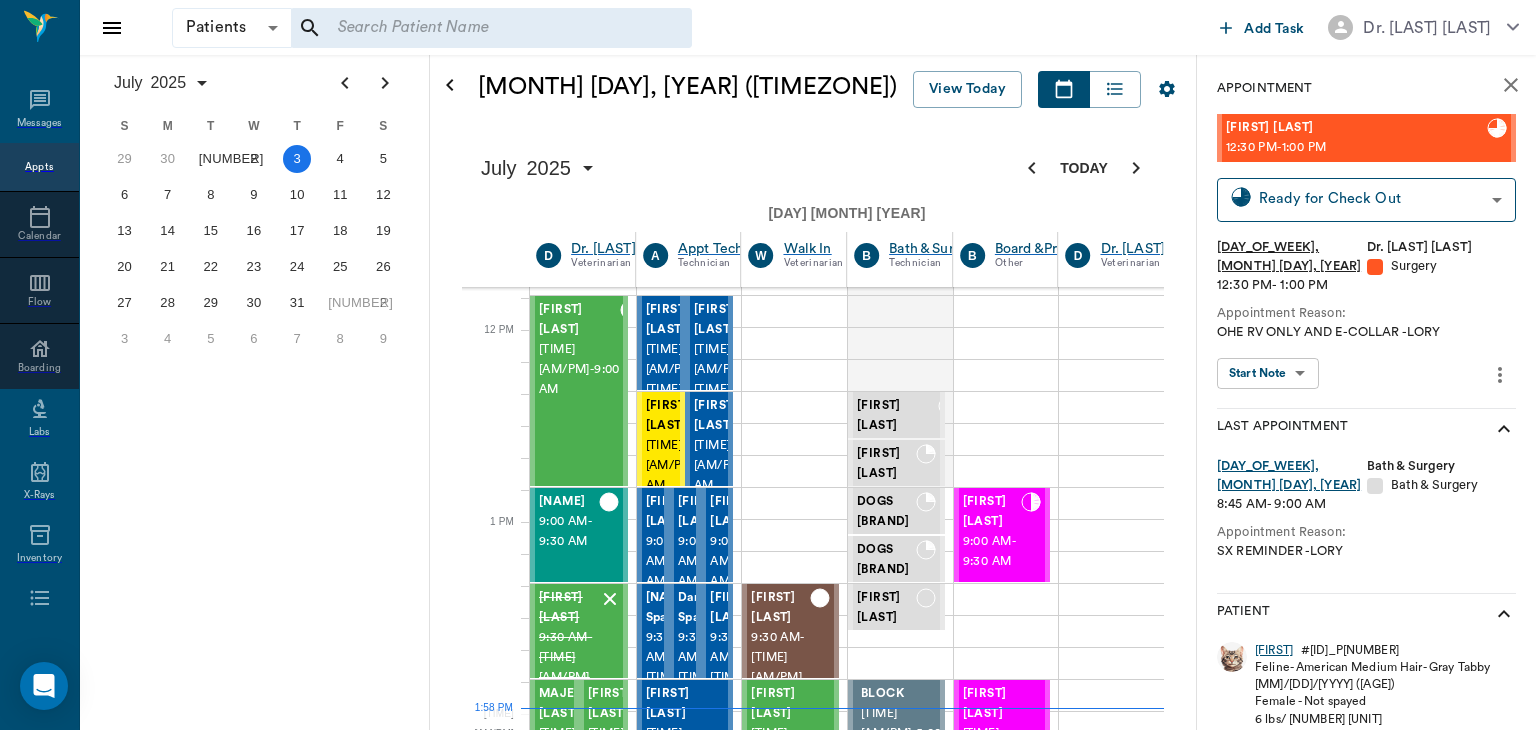 click on "Dixie" at bounding box center [1274, 650] 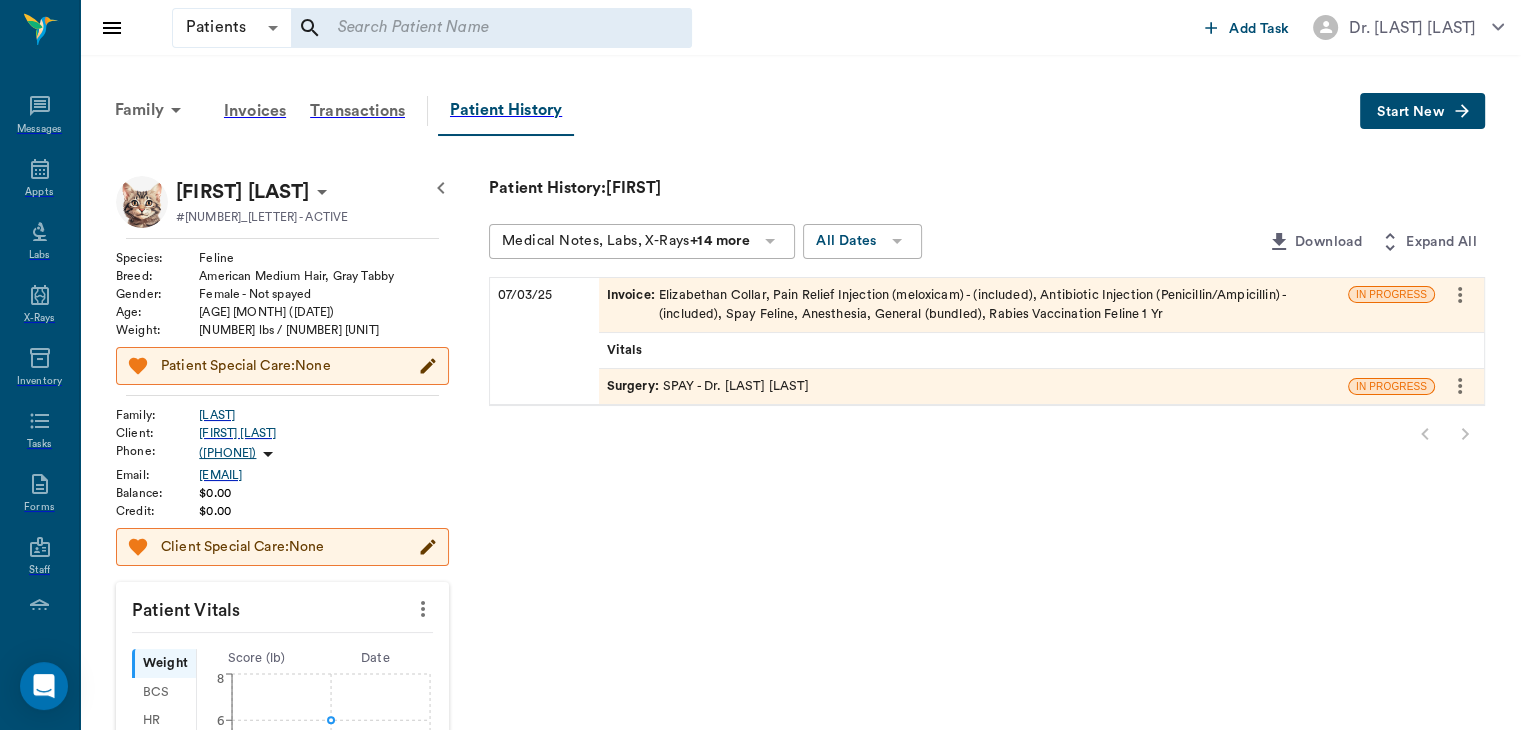 click at bounding box center (40, 169) 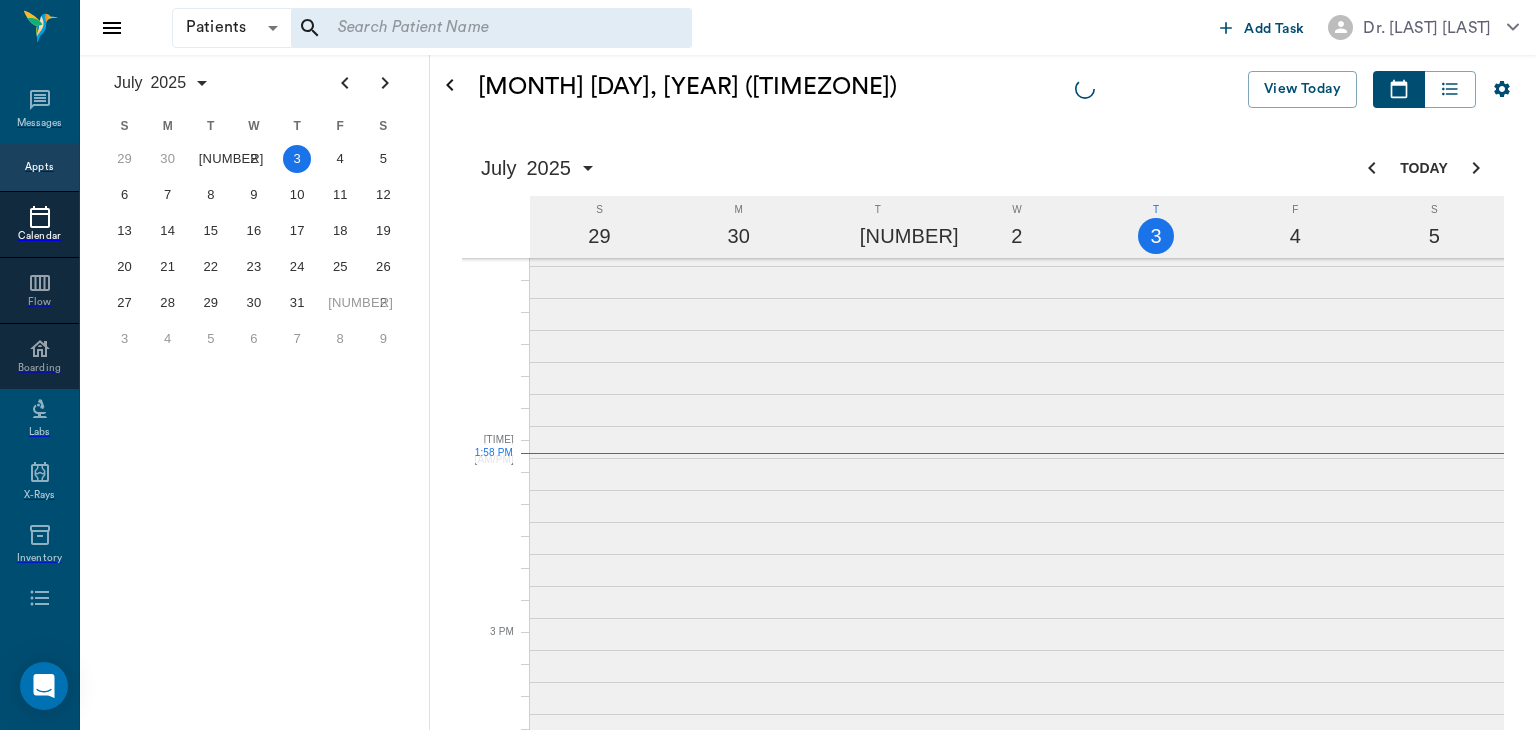 scroll, scrollTop: 978, scrollLeft: 0, axis: vertical 